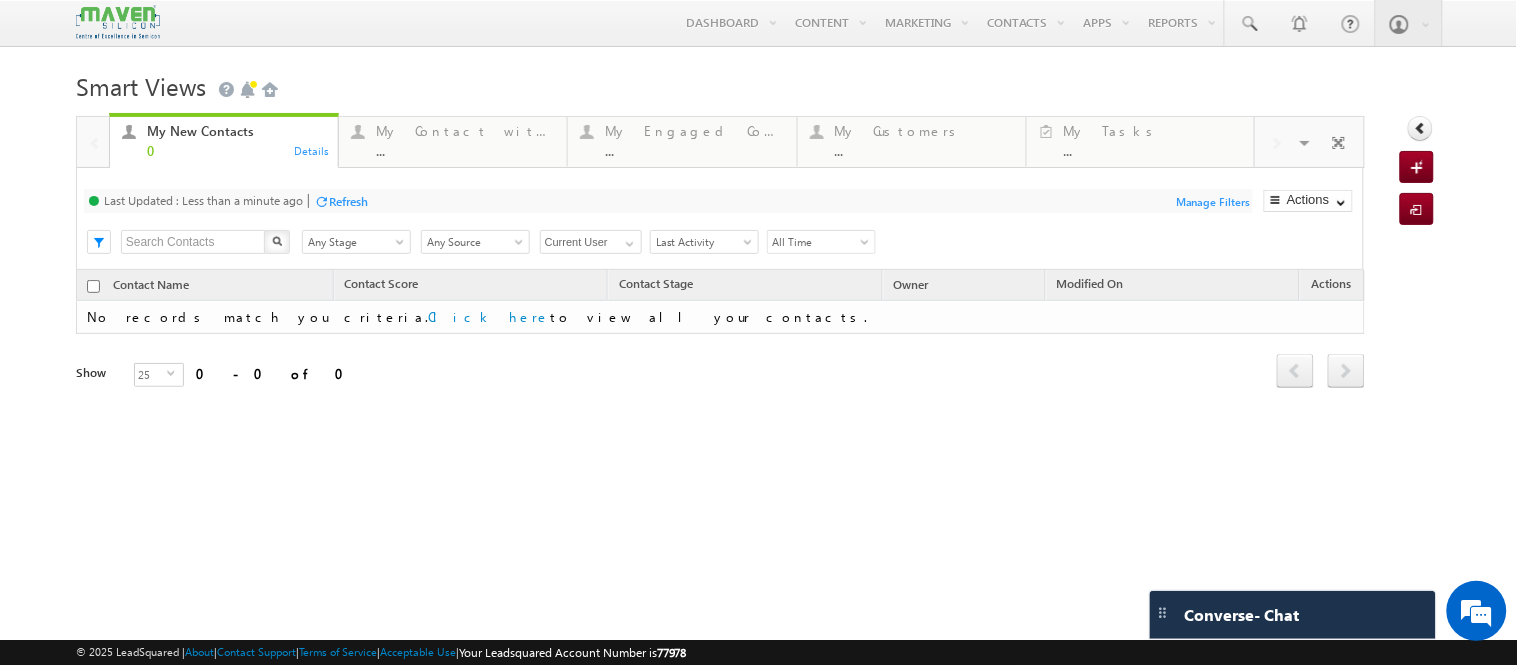 scroll, scrollTop: 0, scrollLeft: 0, axis: both 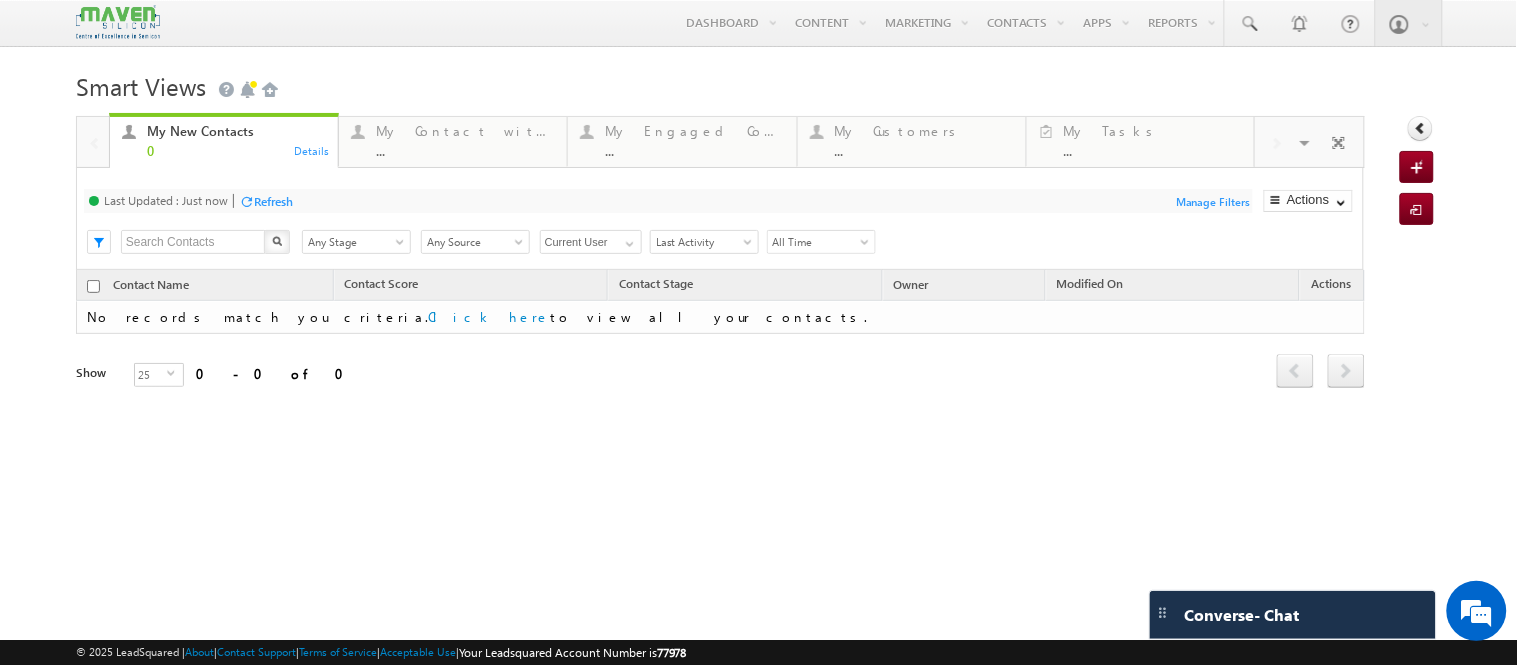 click on "Smart Views Getting Started" at bounding box center (758, 84) 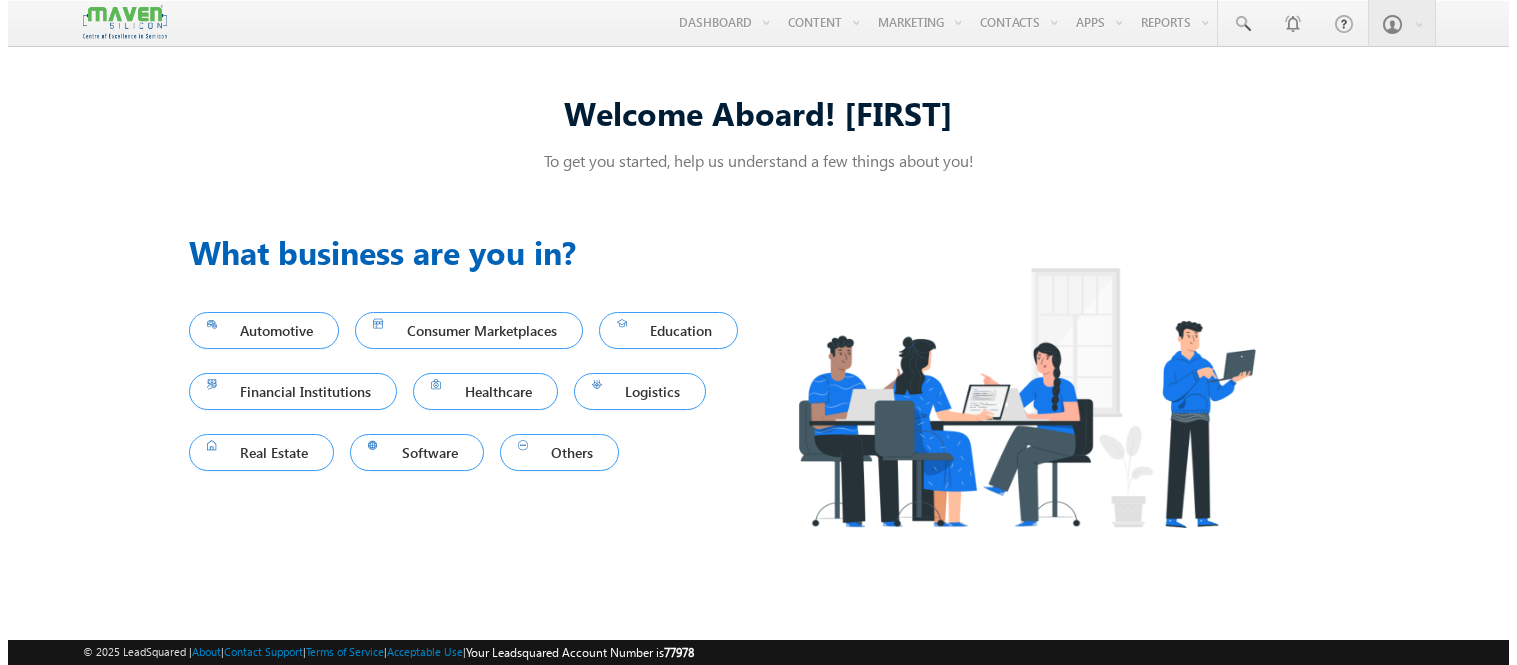scroll, scrollTop: 0, scrollLeft: 0, axis: both 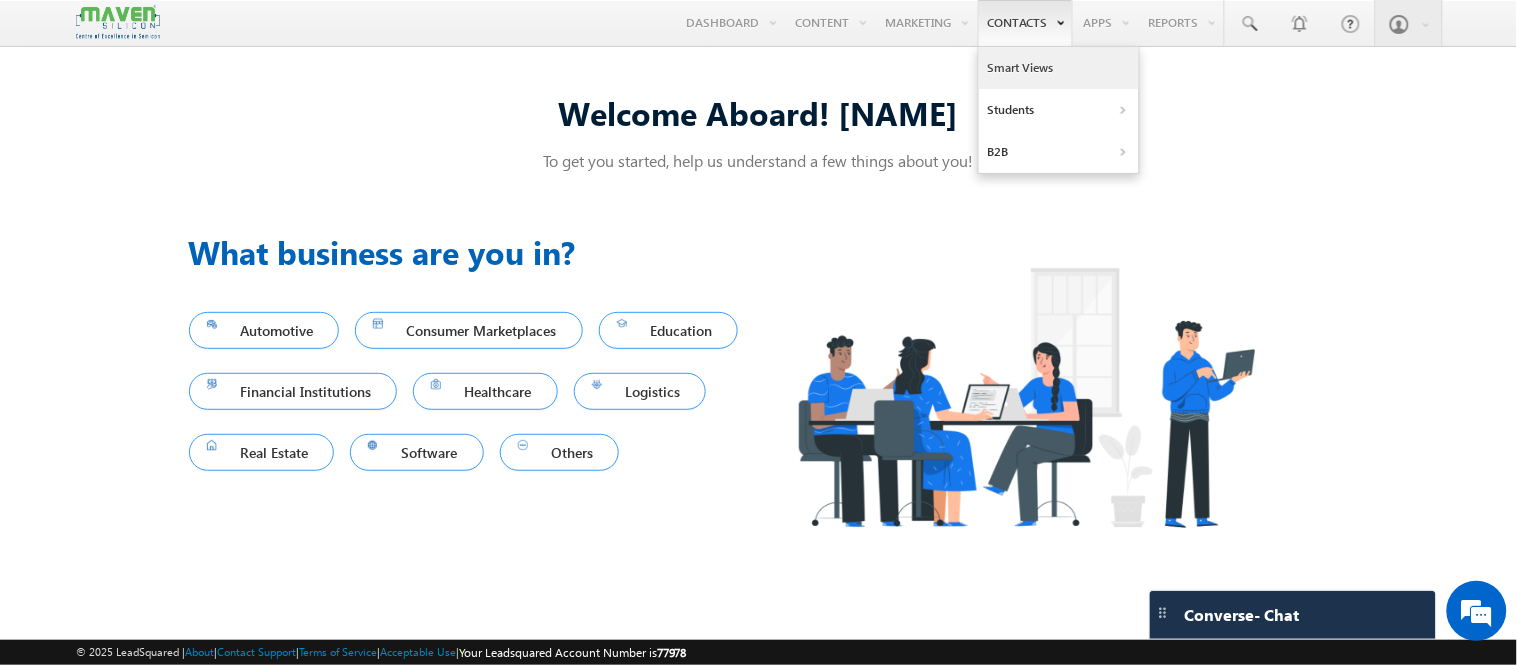 click on "Smart Views" at bounding box center [1059, 68] 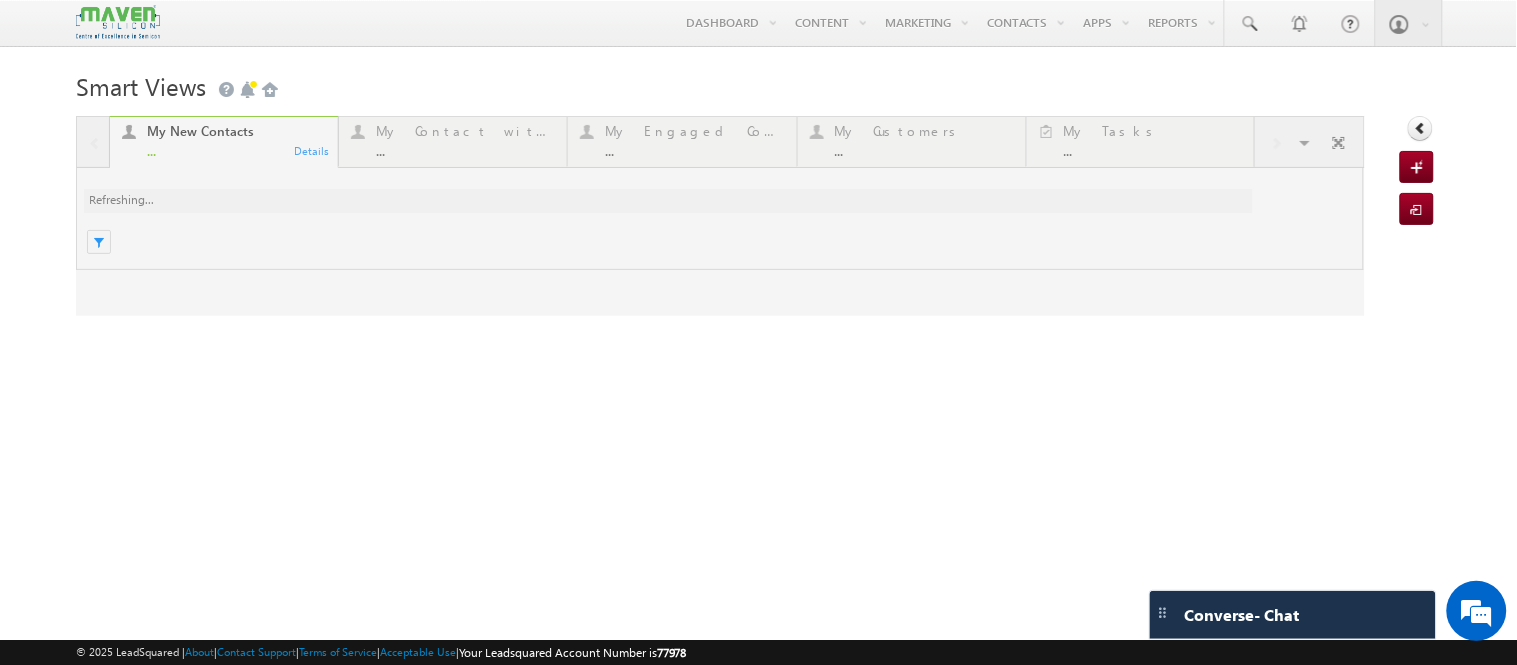 scroll, scrollTop: 0, scrollLeft: 0, axis: both 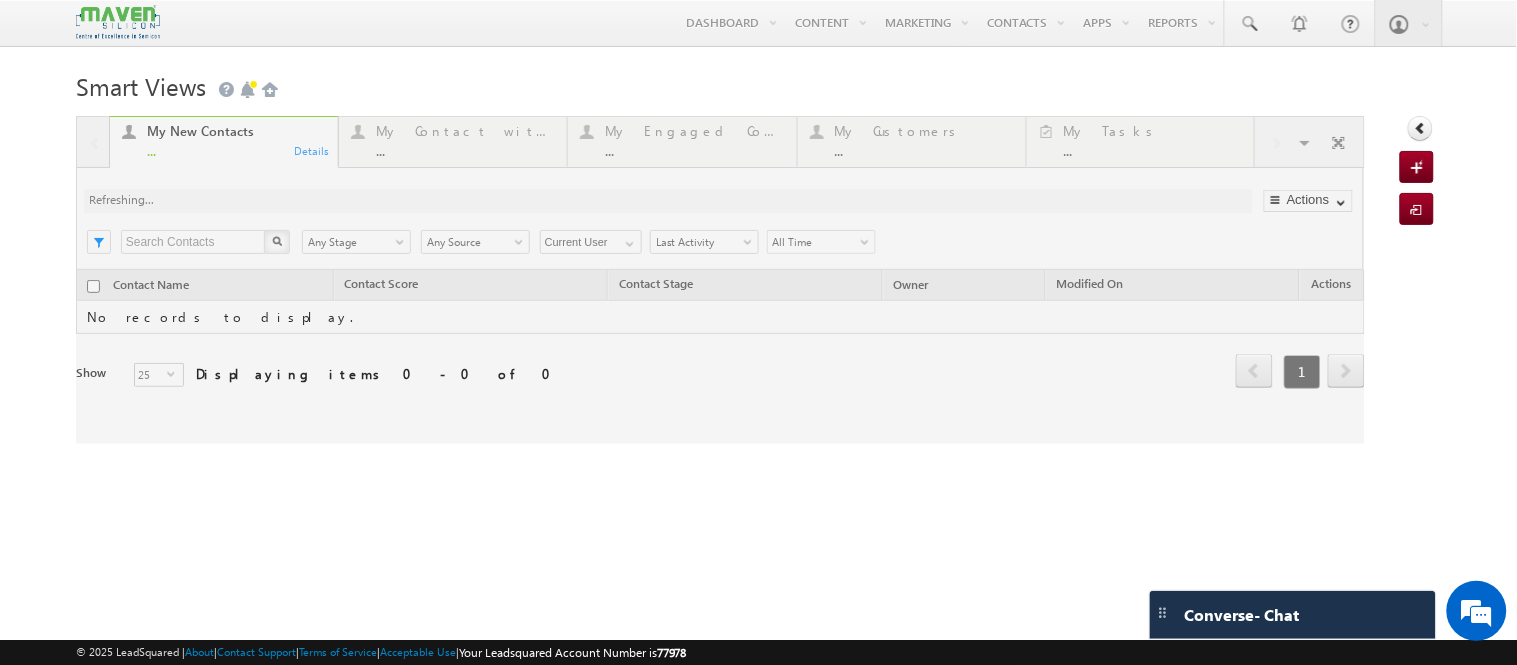 click at bounding box center (720, 280) 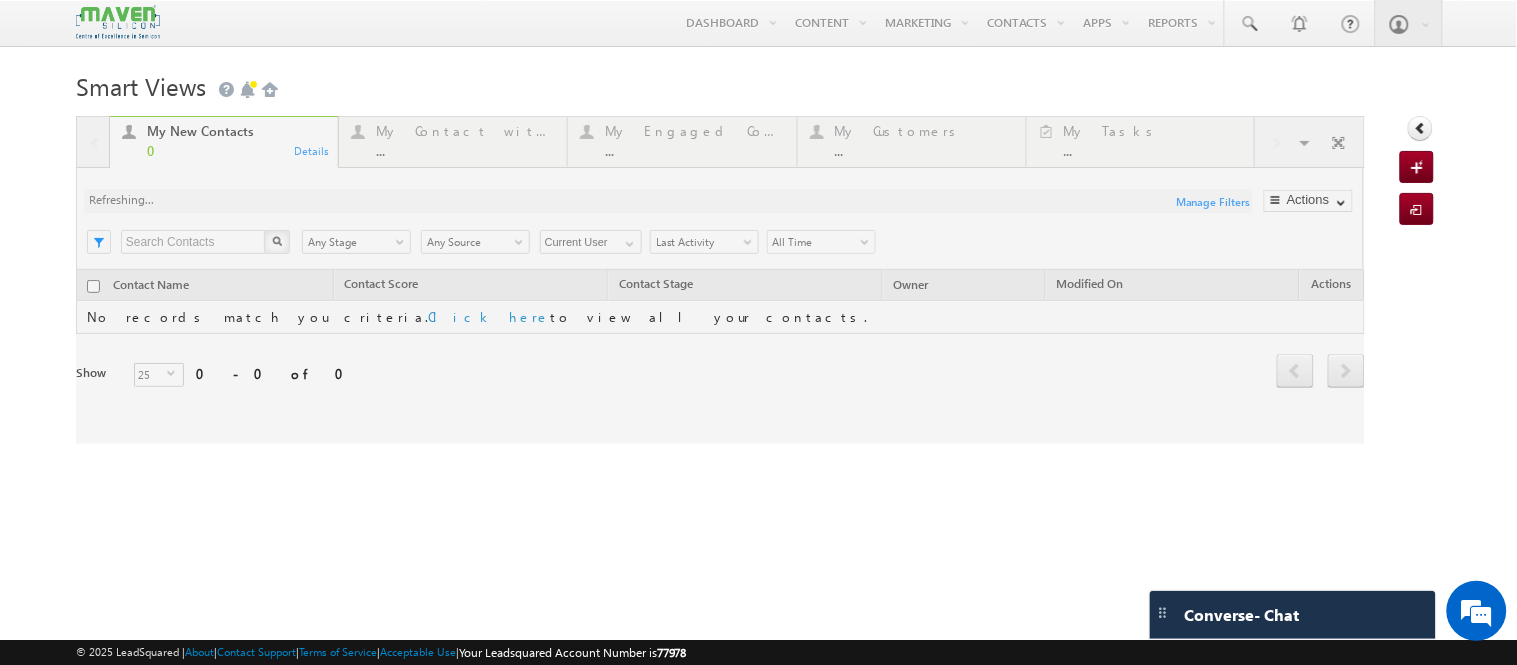 click on "Details" at bounding box center (312, 150) 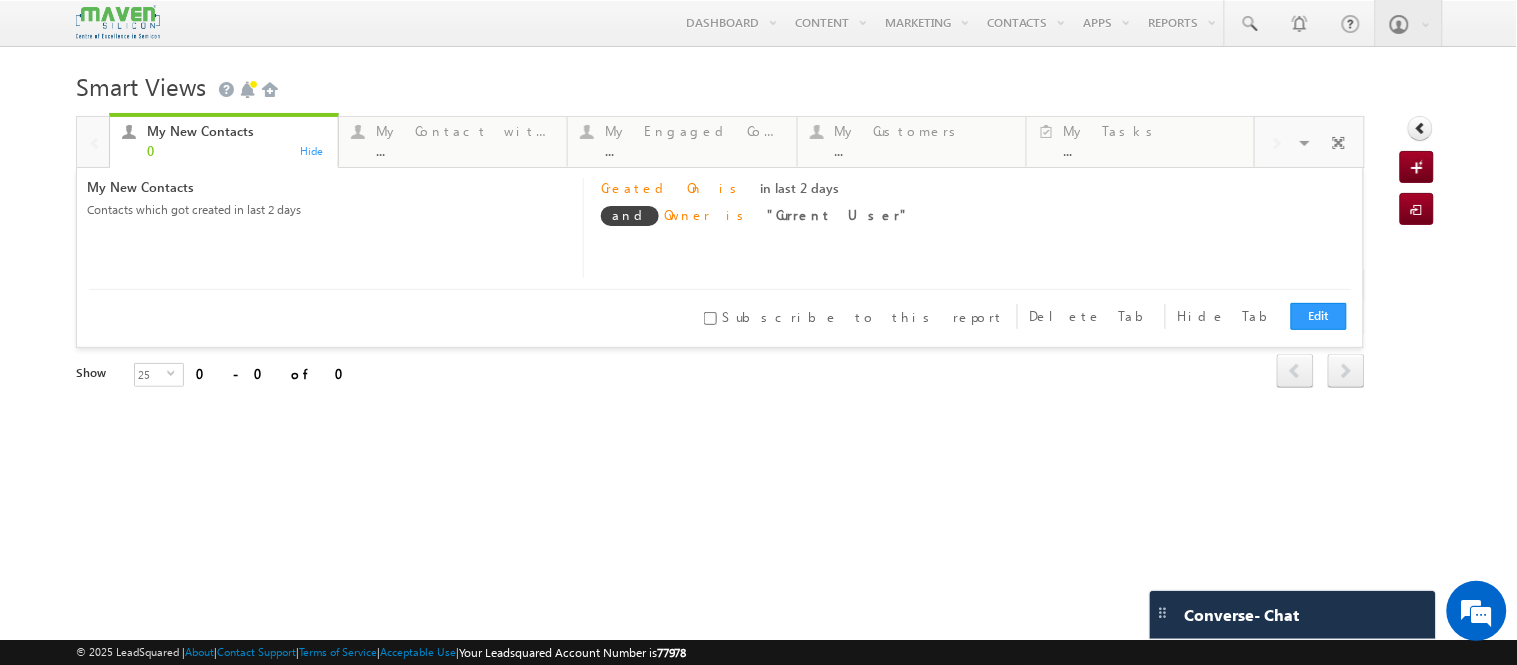 scroll, scrollTop: 0, scrollLeft: 0, axis: both 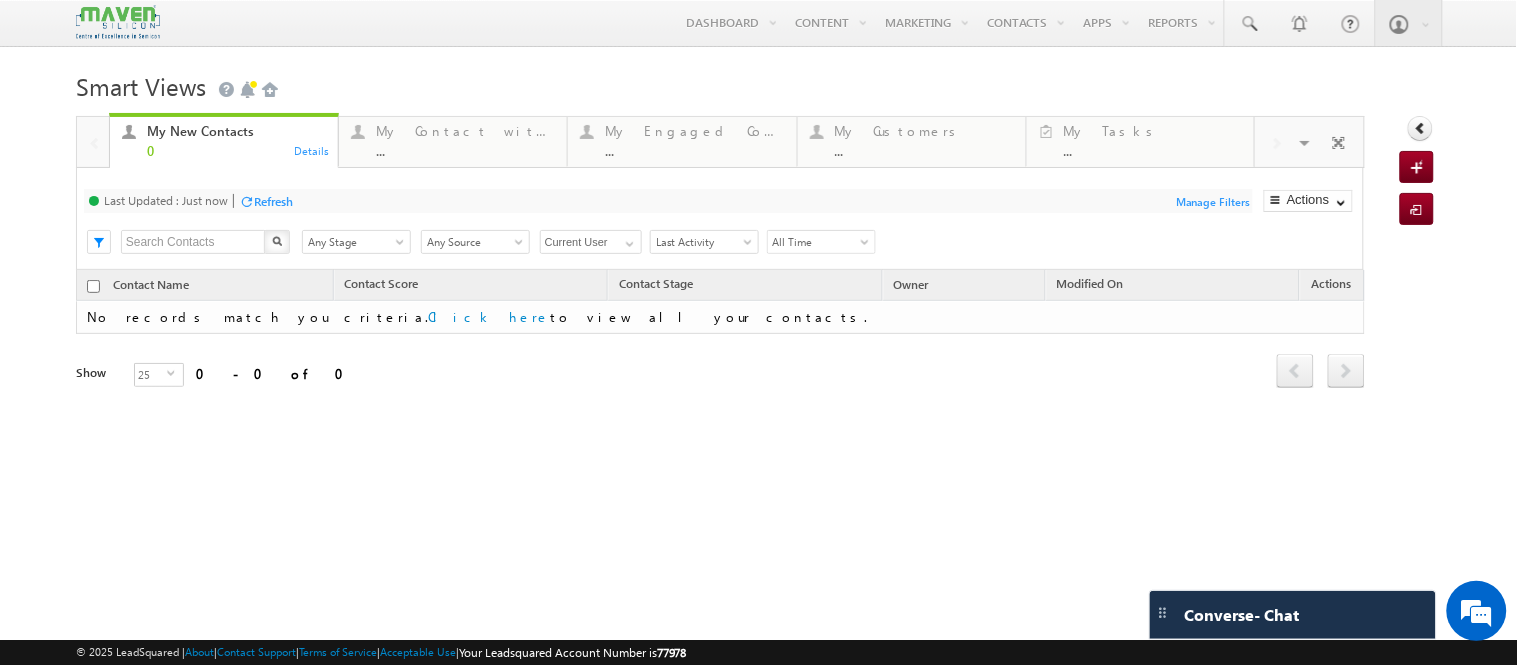 click on "Contact Name
Contact Score
Contact Stage
Owner
Refresh" at bounding box center [720, 344] 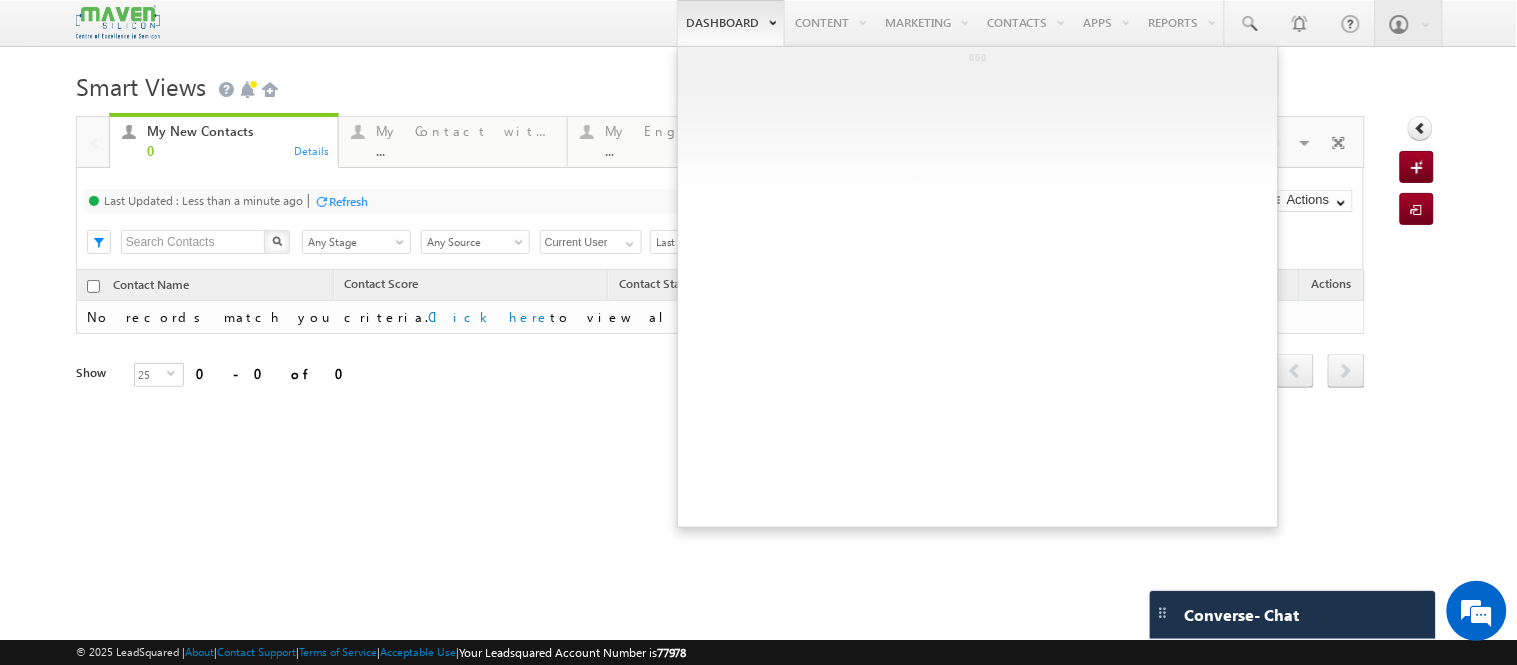 click on "Dashboard" at bounding box center [731, 23] 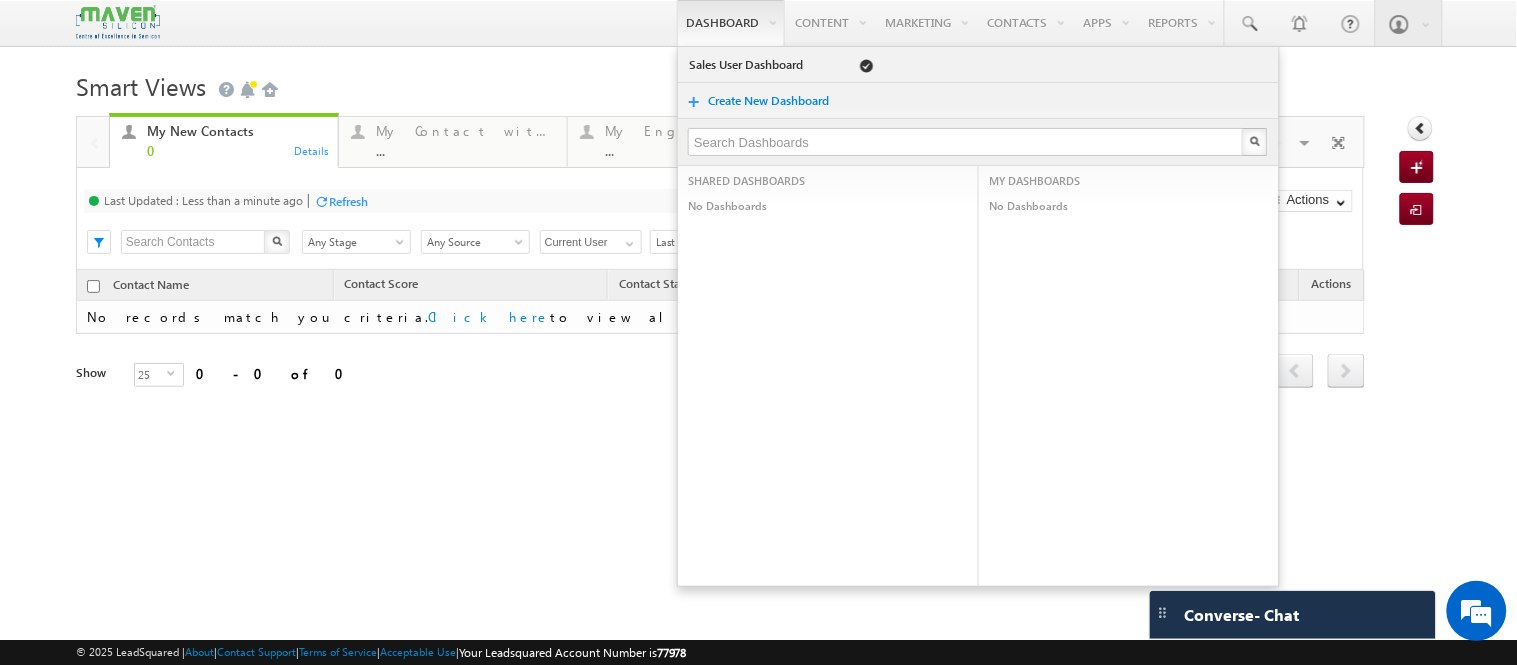 click on "Menu
Shubham
shubh amtra ilhea d10@g mail. com" at bounding box center [758, 282] 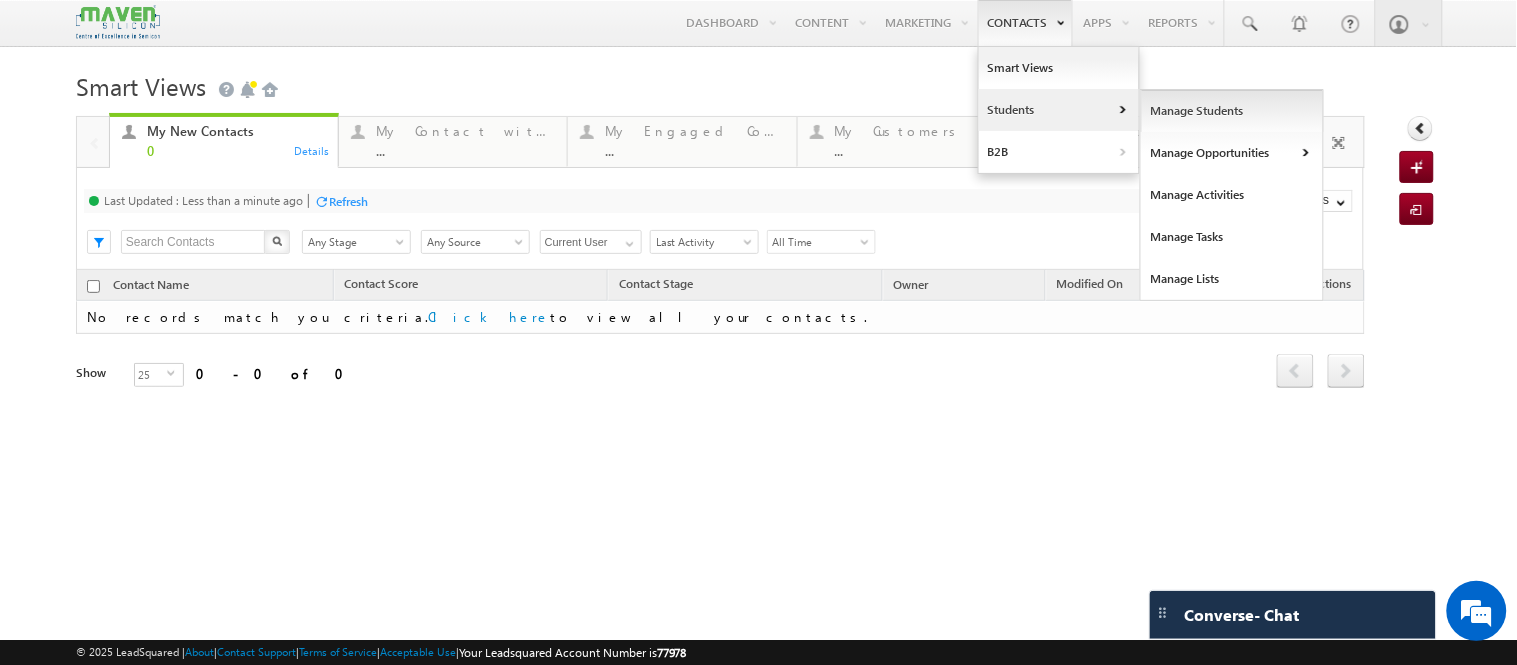 click on "Manage Students" at bounding box center (1232, 111) 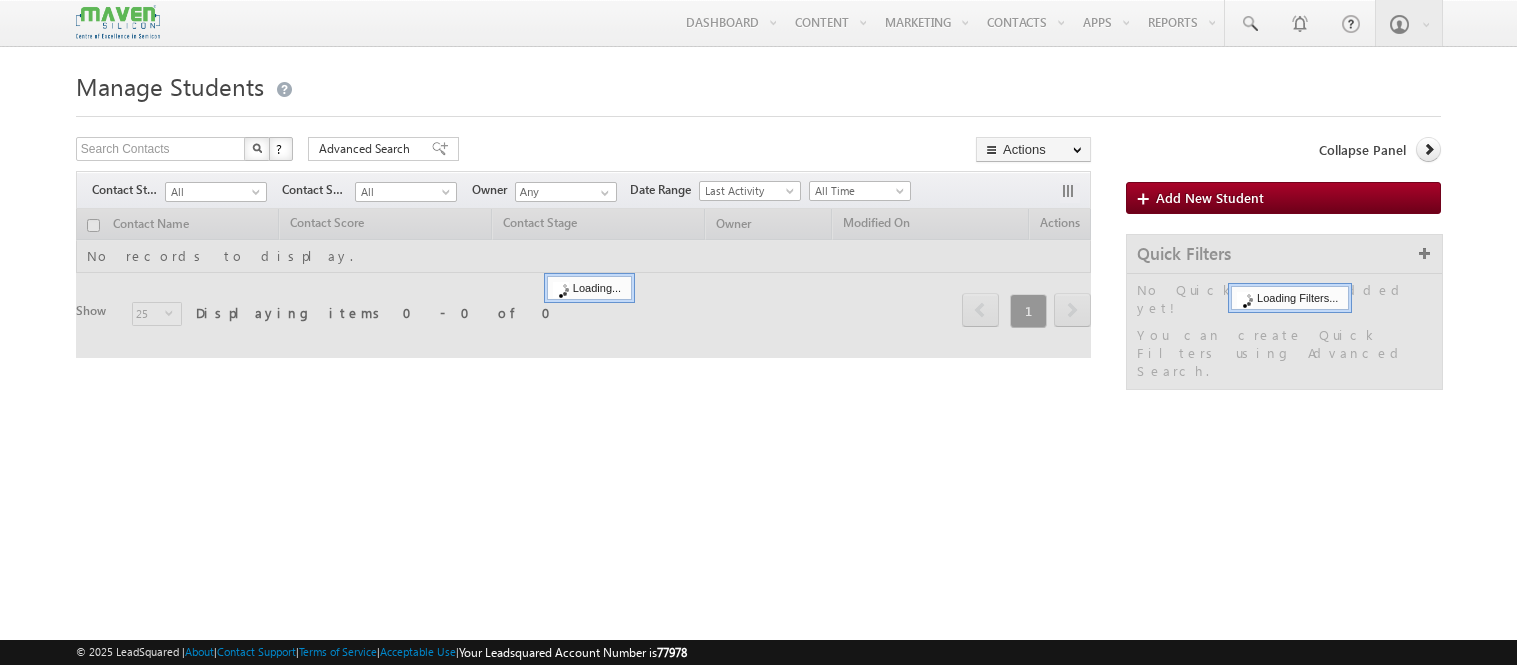 scroll, scrollTop: 0, scrollLeft: 0, axis: both 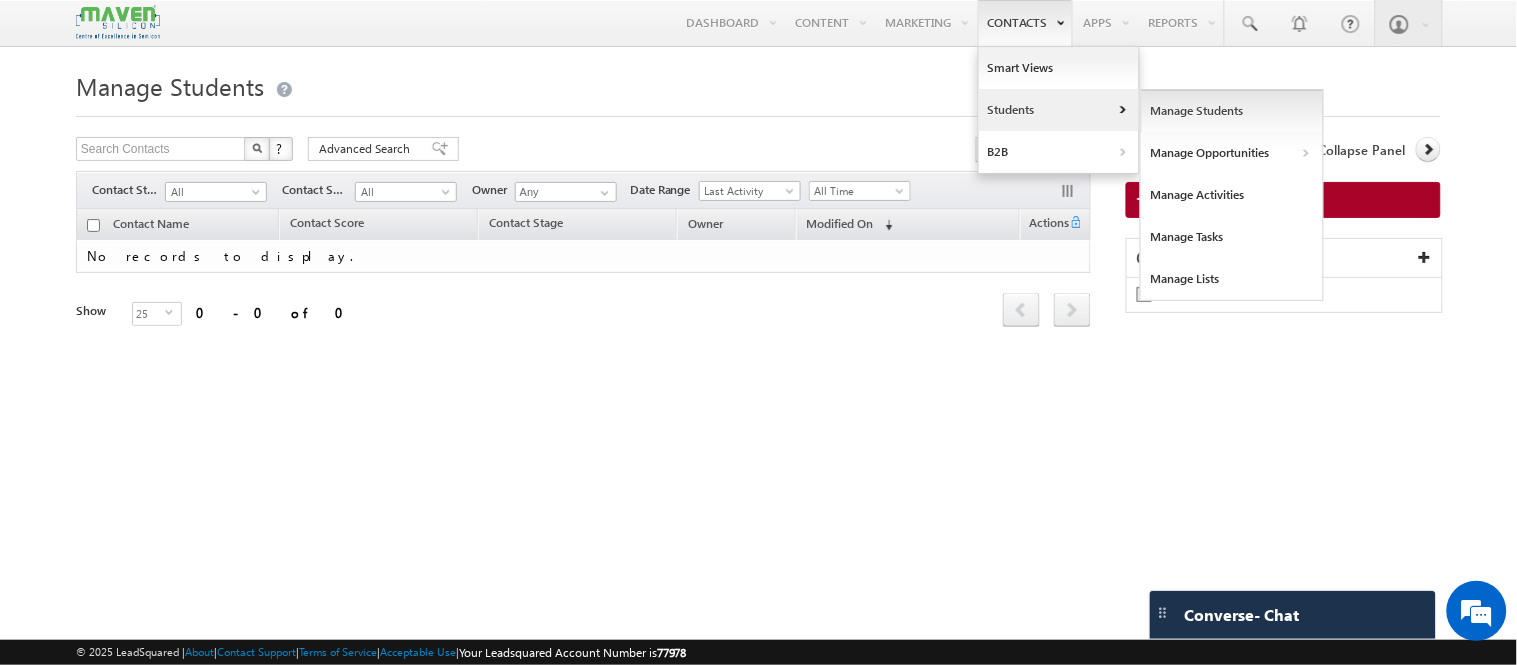 click on "Manage Students" at bounding box center [1232, 111] 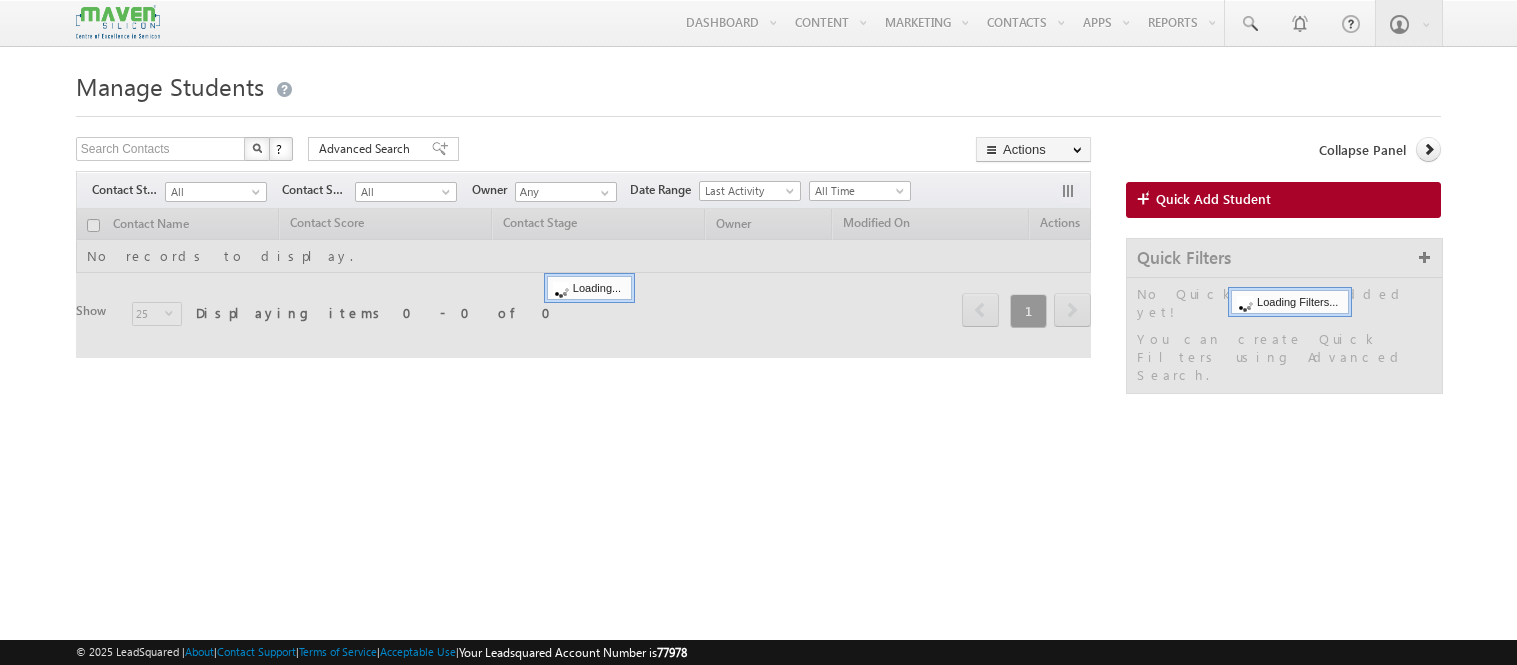 scroll, scrollTop: 0, scrollLeft: 0, axis: both 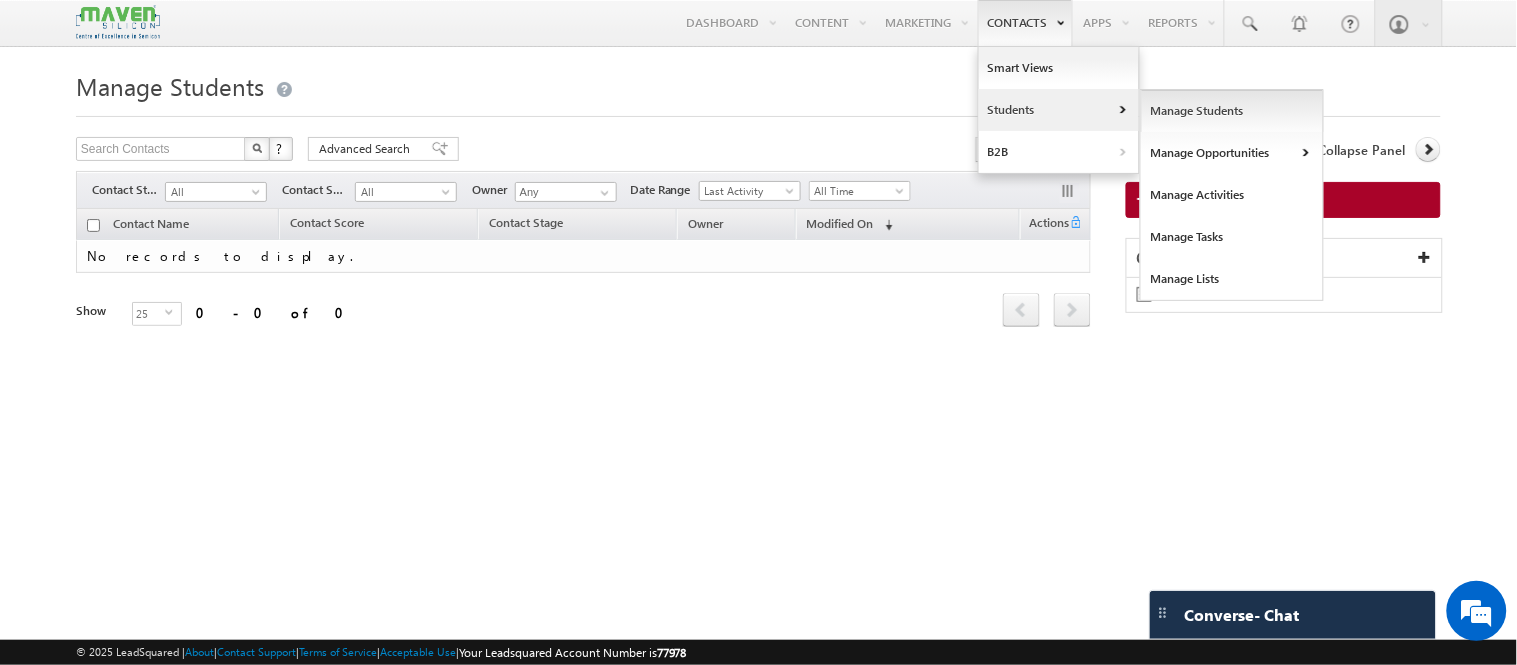 click on "Manage Students" at bounding box center (1232, 111) 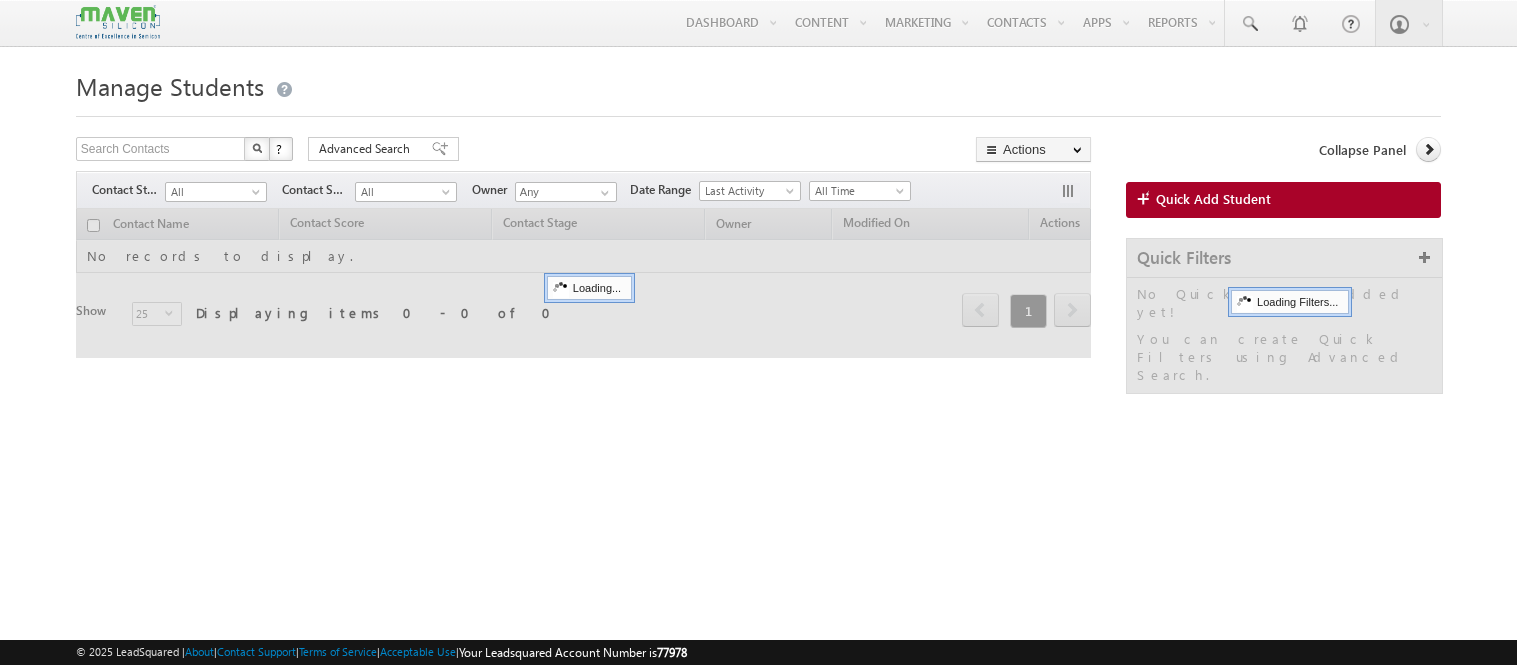 scroll, scrollTop: 0, scrollLeft: 0, axis: both 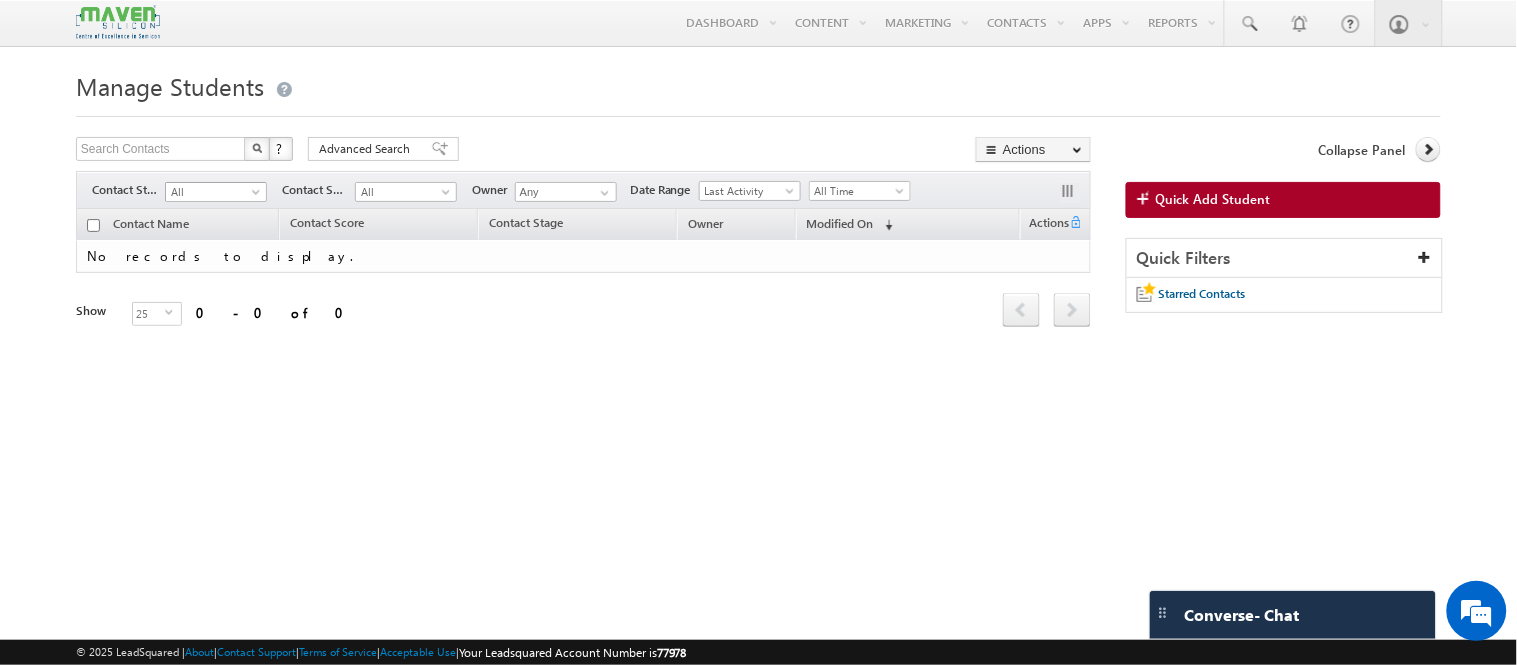 click on "All" at bounding box center (213, 192) 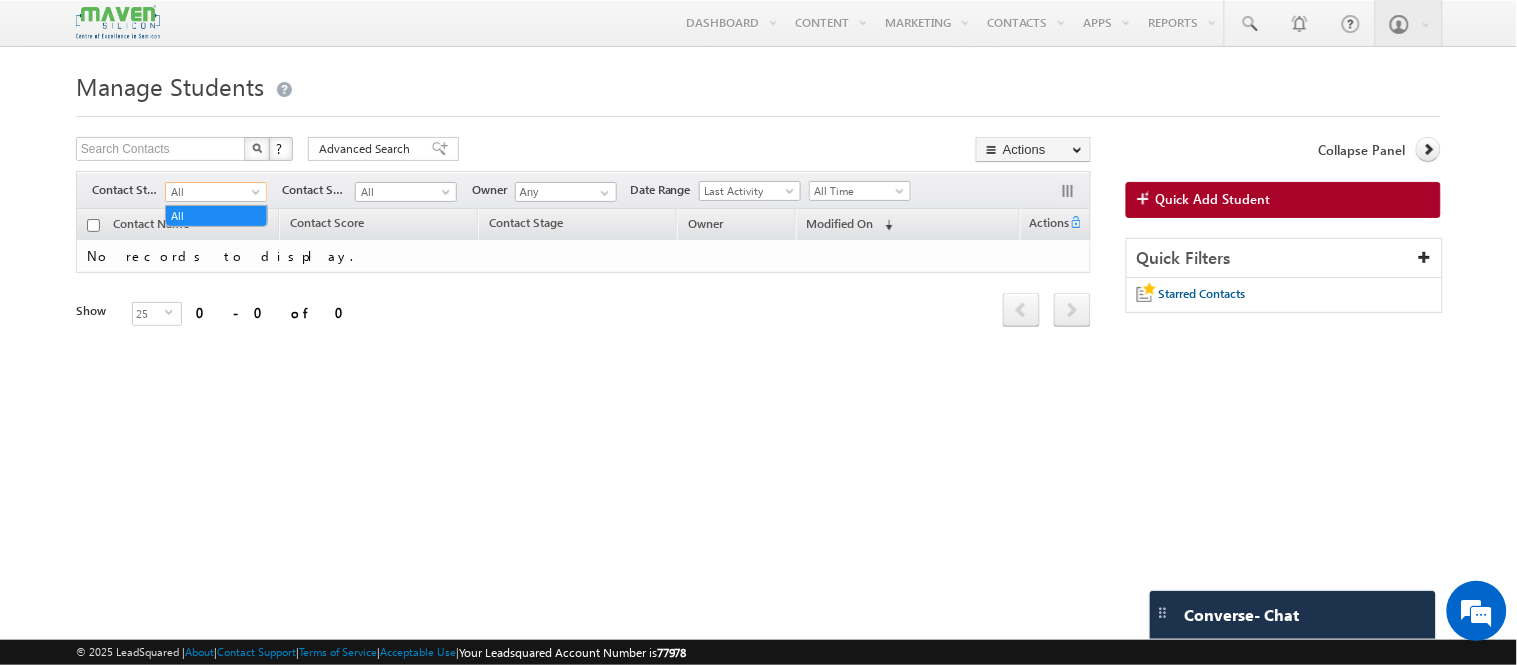 scroll, scrollTop: 0, scrollLeft: 0, axis: both 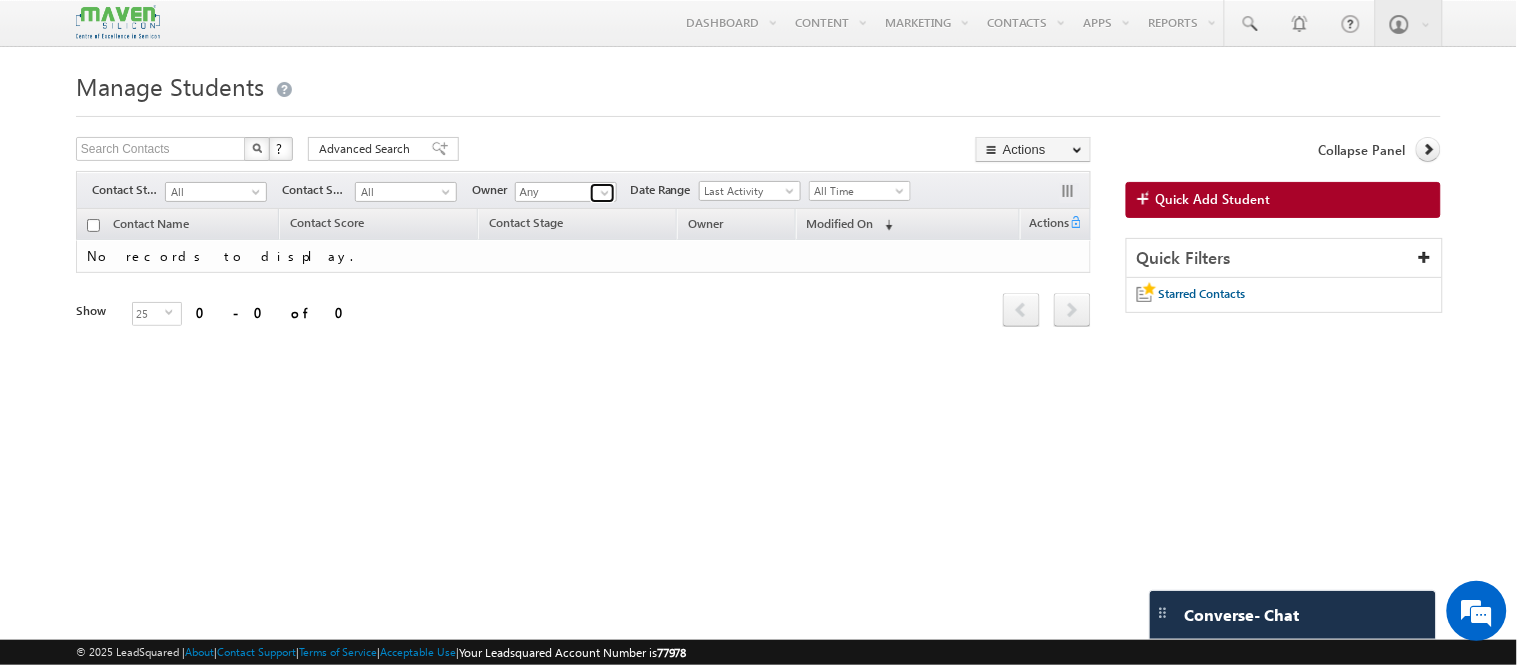 click at bounding box center [605, 193] 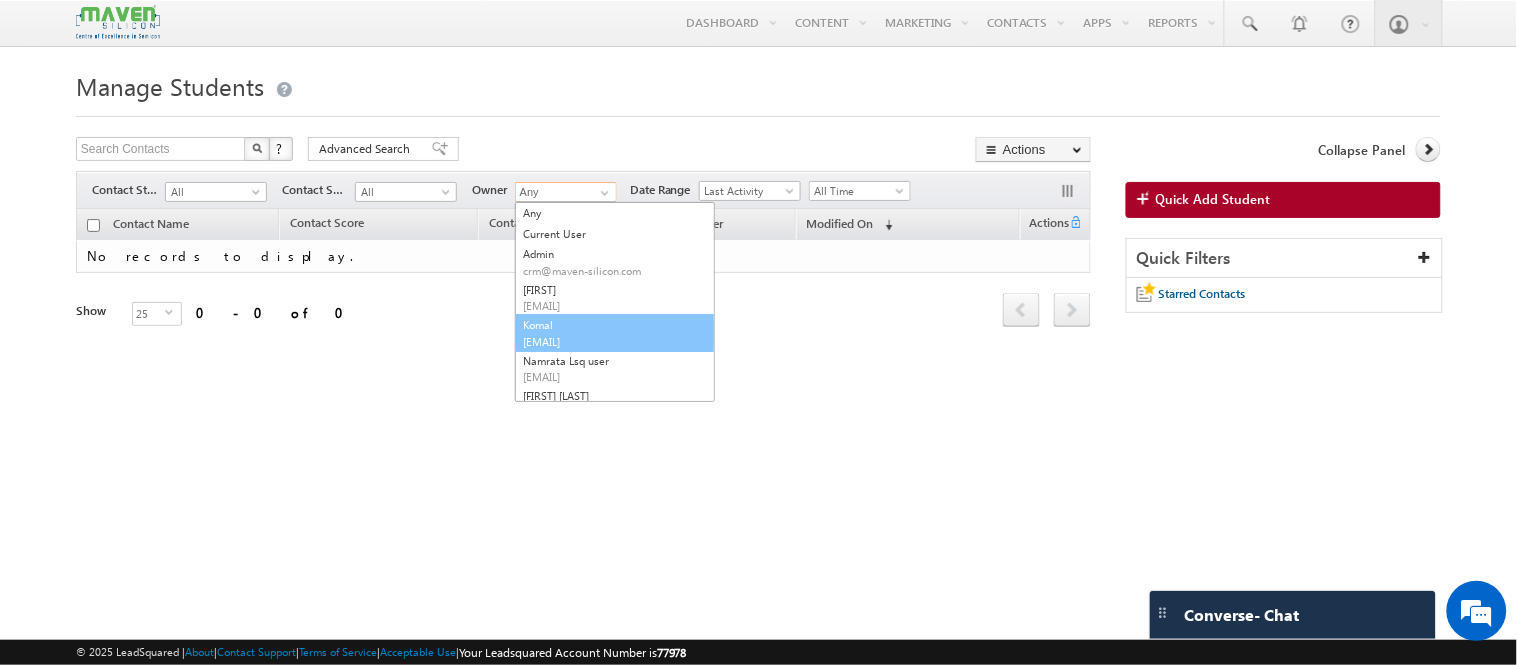 click on "Komal   connectkomalgupta@gmail.com" at bounding box center [615, 333] 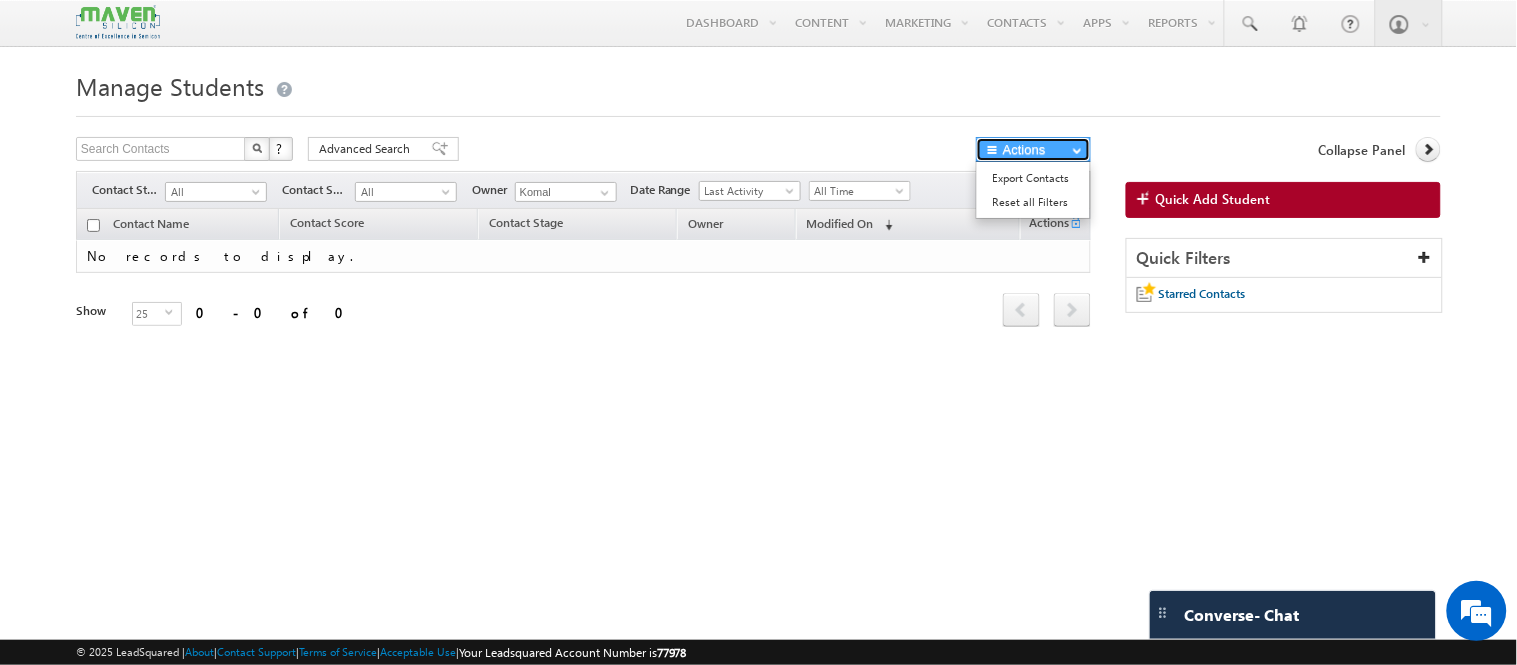 click on "Actions" at bounding box center [1033, 149] 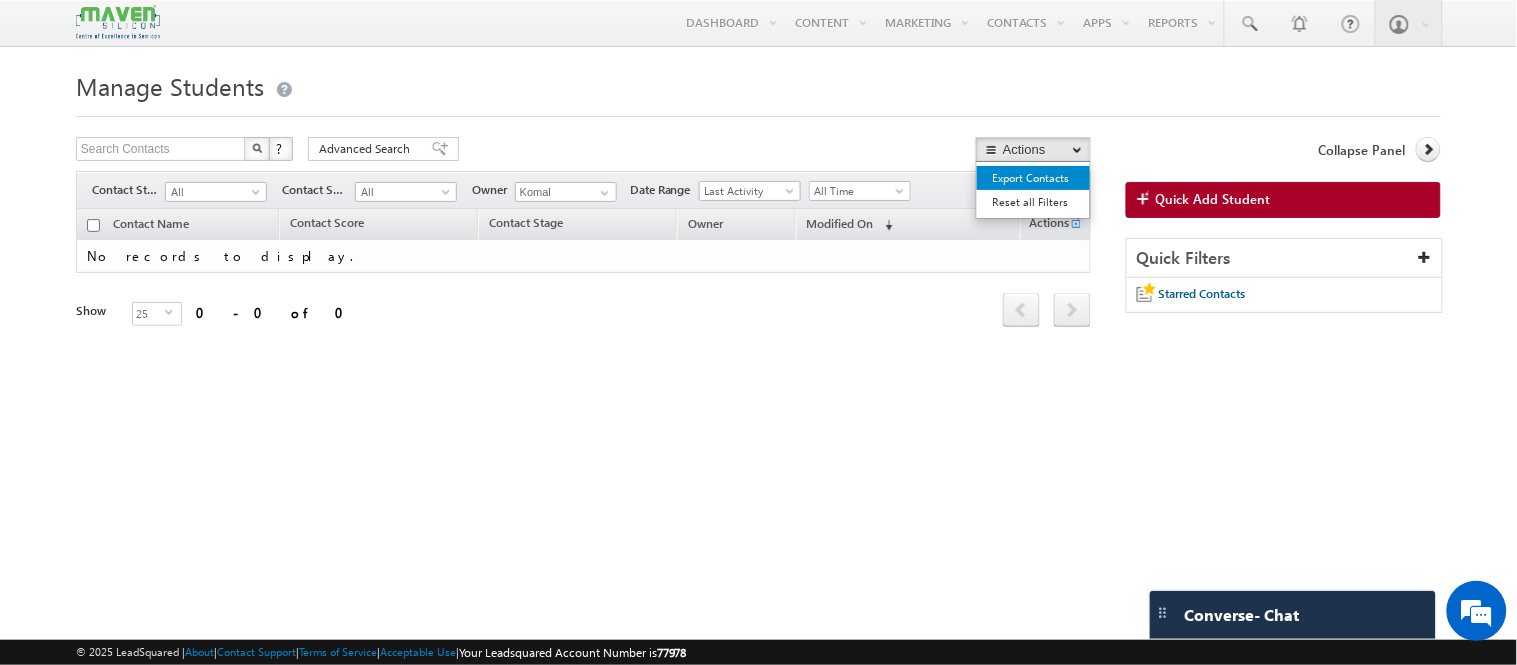 click on "Export Contacts" at bounding box center (1033, 178) 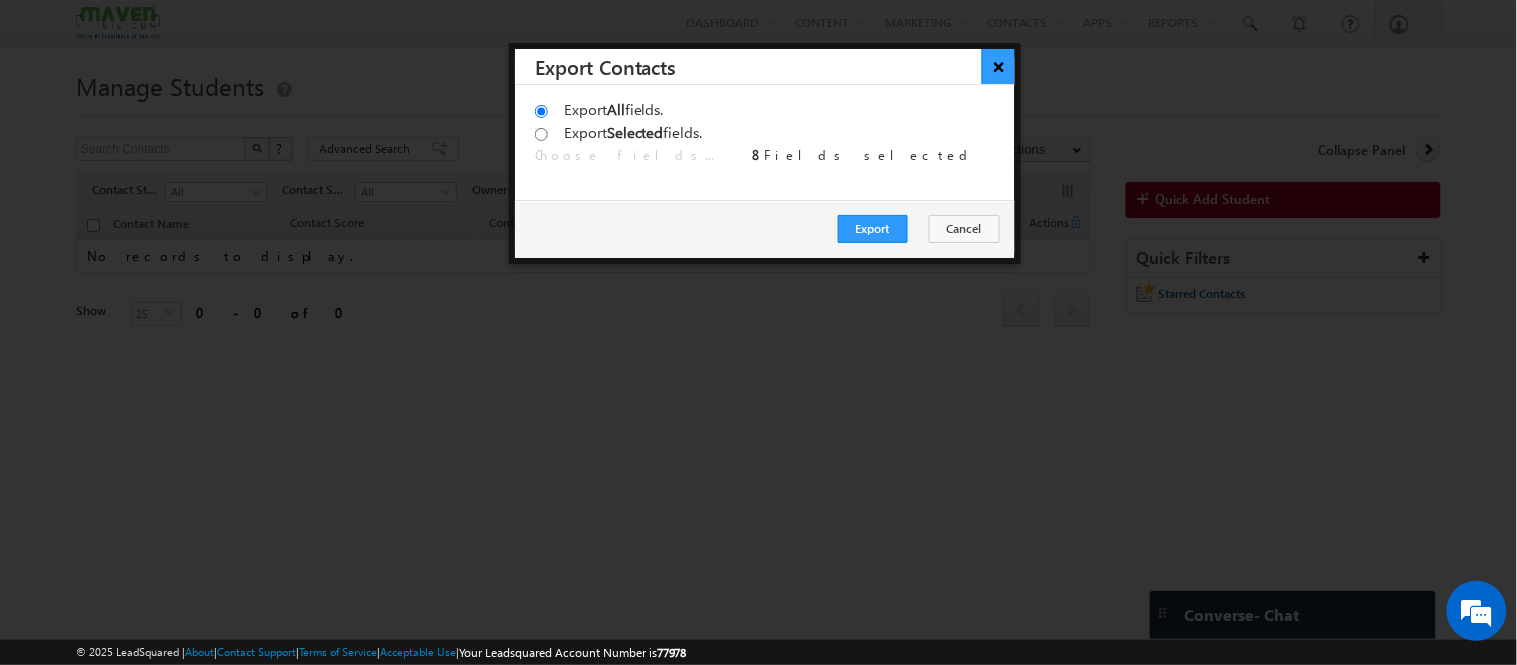 click on "×" at bounding box center (998, 66) 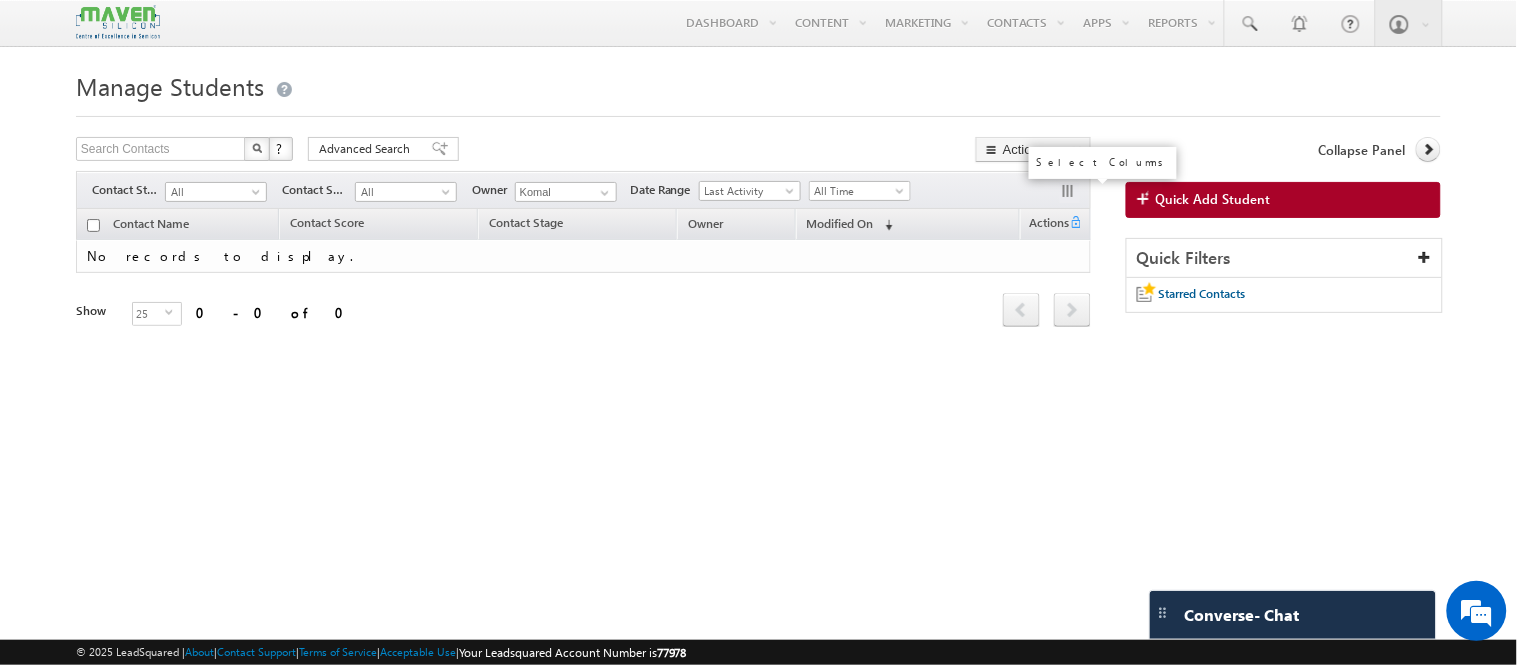 click at bounding box center (1070, 193) 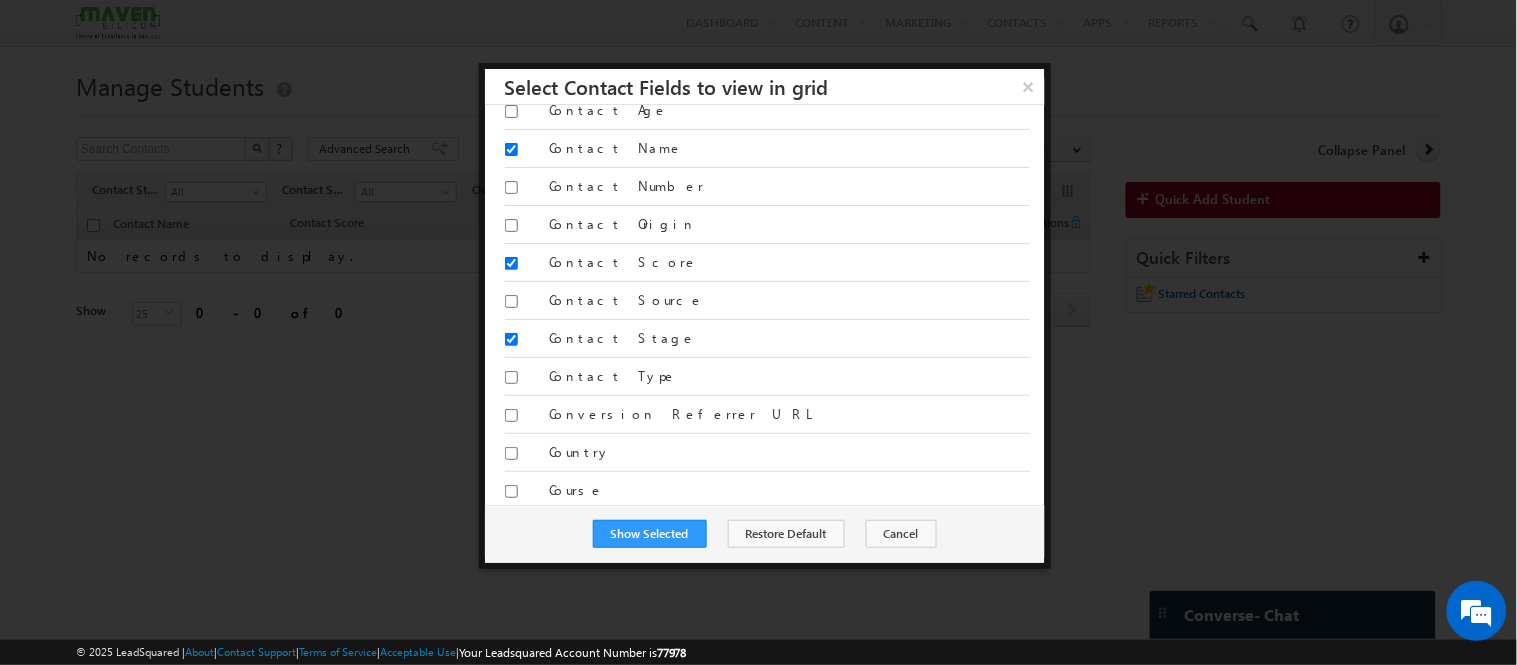 scroll, scrollTop: 488, scrollLeft: 0, axis: vertical 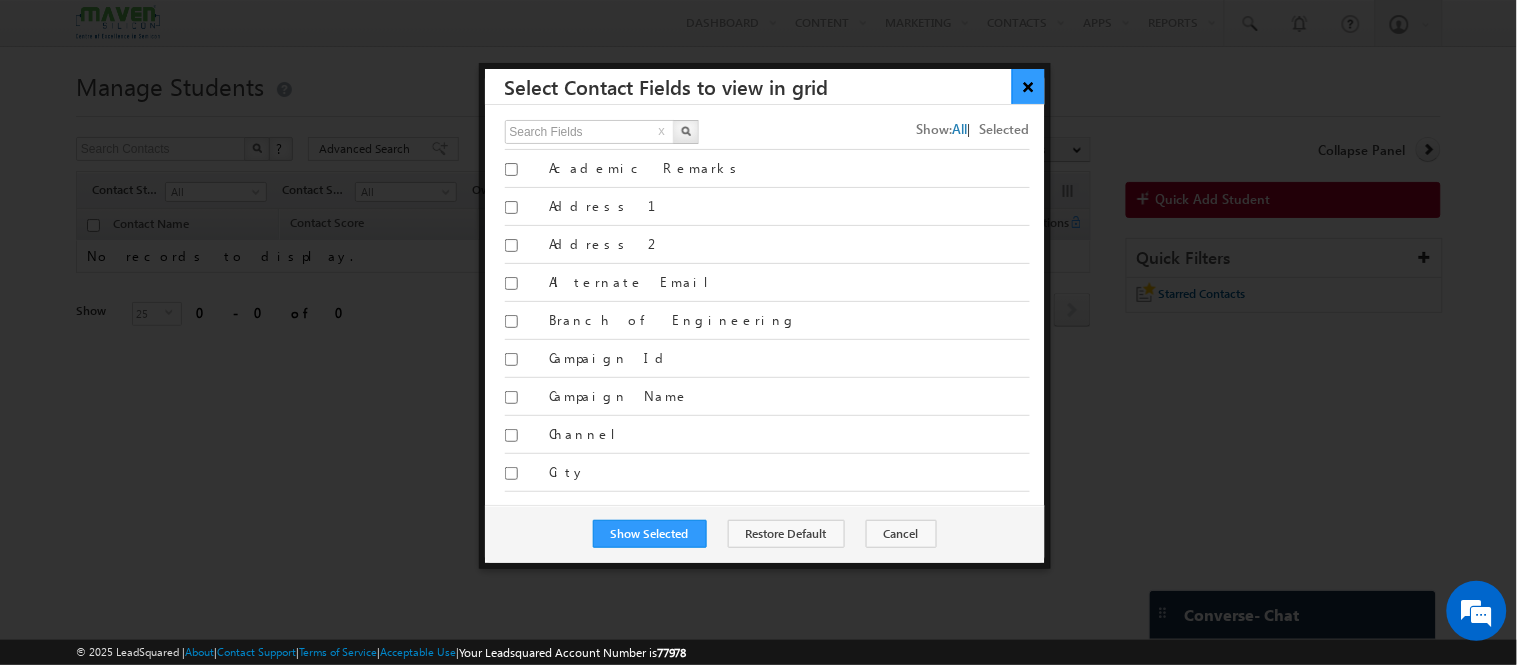click on "×" at bounding box center [1028, 86] 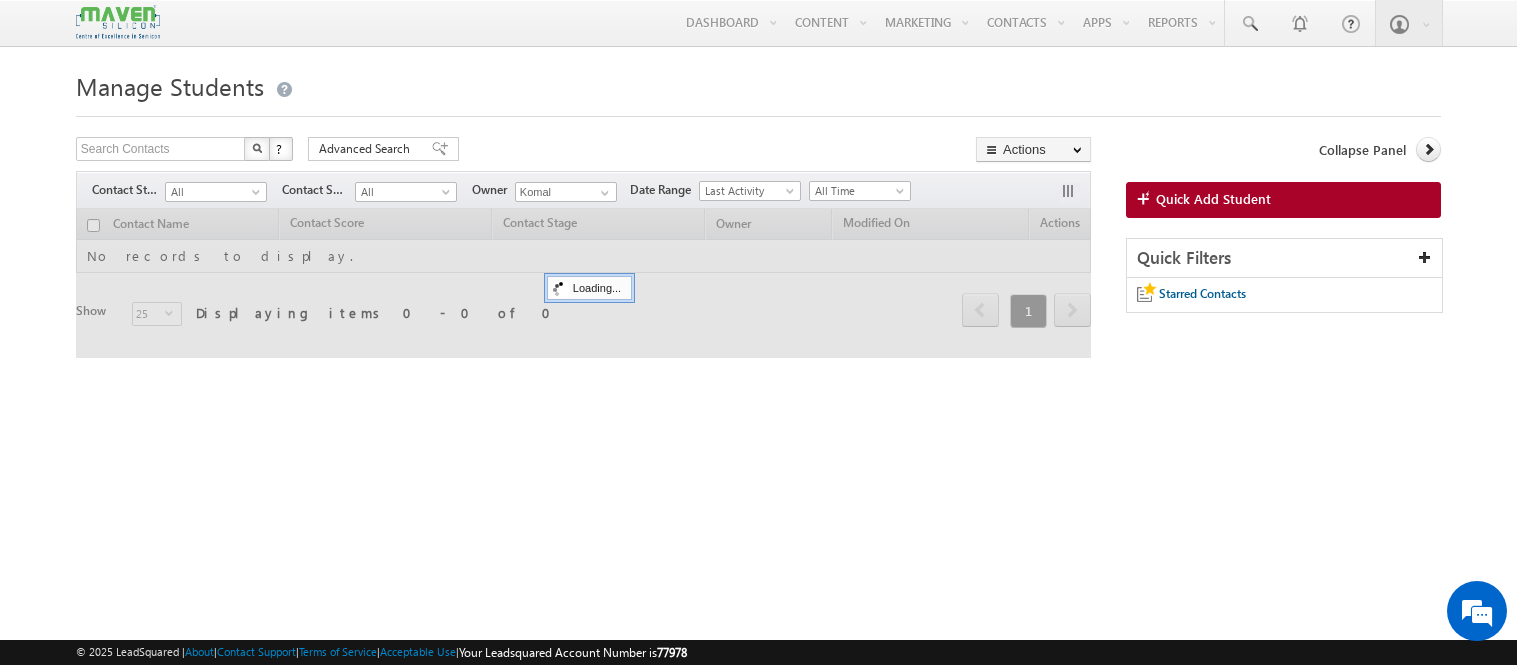 scroll, scrollTop: 0, scrollLeft: 0, axis: both 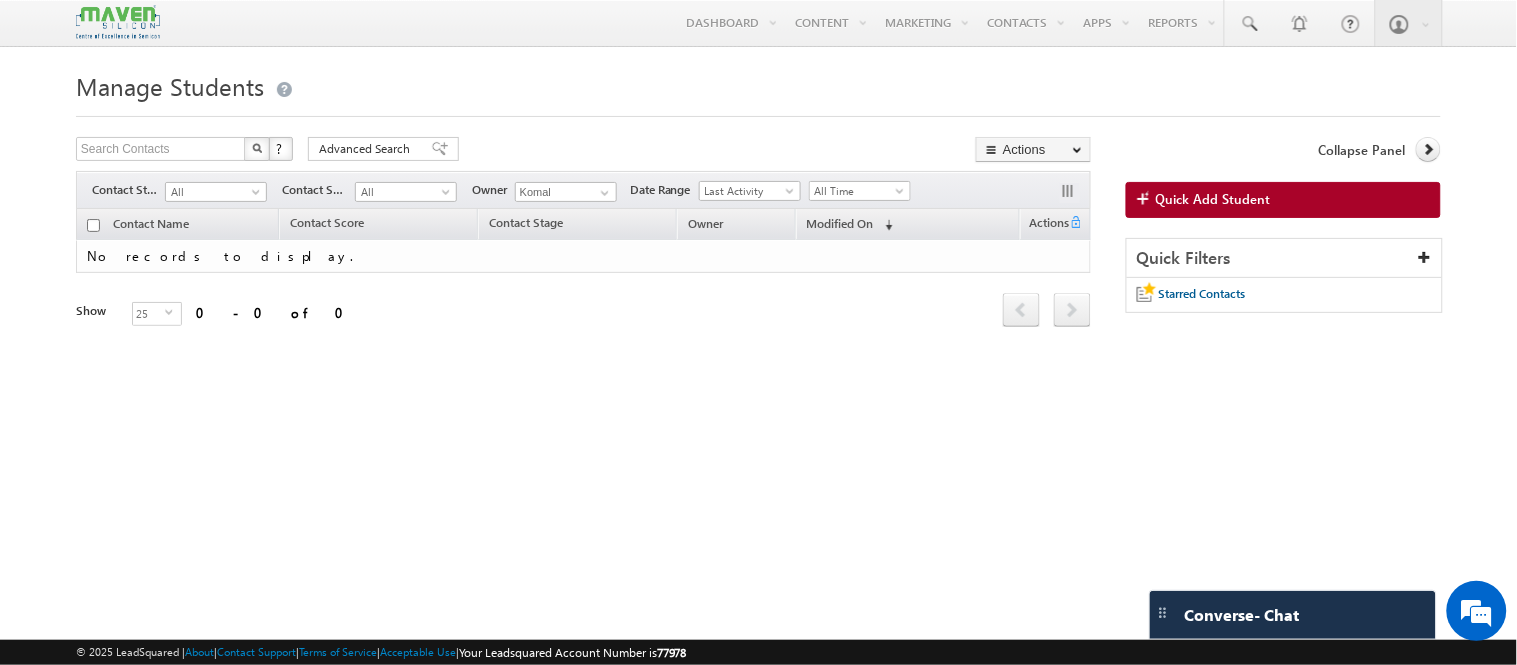 click on "Manage Students
Search Contacts X ?   0 results found
Advanced Search
Advanced Search" at bounding box center [758, 315] 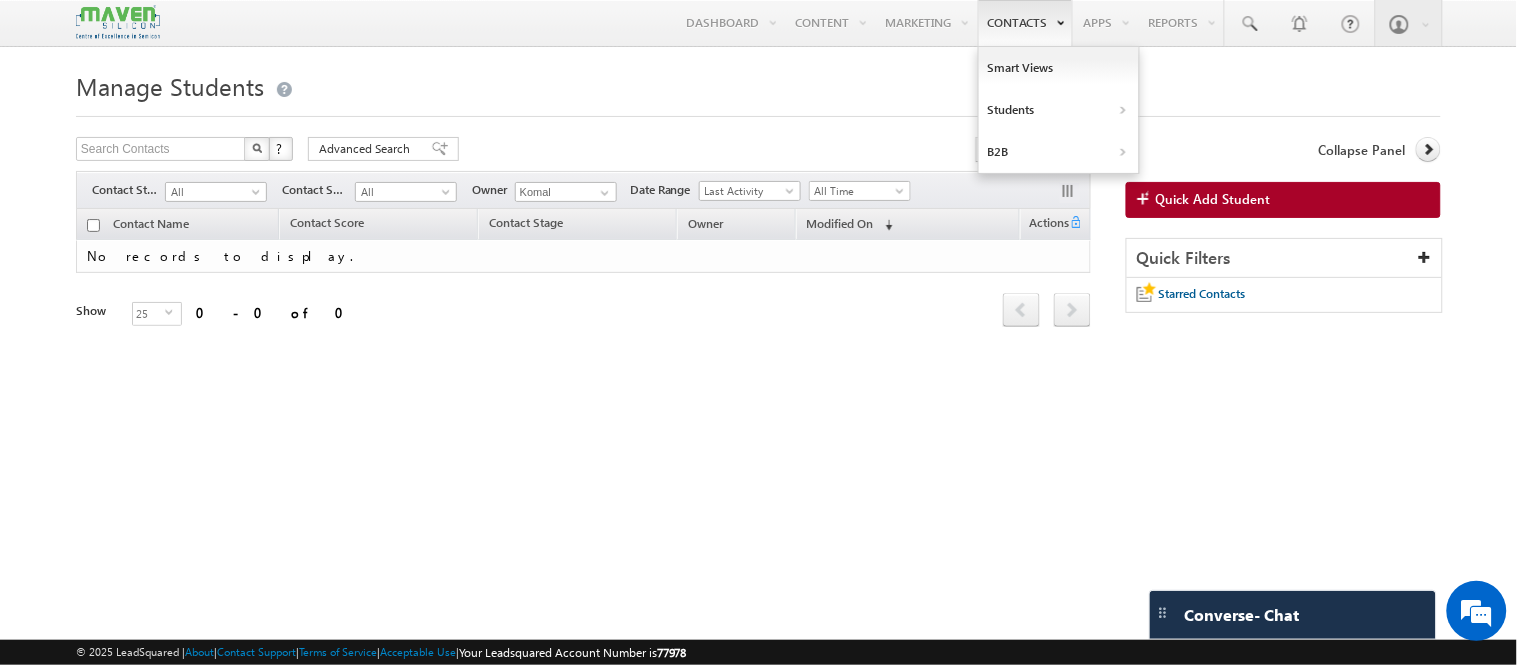 scroll, scrollTop: 0, scrollLeft: 0, axis: both 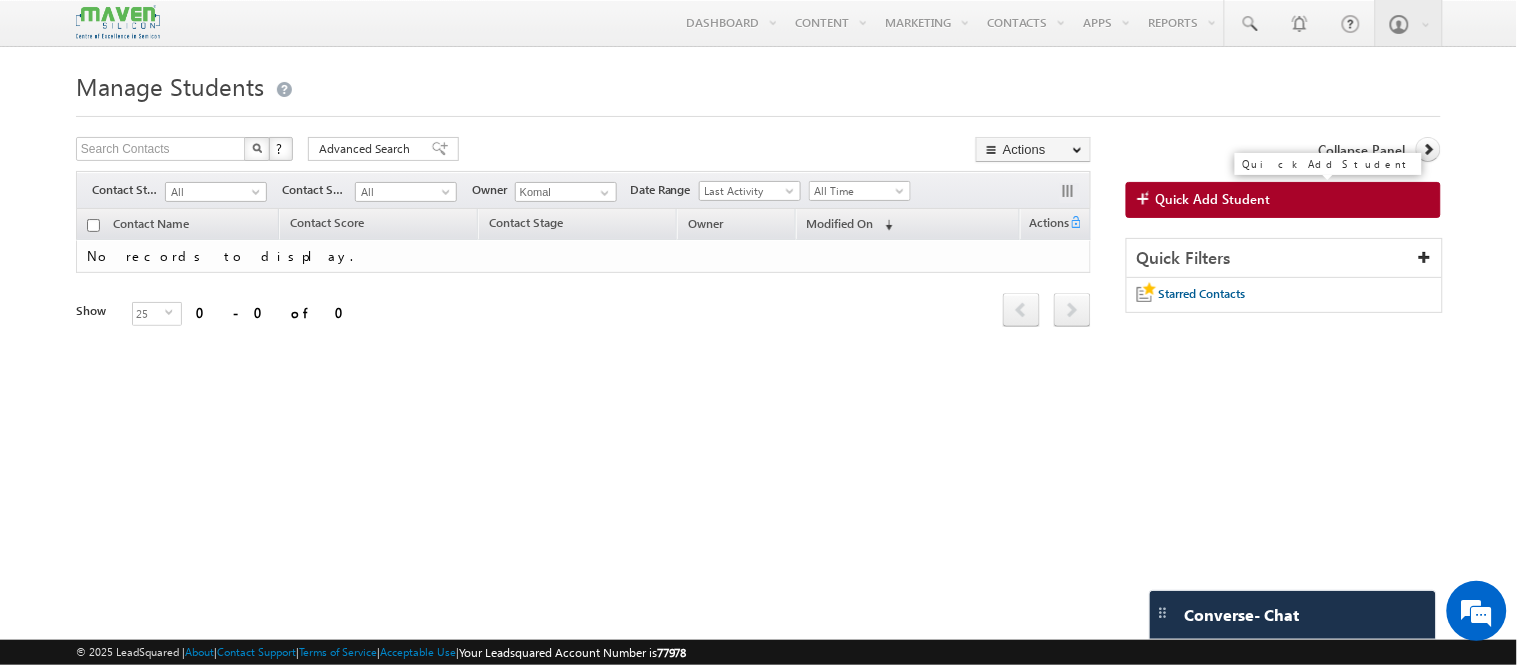 click on "Quick Add Student" at bounding box center (1213, 199) 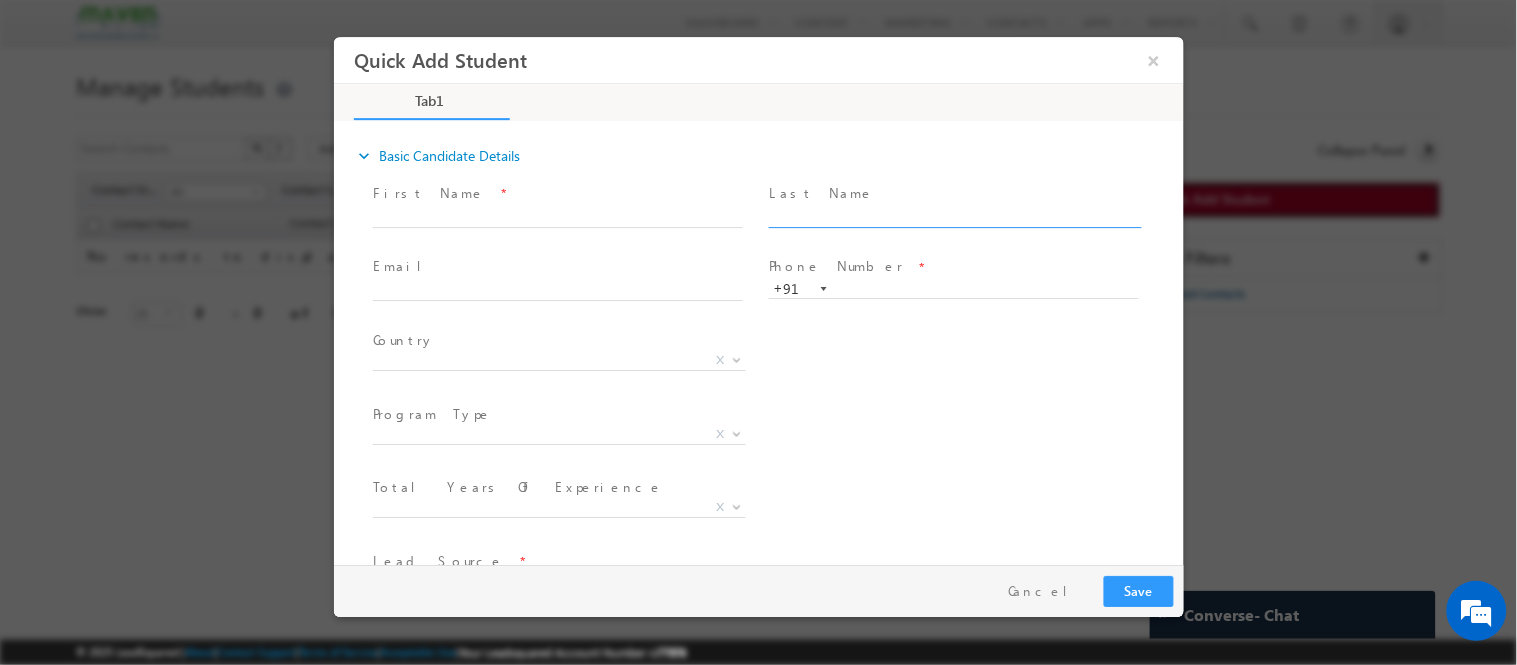 scroll, scrollTop: 0, scrollLeft: 0, axis: both 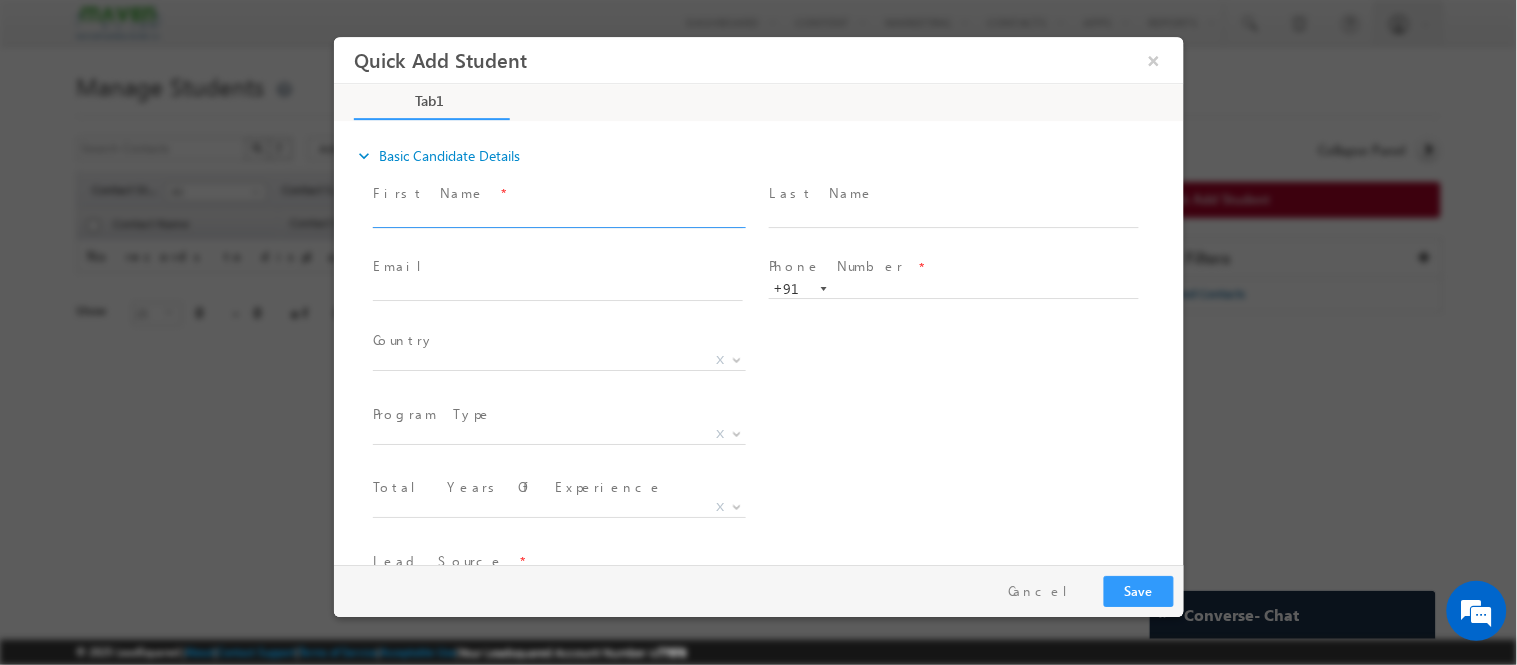 click at bounding box center [557, 217] 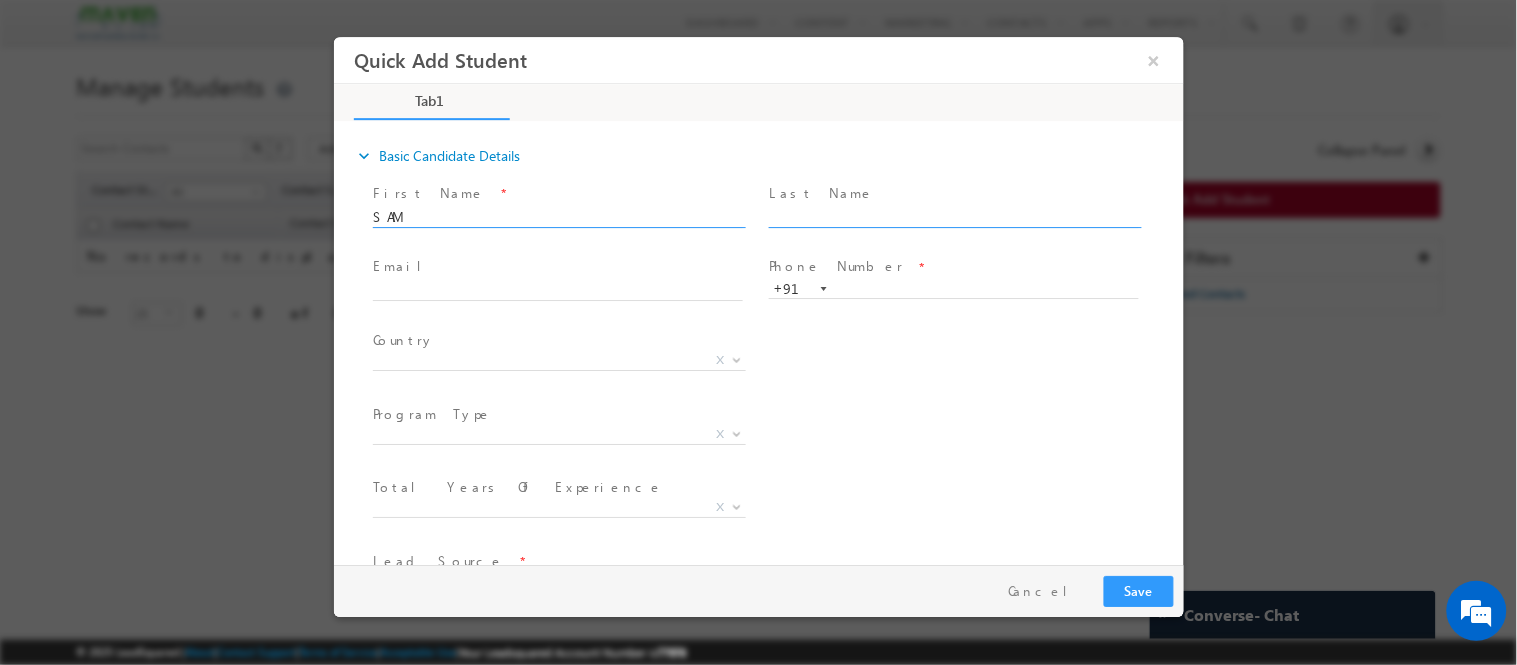 type on "SAM" 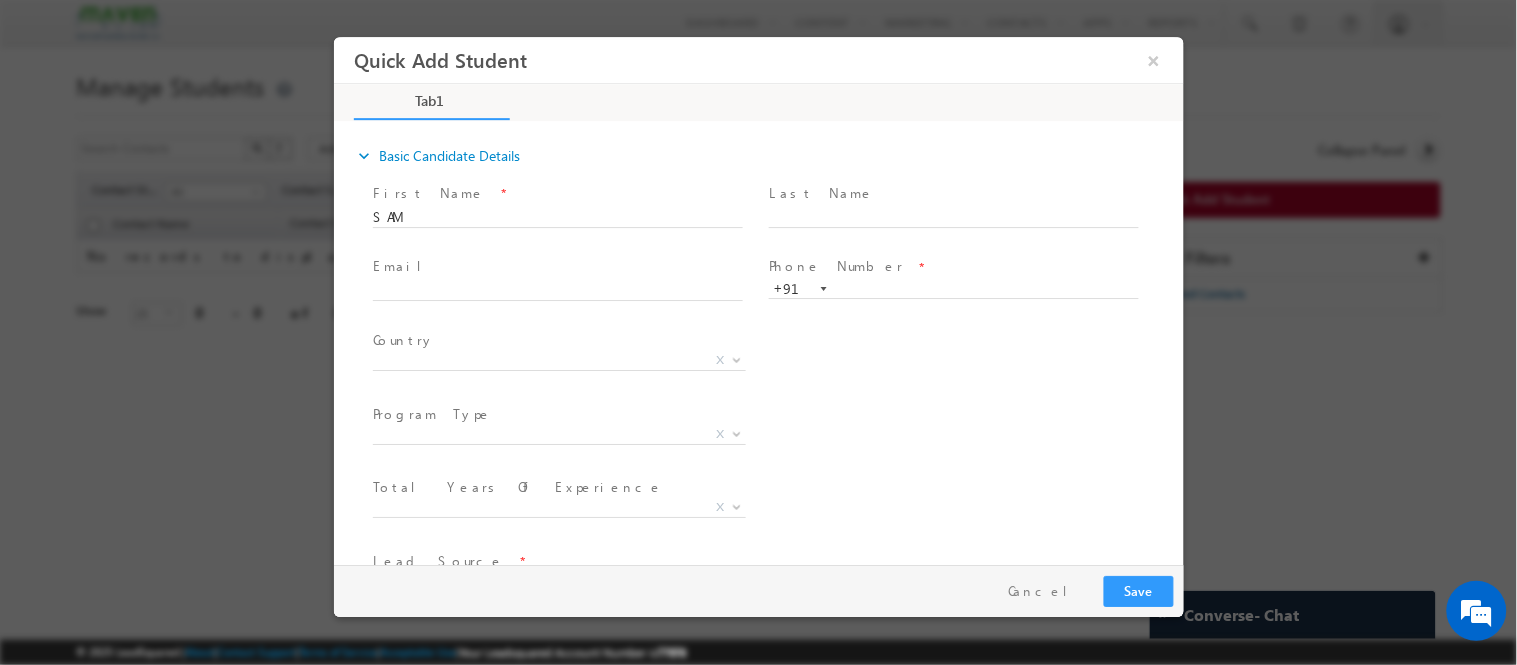 click on "Last Name
*" at bounding box center (952, 193) 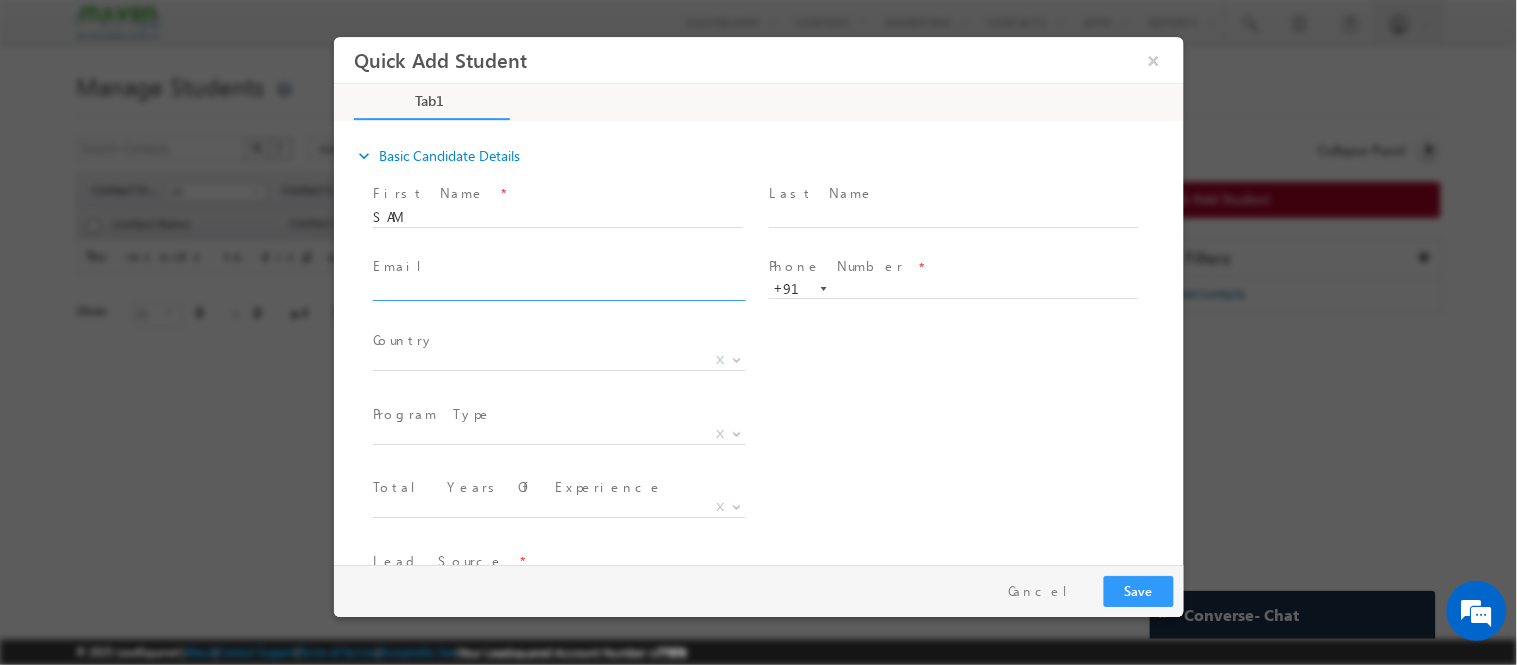 click 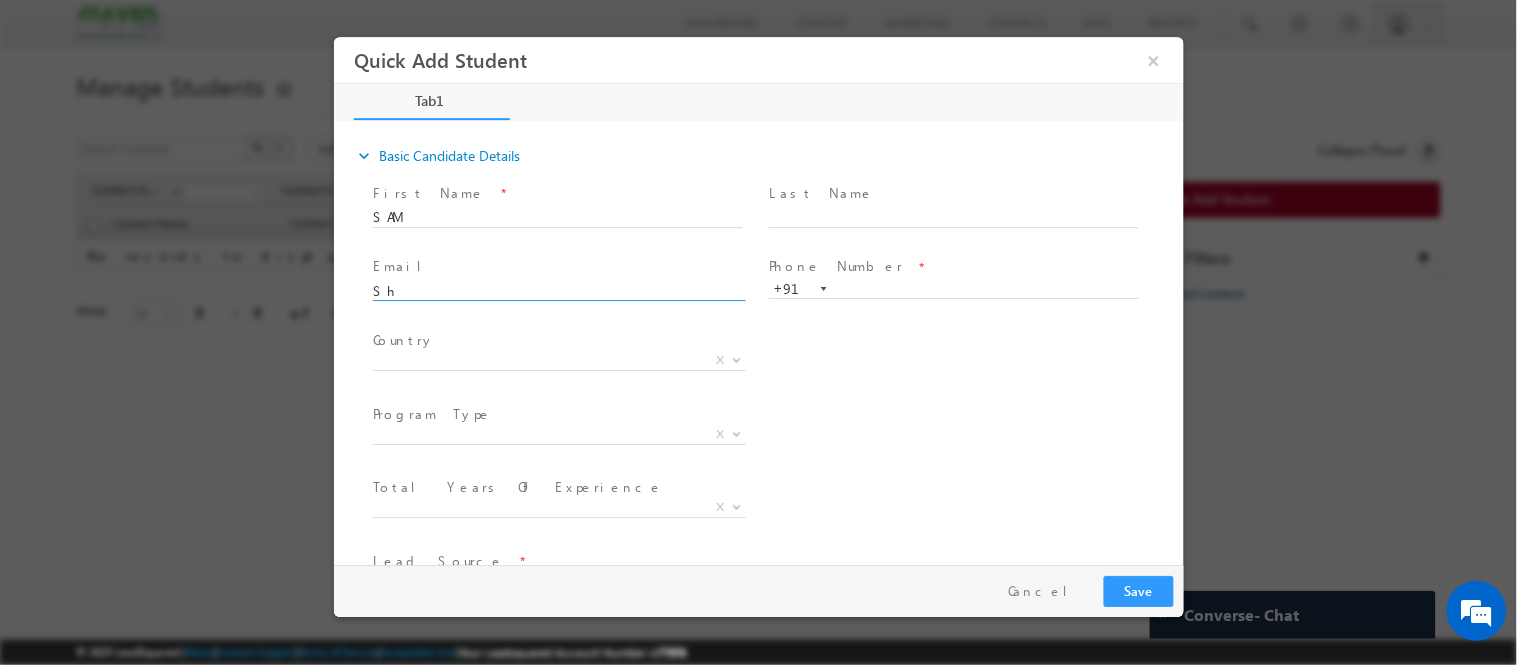 type on "S" 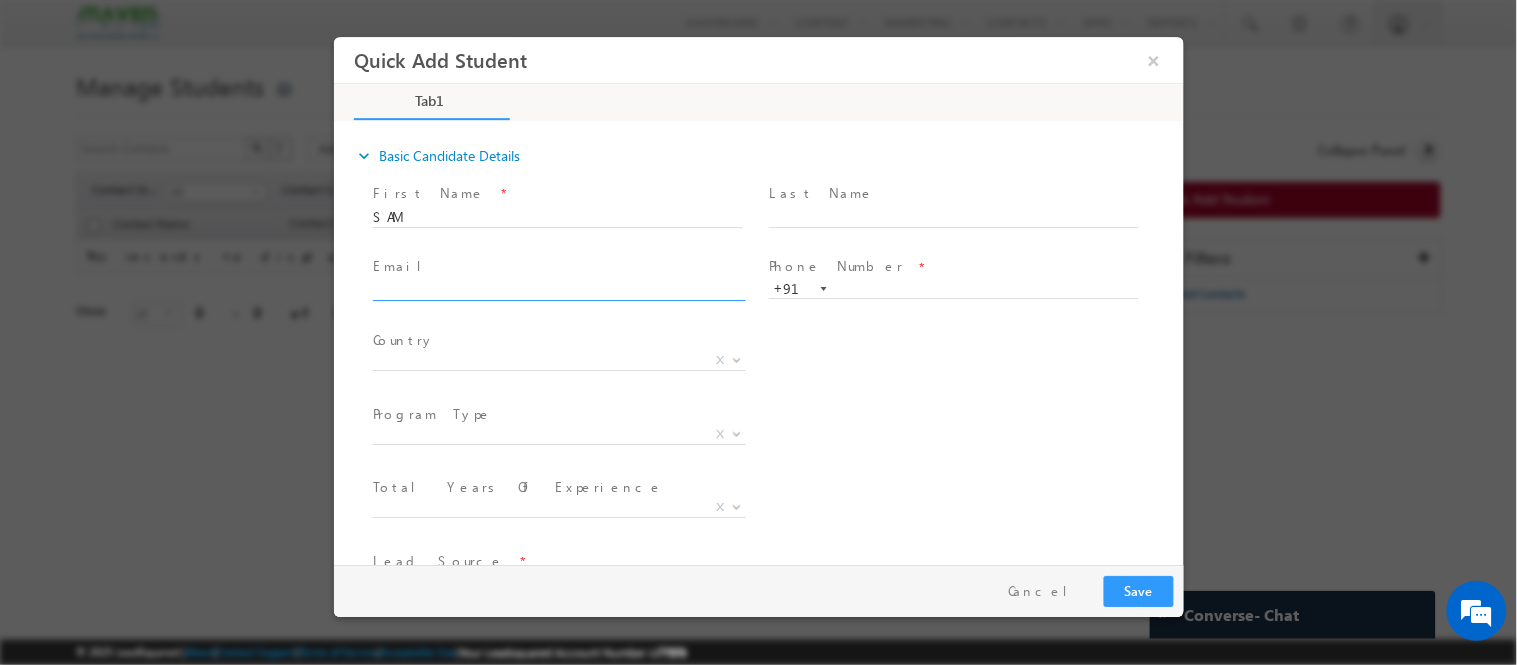 paste on "[USERNAME]@[EXAMPLE.COM]" 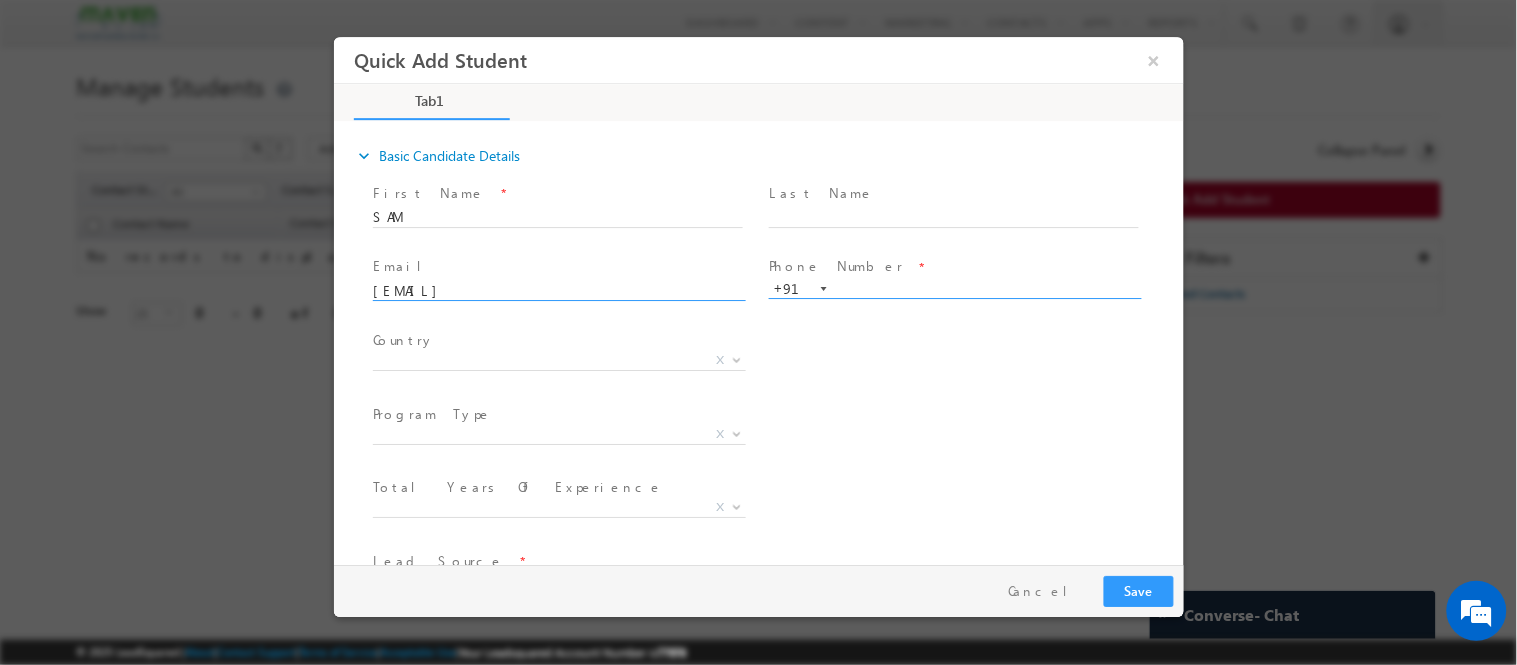 type on "[USERNAME]@[EXAMPLE.COM]" 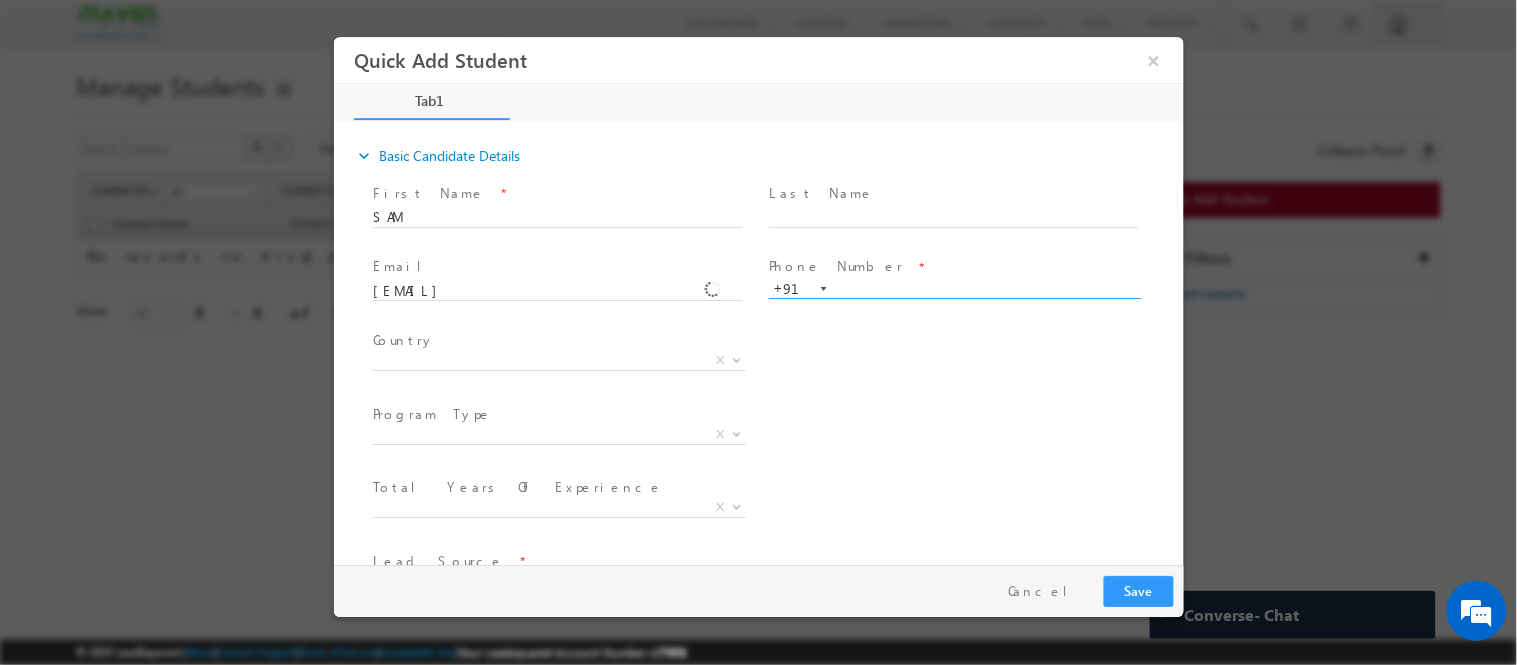 click at bounding box center [953, 289] 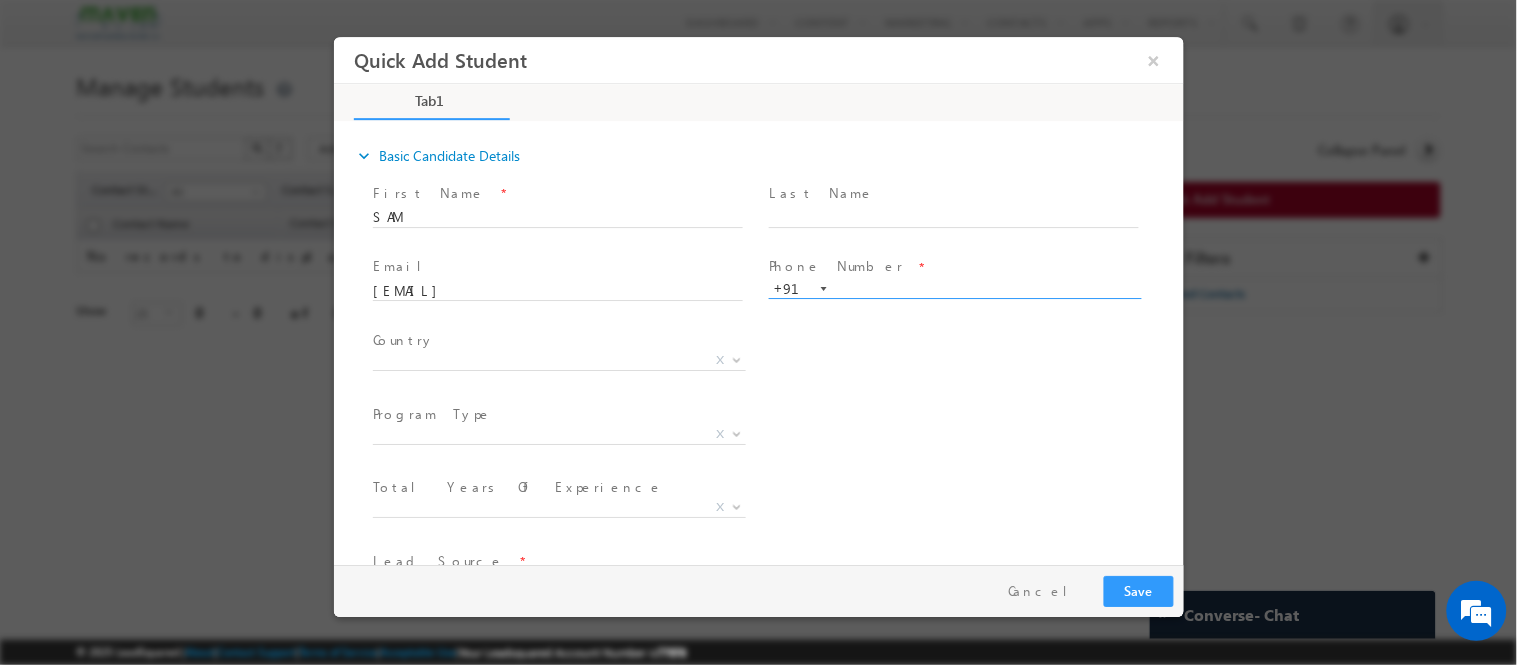 paste on "74061 77555" 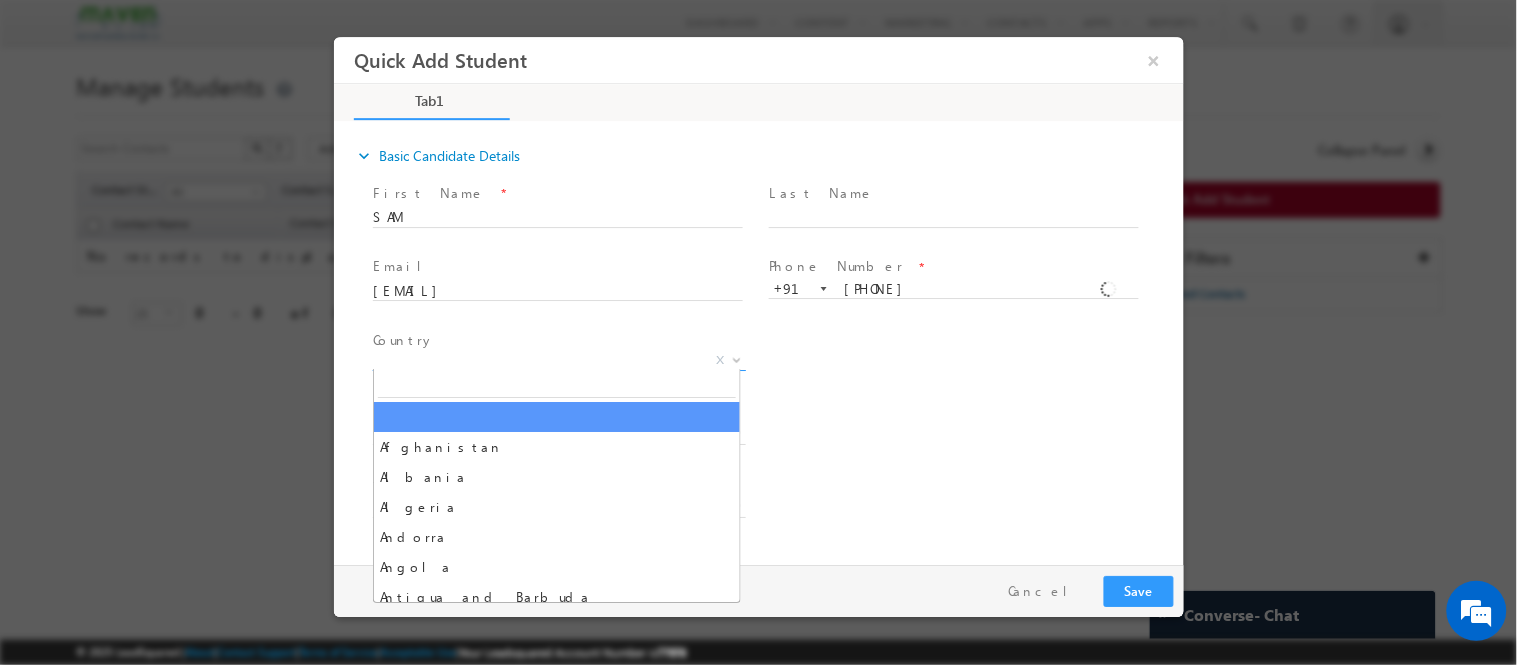 click on "X" at bounding box center [558, 360] 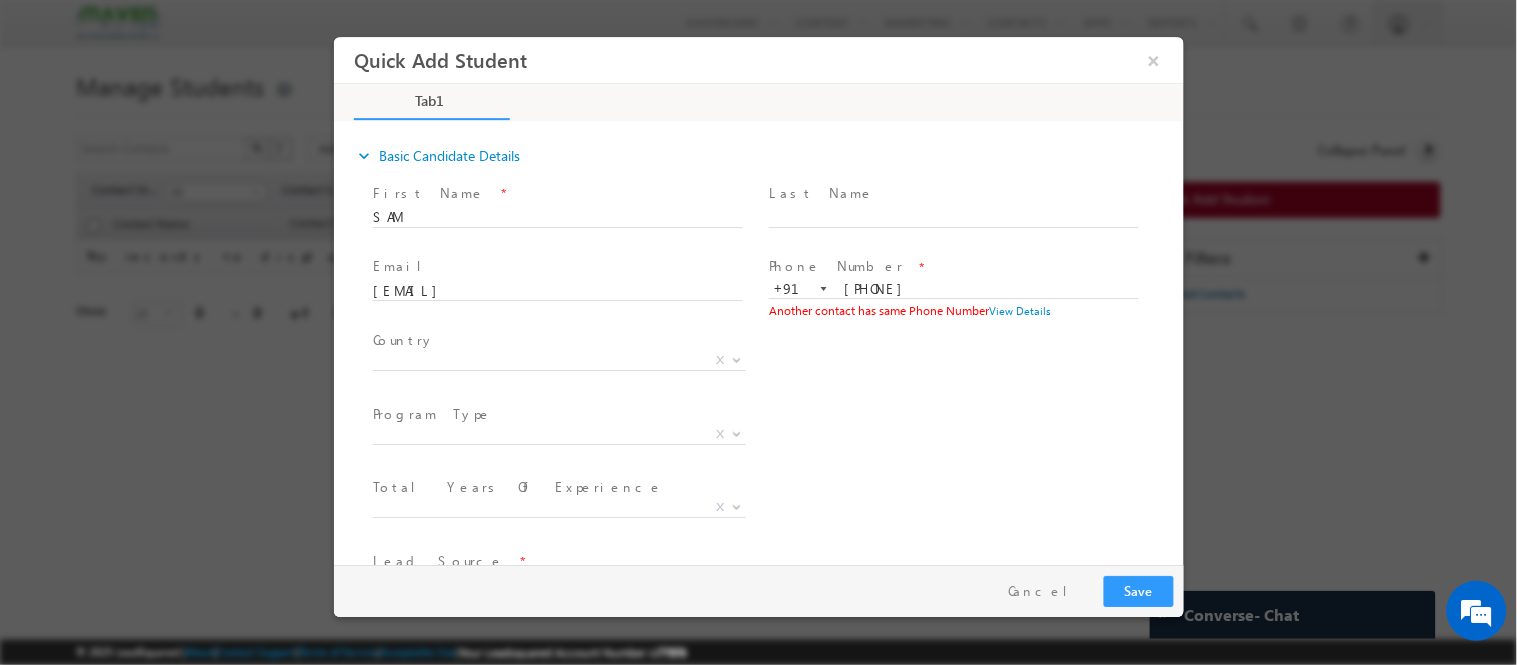 click on "City
*
X Others x
Program Type
*
Long Term
Short Term
X" at bounding box center [775, 436] 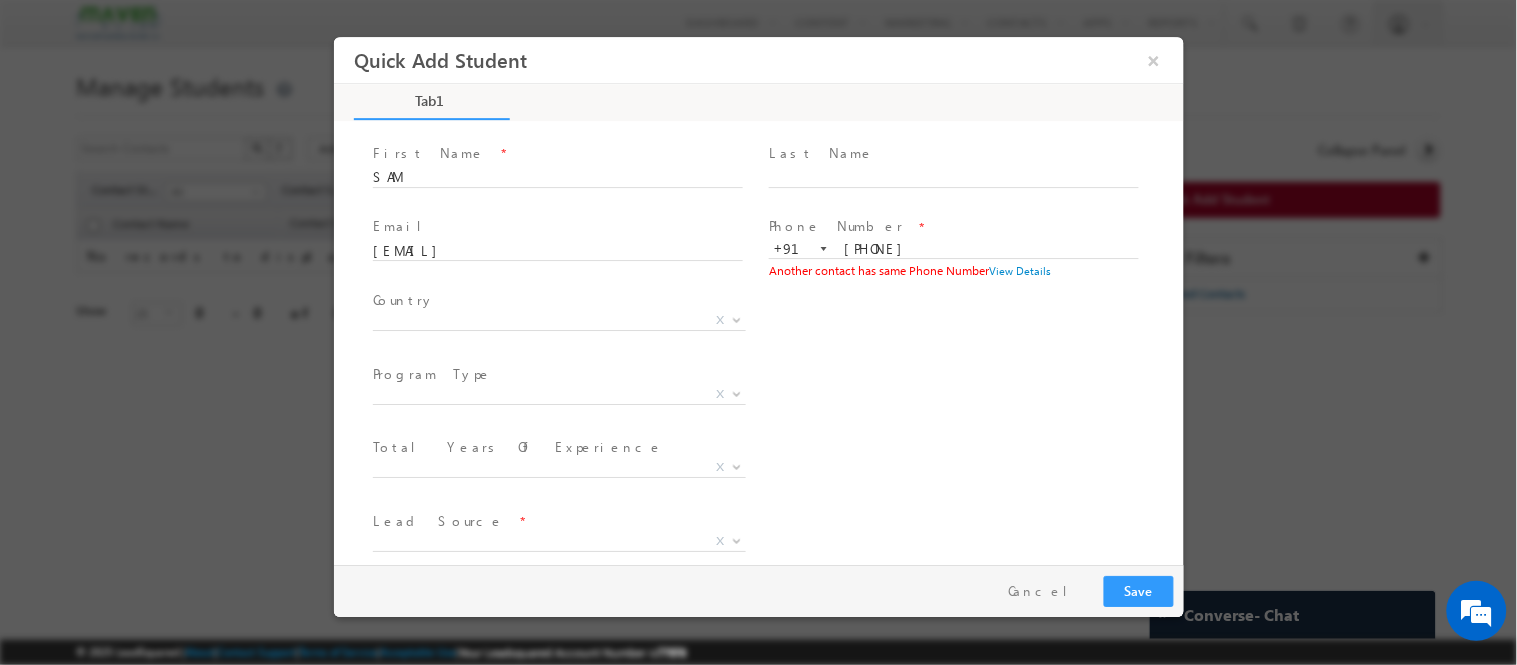 scroll, scrollTop: 41, scrollLeft: 0, axis: vertical 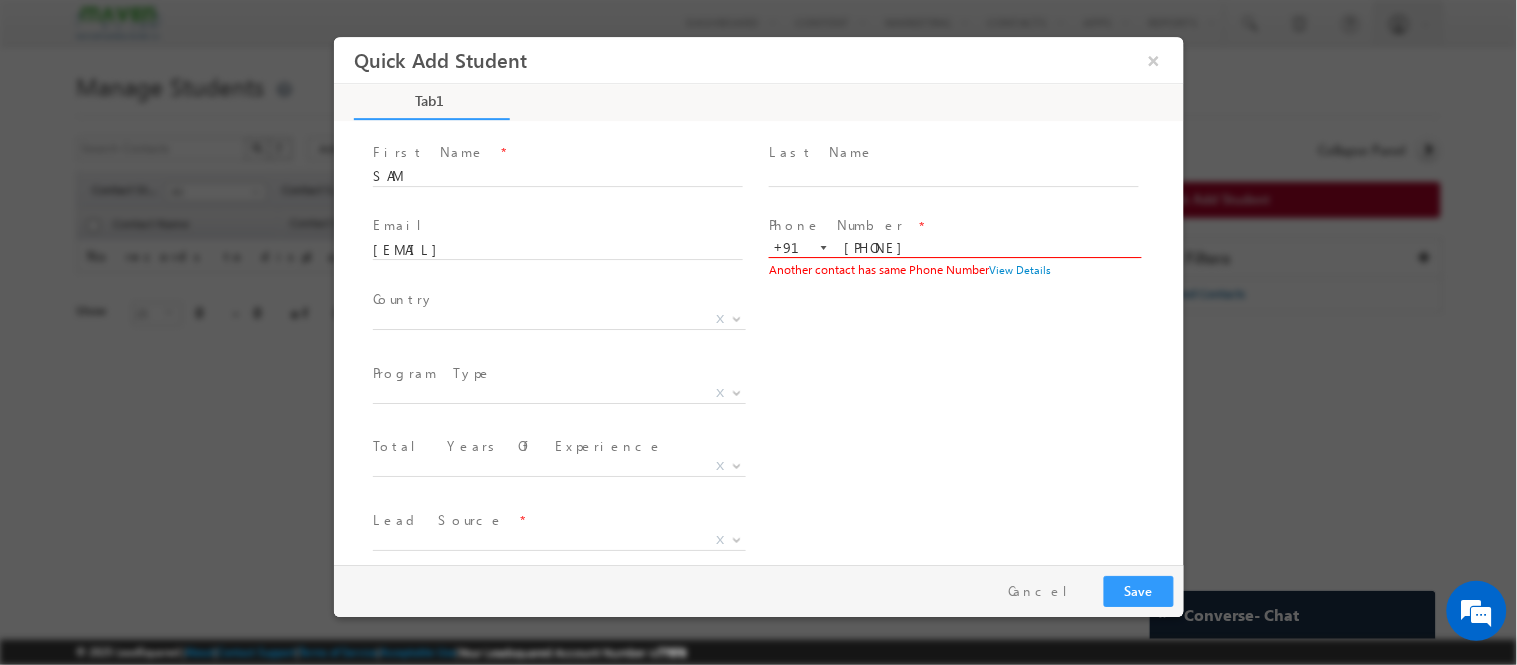 click on "7406177555" at bounding box center (953, 248) 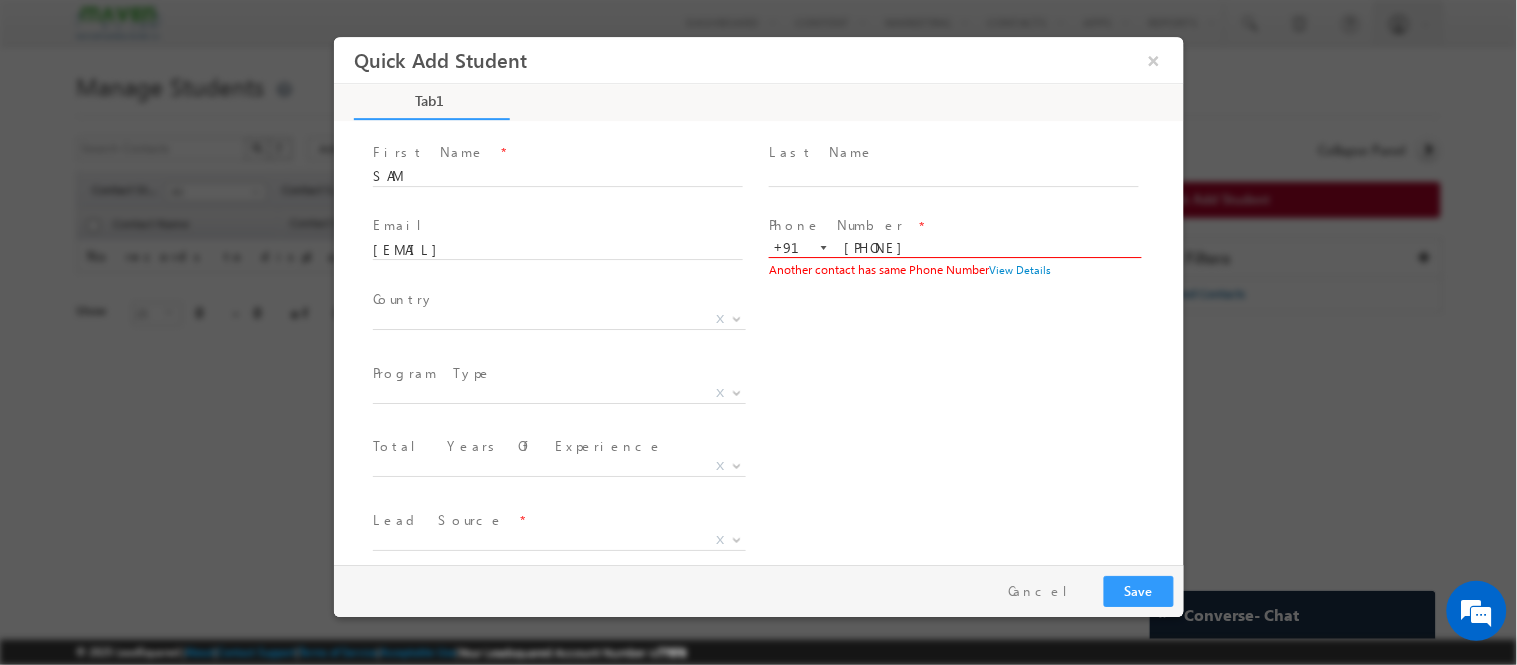 type on "7406177556" 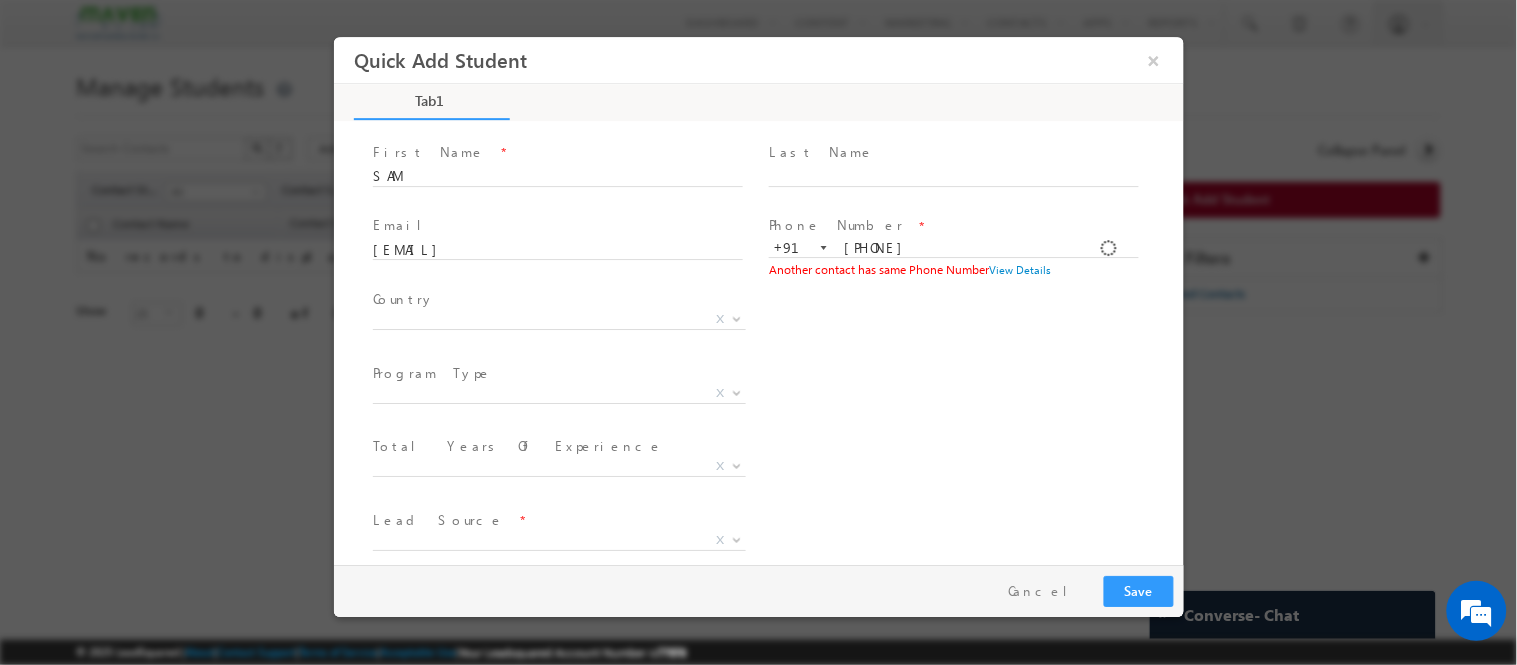 click on "Country
*
Afghanistan
Albania
Algeria
Andorra
Angola
Antigua and Barbuda
Argentina
Armenia
Australia
Austria
Azerbaijan
Bahamas, The
Bahrain
Bangladesh
Barbados
Belarus
Belgium
Belize
Benin
Bhutan
Bolivia
Bosnia and Herzegovina
Botswana
Brazil
Brunei
Bulgaria
Burkina Faso
Burma
Burundi
Cambodia
Cameroon
Canada
Cape Verde
Central African Republic
Chad
Chile
China
Colombia
Comoros
Congo, Democratic Republic of the
Congo, Republic of the
Costa Rica
Cote dIvoire
Croatia
Cuba
Cyprus
Czech Republic
Denmark
Djibouti
Dominica
Dominican Republic
East Timor (see Timor-Leste)" at bounding box center (775, 321) 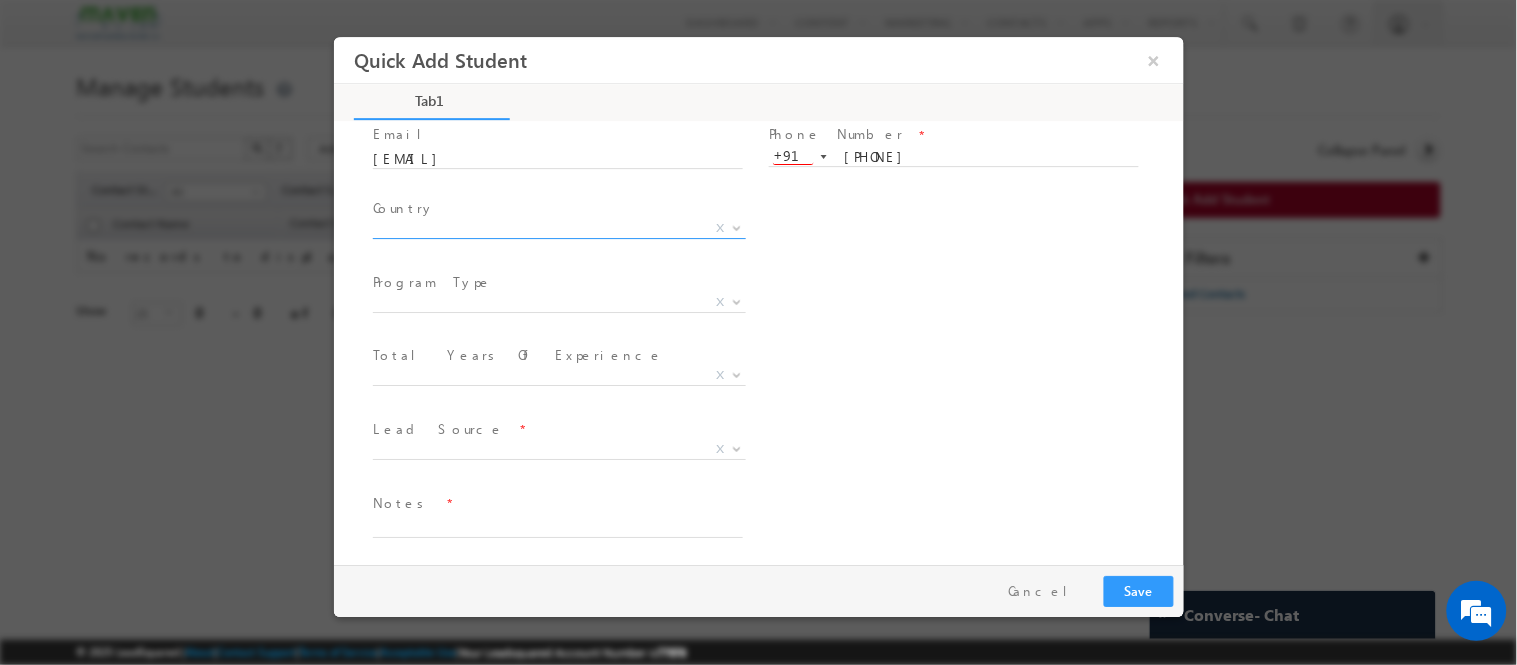 scroll, scrollTop: 134, scrollLeft: 0, axis: vertical 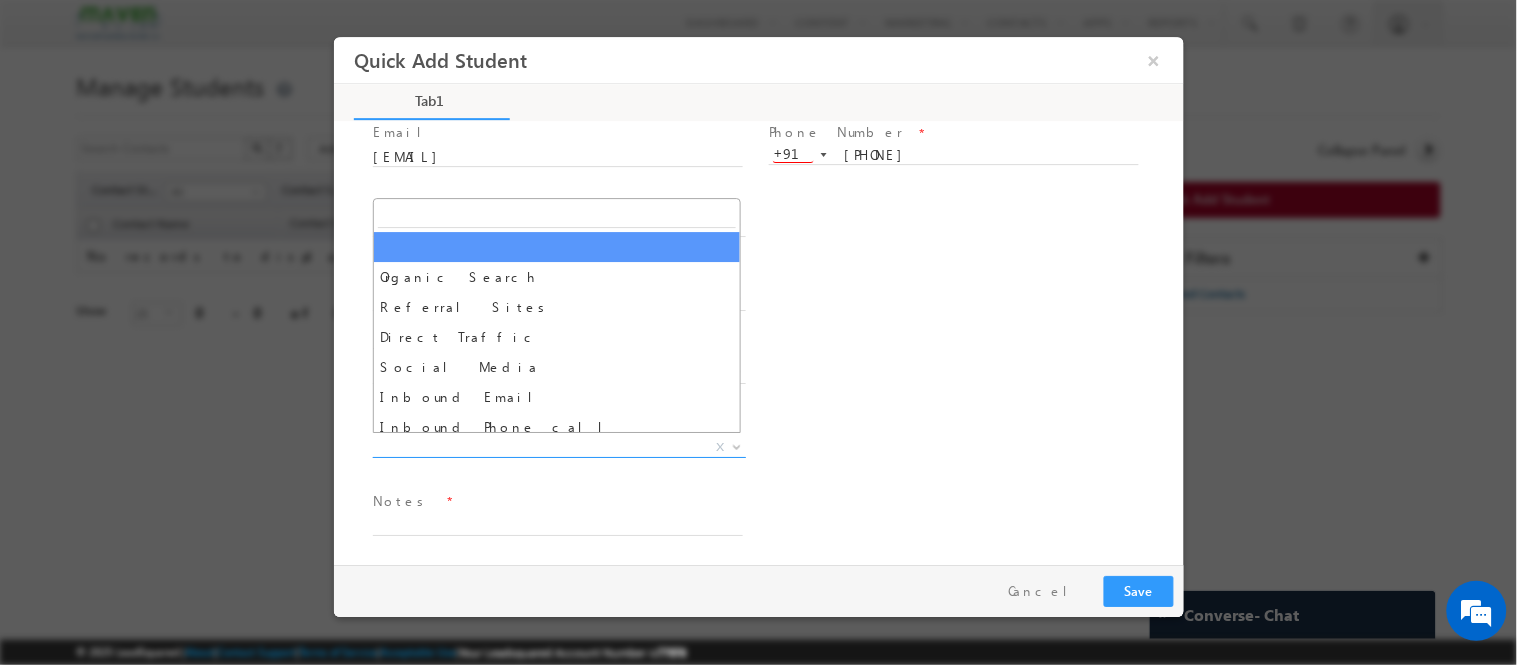 click on "X" at bounding box center [558, 447] 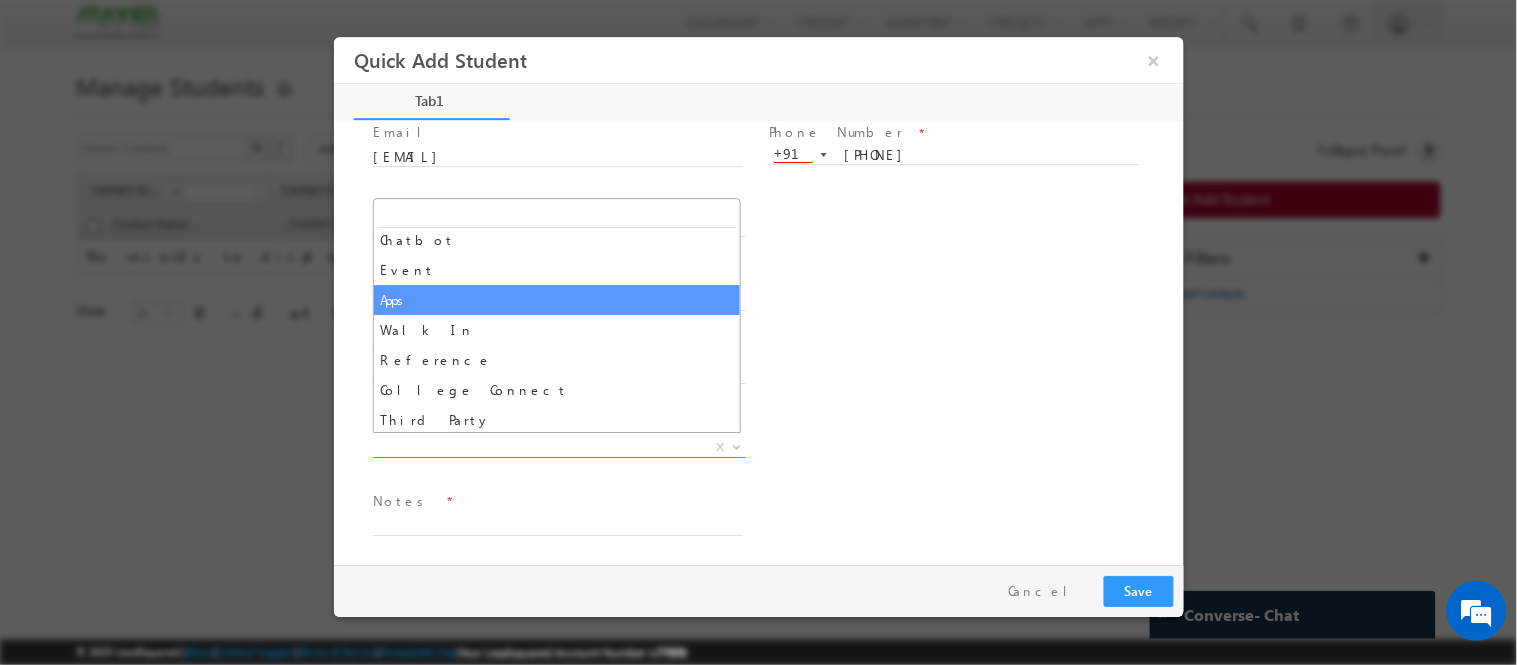 scroll, scrollTop: 453, scrollLeft: 0, axis: vertical 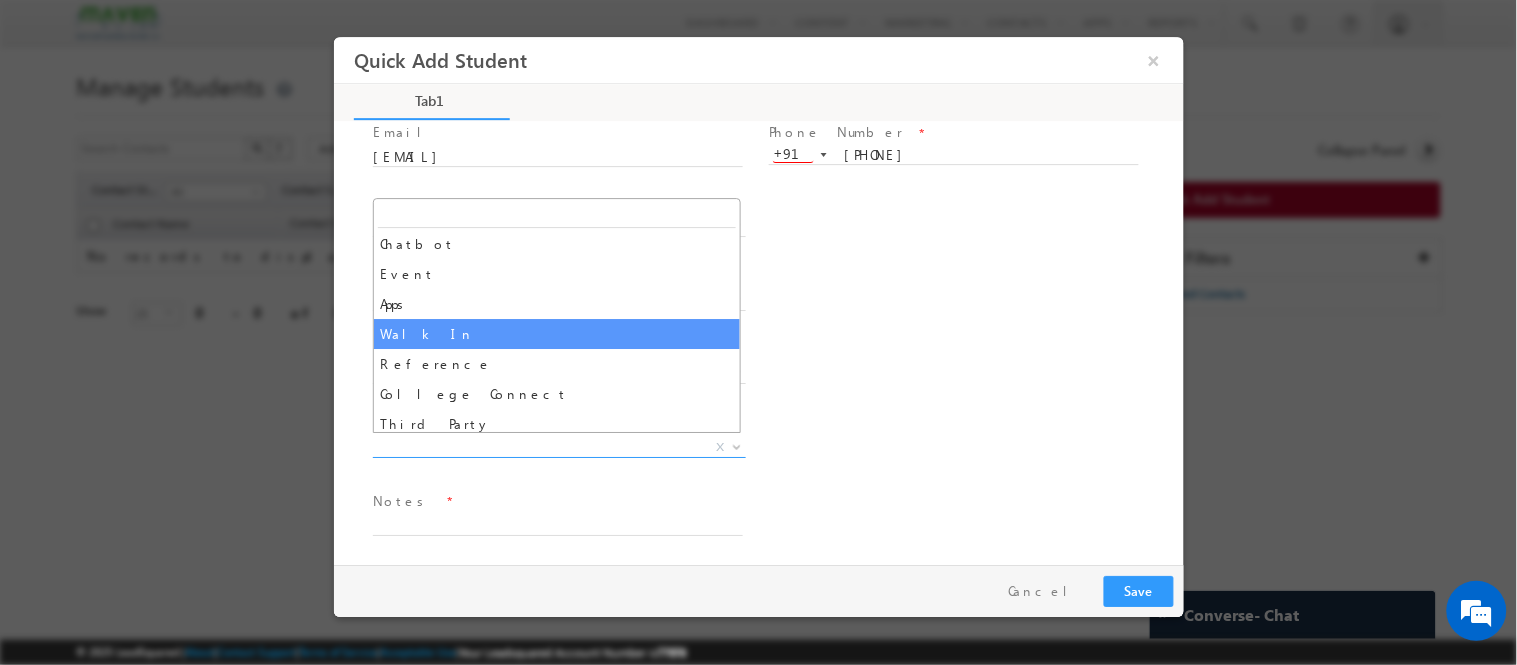 select on "Walk In" 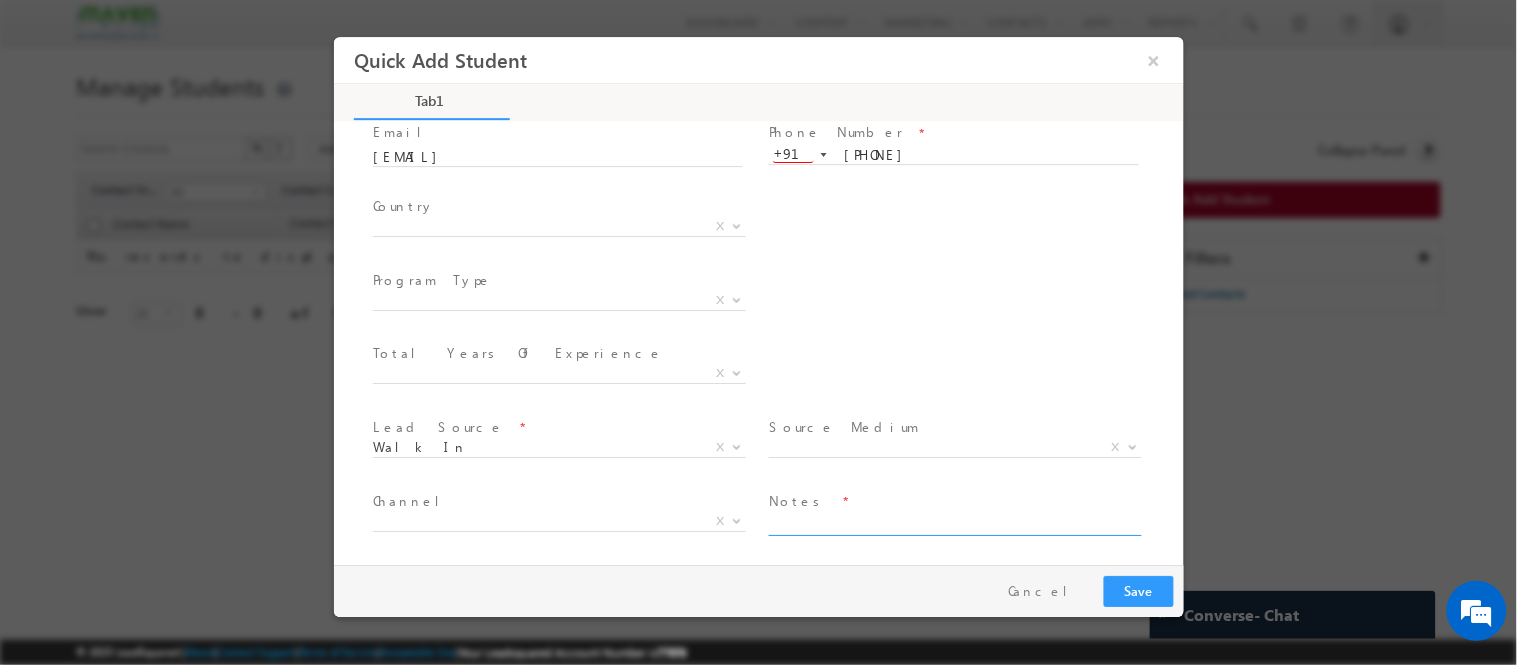 click at bounding box center (953, 523) 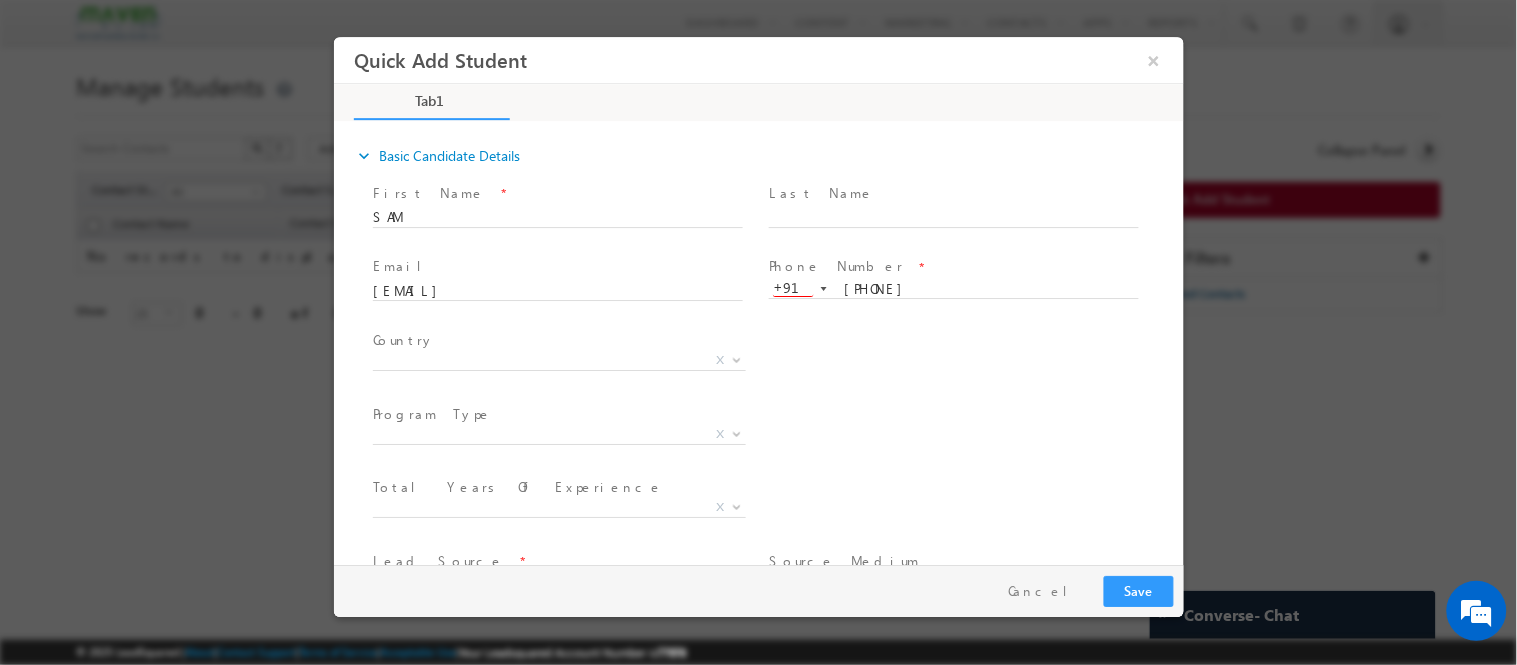 scroll, scrollTop: 134, scrollLeft: 0, axis: vertical 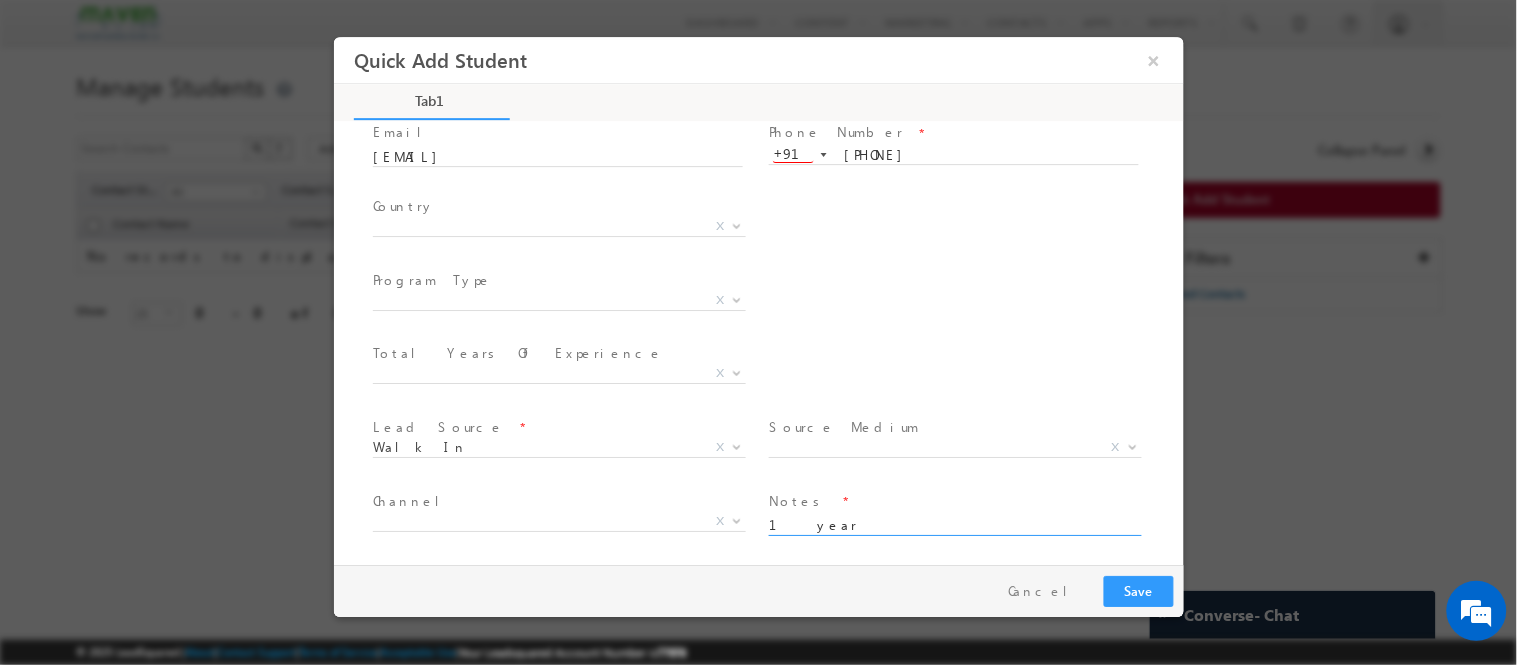 type on "1 year" 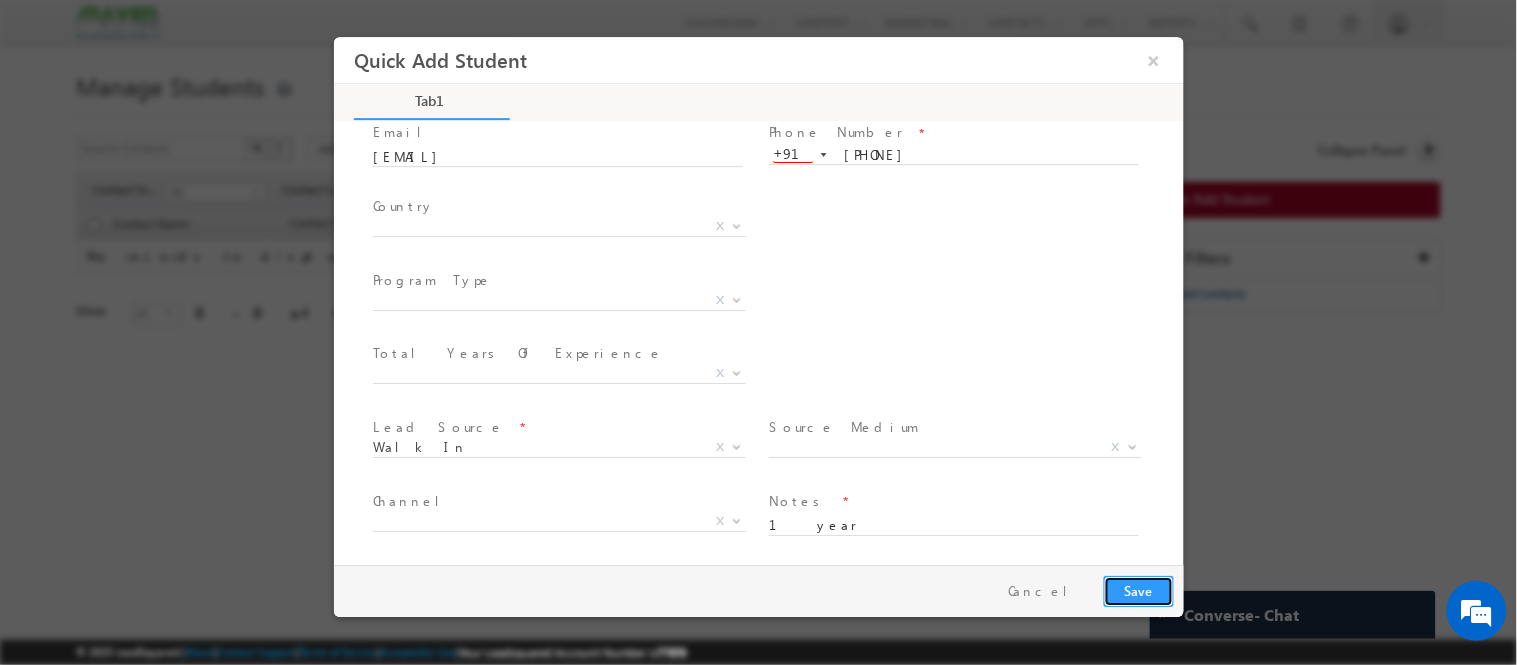 click on "Save" at bounding box center [1138, 590] 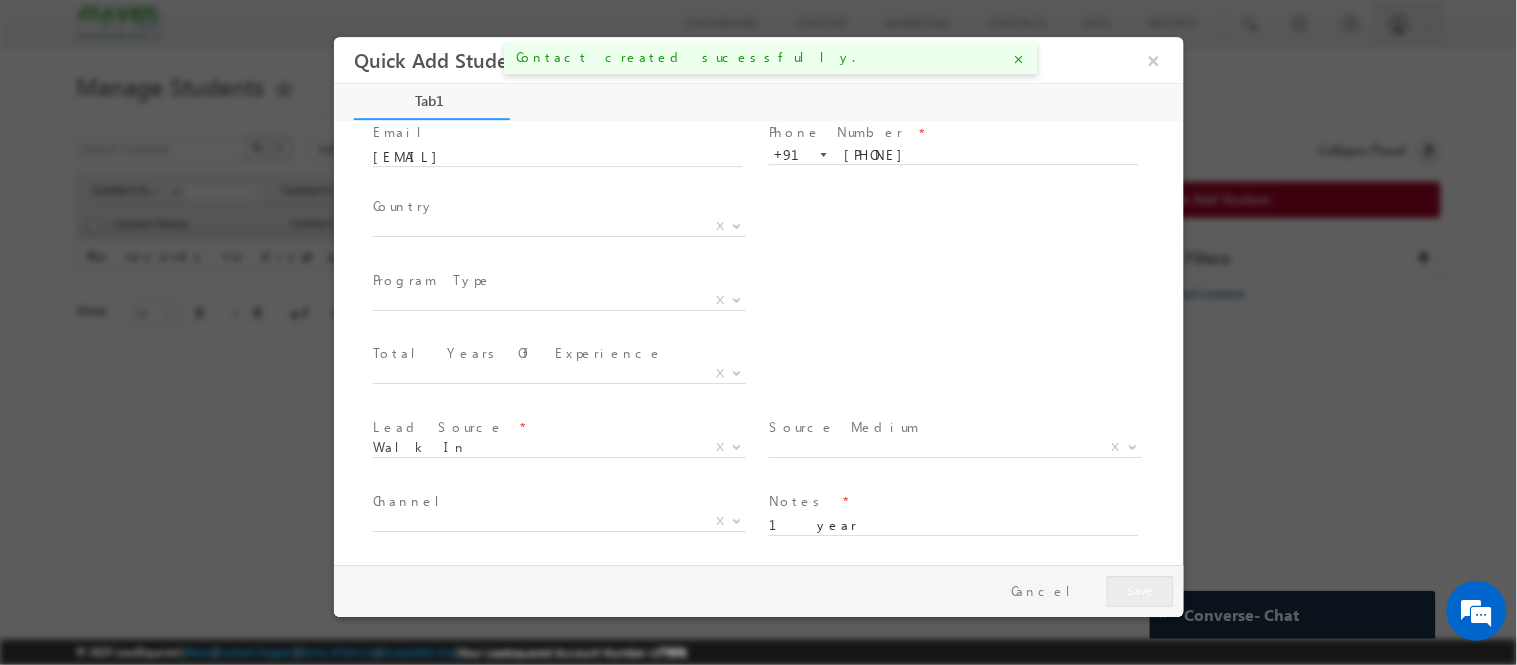 scroll, scrollTop: 0, scrollLeft: 0, axis: both 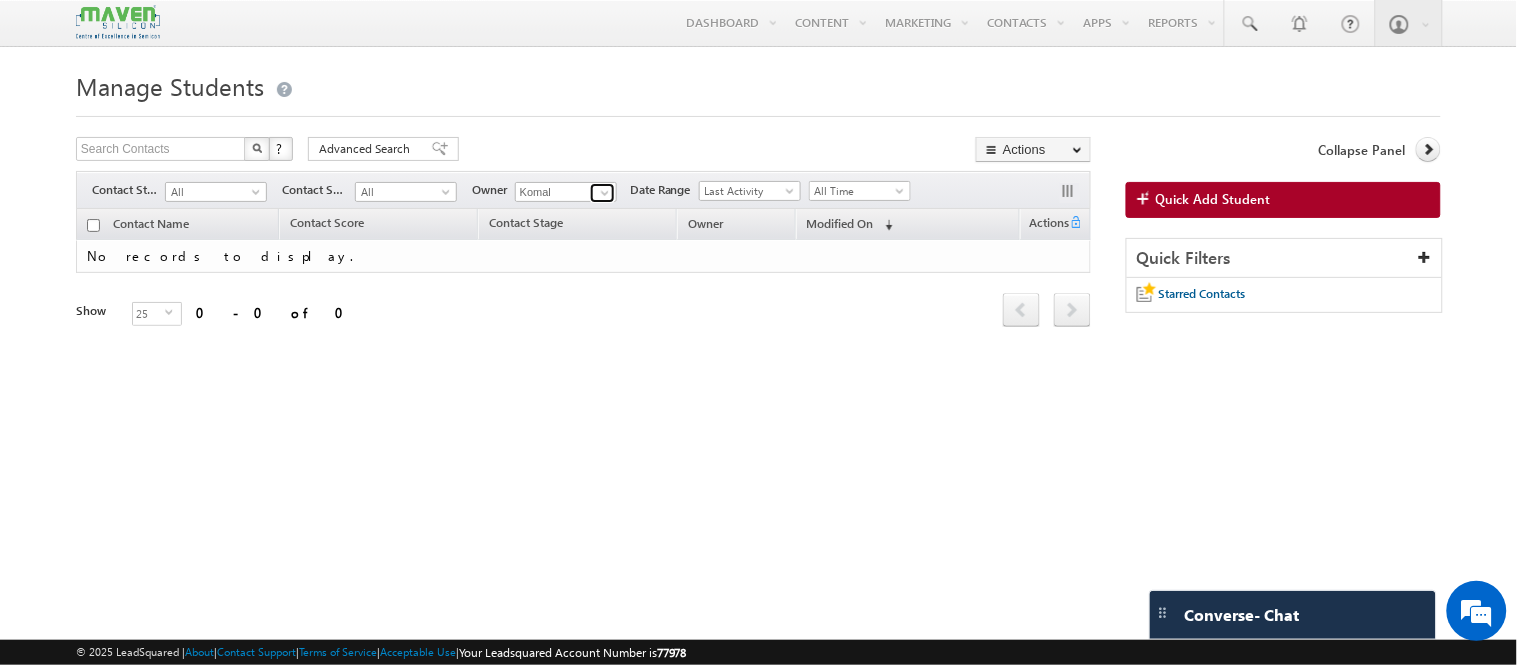 click at bounding box center (605, 193) 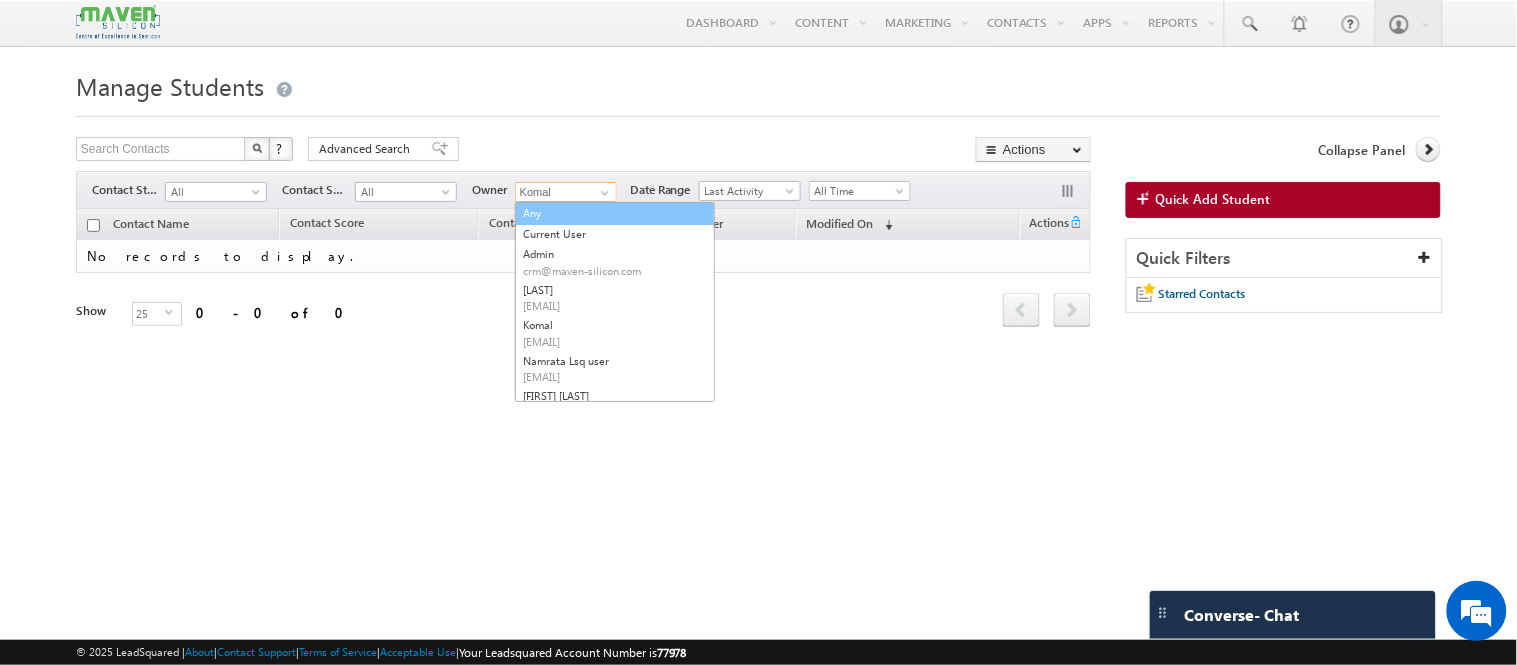 click on "Any" at bounding box center (615, 213) 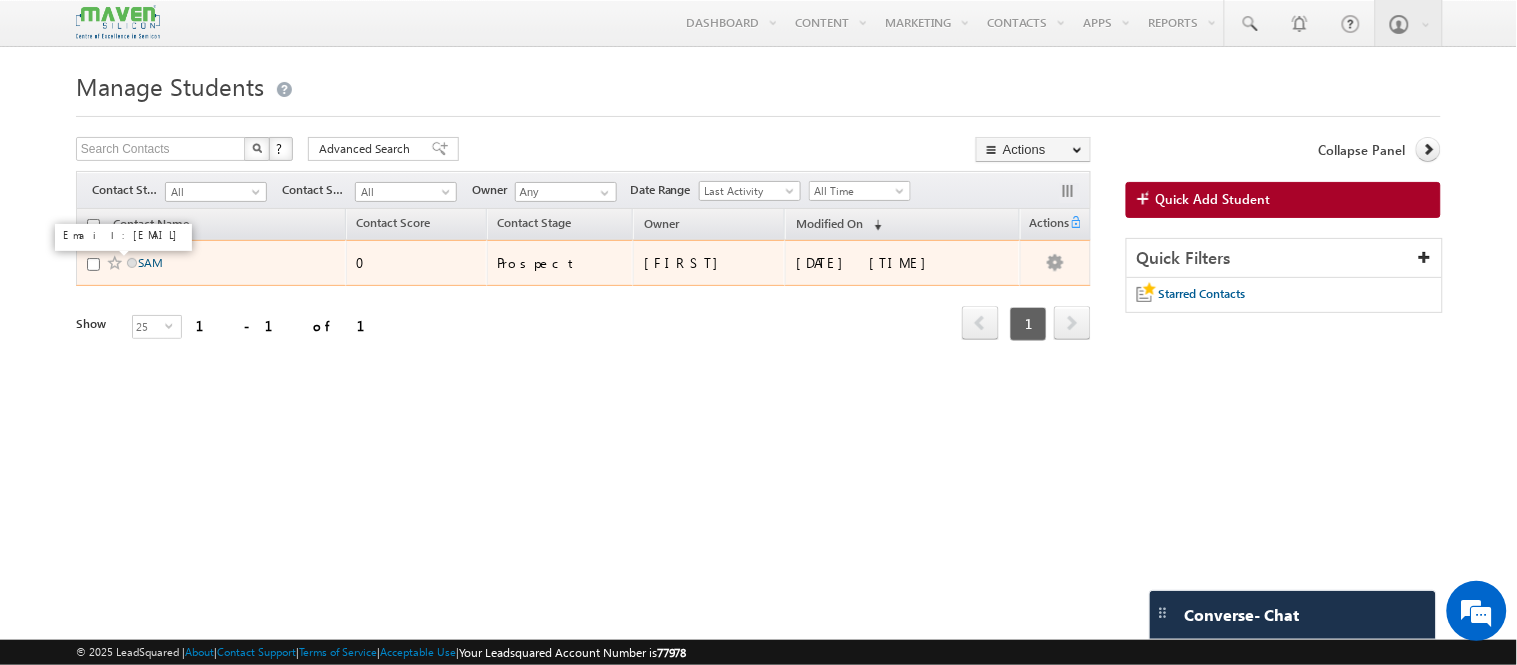 click on "SAM" at bounding box center [150, 262] 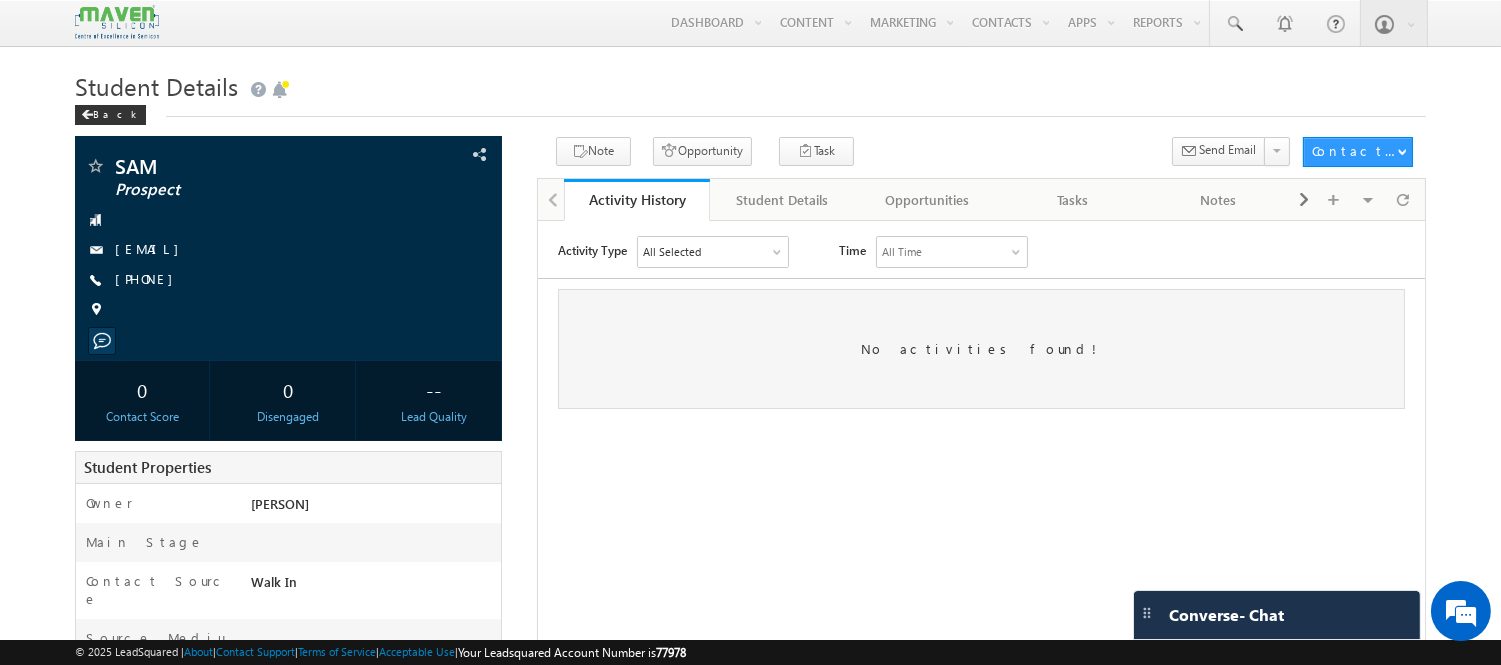 scroll, scrollTop: 0, scrollLeft: 0, axis: both 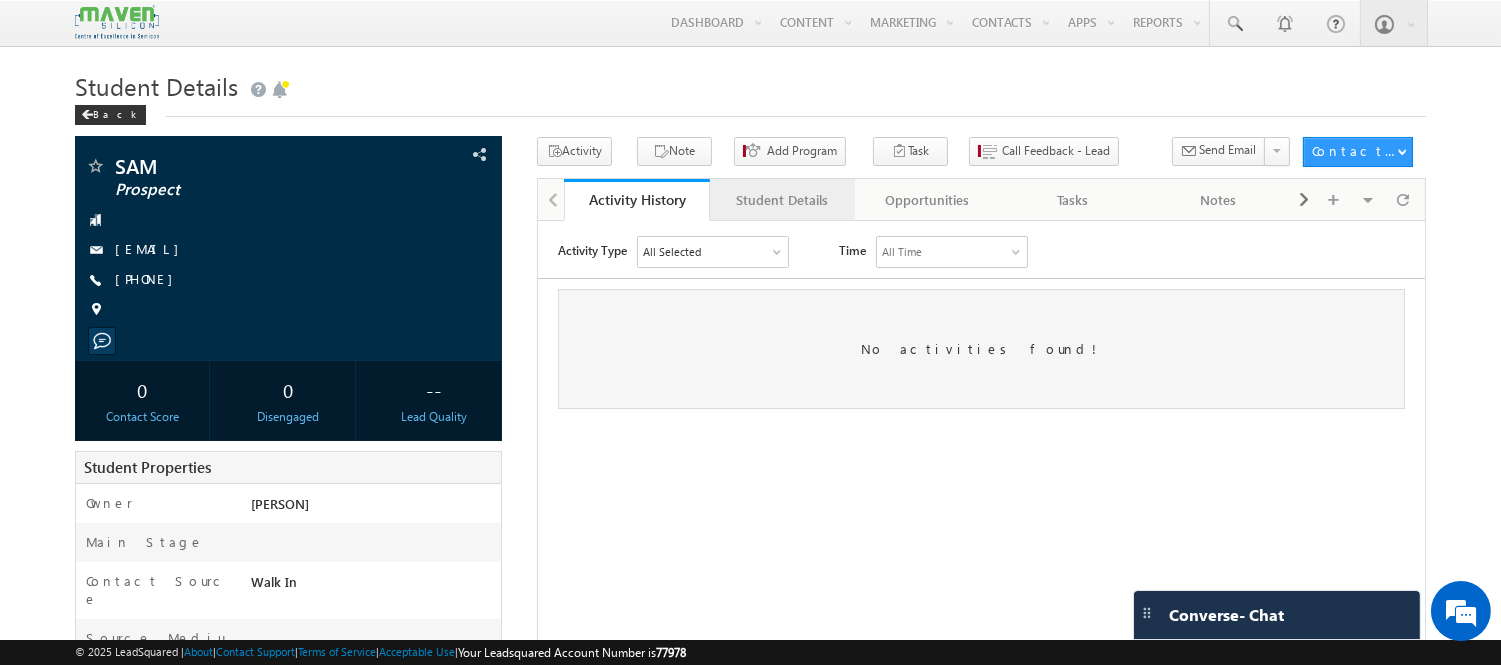 click on "Student Details" at bounding box center [781, 200] 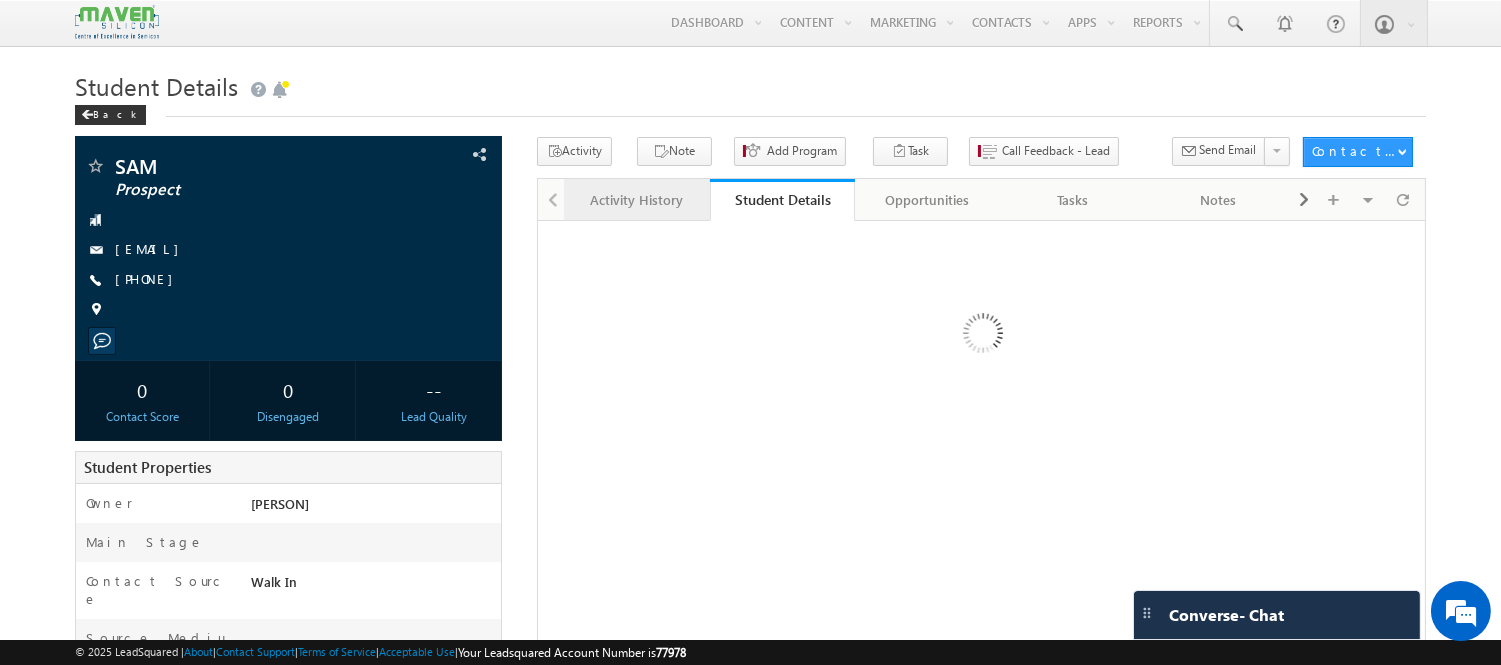 click on "Activity History" at bounding box center [635, 200] 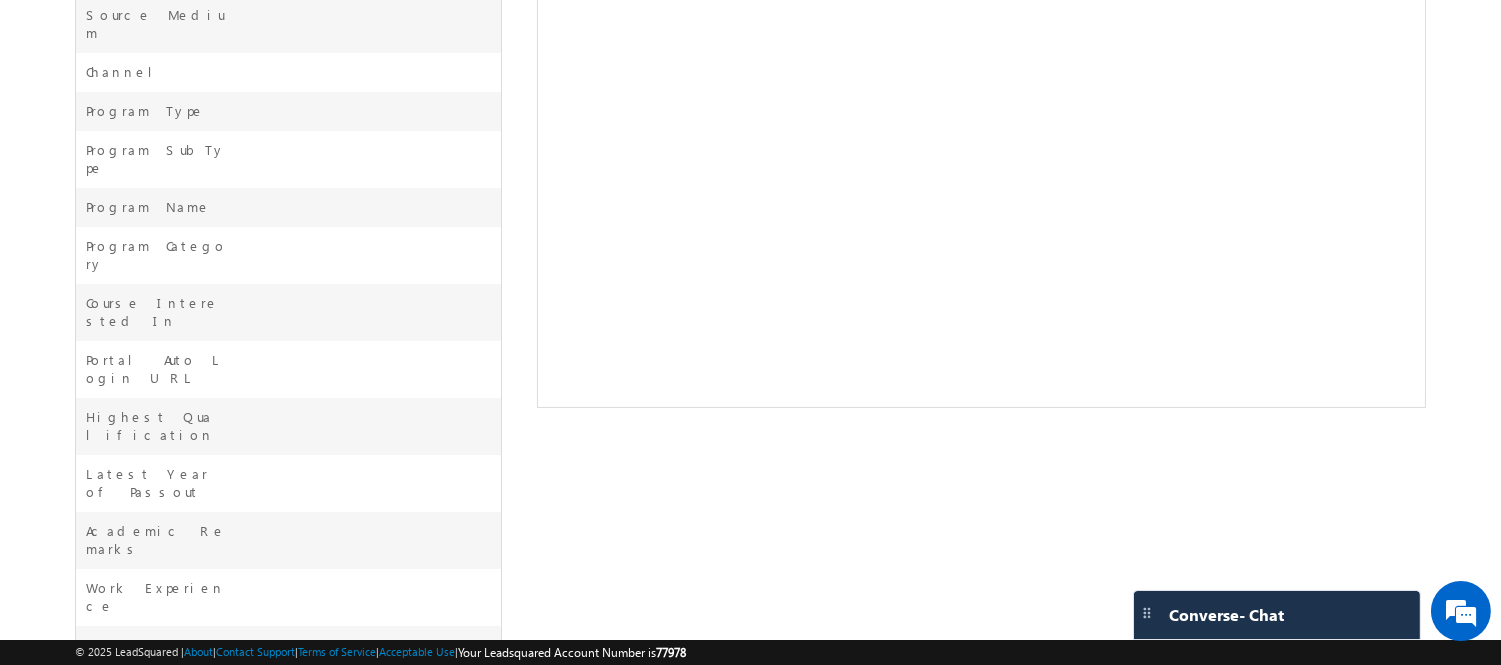 scroll, scrollTop: 0, scrollLeft: 0, axis: both 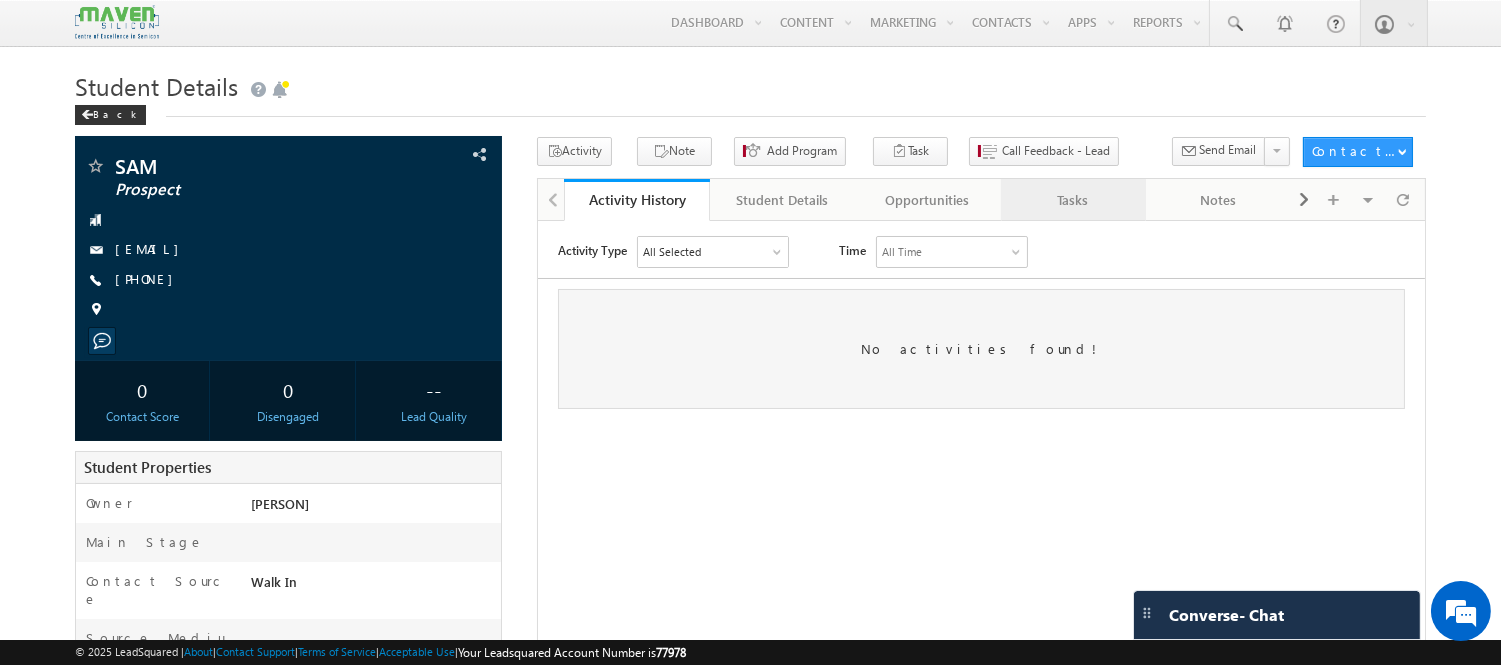 click on "Tasks" at bounding box center [1073, 200] 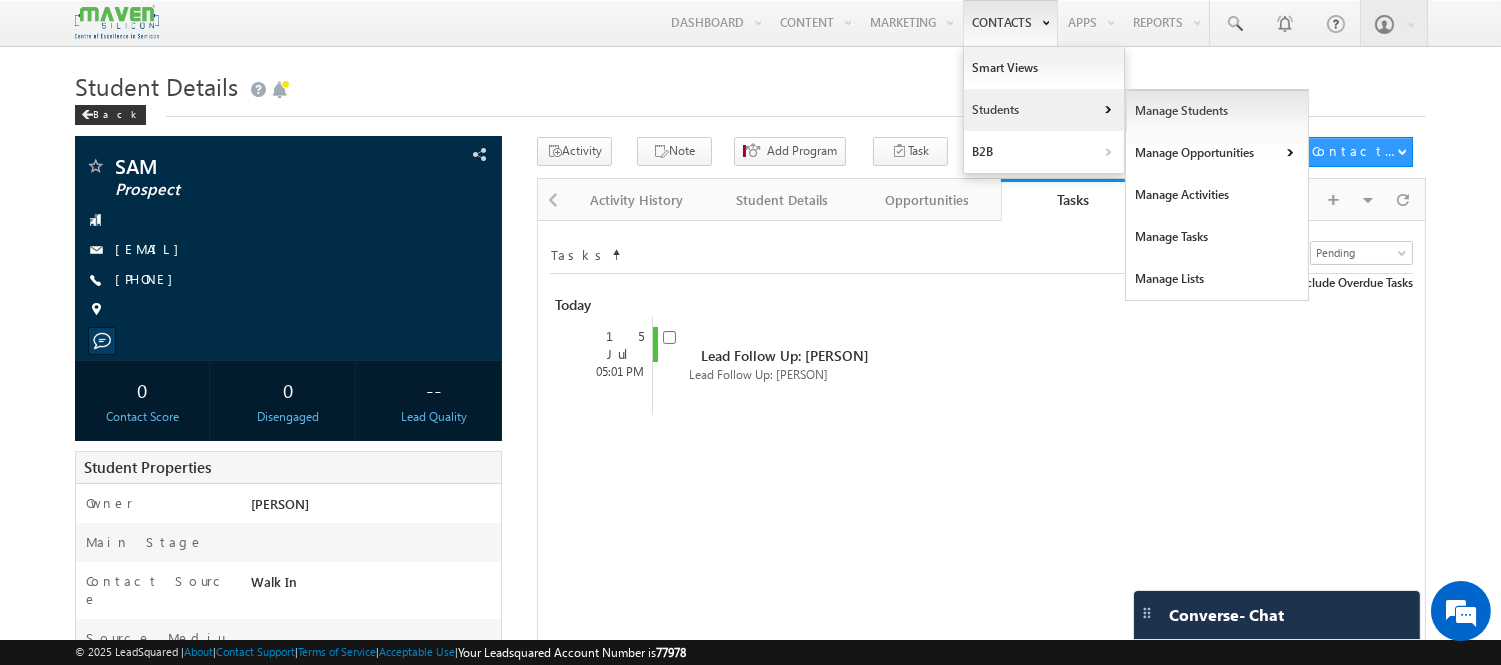click on "Manage Students" at bounding box center (1217, 111) 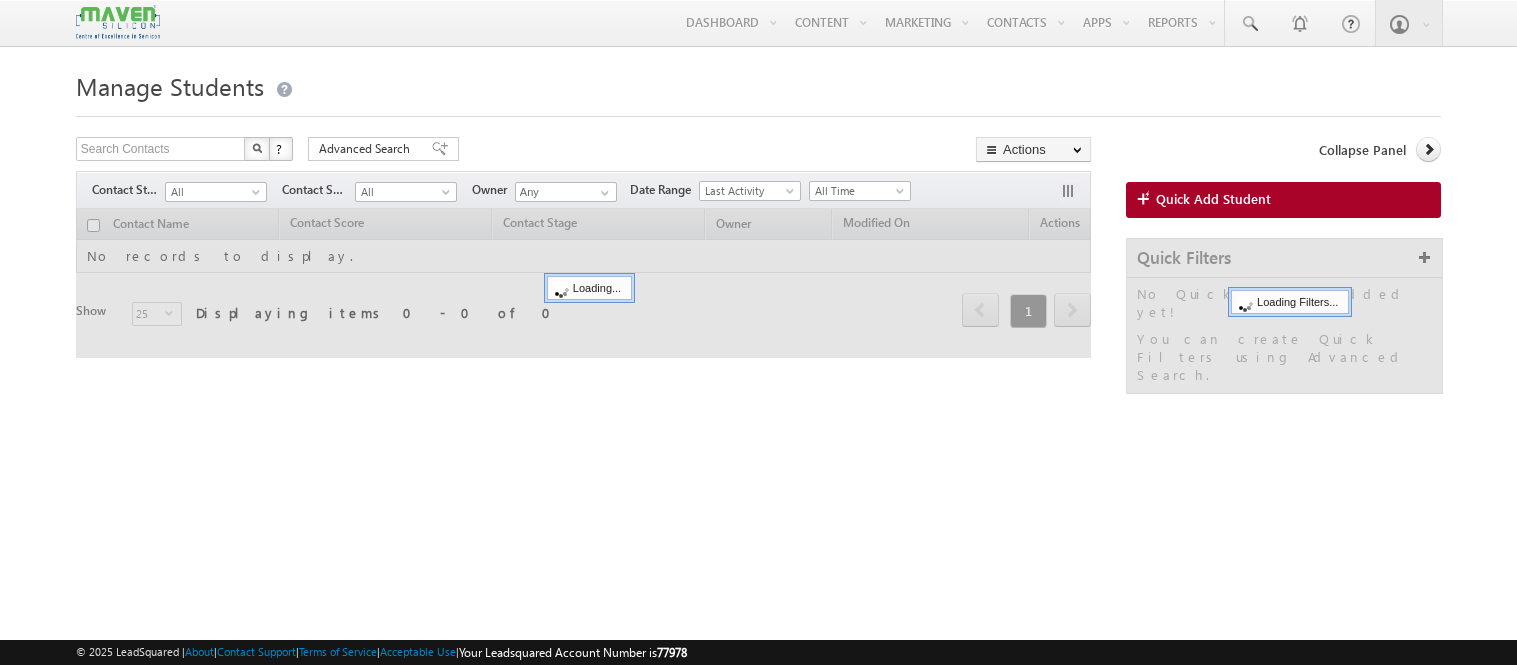 scroll, scrollTop: 0, scrollLeft: 0, axis: both 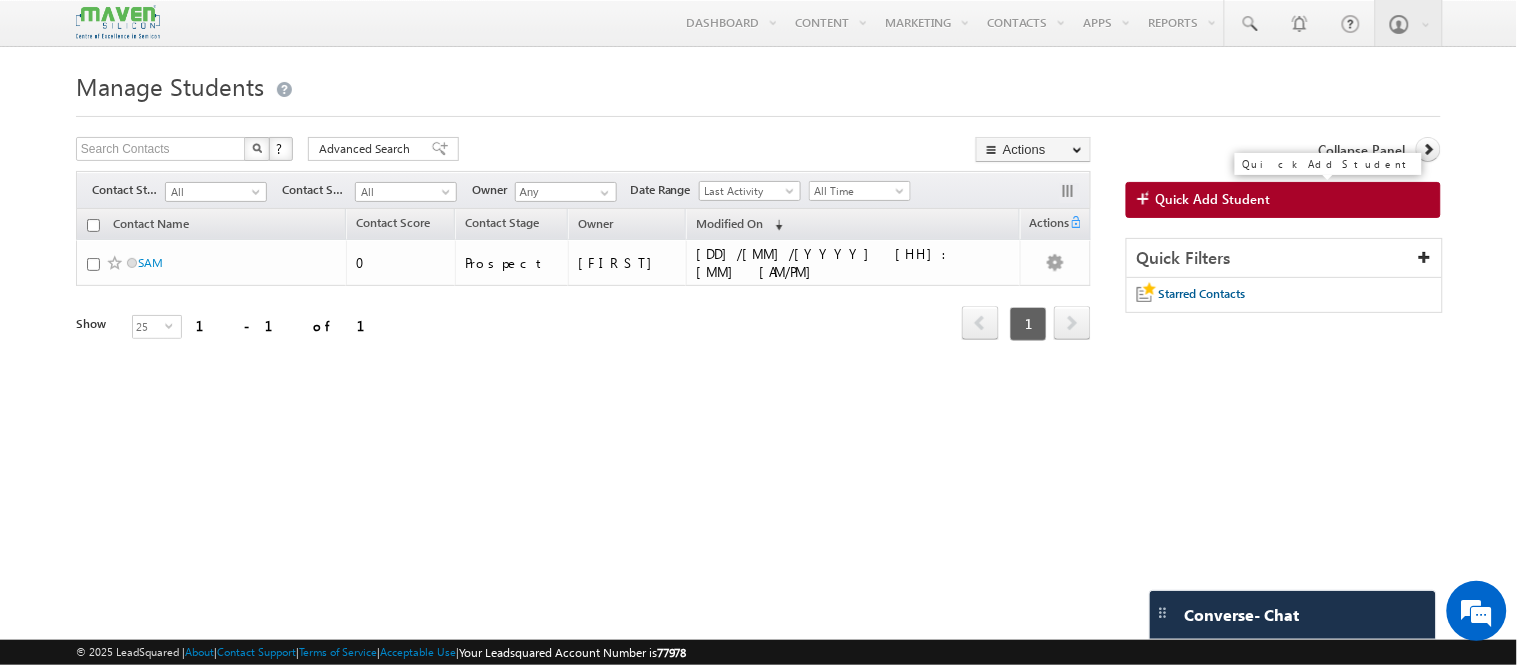 click on "Quick Add Student" at bounding box center (1213, 199) 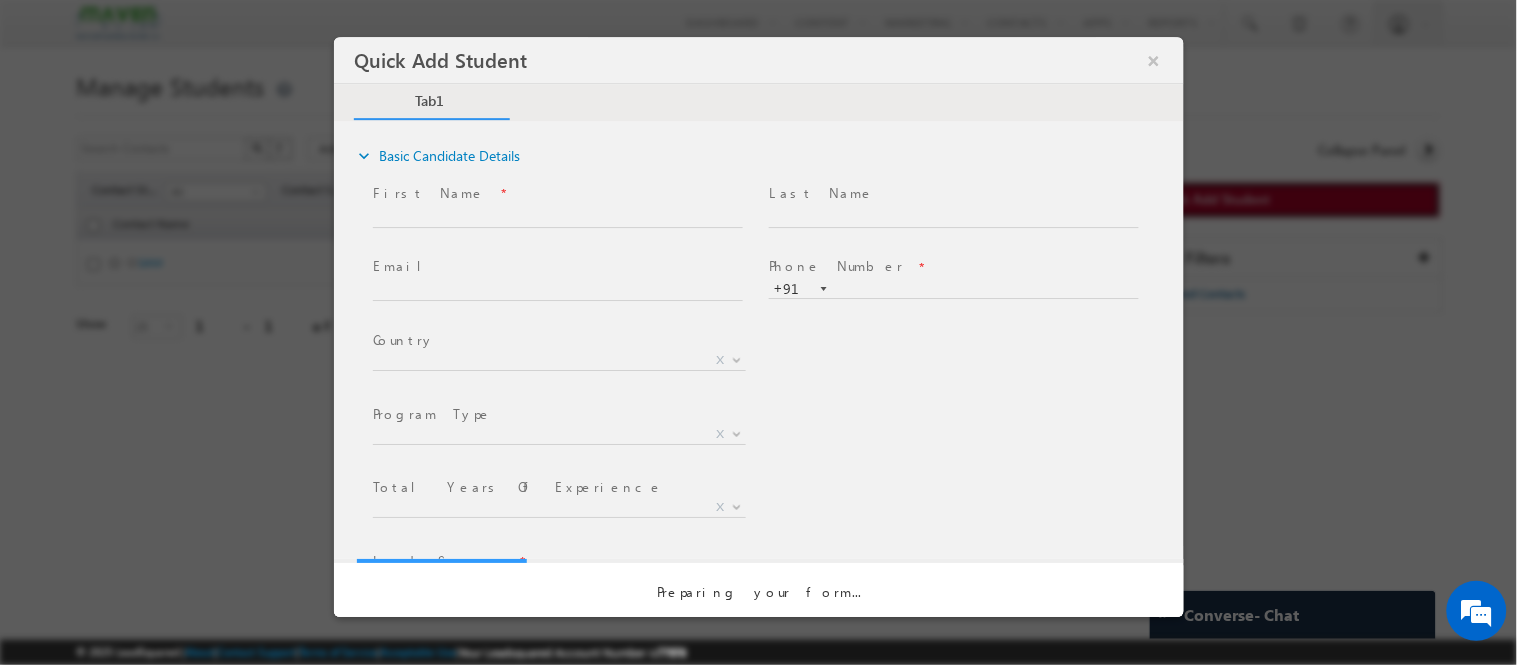 scroll, scrollTop: 0, scrollLeft: 0, axis: both 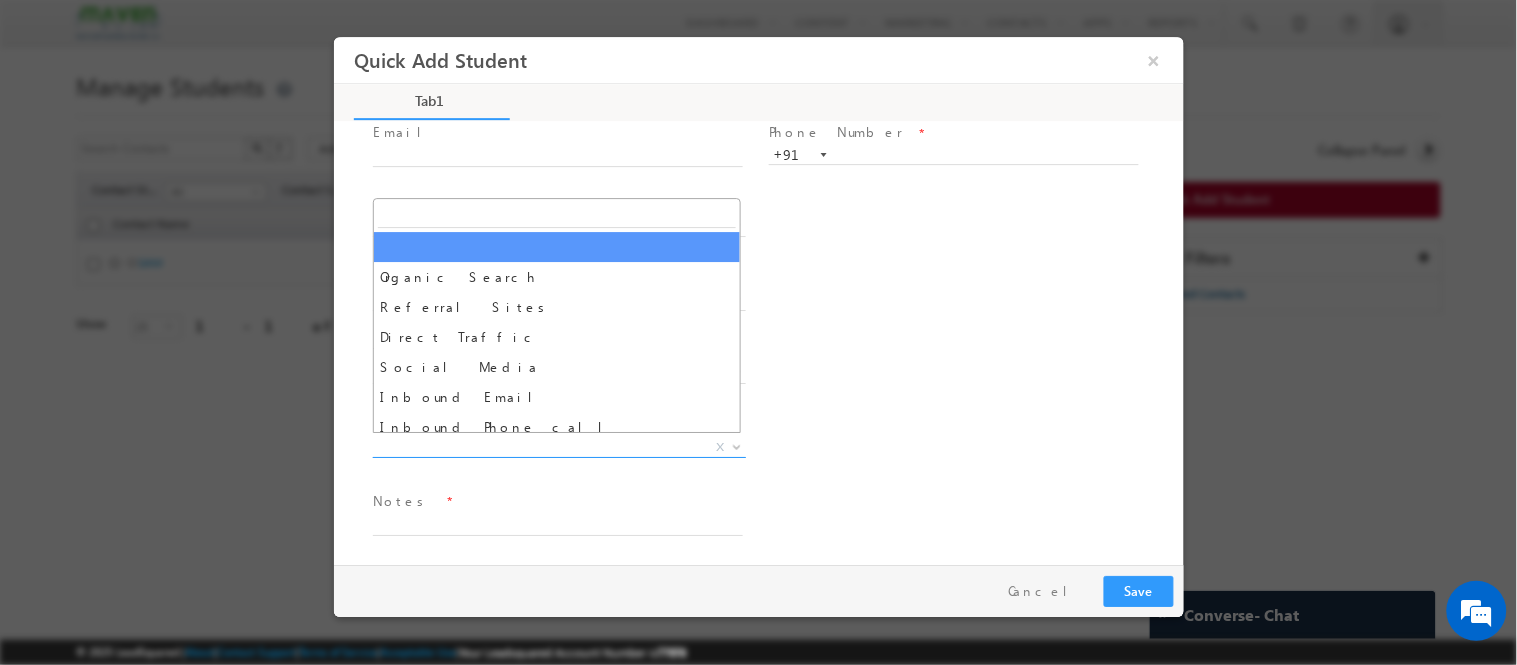 click on "X" at bounding box center [558, 447] 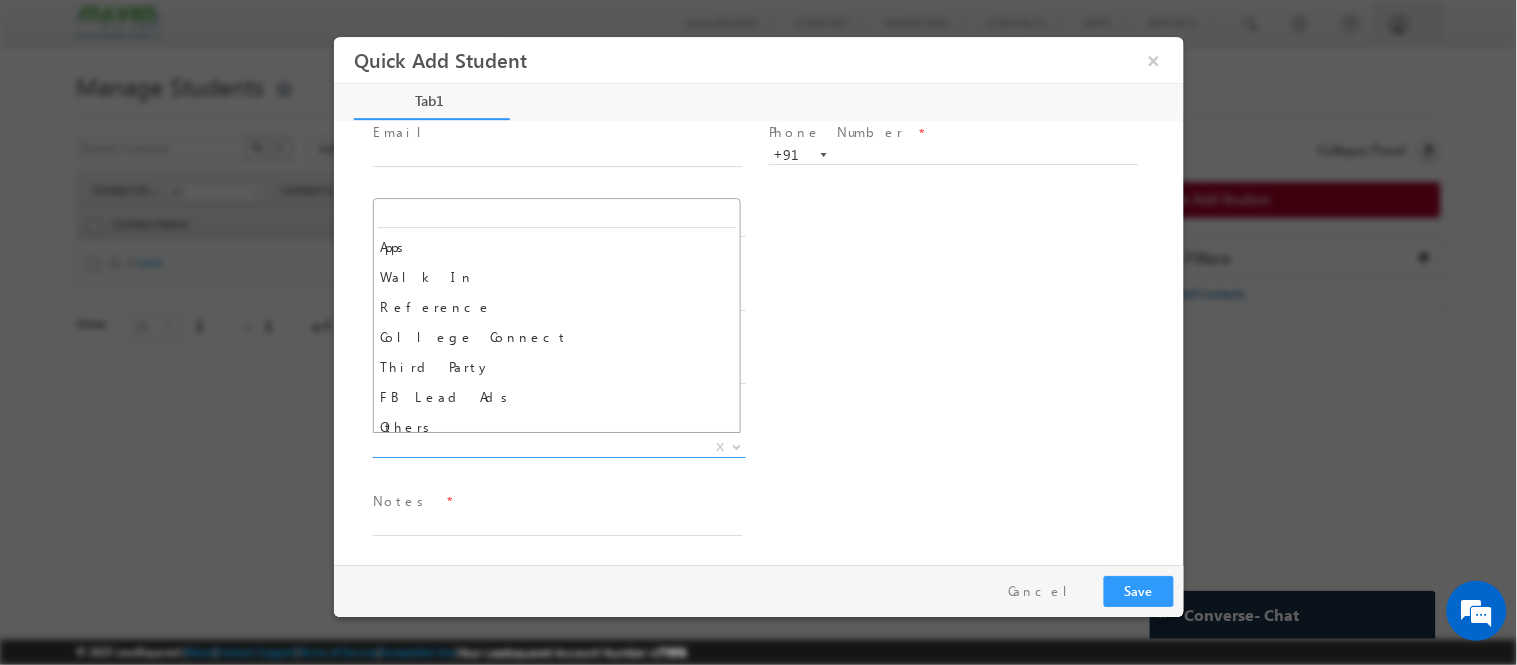 scroll, scrollTop: 520, scrollLeft: 0, axis: vertical 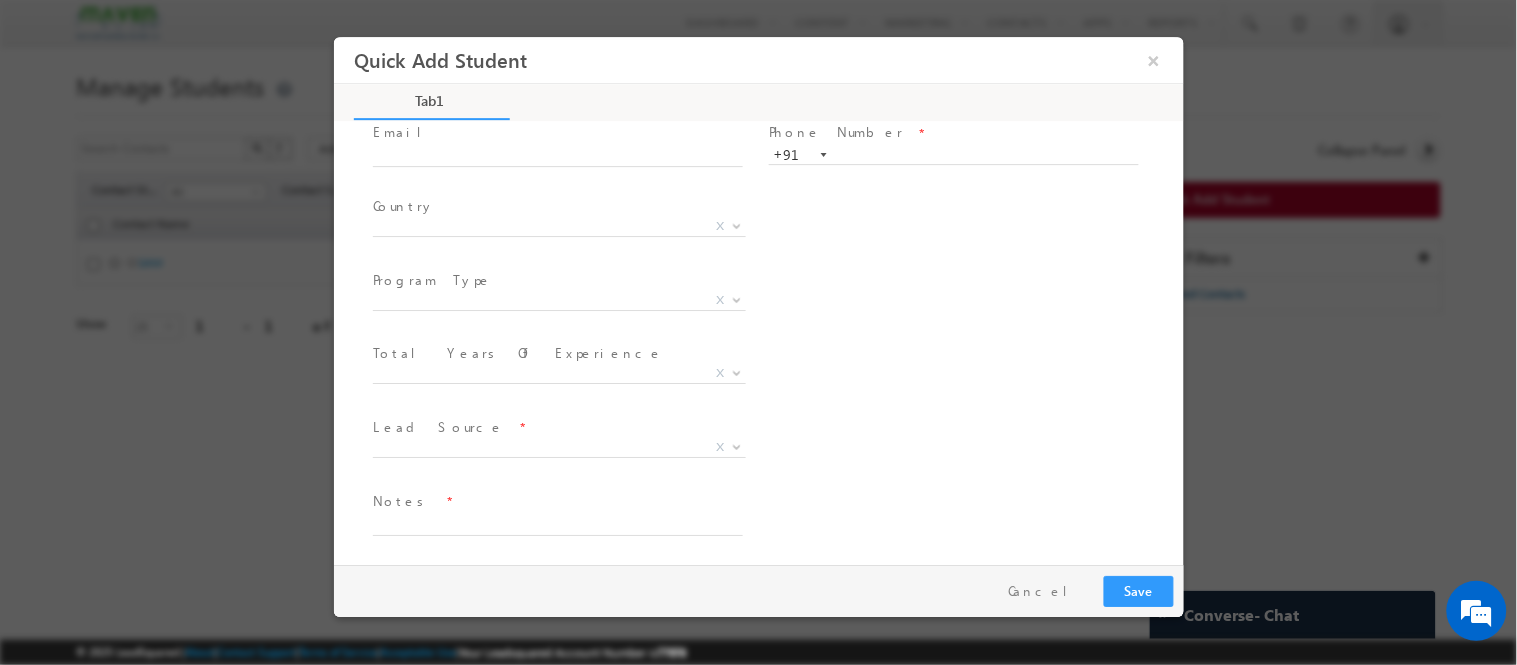 click on "Program Category
*
Offline
Blended Pro
Blended
Weekend Blended
Self-Paced
X
Total Years Of Experience
*
0-1 Year
2-5 Years
6-9 Years
10+ Years
X" at bounding box center [775, 376] 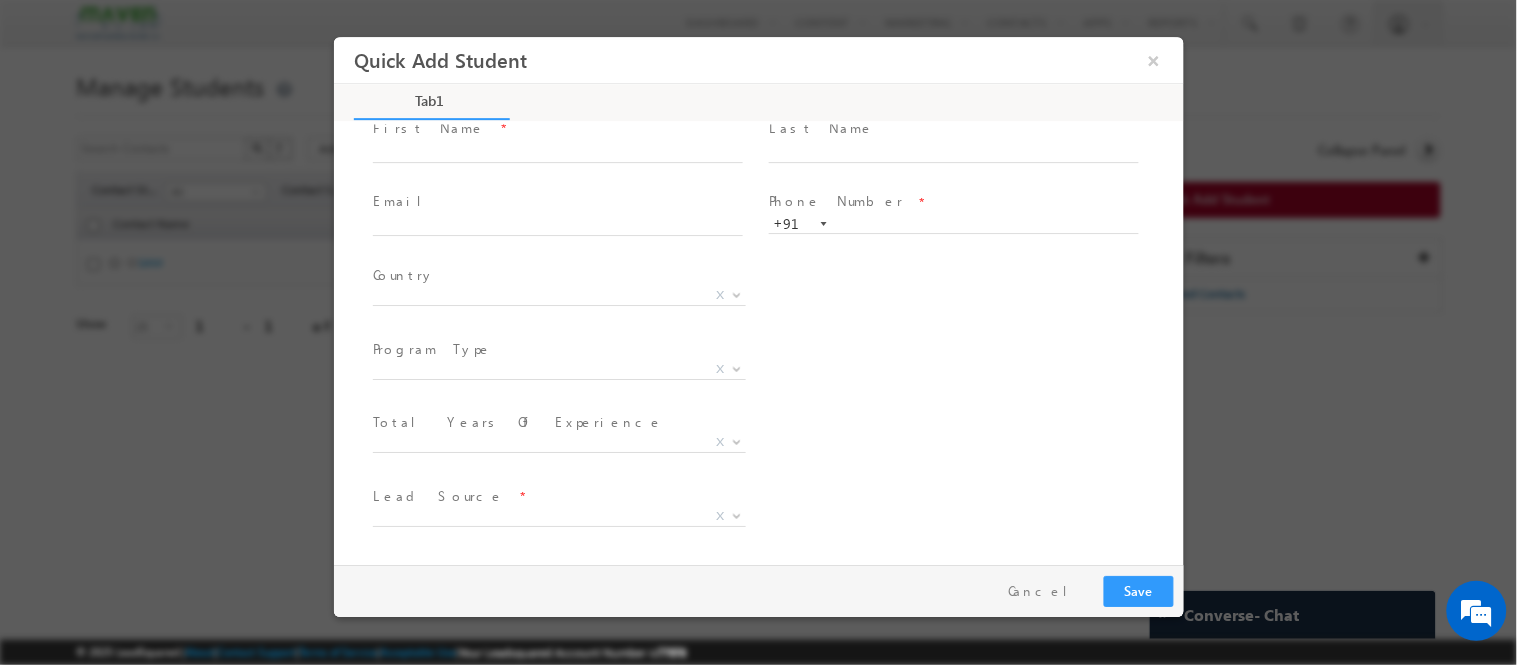 scroll, scrollTop: 66, scrollLeft: 0, axis: vertical 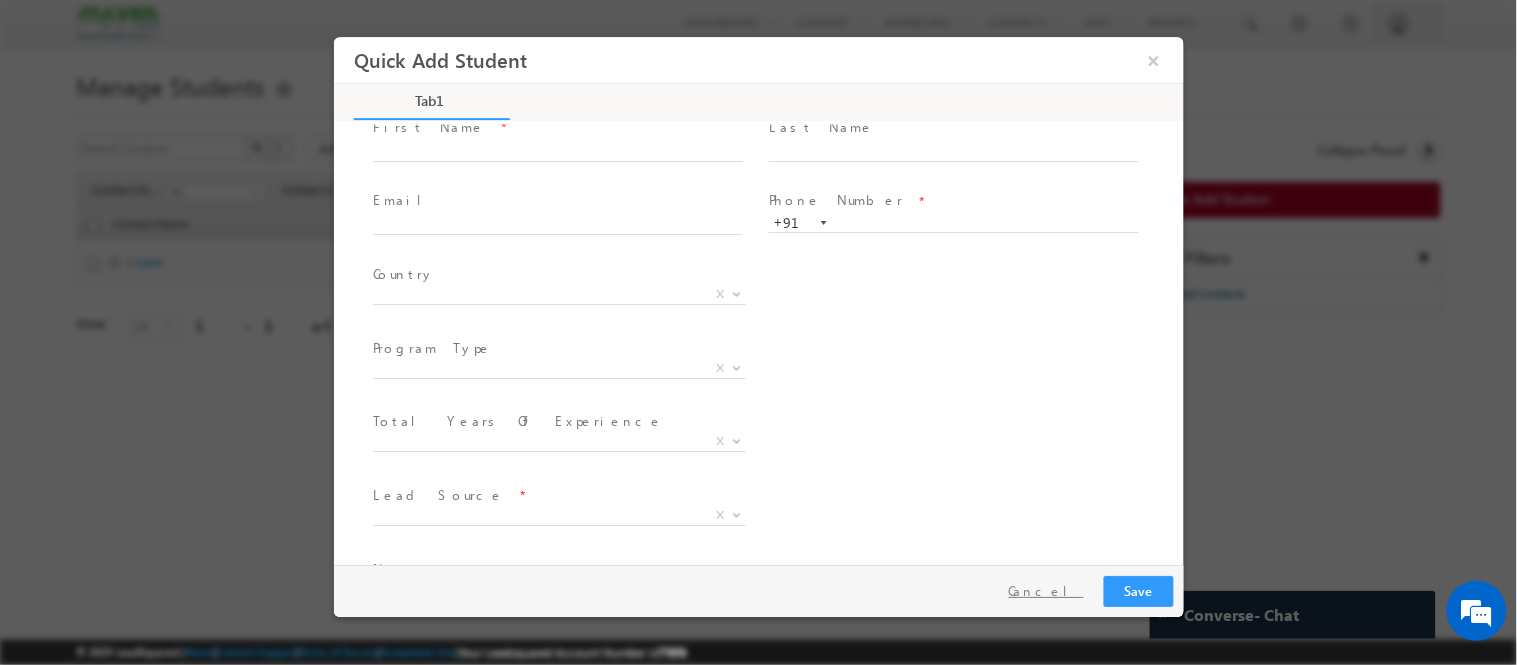 click on "Cancel" at bounding box center [1045, 590] 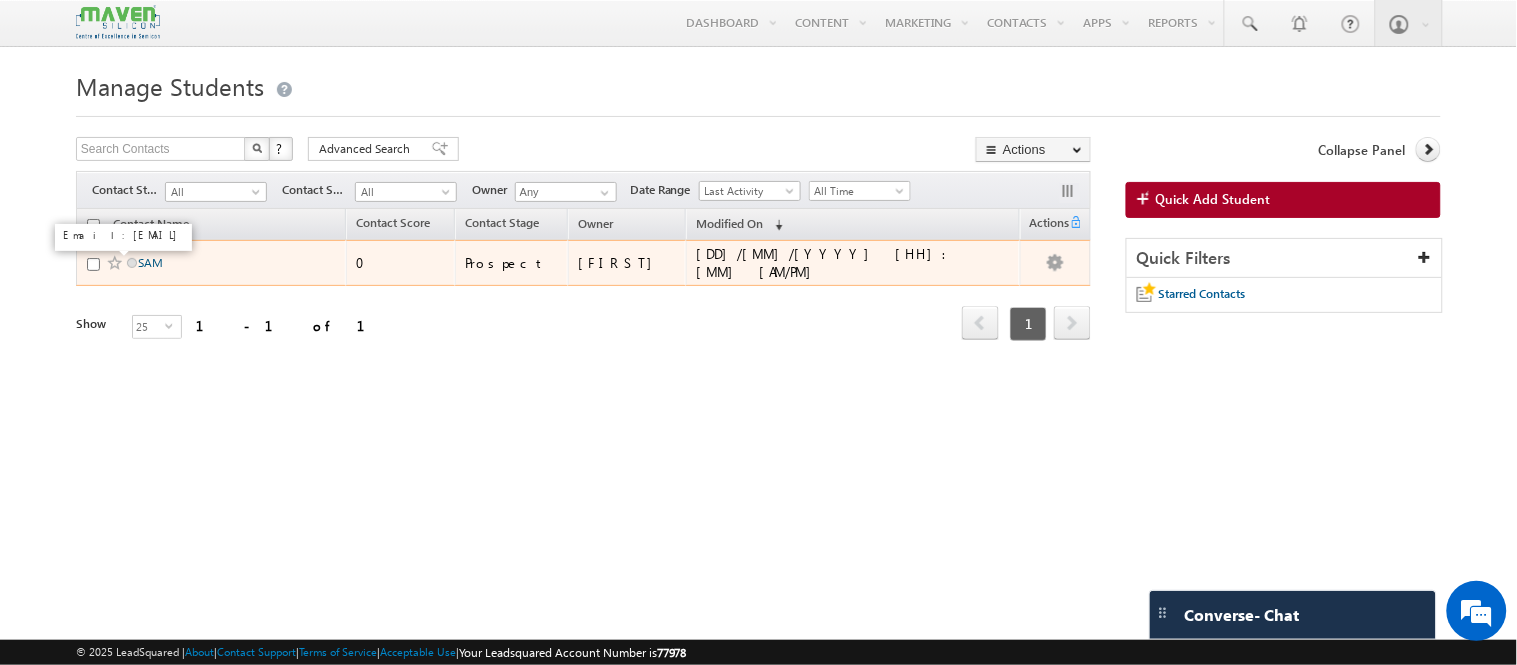 click on "SAM" at bounding box center [150, 262] 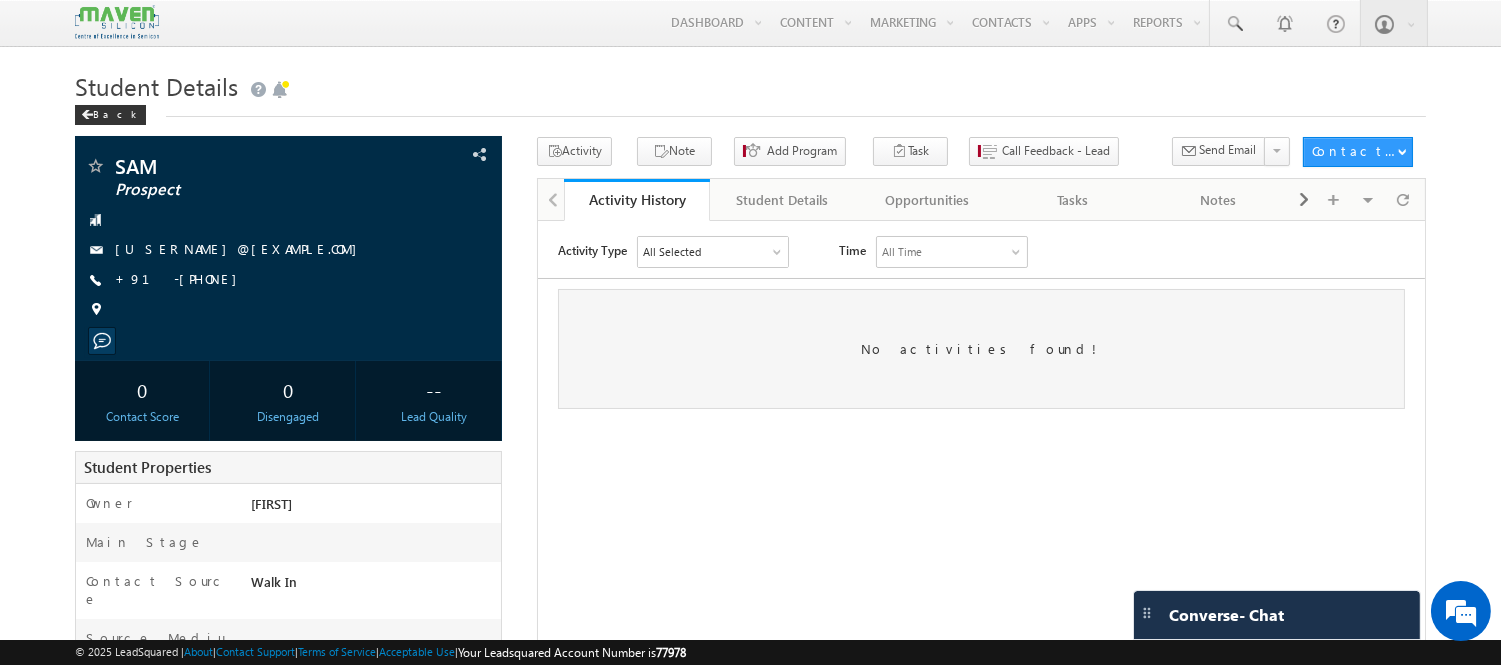 scroll, scrollTop: 0, scrollLeft: 0, axis: both 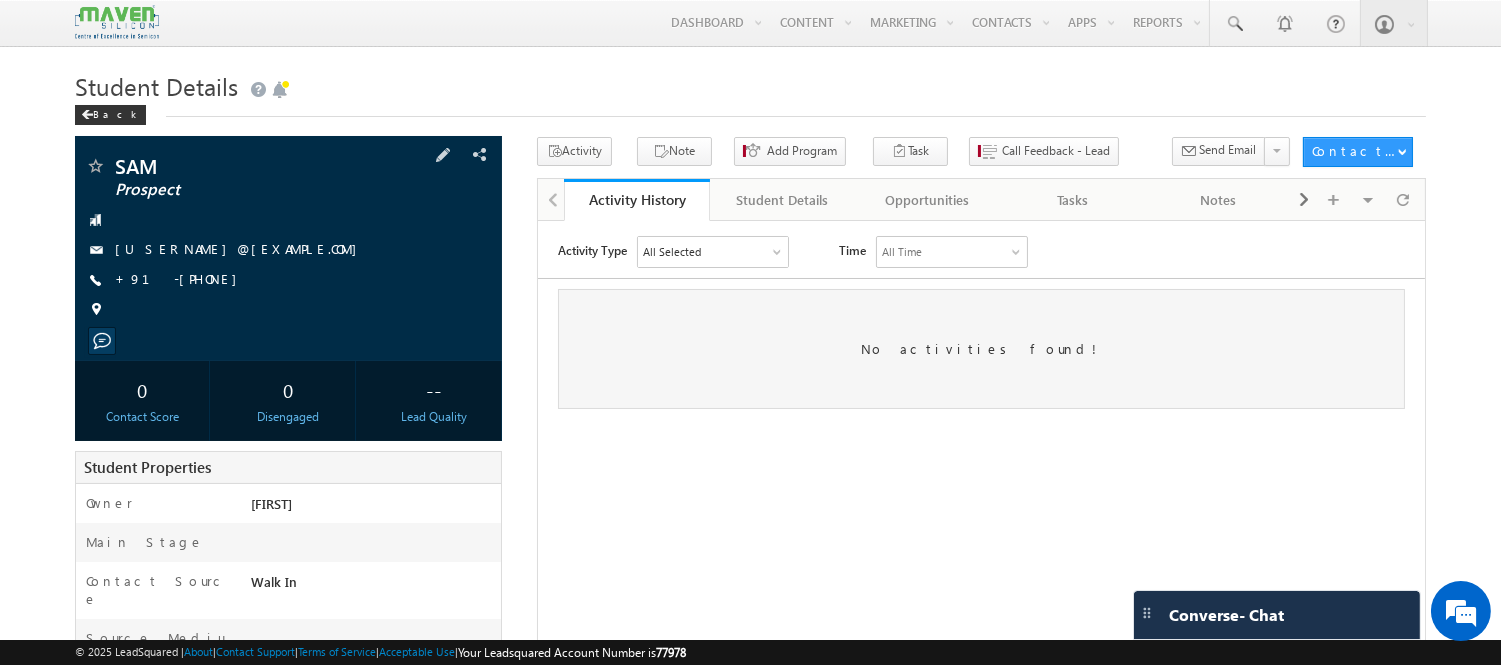 drag, startPoint x: 323, startPoint y: 251, endPoint x: 118, endPoint y: 237, distance: 205.4775 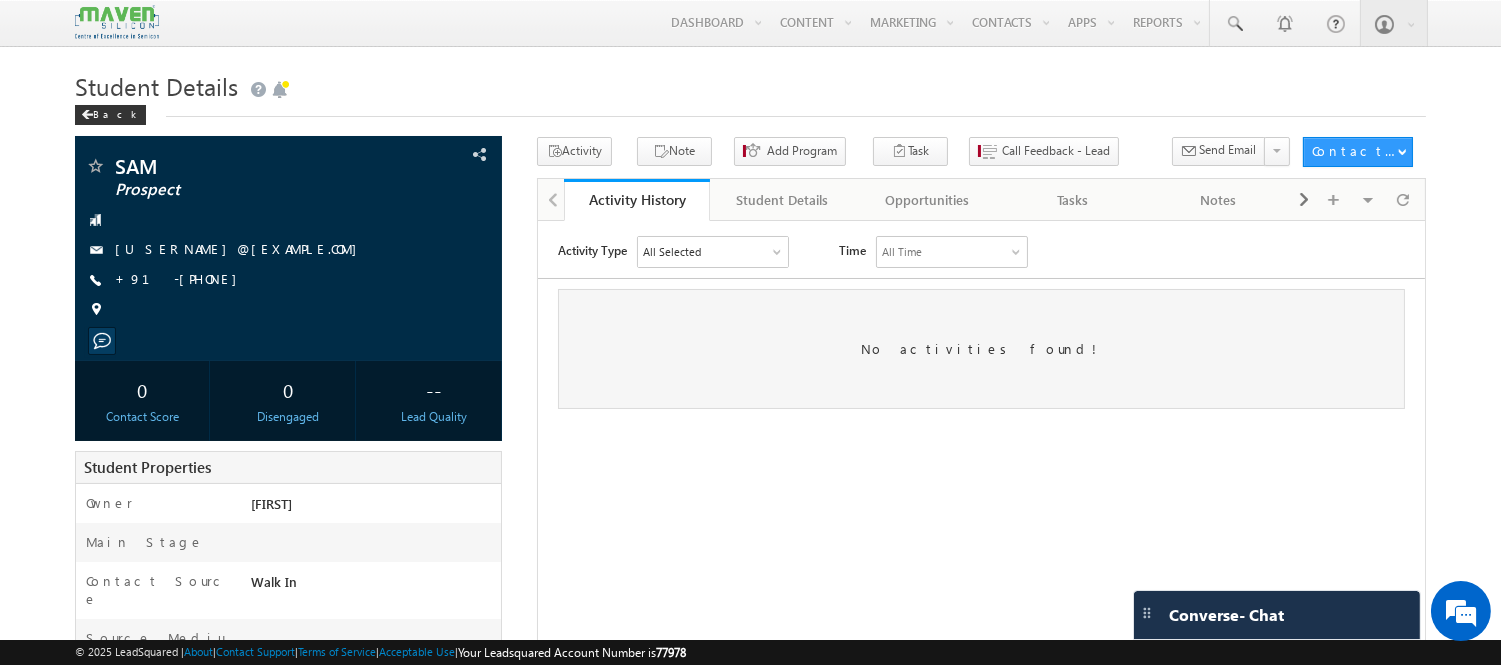 drag, startPoint x: 655, startPoint y: 457, endPoint x: 656, endPoint y: 375, distance: 82.006096 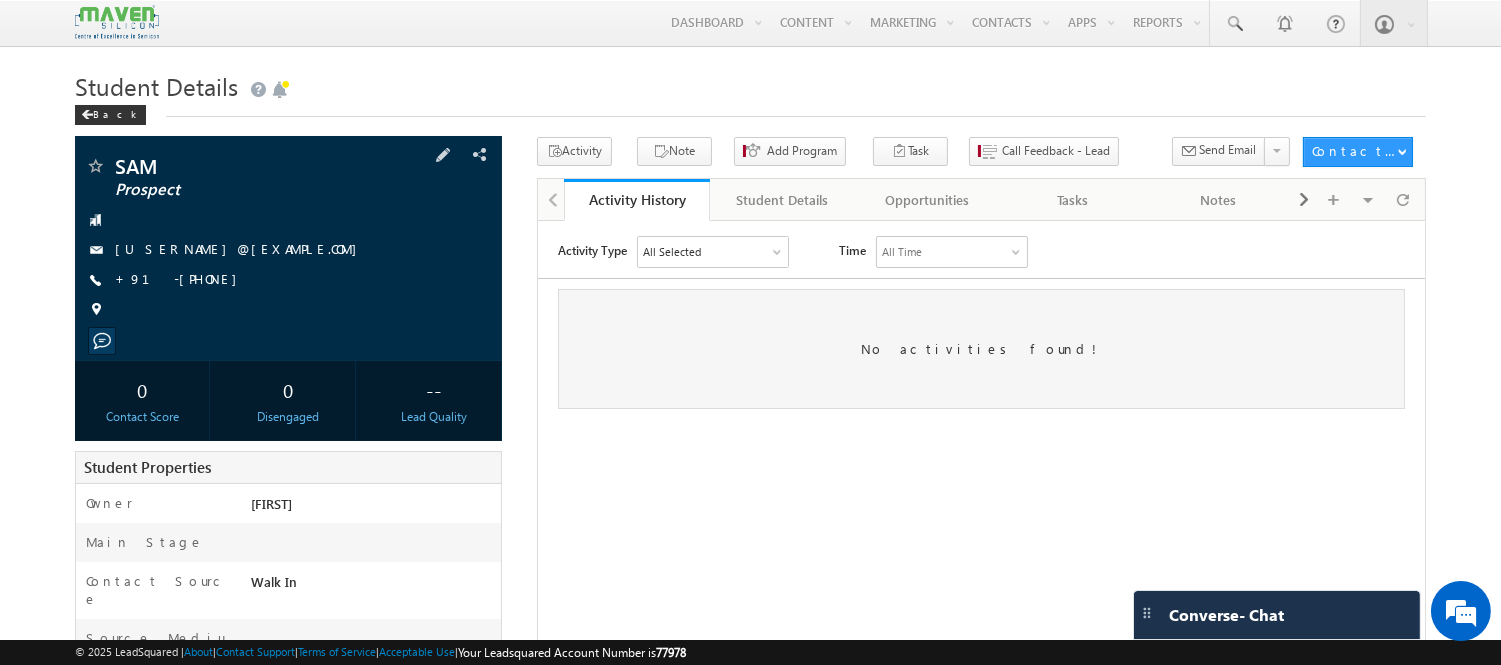 click on "[USERNAME]@[EXAMPLE.COM]" at bounding box center [241, 248] 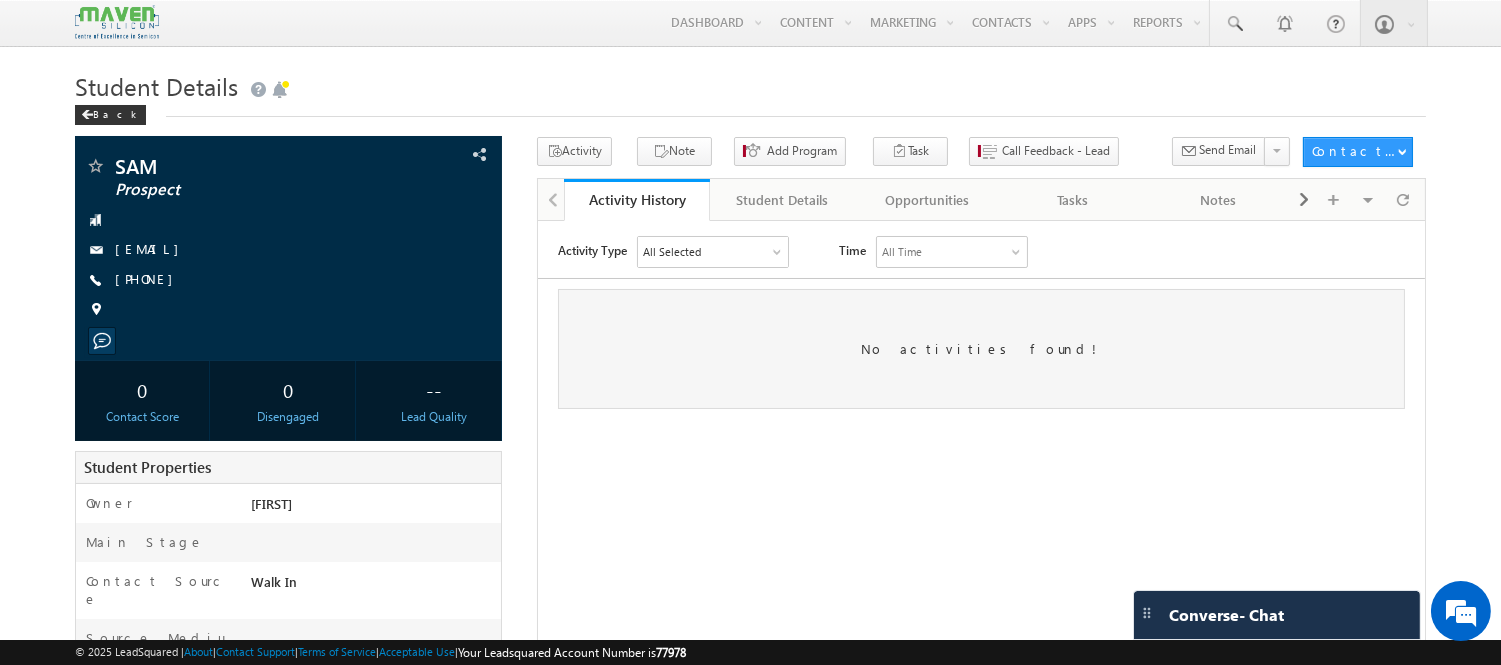 scroll, scrollTop: 0, scrollLeft: 0, axis: both 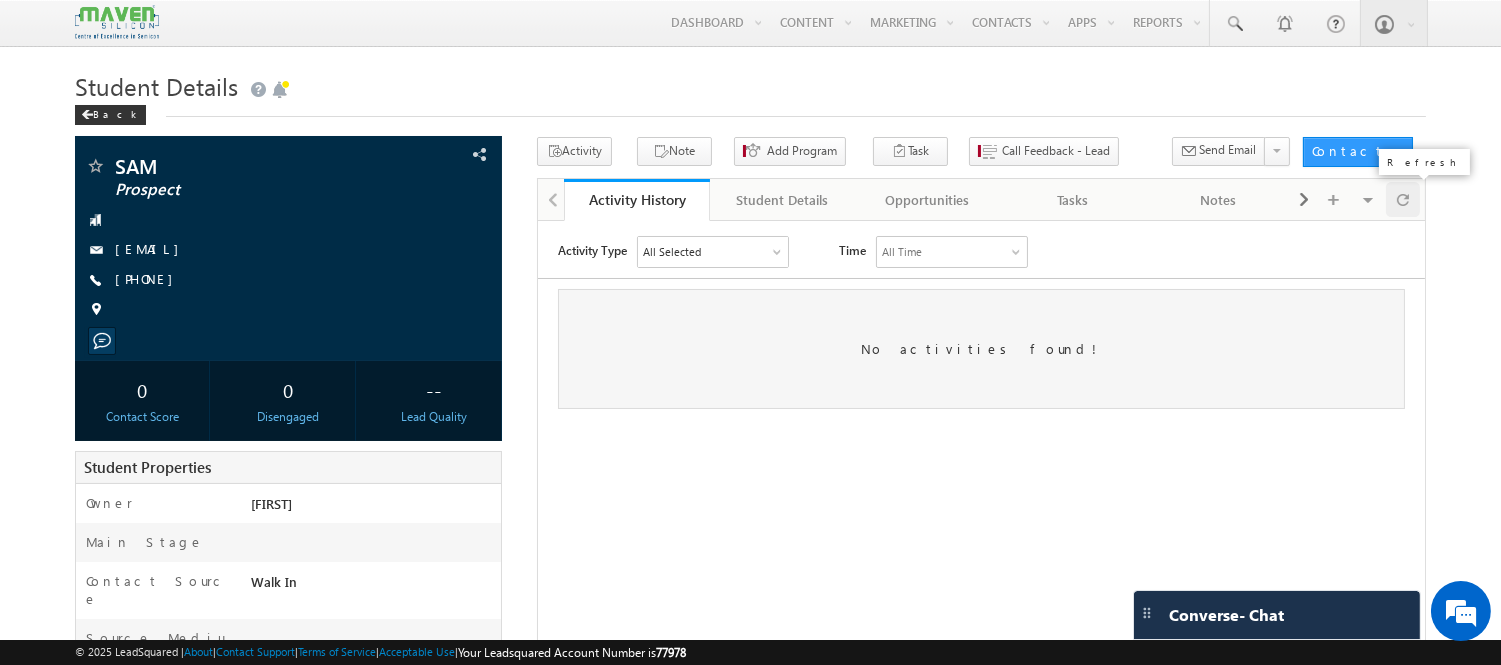click at bounding box center (1403, 199) 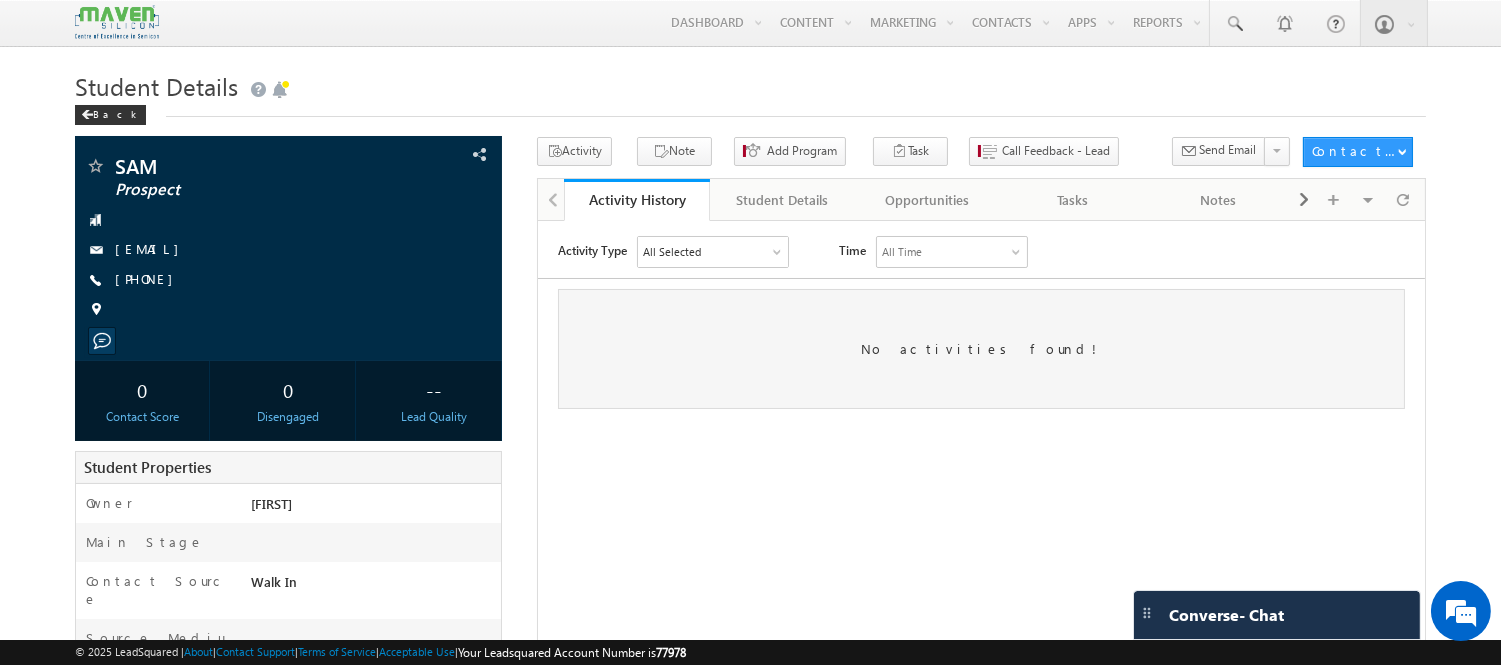 scroll, scrollTop: 0, scrollLeft: 0, axis: both 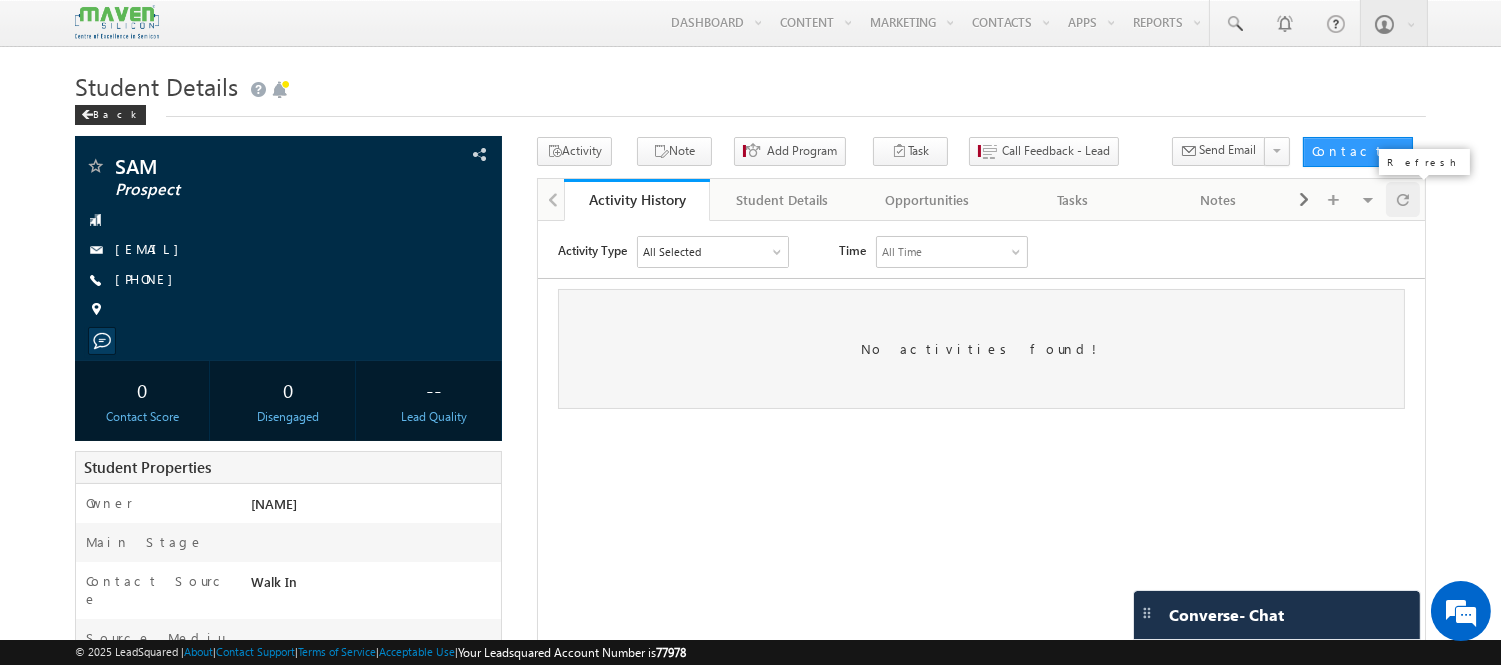 click at bounding box center [1403, 199] 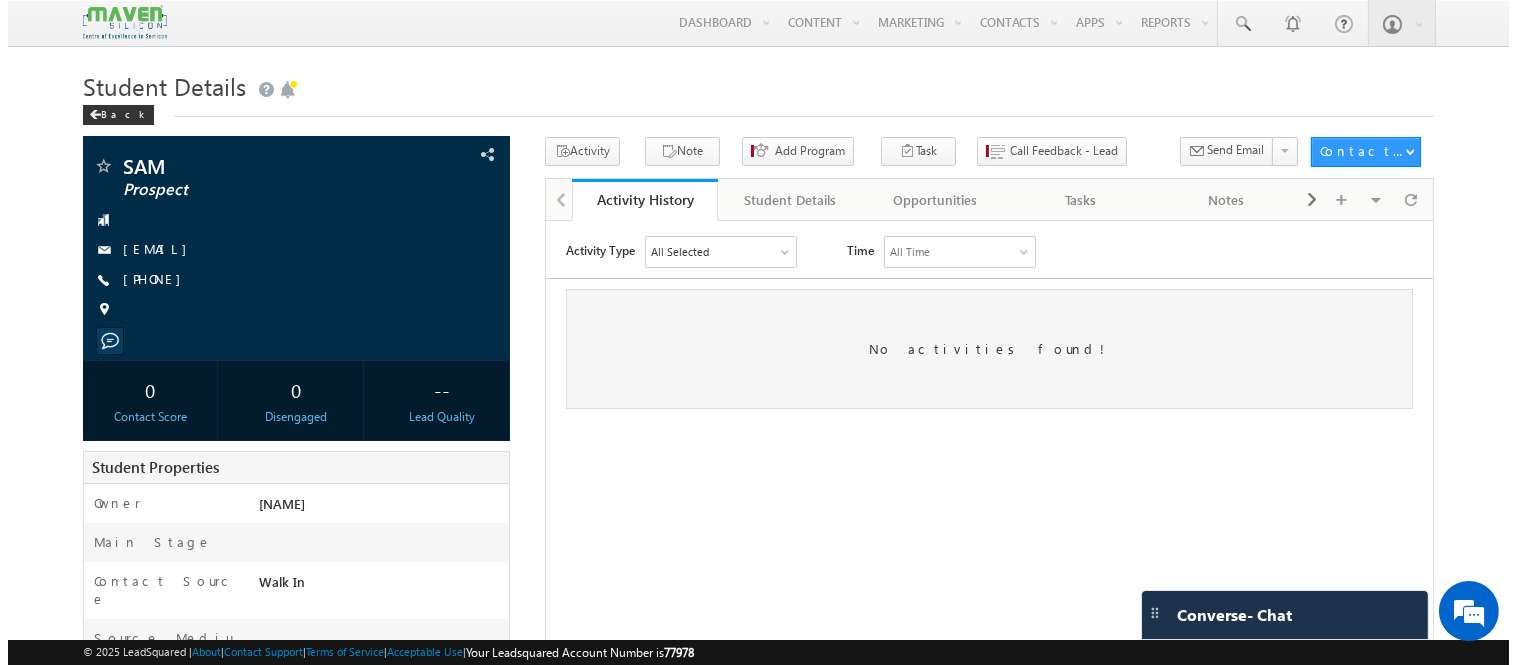 scroll, scrollTop: 0, scrollLeft: 0, axis: both 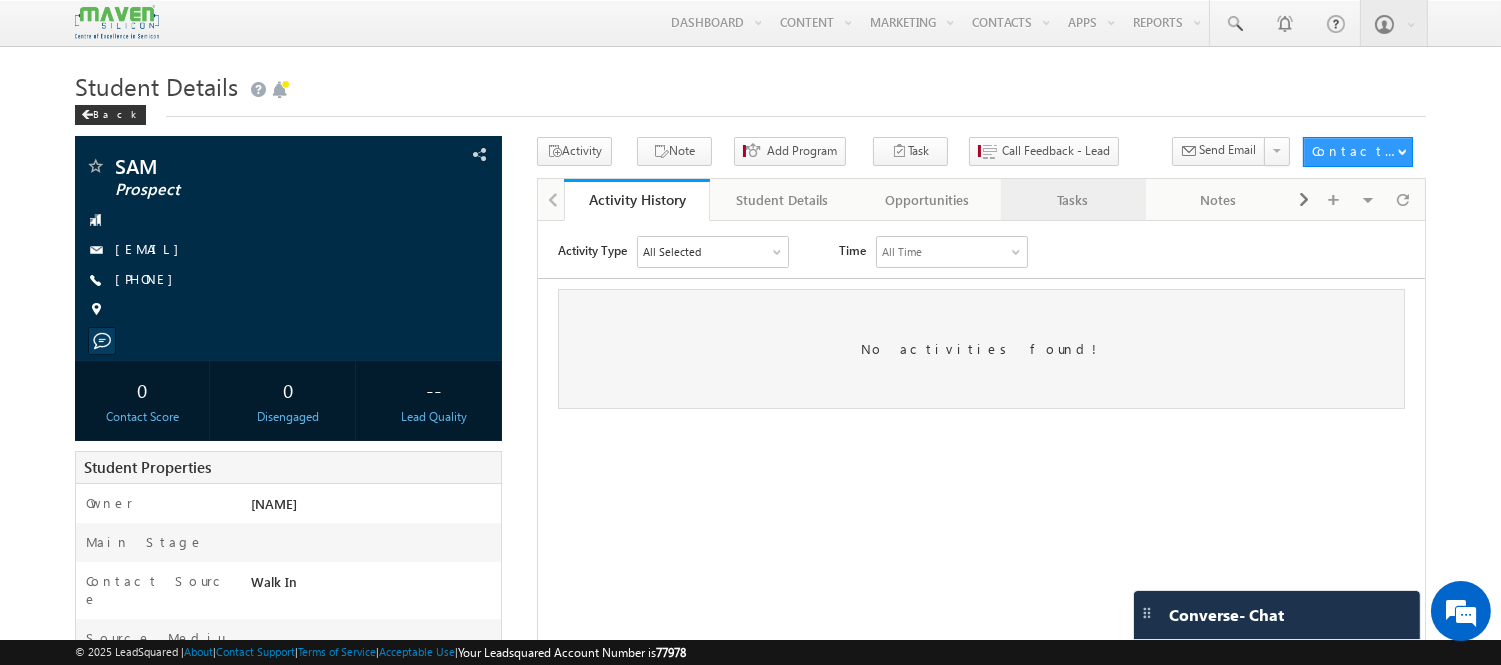 click on "Tasks" at bounding box center [1072, 200] 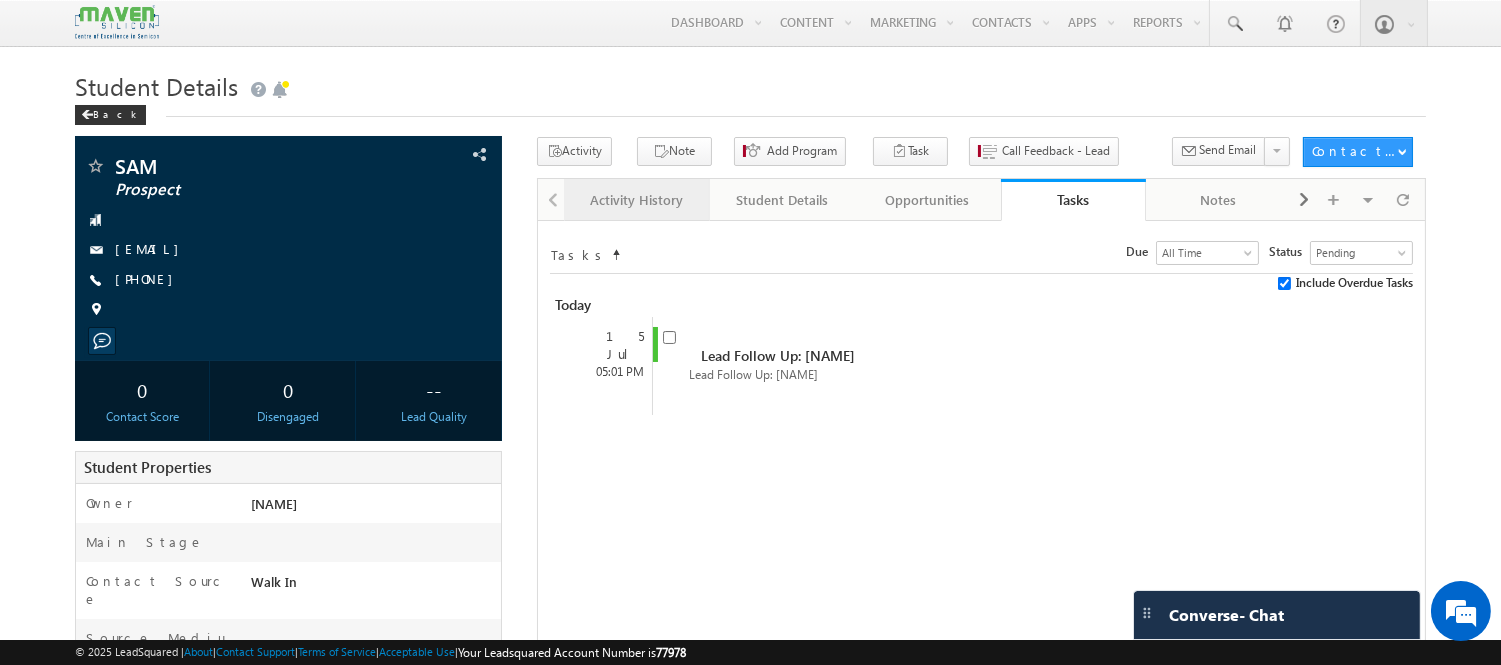 click on "Activity History" at bounding box center [635, 200] 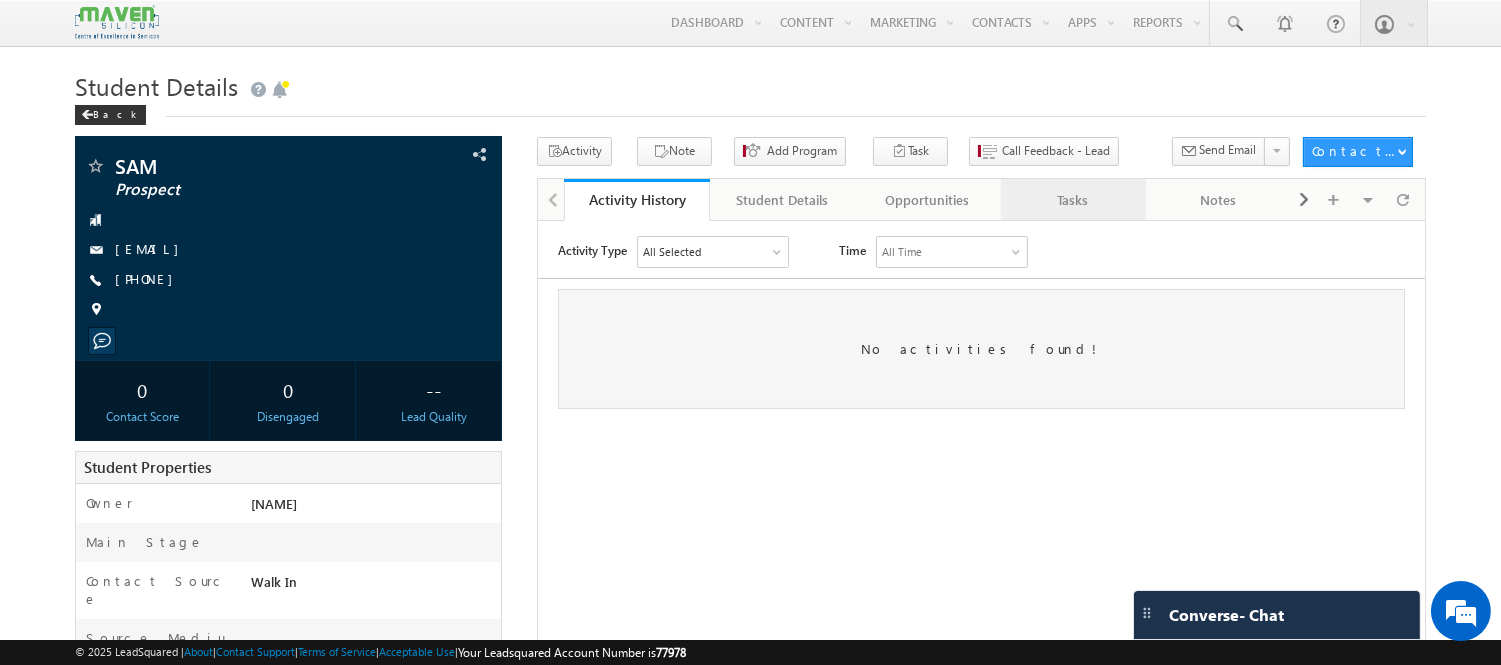 click on "Tasks" at bounding box center (1072, 200) 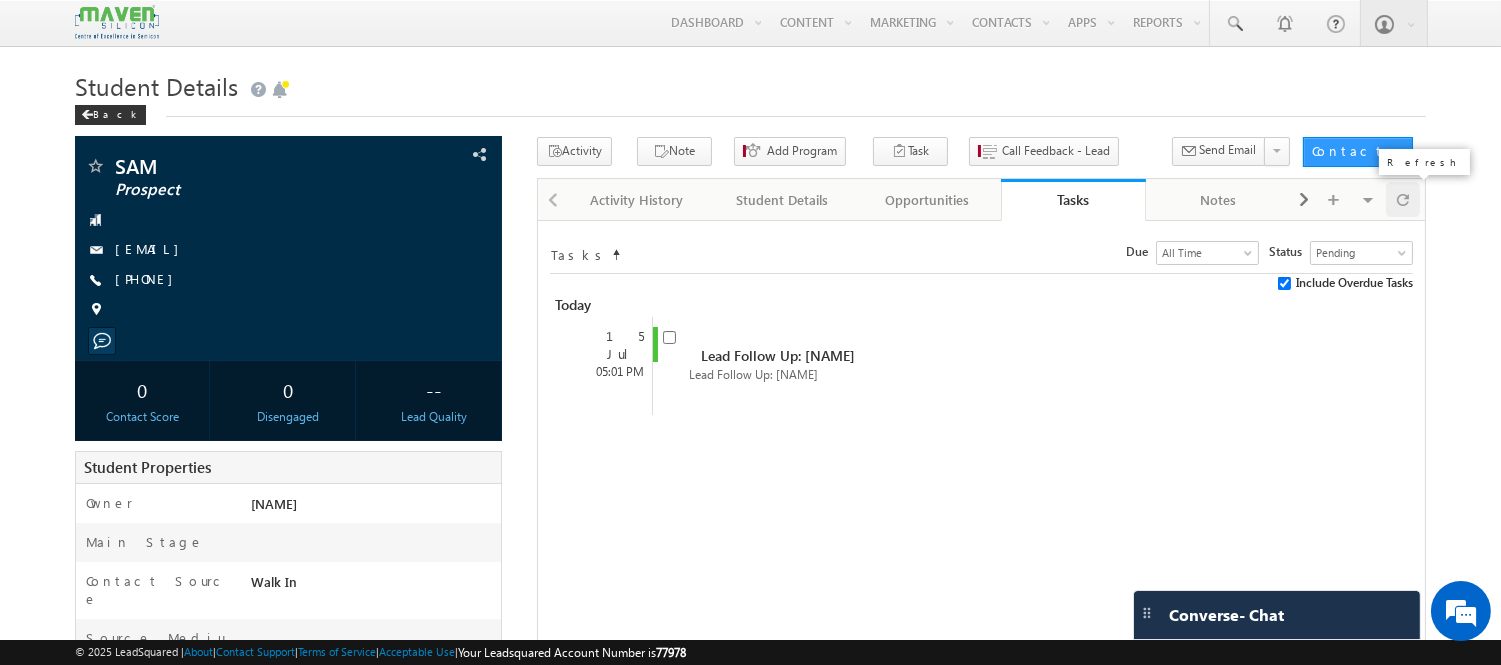 click at bounding box center (1403, 199) 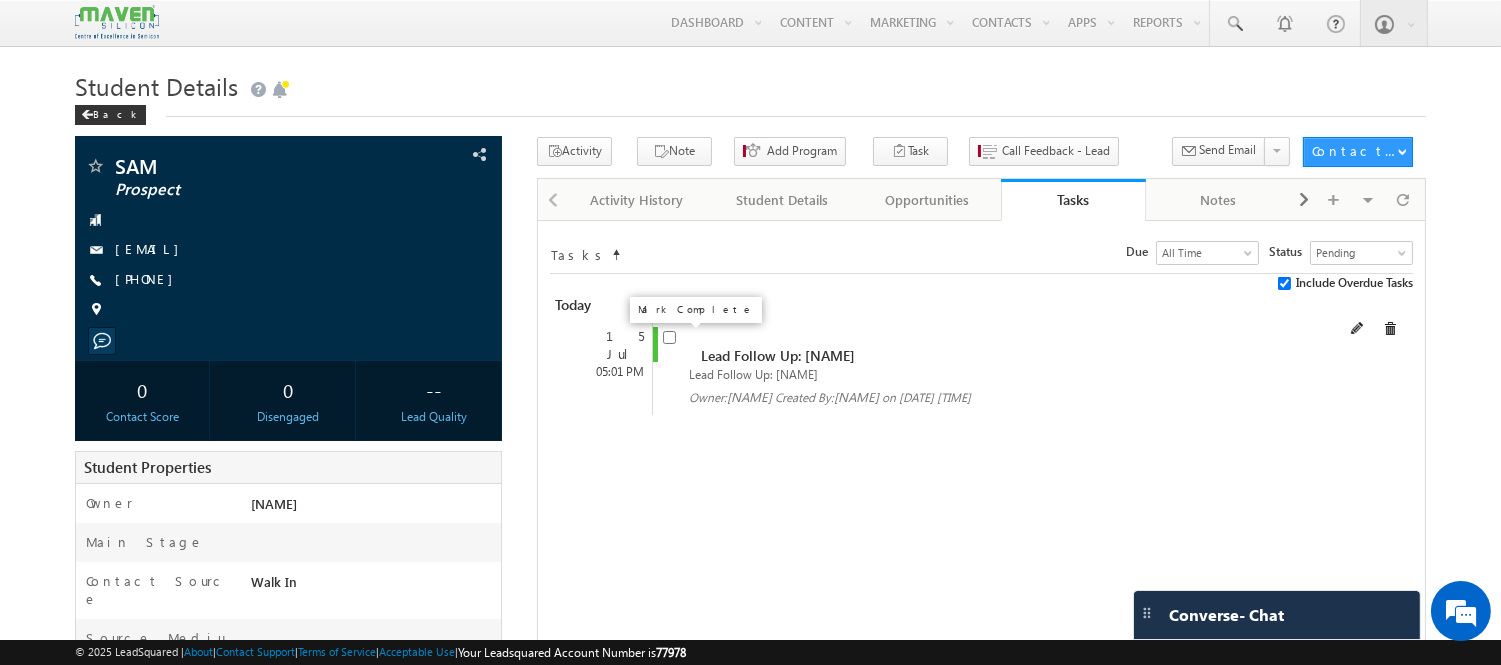 click at bounding box center [669, 337] 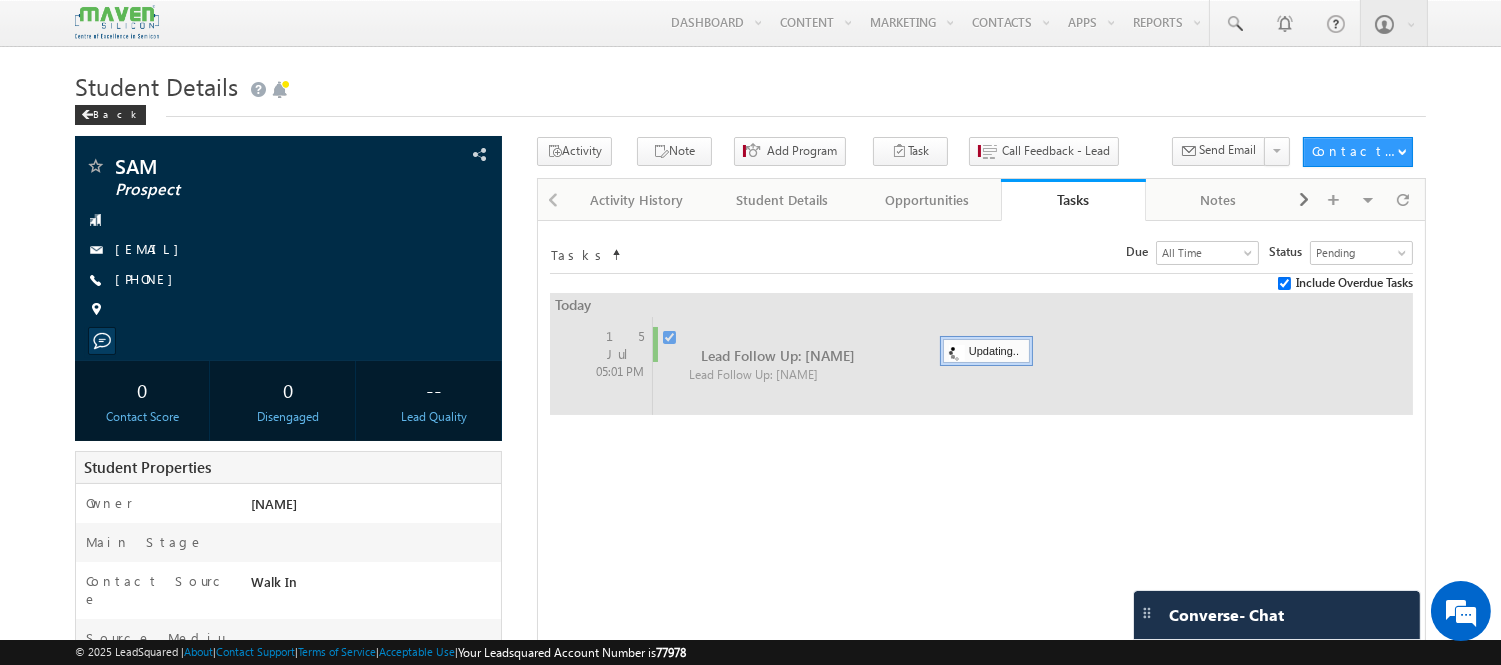 checkbox on "false" 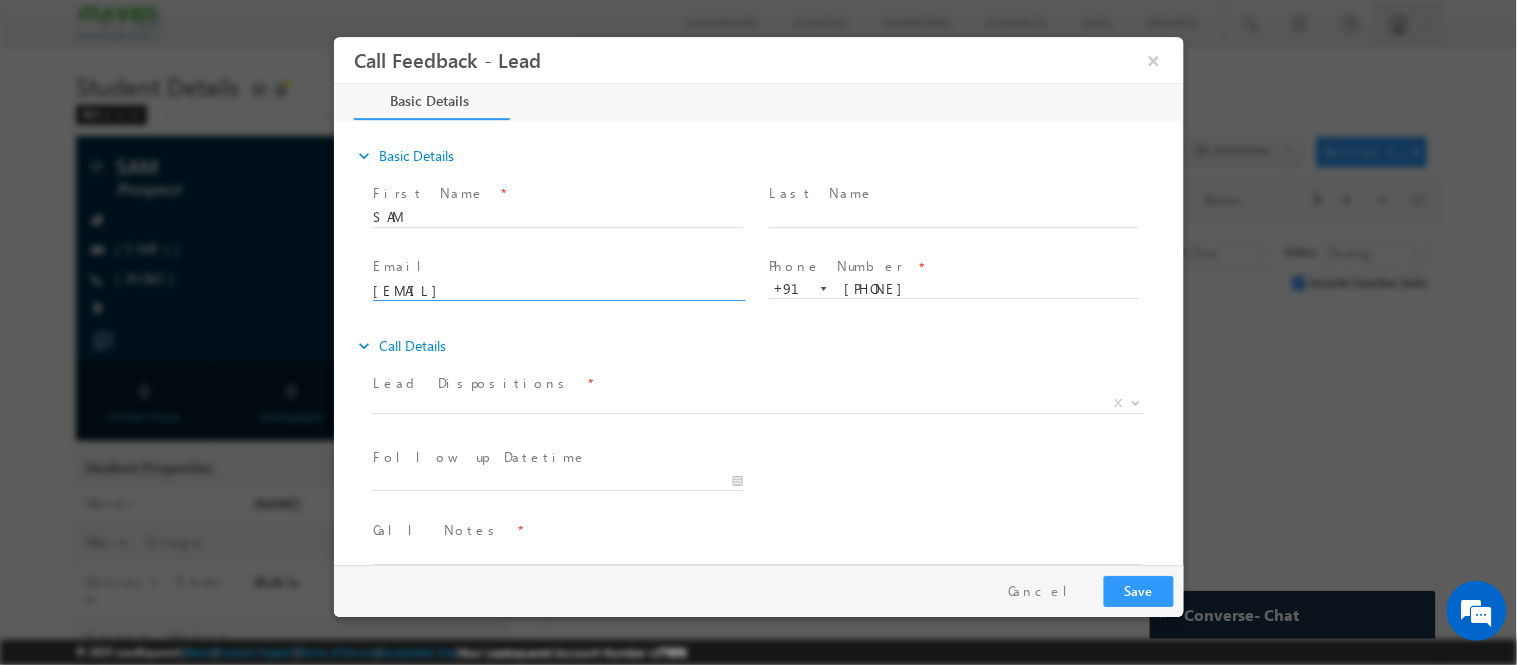 scroll, scrollTop: 0, scrollLeft: 0, axis: both 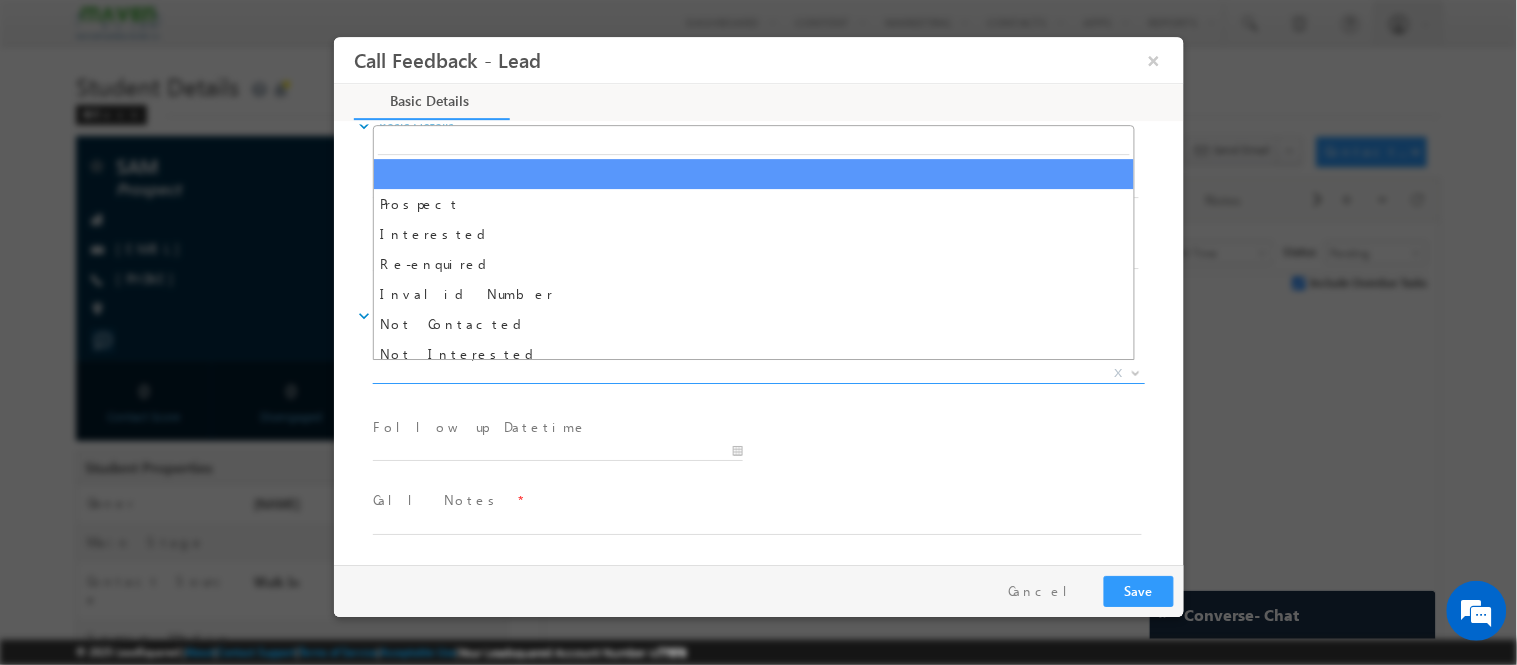 click on "X" at bounding box center (758, 373) 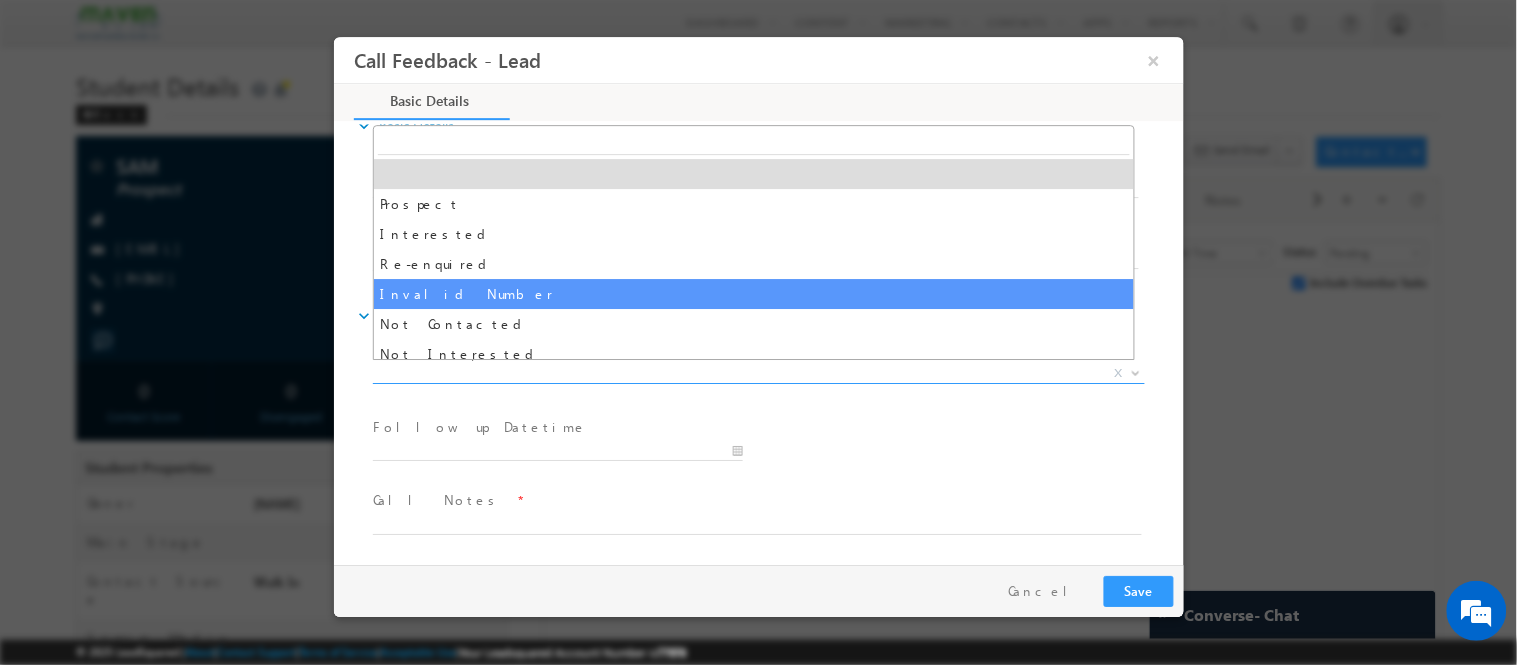 scroll, scrollTop: 190, scrollLeft: 0, axis: vertical 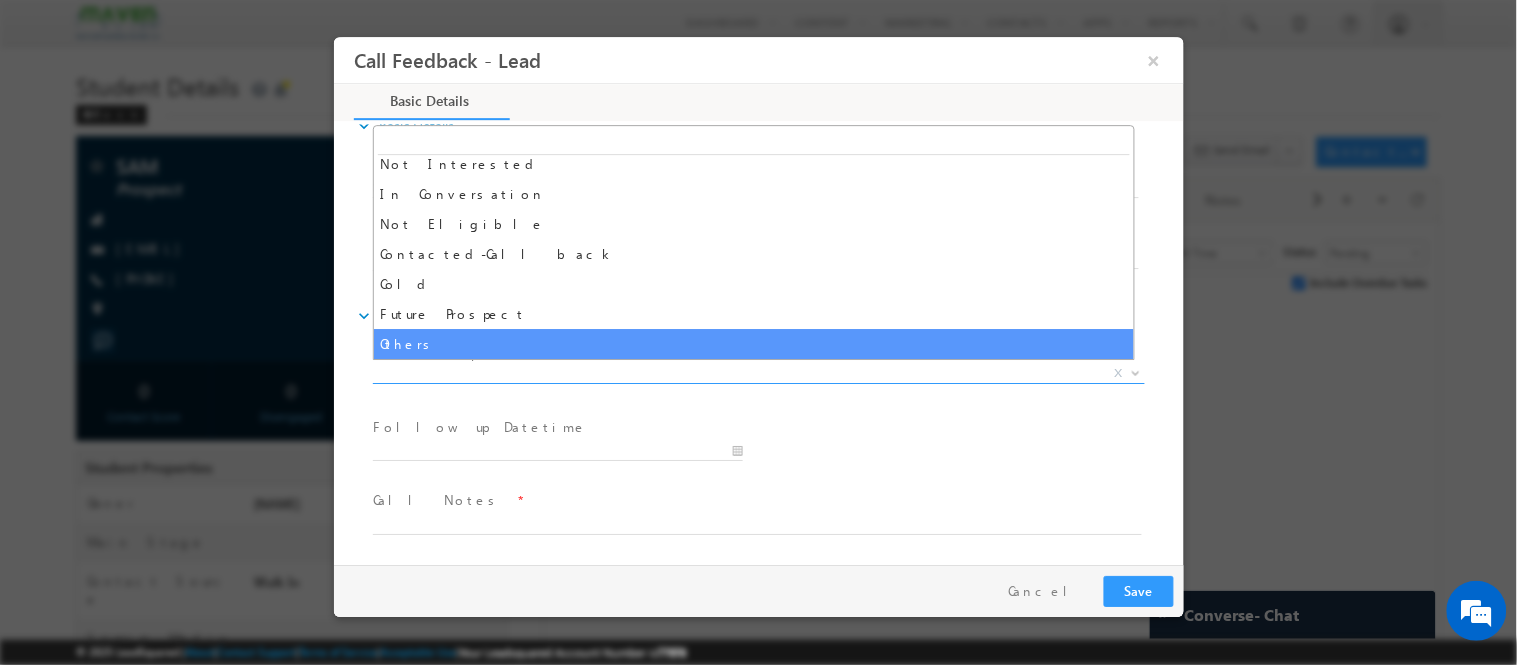 select on "Others" 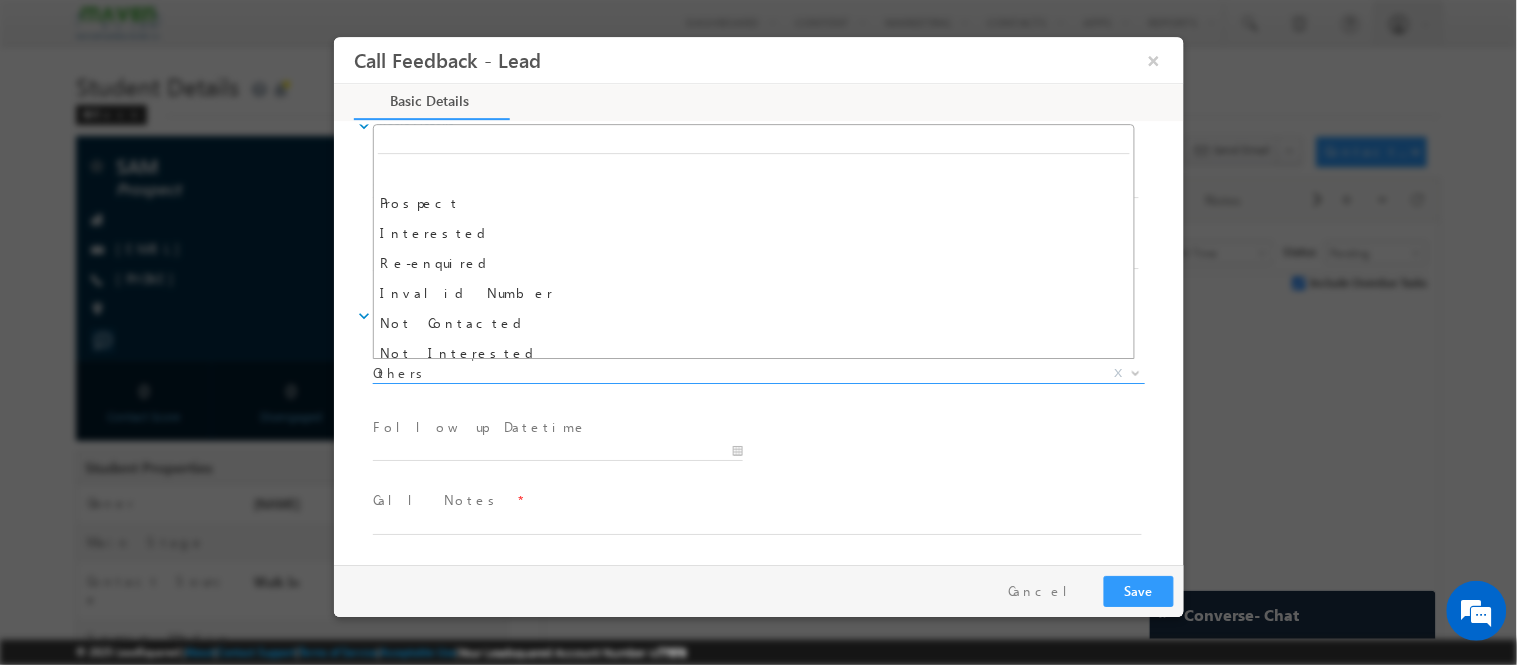 click on "Others" at bounding box center (734, 372) 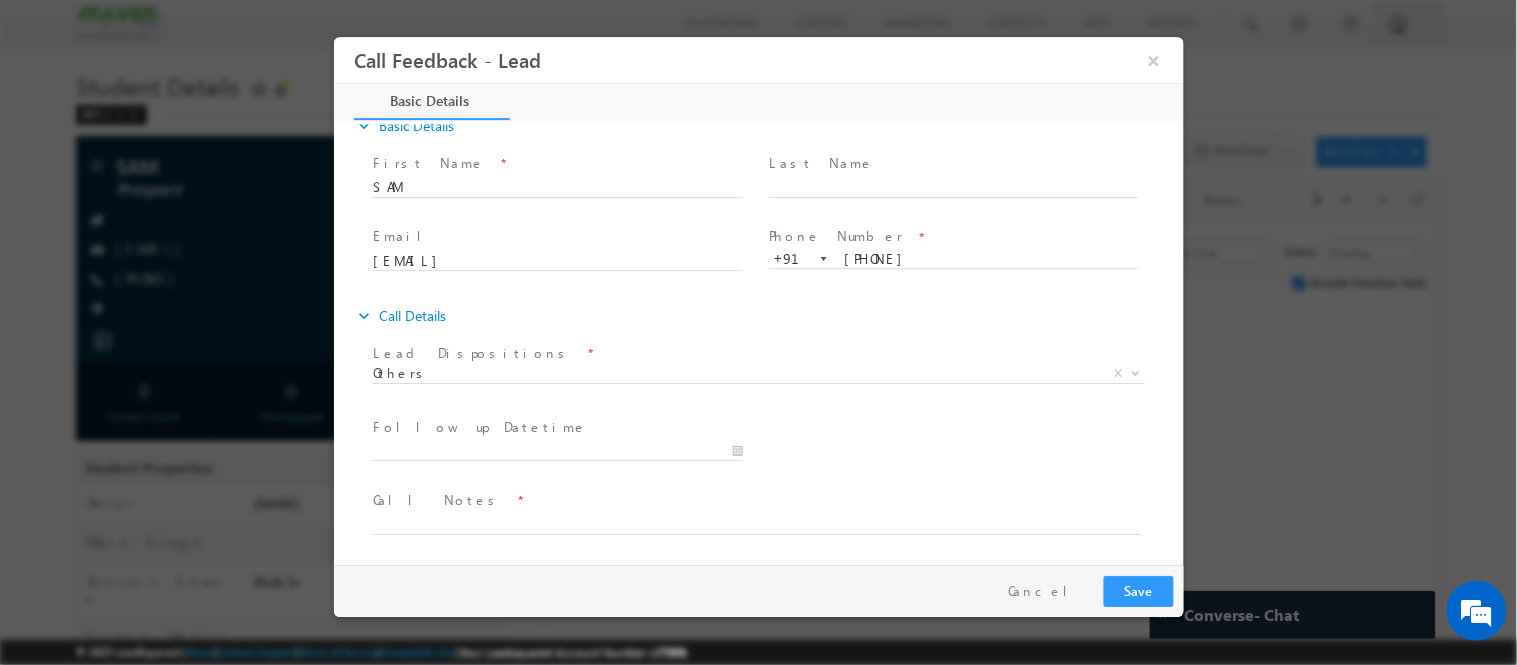 click on "Follow up Datetime
*
Program Type
*
Long Term
Short Term
X" at bounding box center (775, 449) 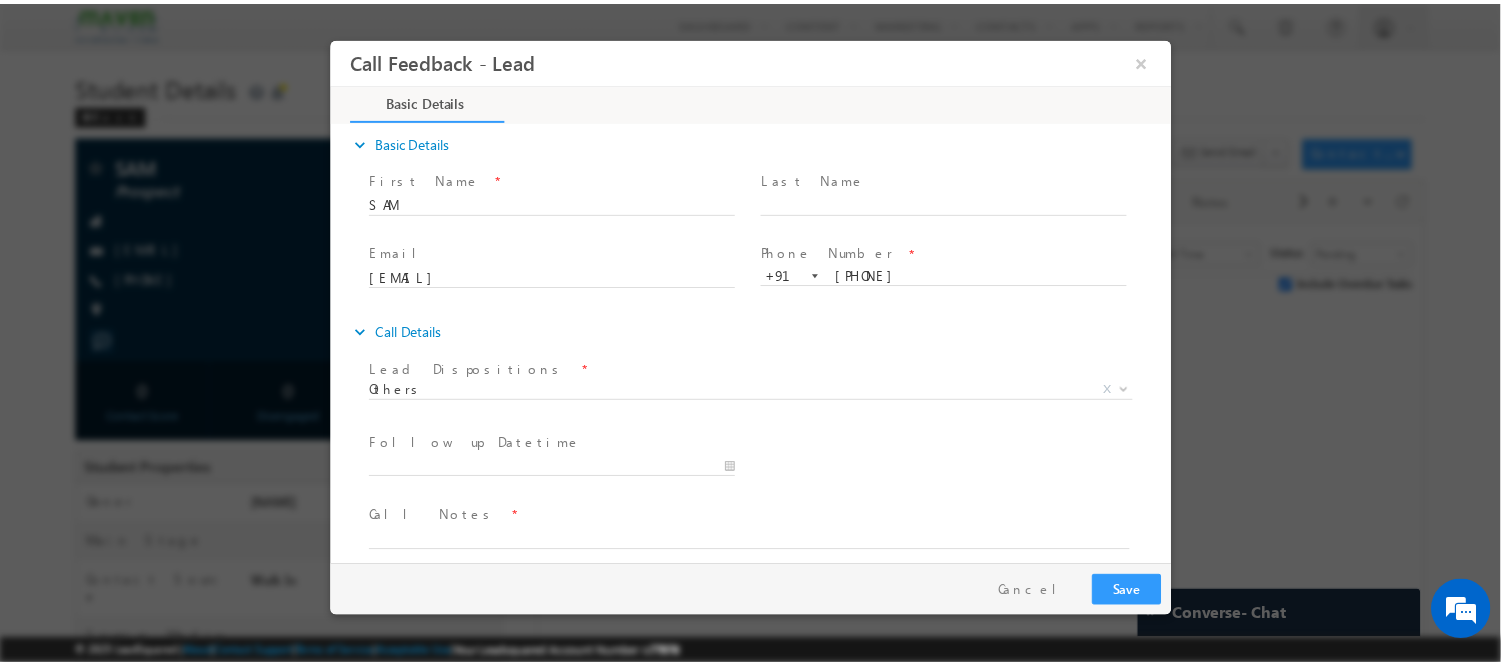 scroll, scrollTop: 0, scrollLeft: 0, axis: both 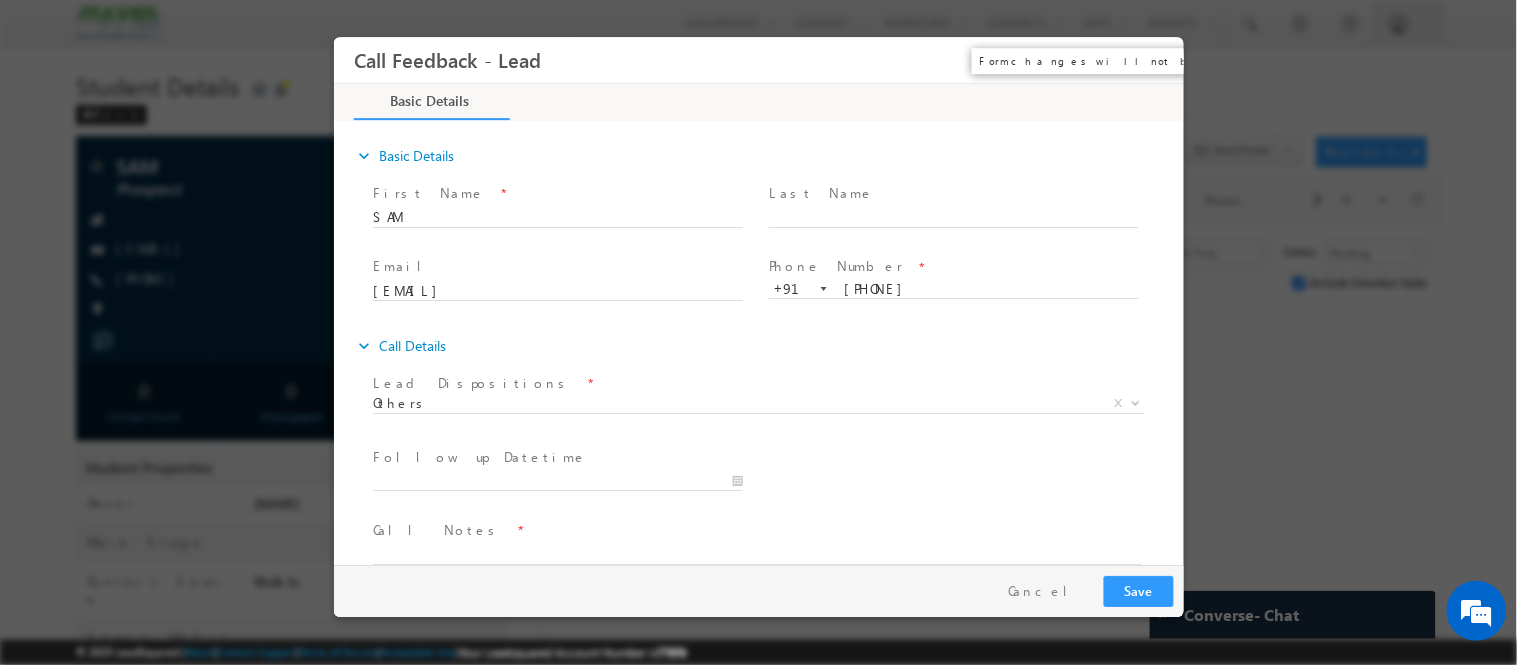 click on "×" at bounding box center [1153, 59] 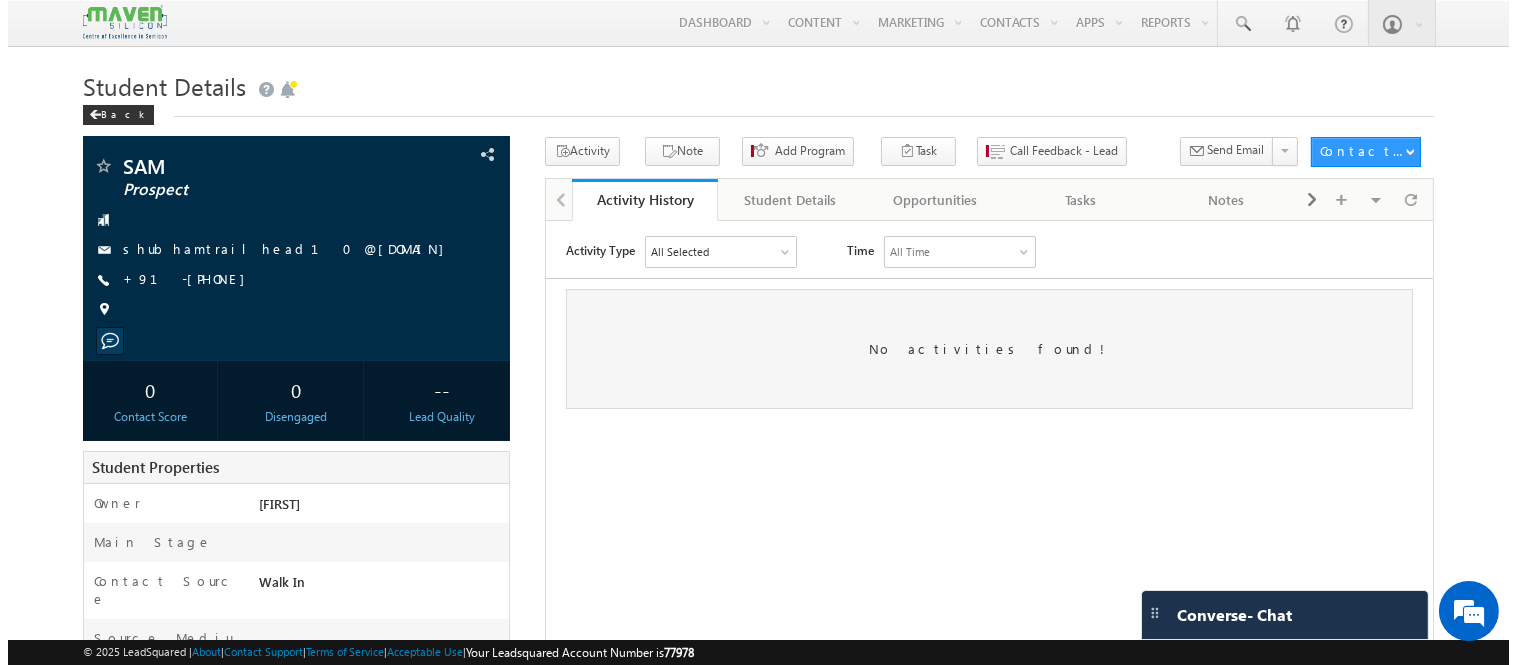 scroll, scrollTop: 0, scrollLeft: 0, axis: both 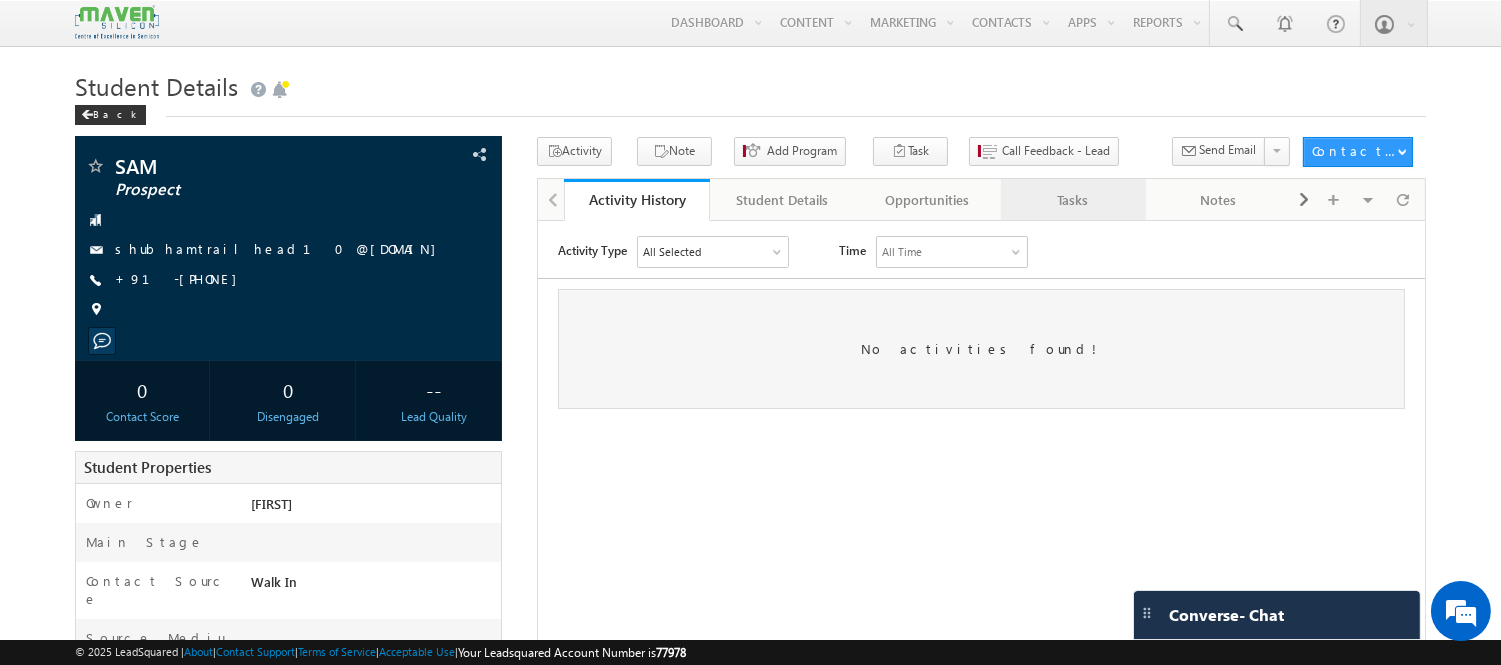 click on "Tasks" at bounding box center (1073, 200) 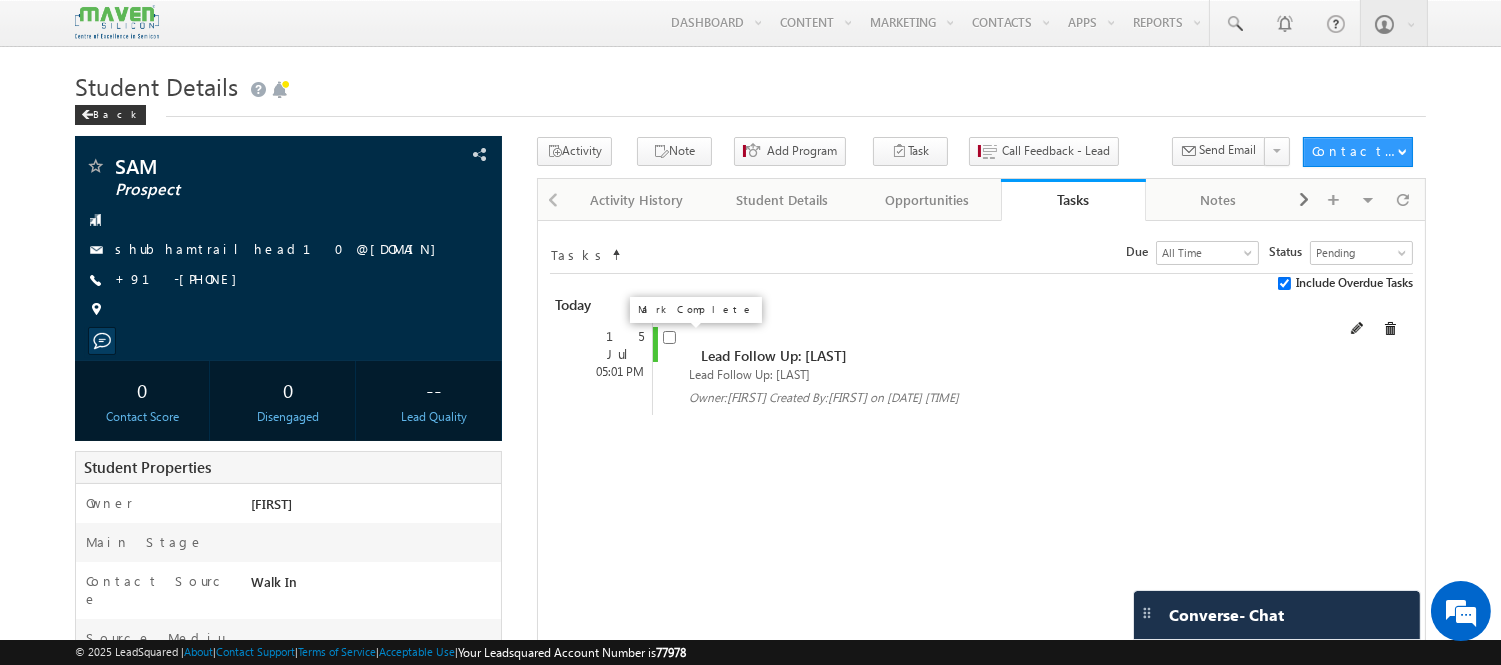 click at bounding box center [669, 337] 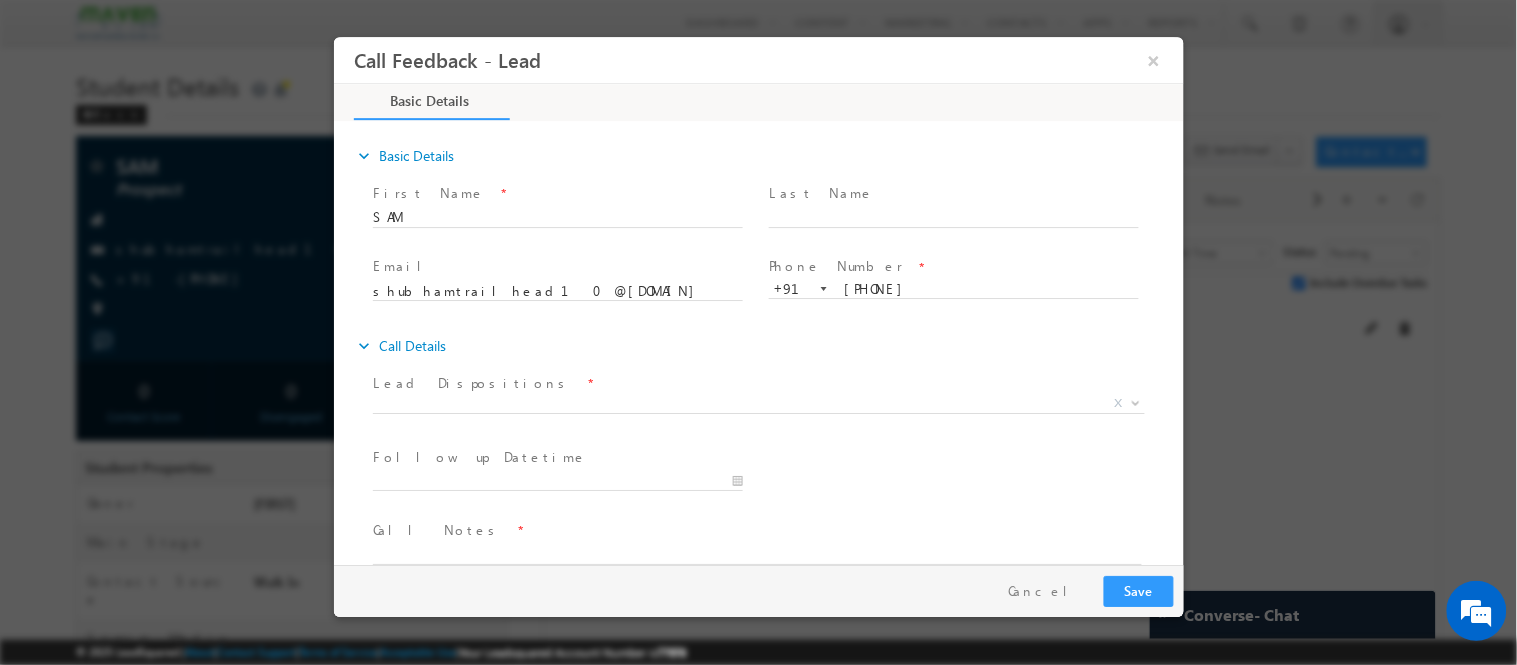 scroll, scrollTop: 0, scrollLeft: 0, axis: both 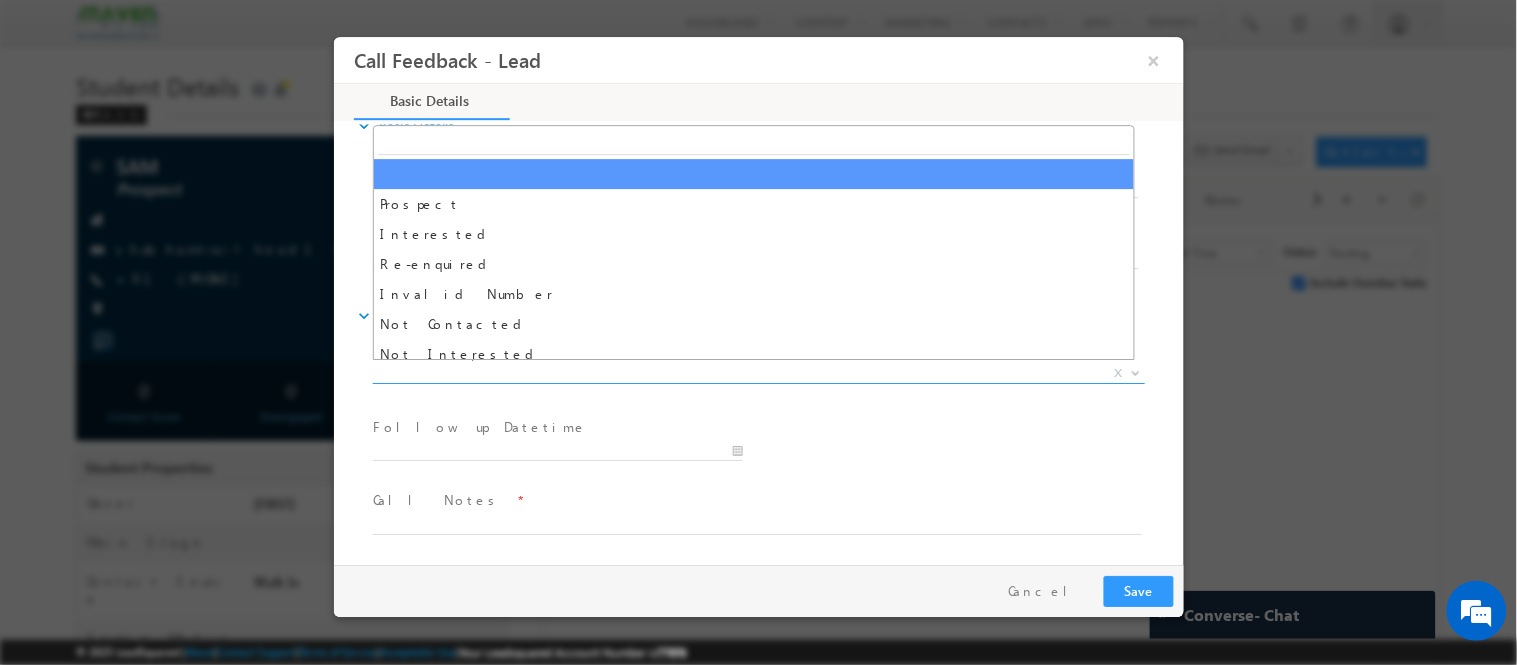 click on "X" at bounding box center (758, 373) 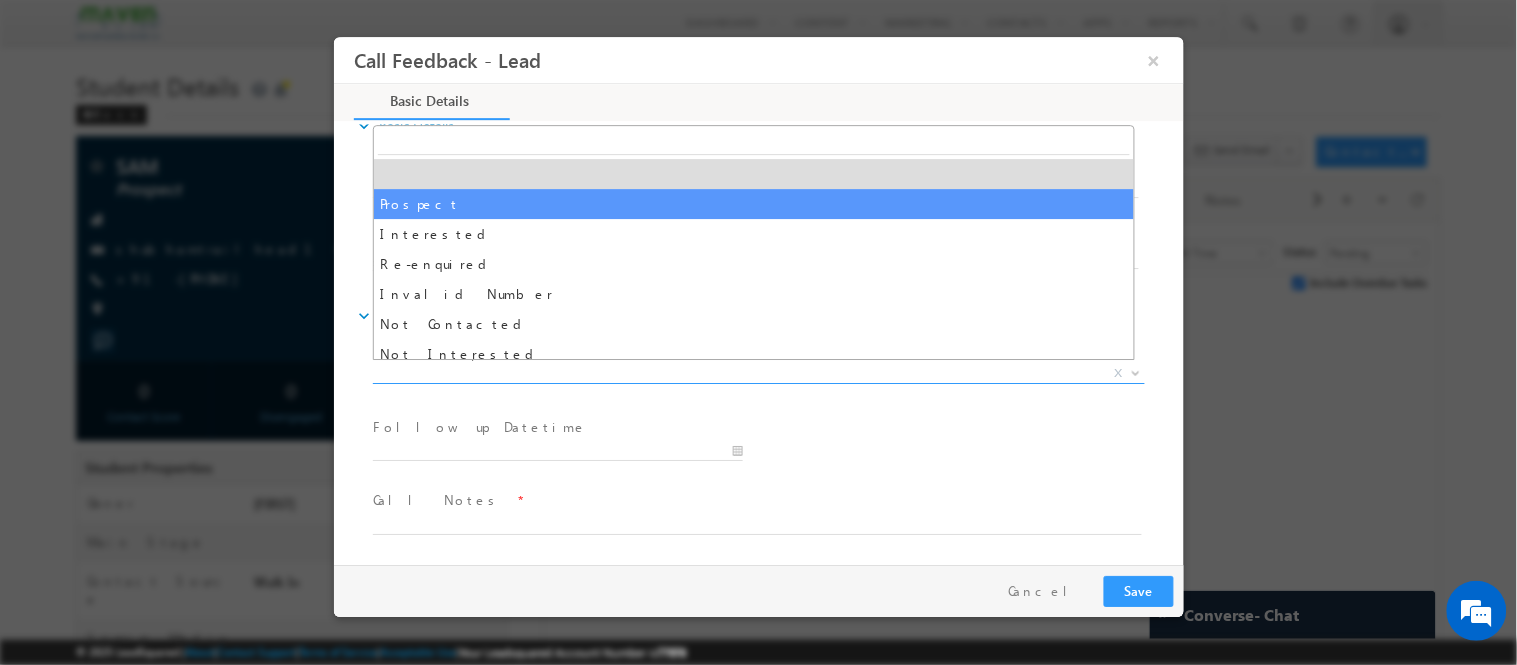 select on "Prospect" 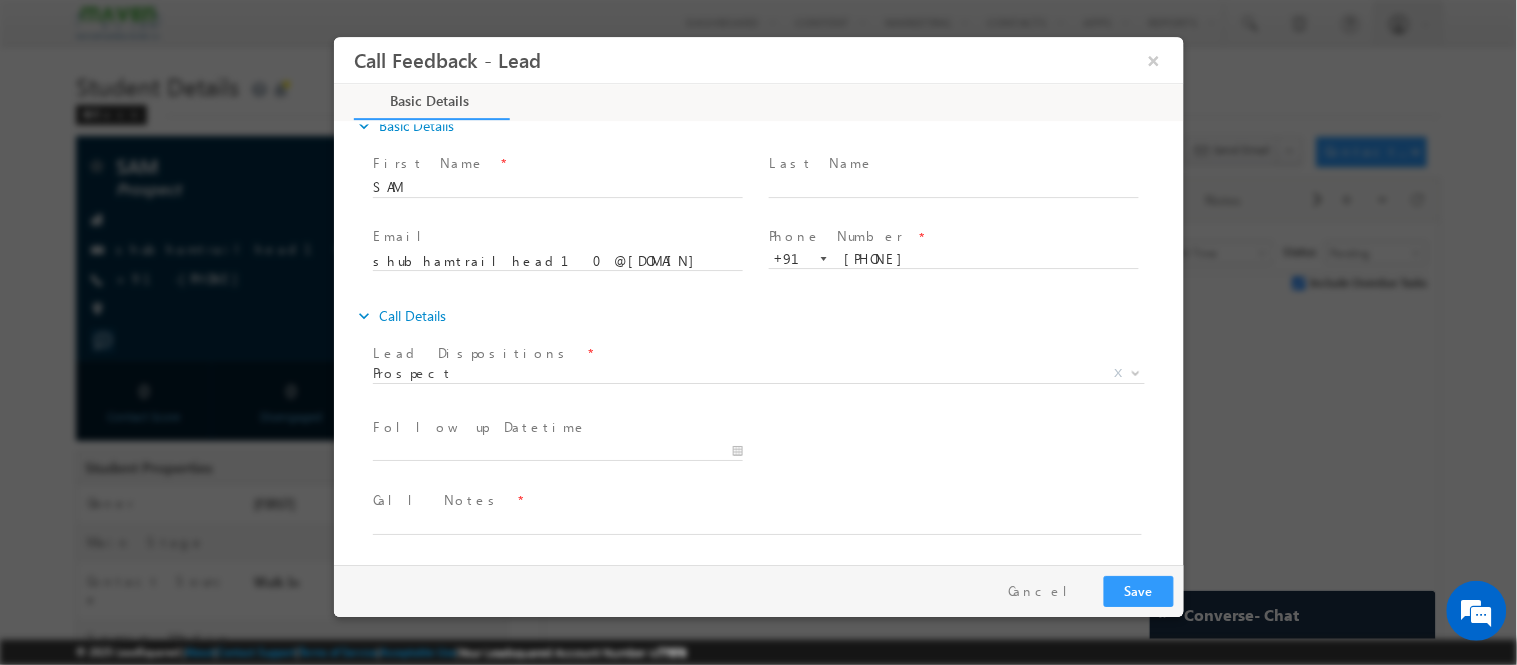 click at bounding box center (556, 207) 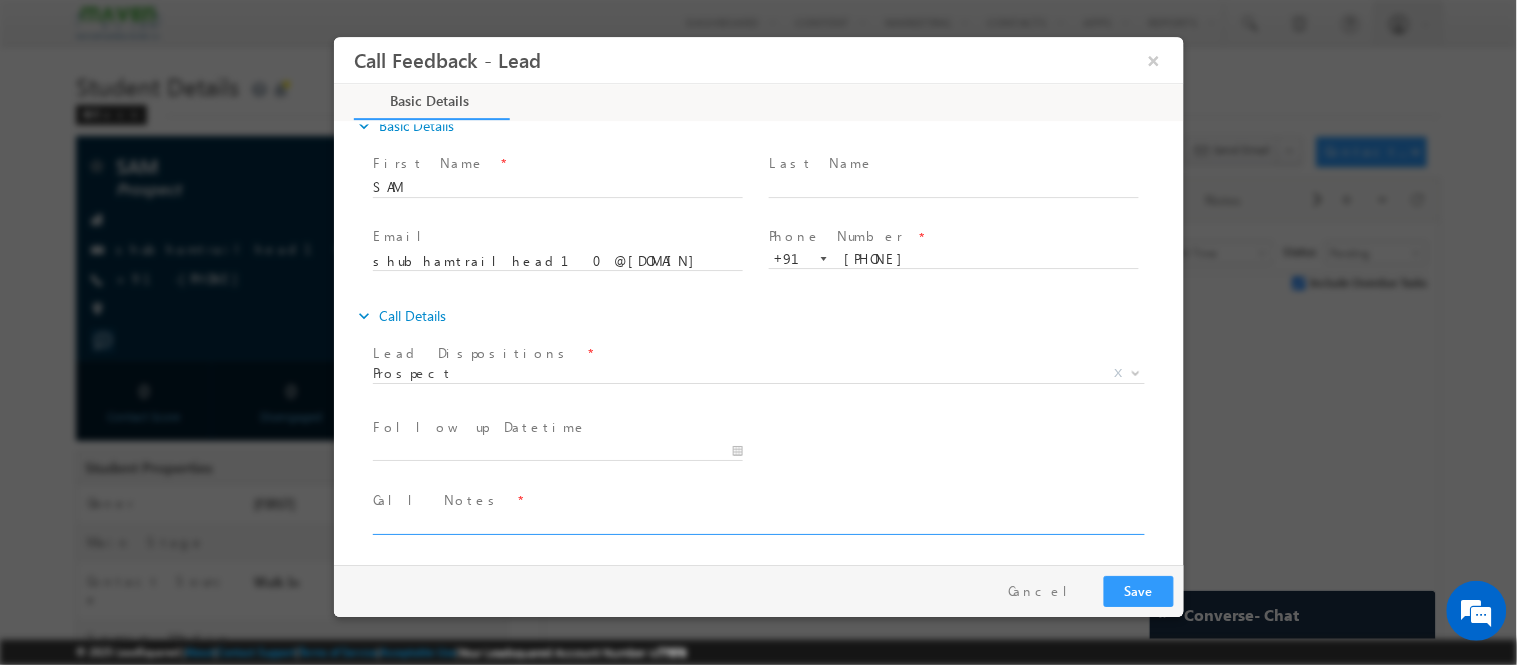 click at bounding box center (756, 522) 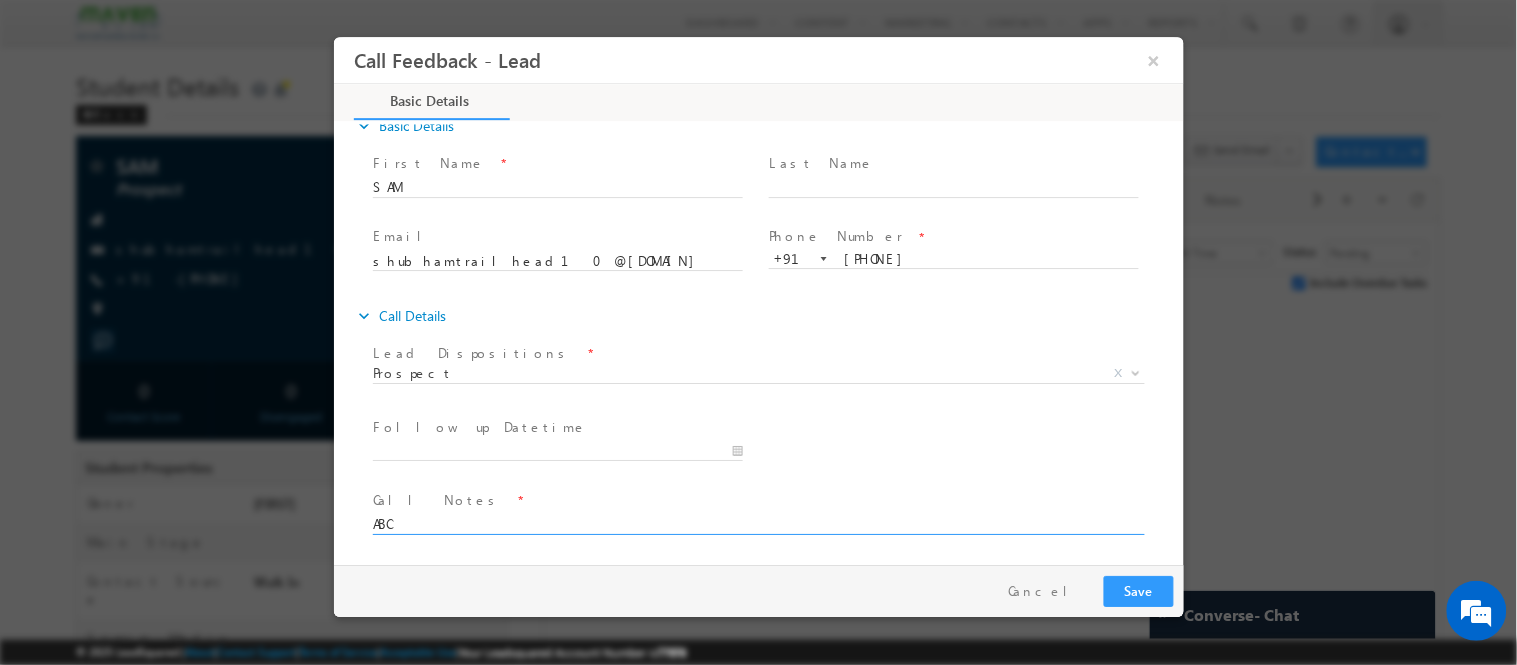 scroll, scrollTop: 0, scrollLeft: 0, axis: both 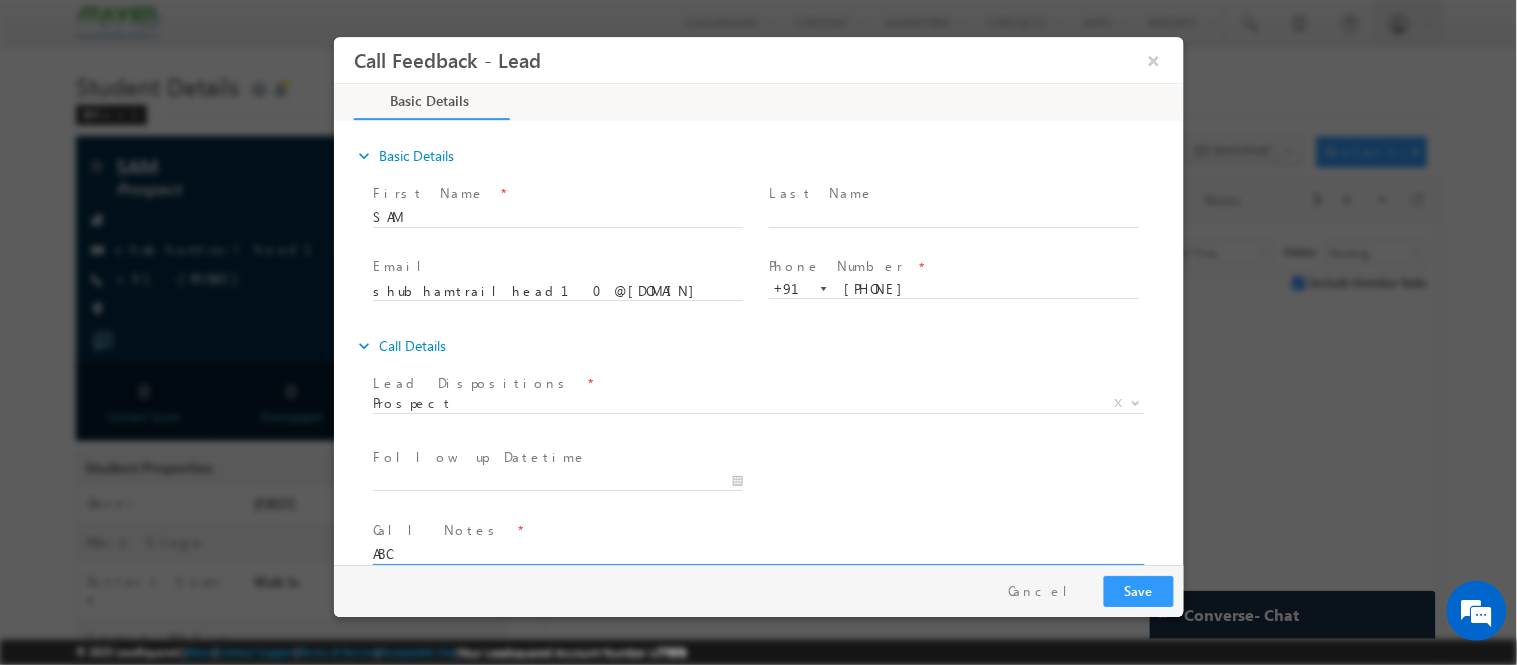 type on "ABC" 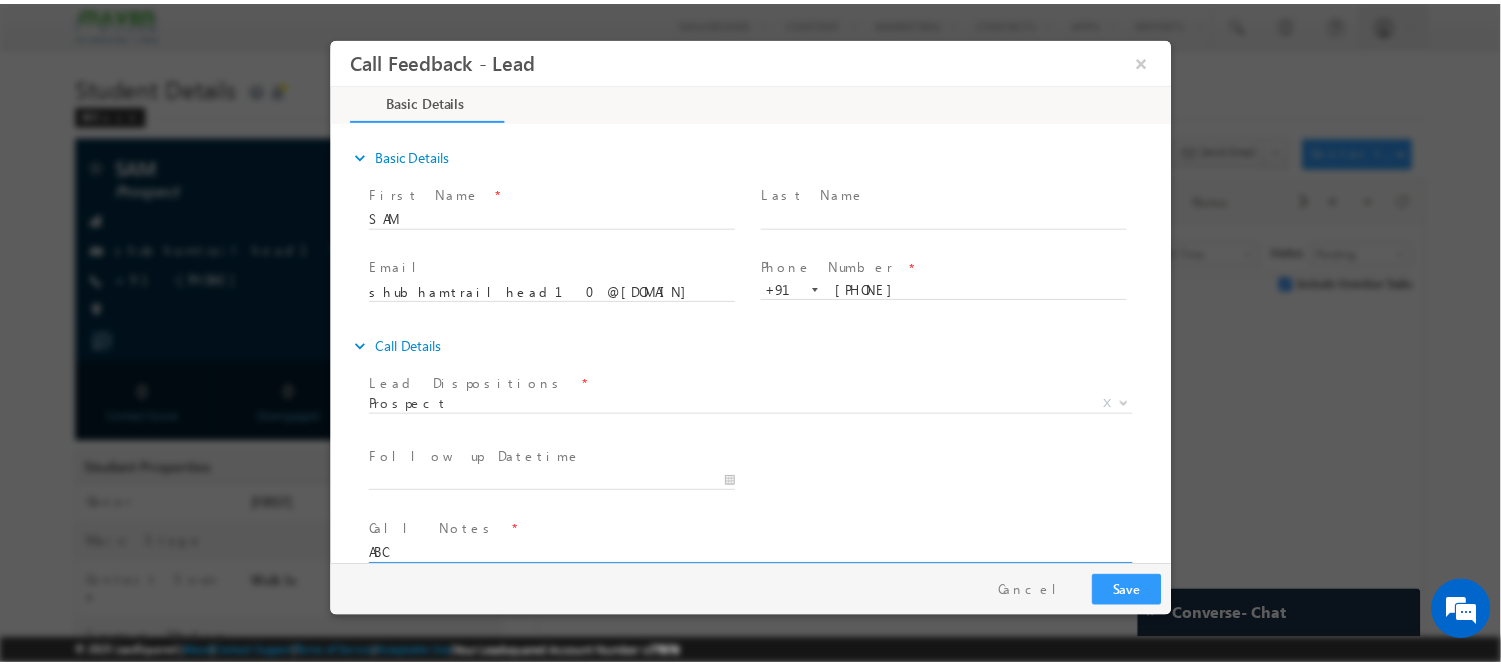 scroll, scrollTop: 30, scrollLeft: 0, axis: vertical 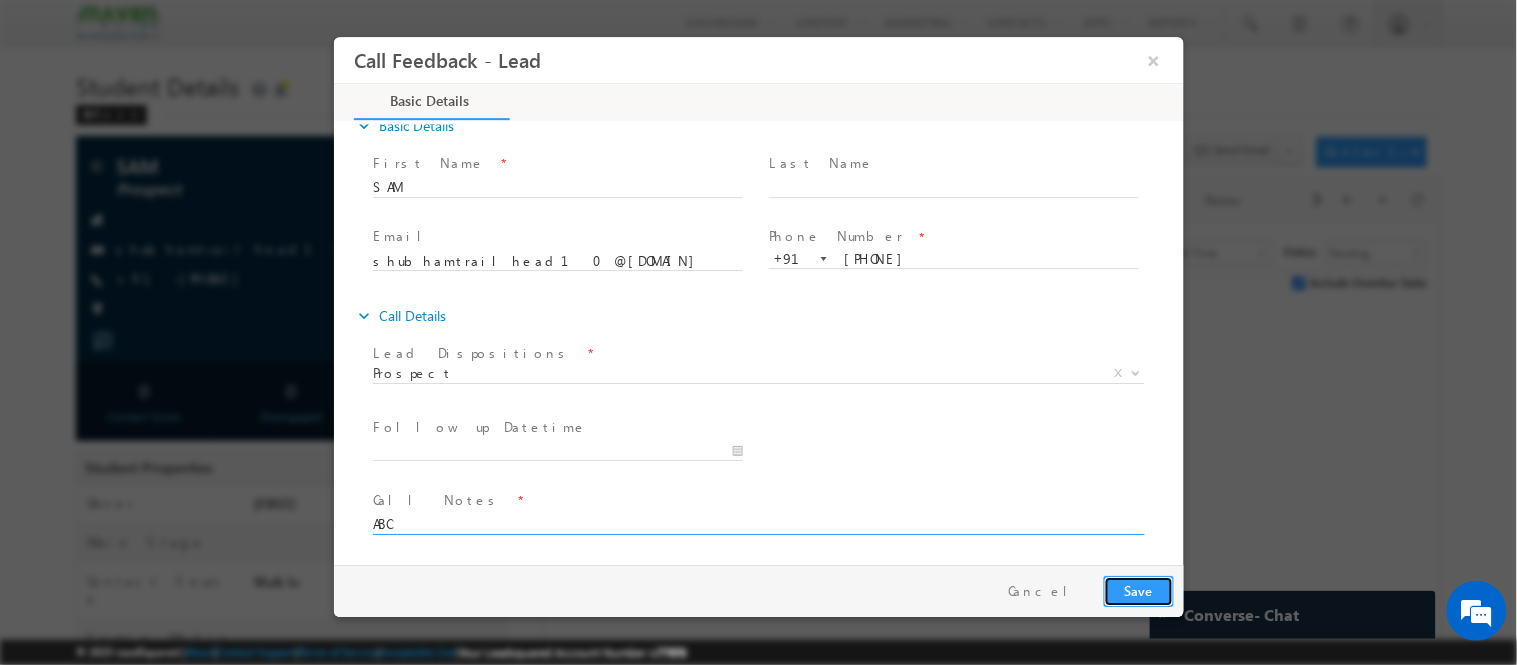 click on "Save" at bounding box center [1138, 590] 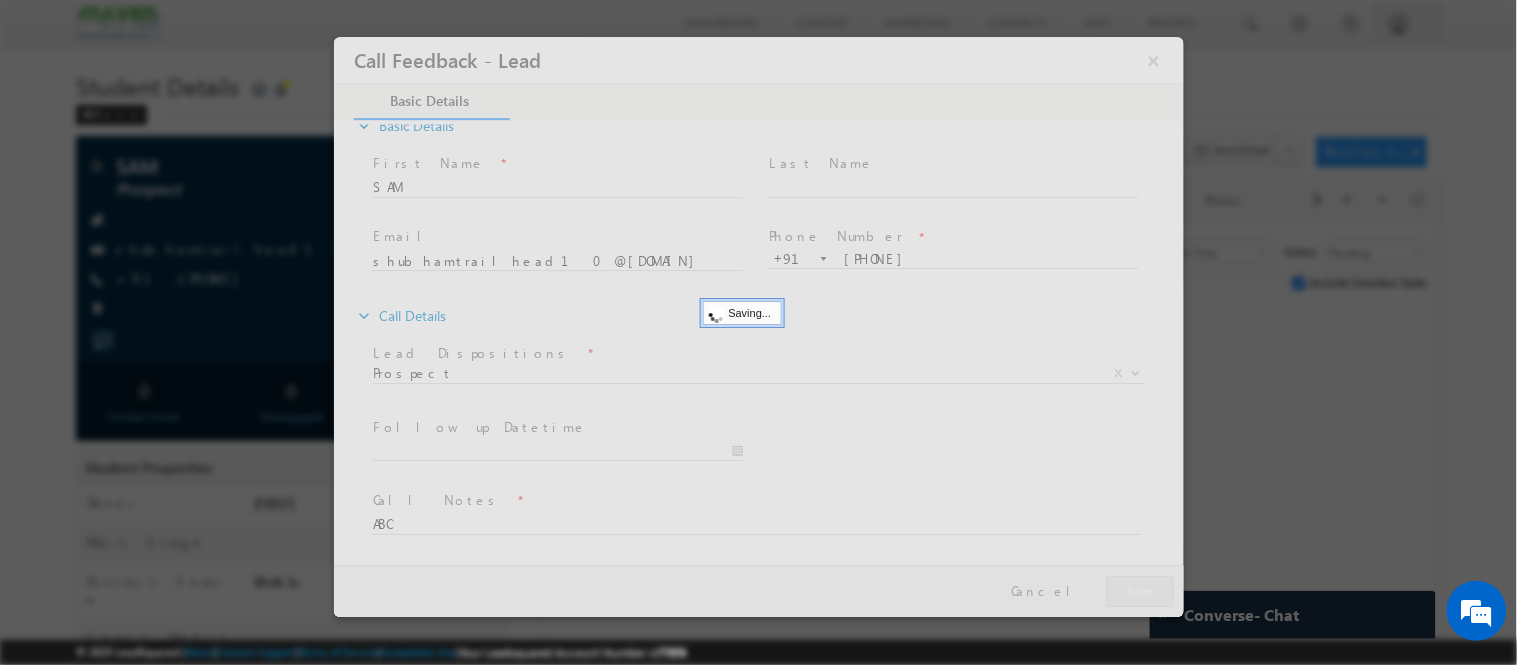 click at bounding box center [758, 326] 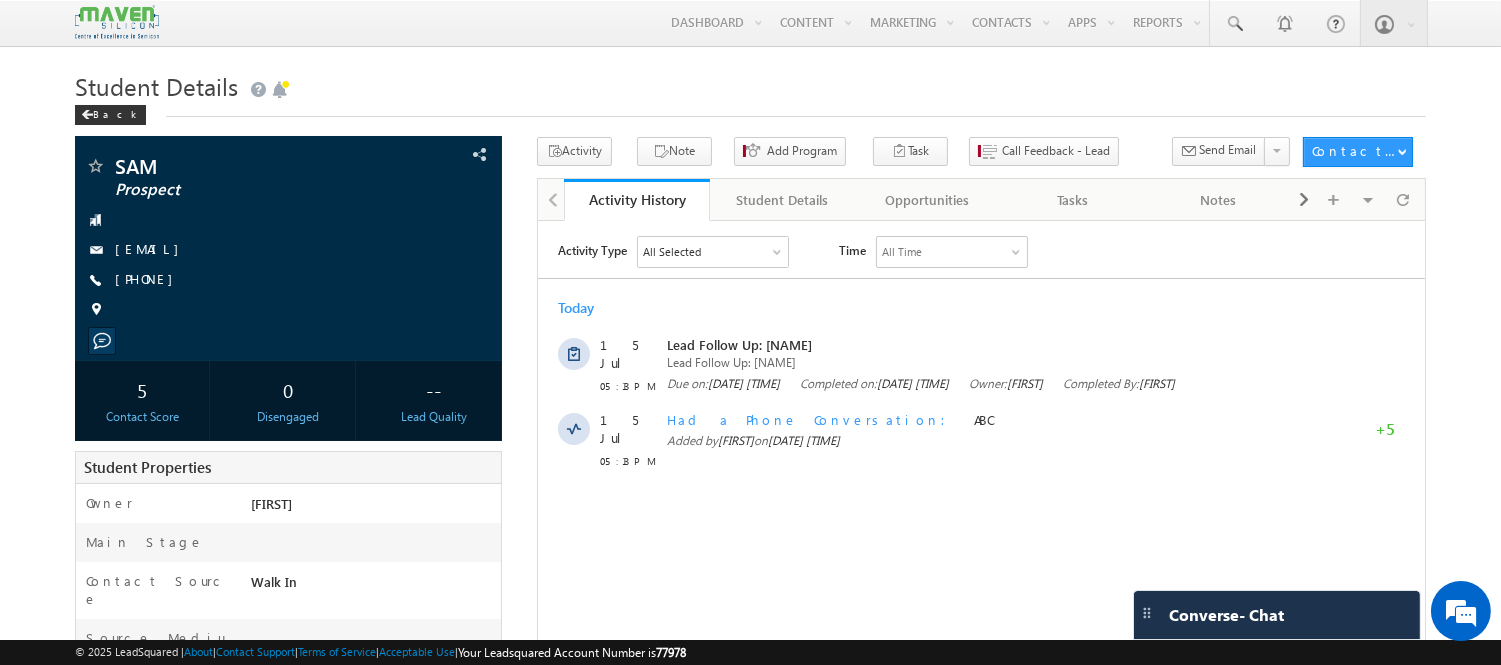 scroll, scrollTop: 0, scrollLeft: 0, axis: both 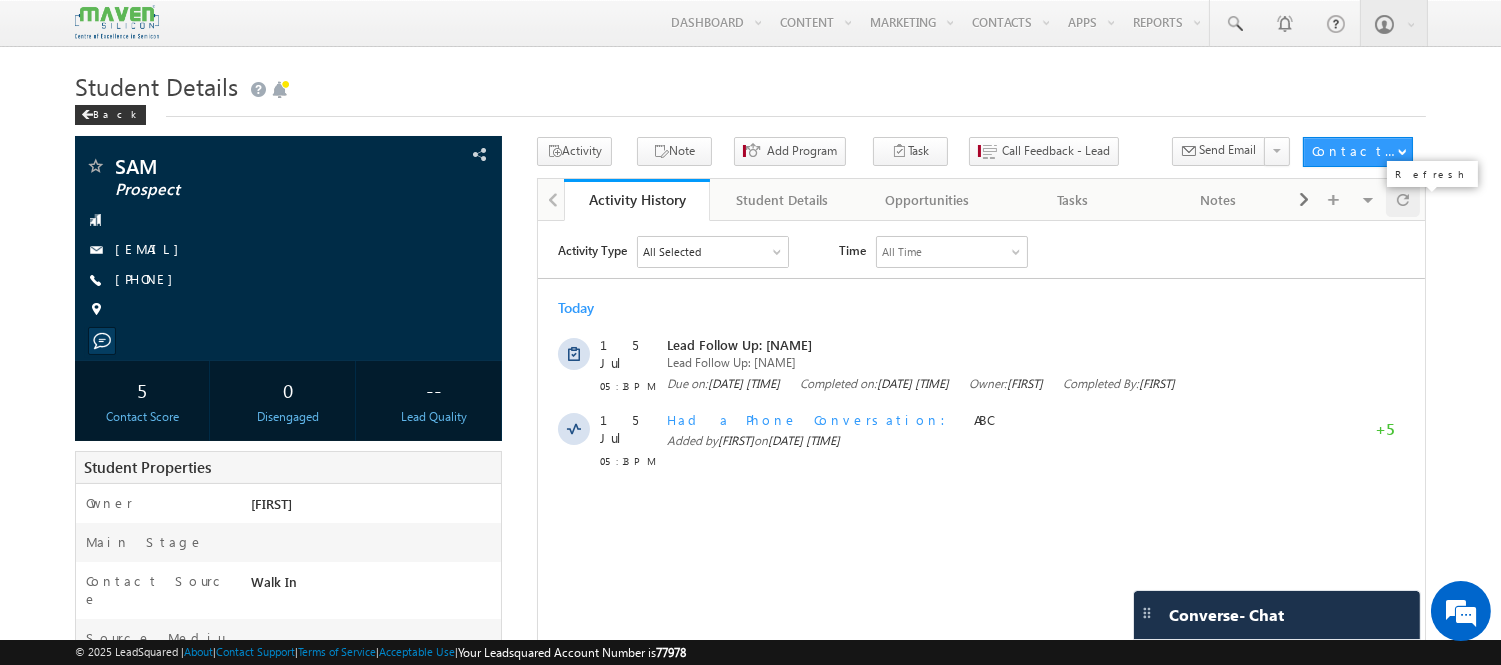 click at bounding box center [1403, 199] 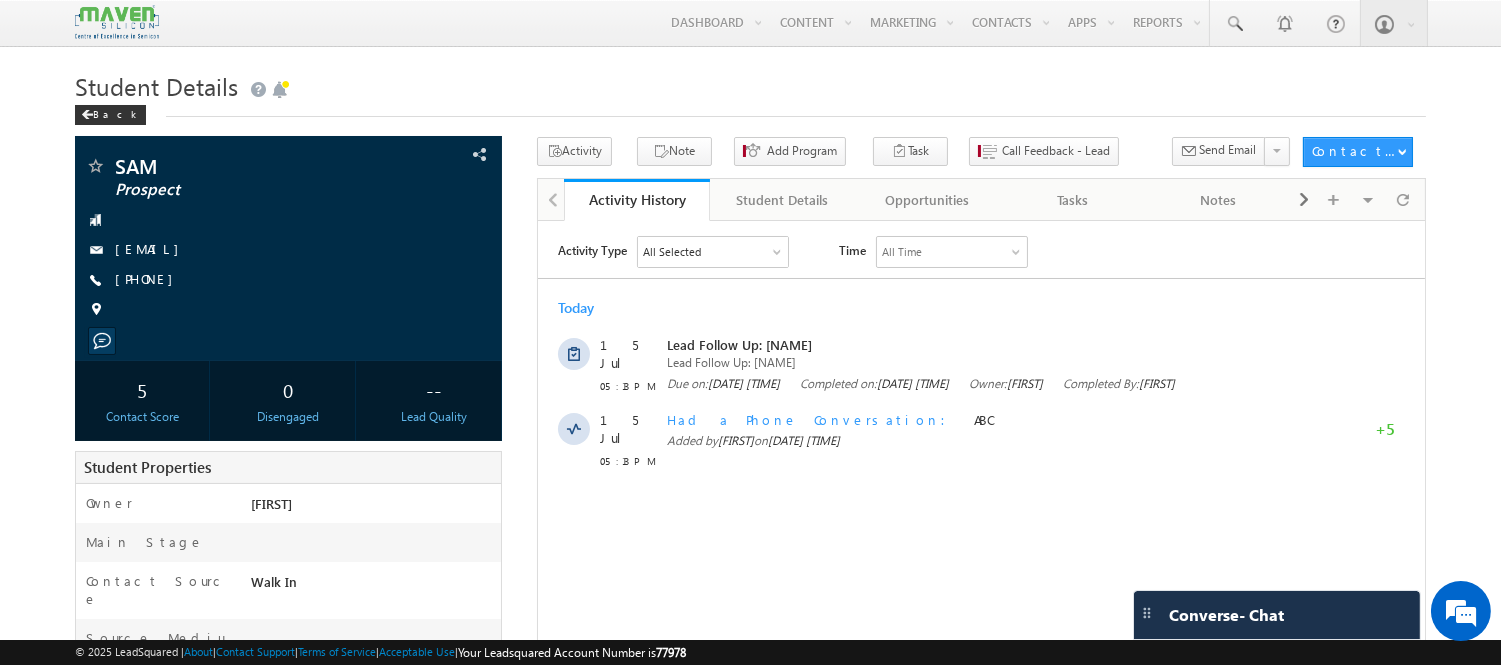 scroll, scrollTop: 0, scrollLeft: 0, axis: both 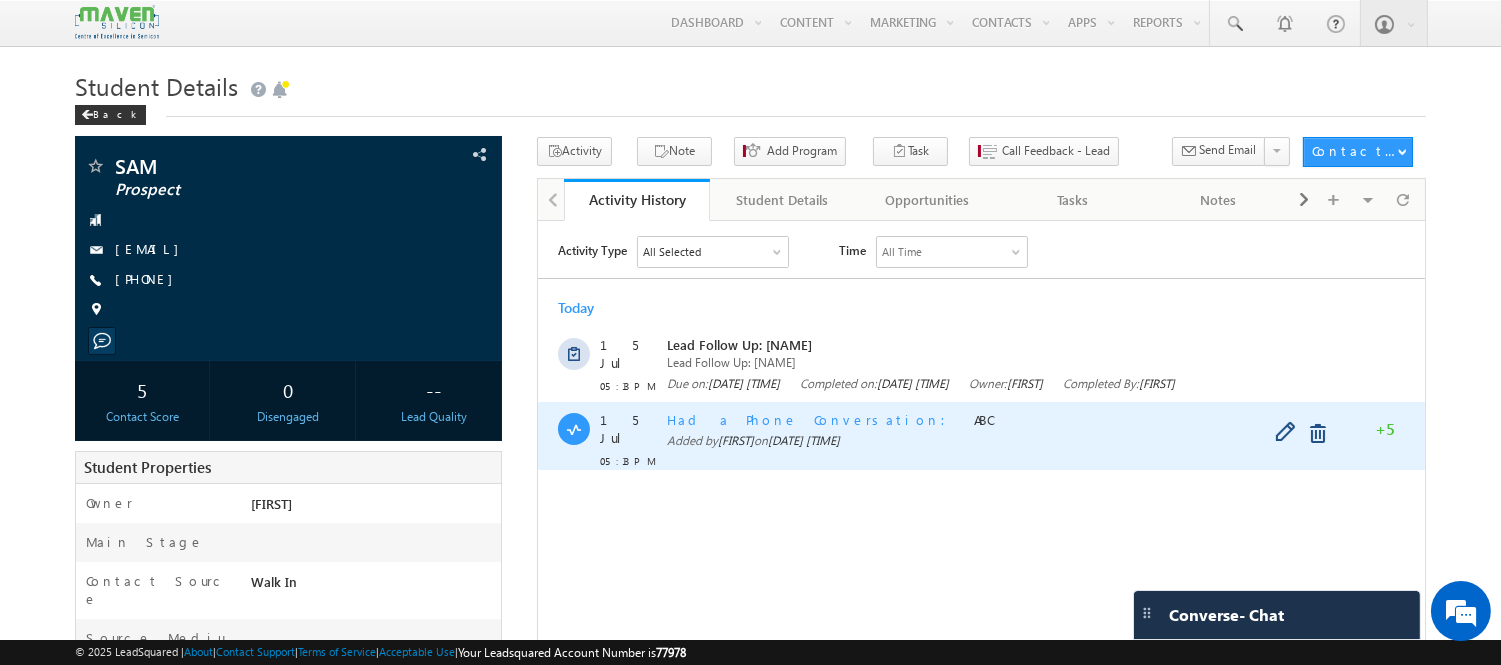click on "Had a Phone Conversation" at bounding box center [811, 418] 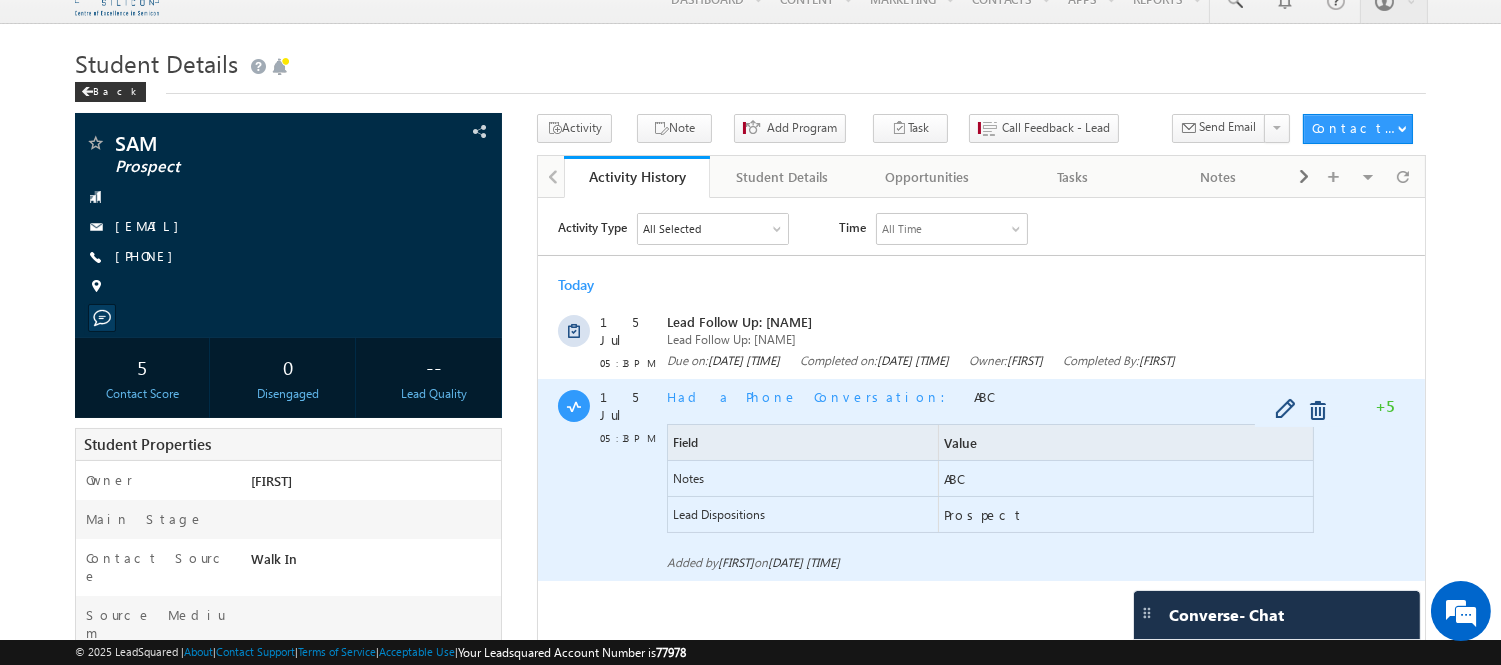 scroll, scrollTop: 24, scrollLeft: 0, axis: vertical 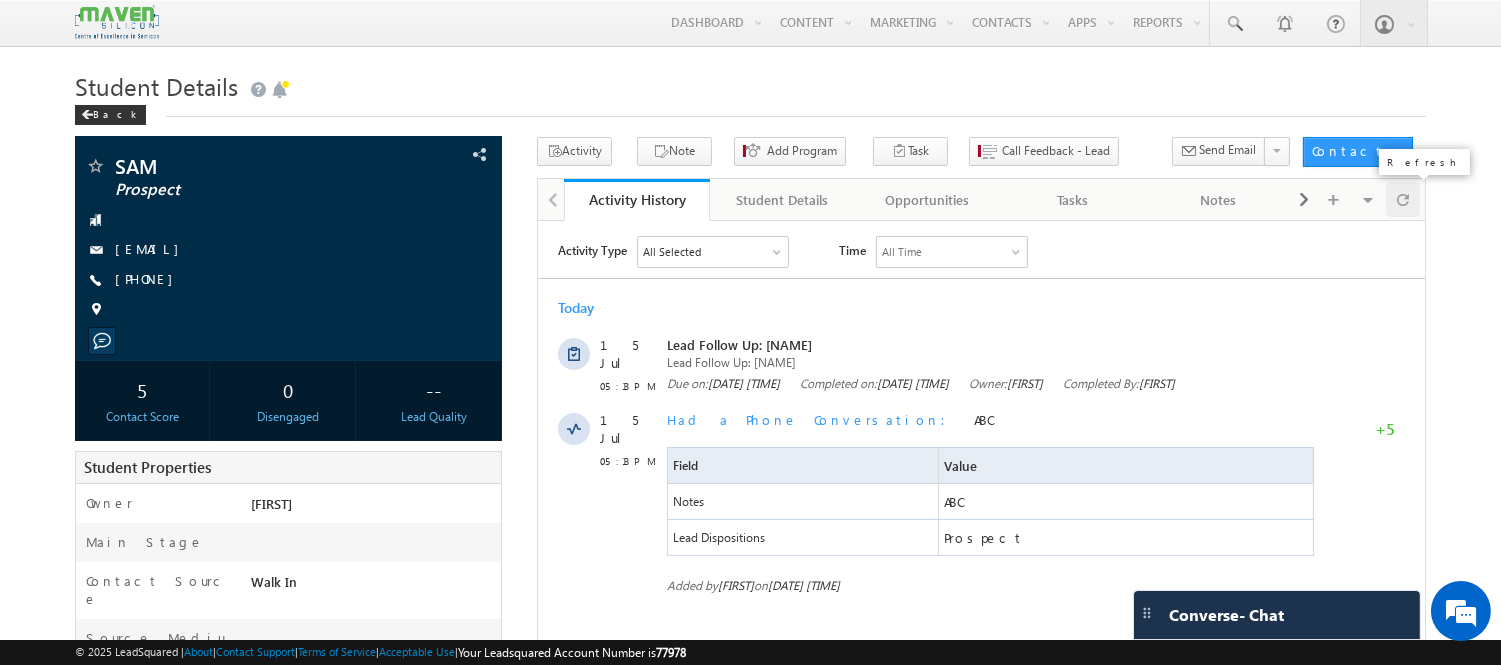 click at bounding box center (1403, 199) 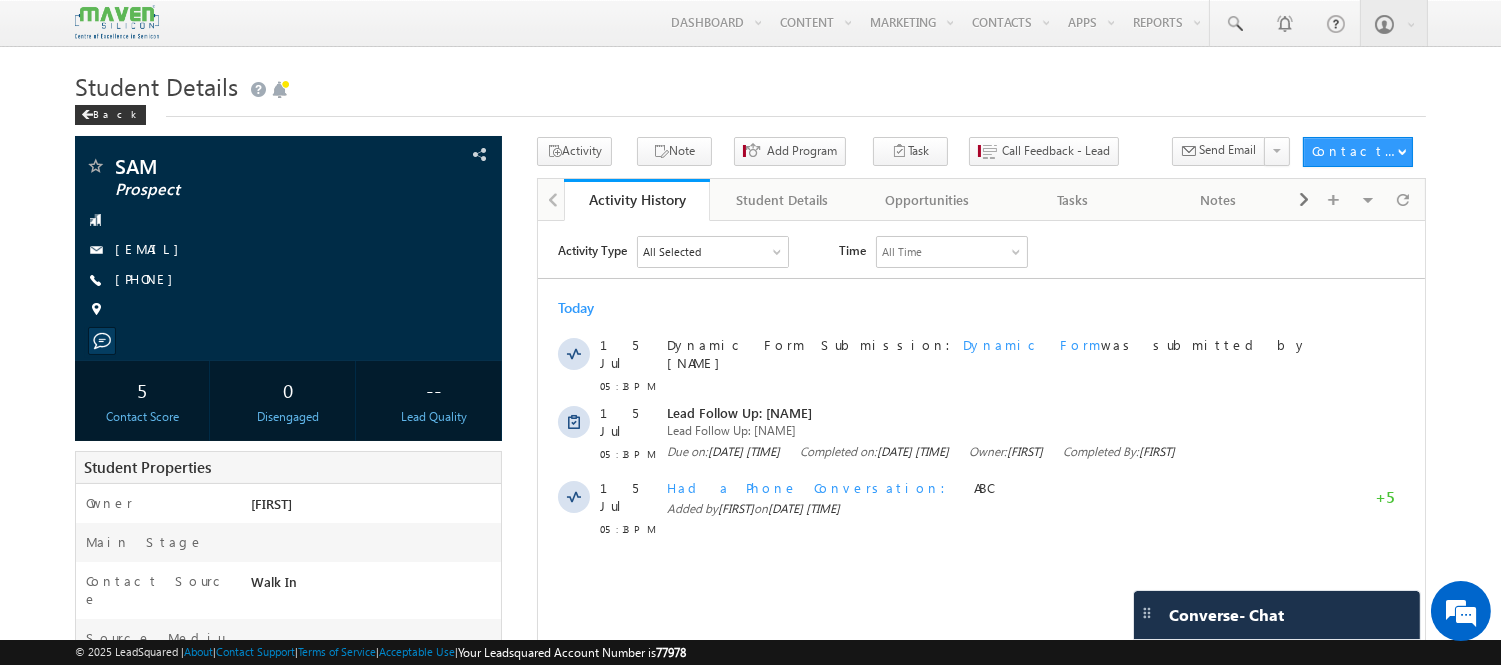 scroll, scrollTop: 0, scrollLeft: 0, axis: both 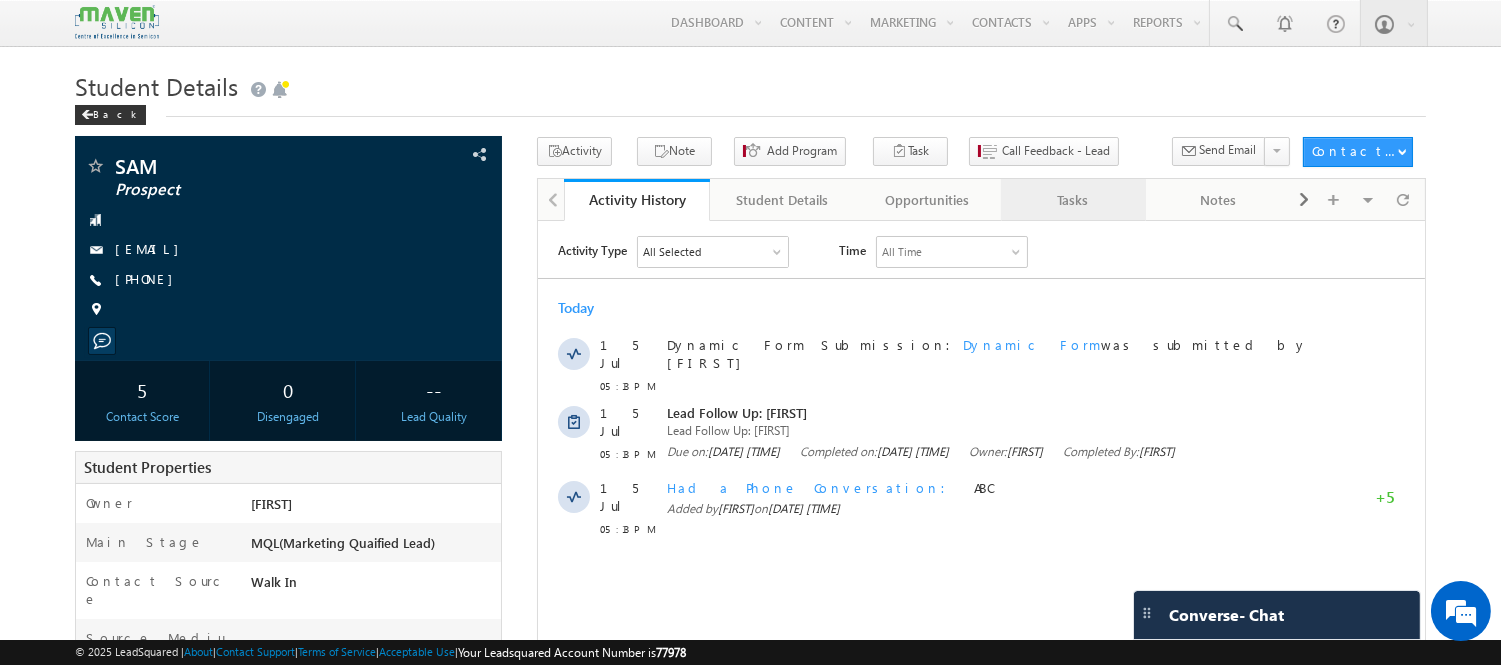 click on "Tasks" at bounding box center [1072, 200] 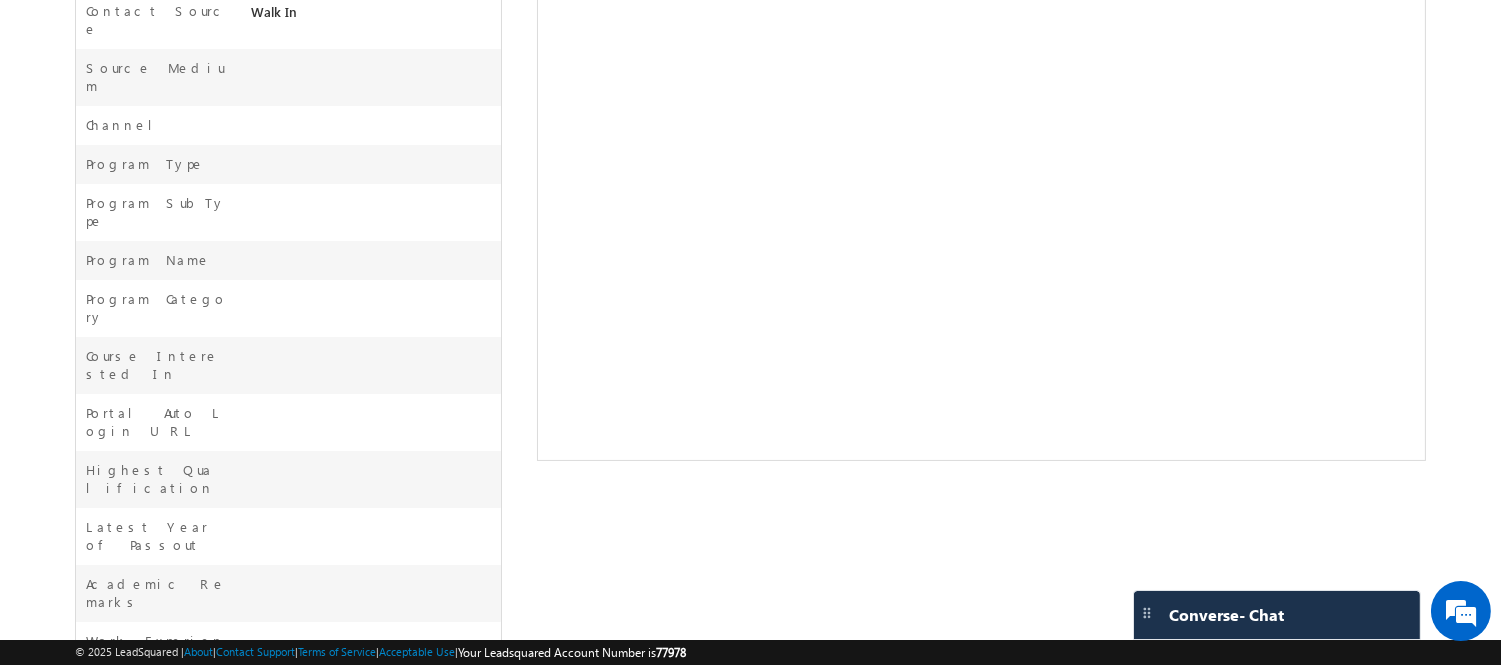 scroll, scrollTop: 0, scrollLeft: 0, axis: both 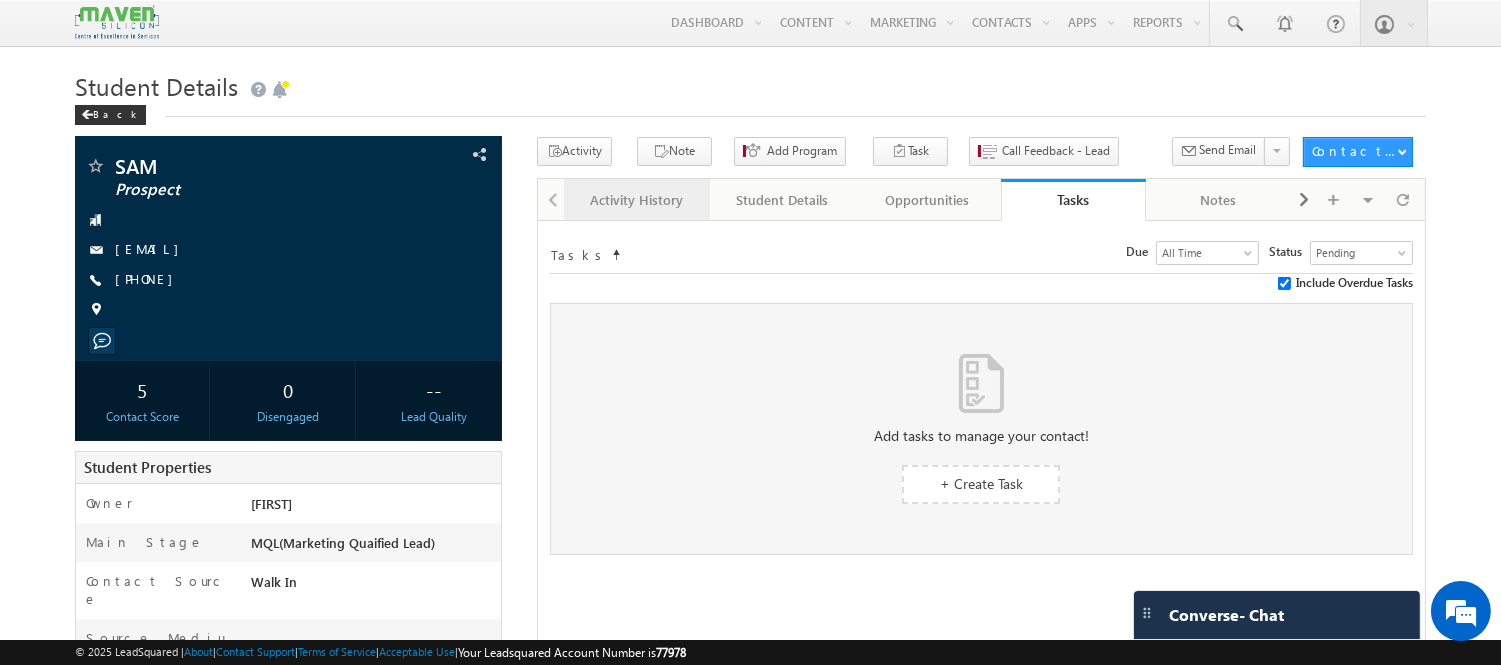 click on "Activity History" at bounding box center [635, 200] 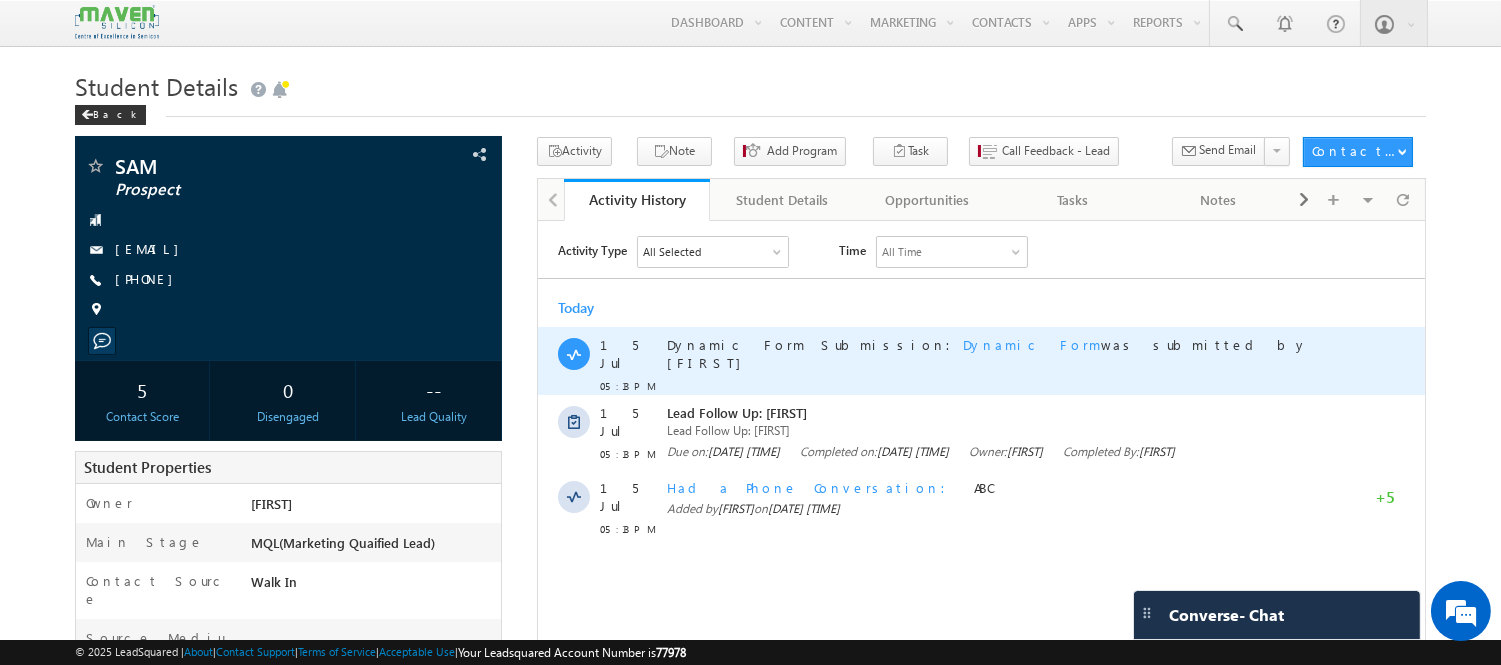 scroll, scrollTop: 2, scrollLeft: 0, axis: vertical 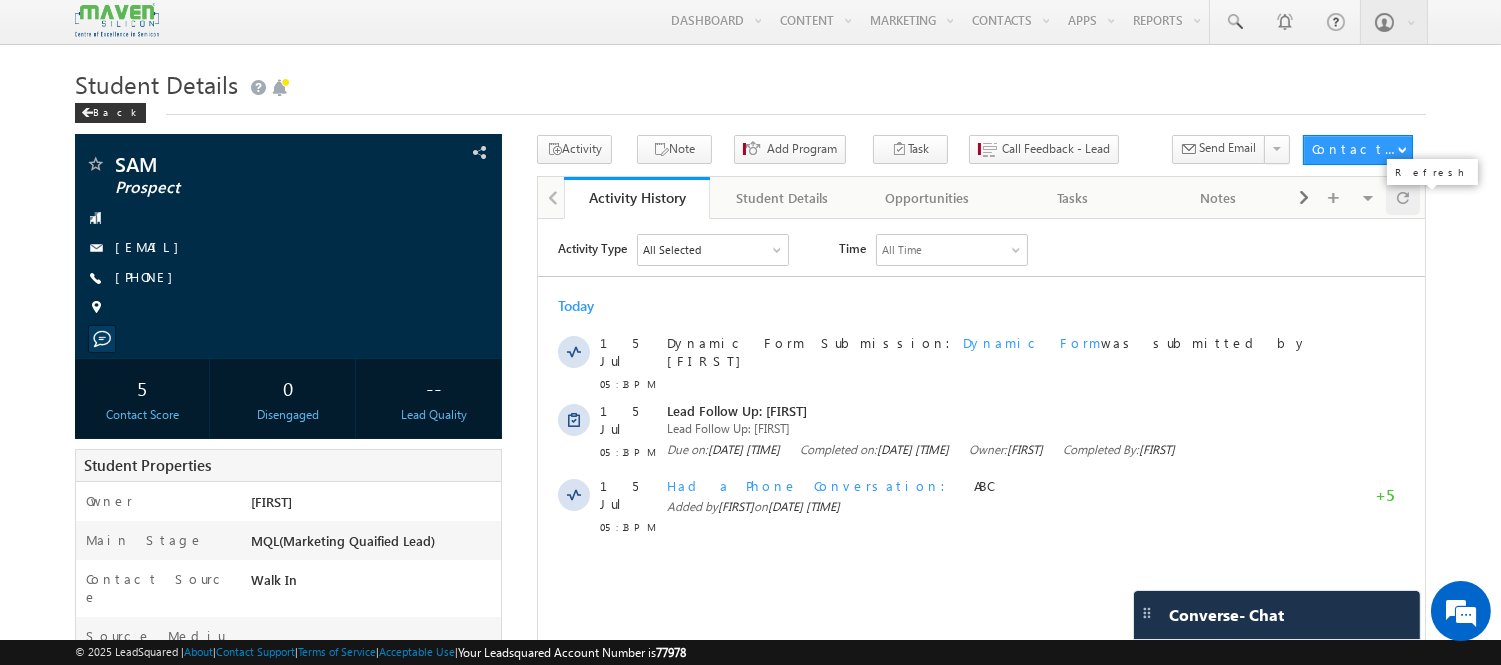 click at bounding box center [1403, 197] 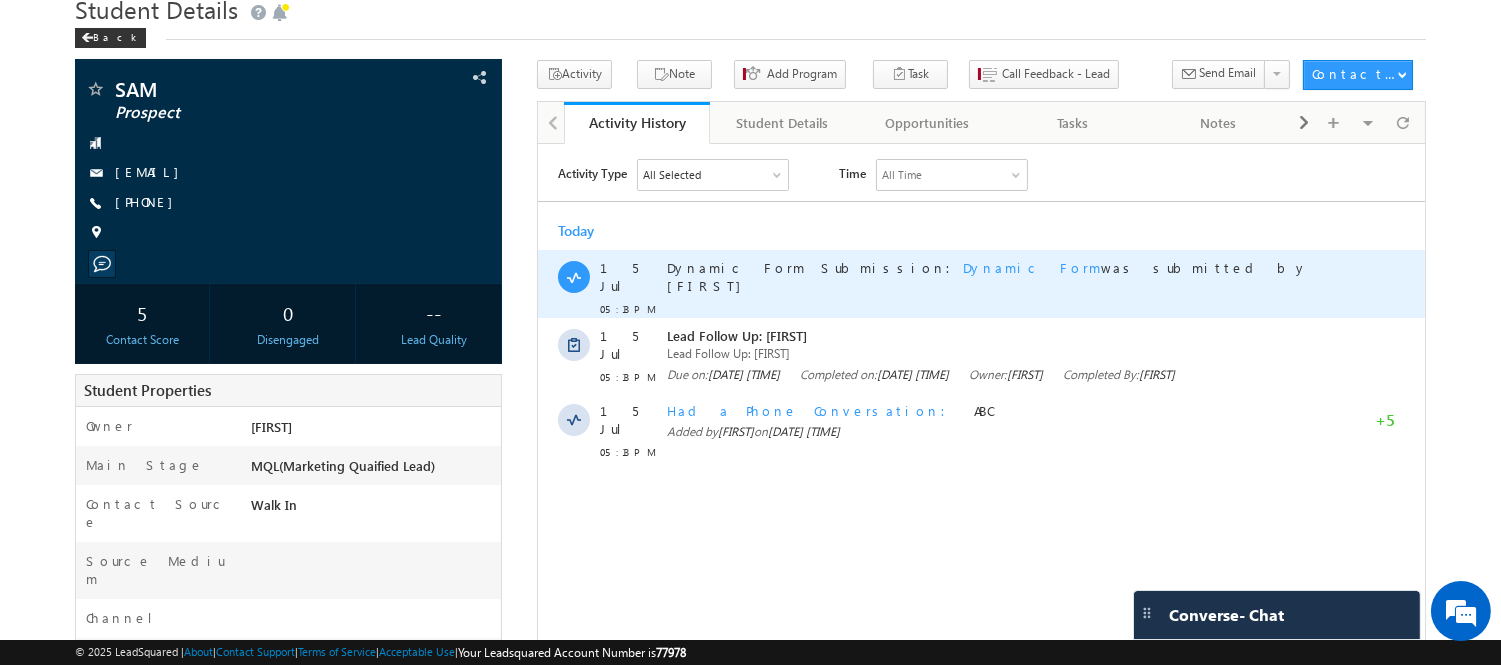 scroll, scrollTop: 0, scrollLeft: 0, axis: both 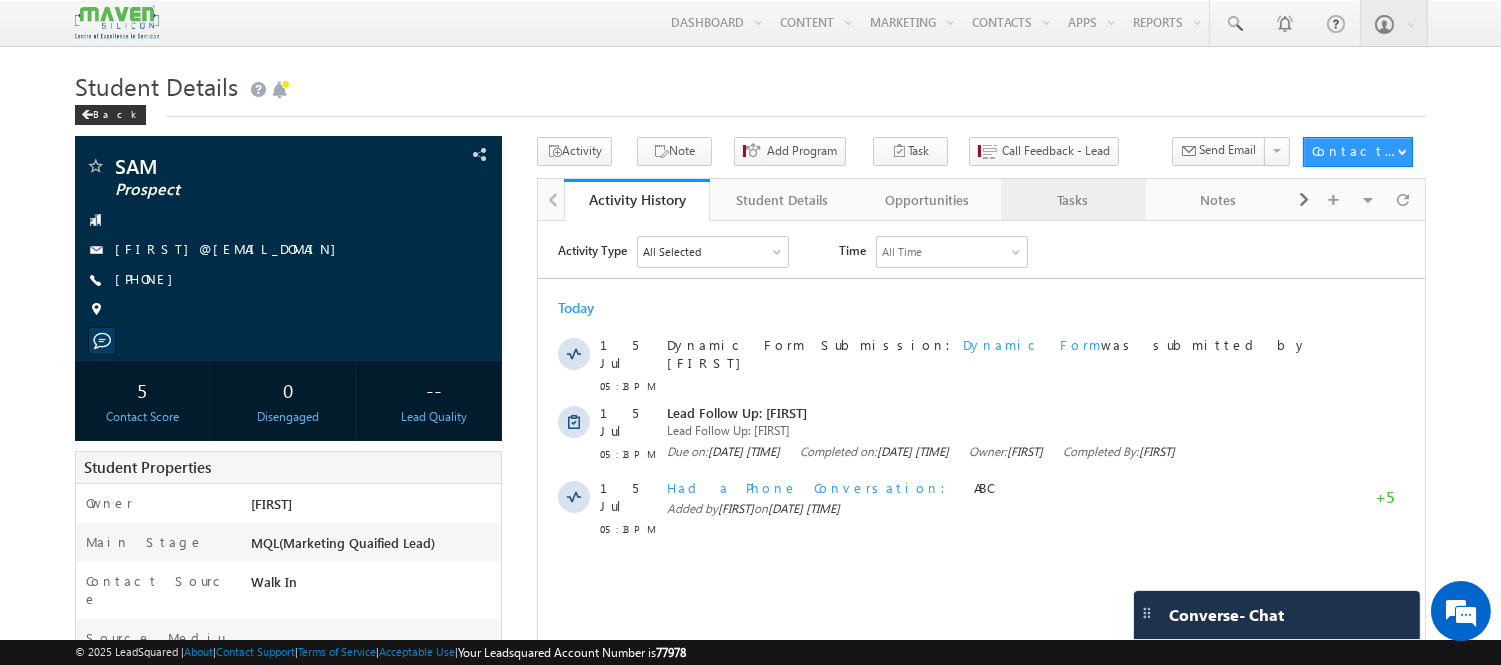 click on "Tasks" at bounding box center [1072, 200] 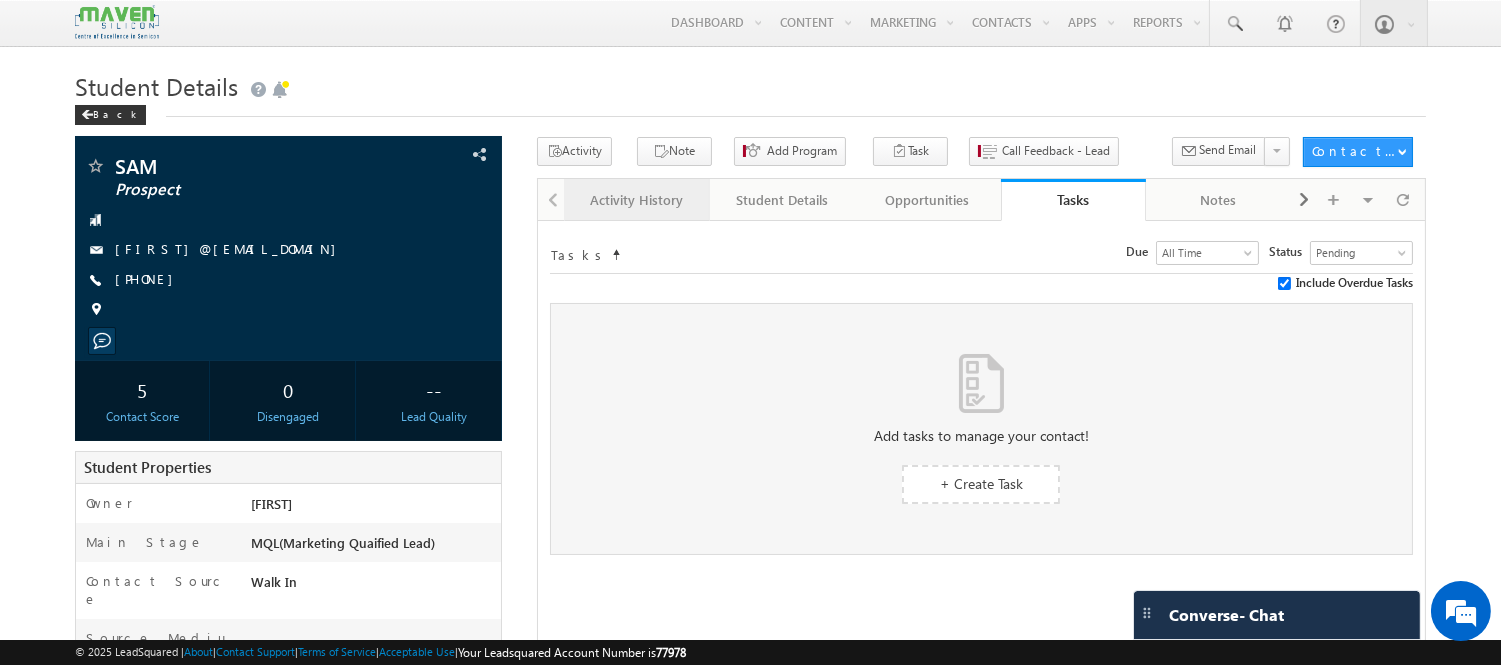 click on "Activity History" at bounding box center (635, 200) 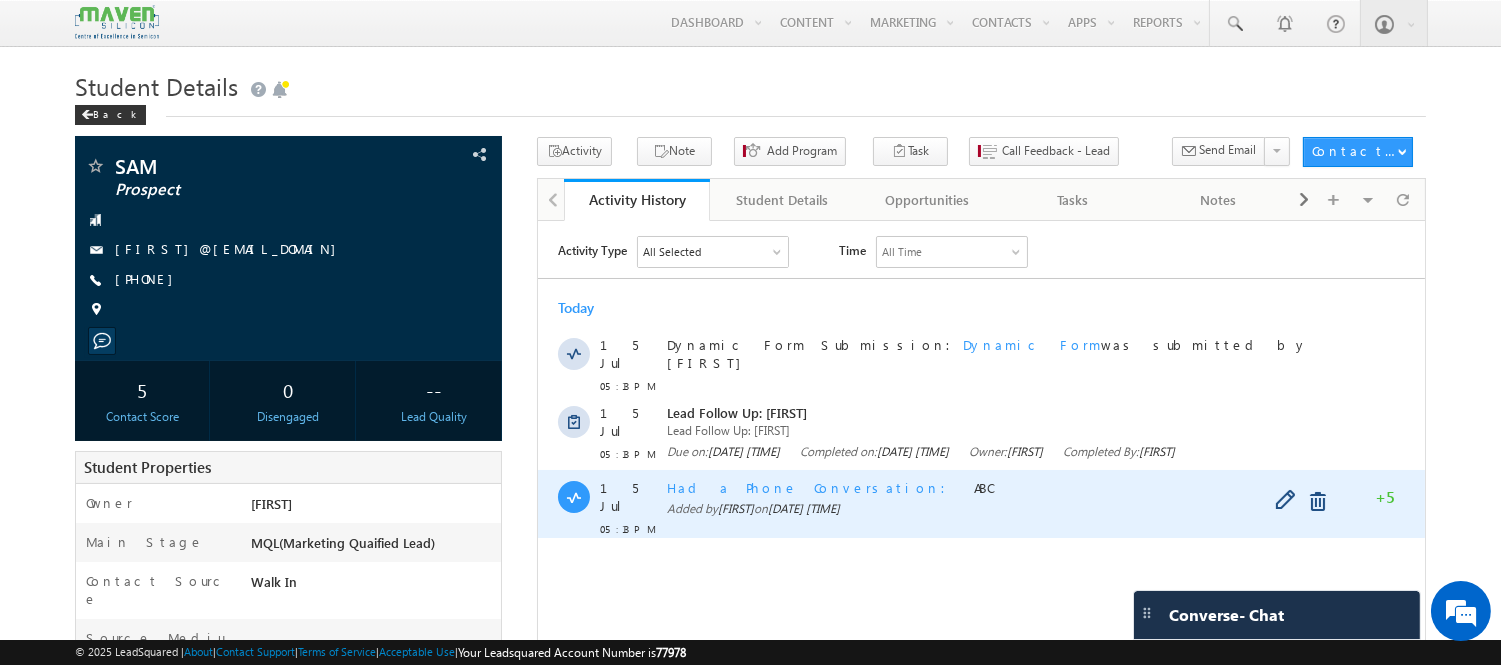 click on "Had a Phone Conversation" at bounding box center [811, 486] 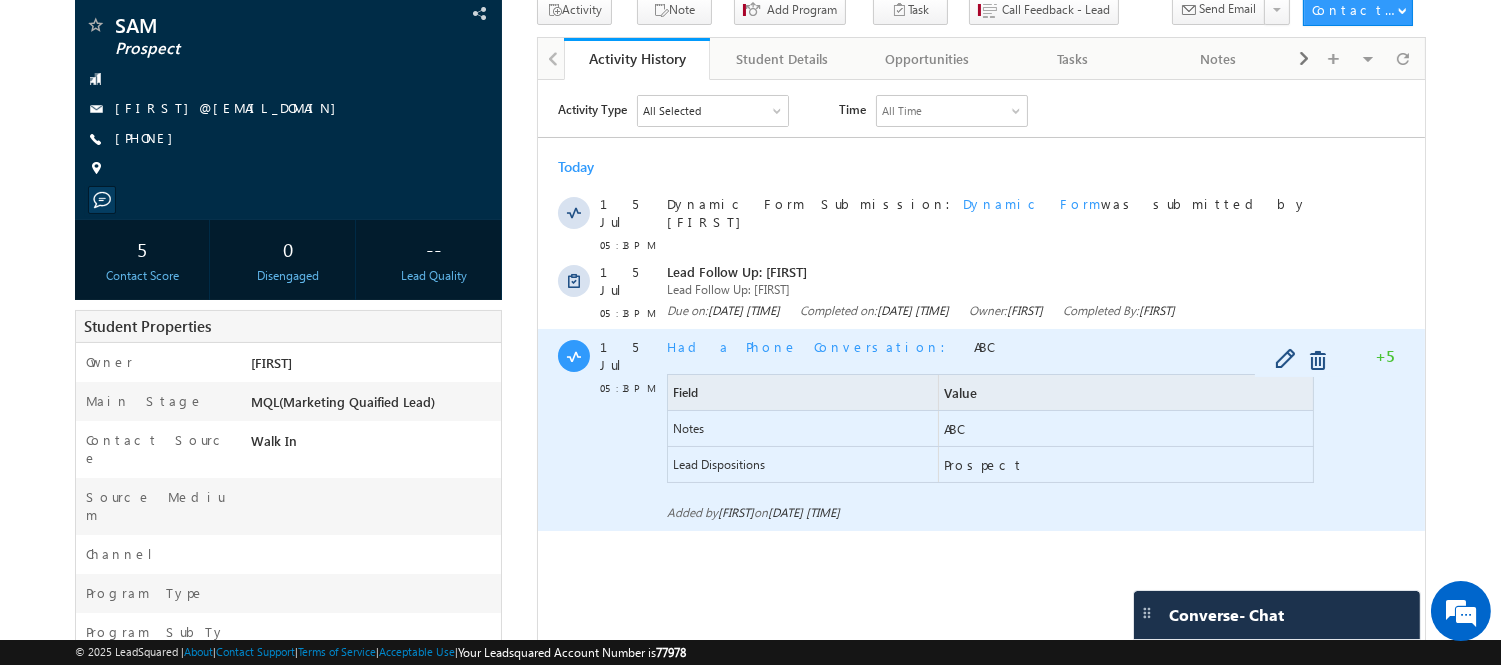 scroll, scrollTop: 0, scrollLeft: 0, axis: both 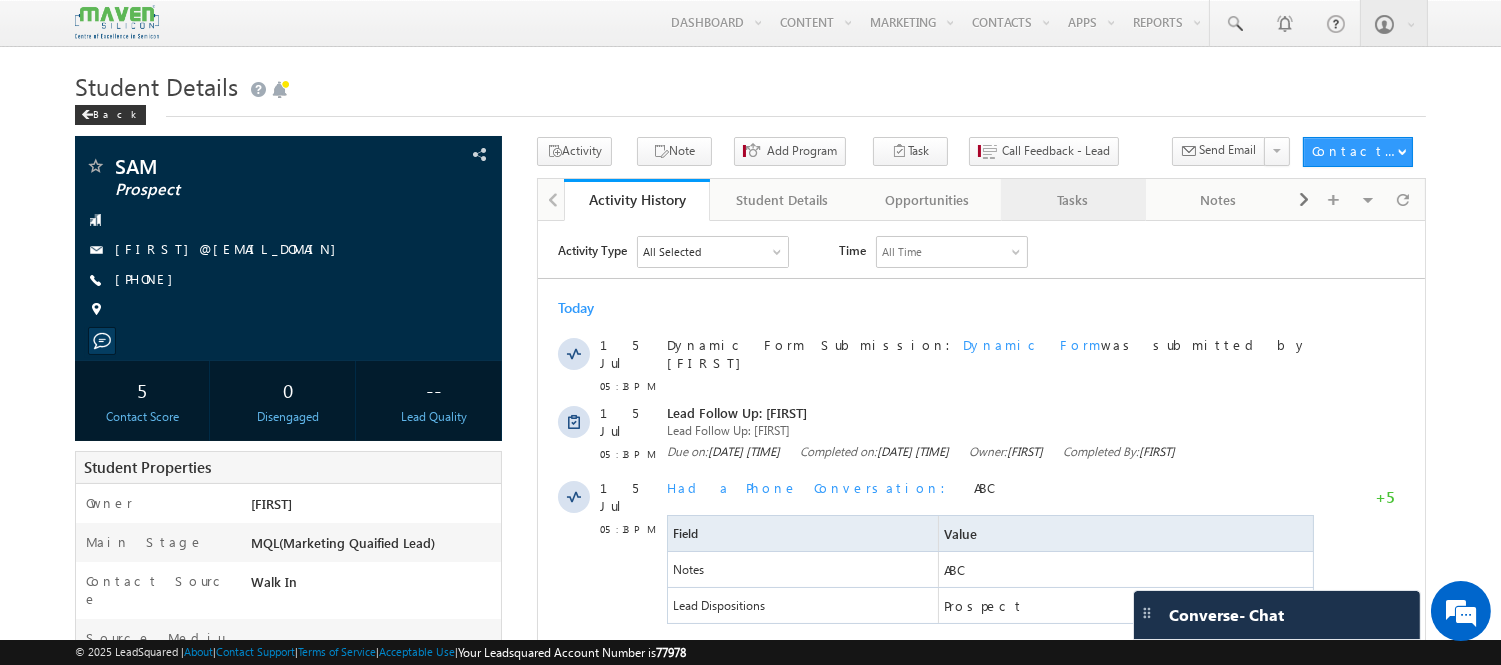 click on "Tasks" at bounding box center [1072, 200] 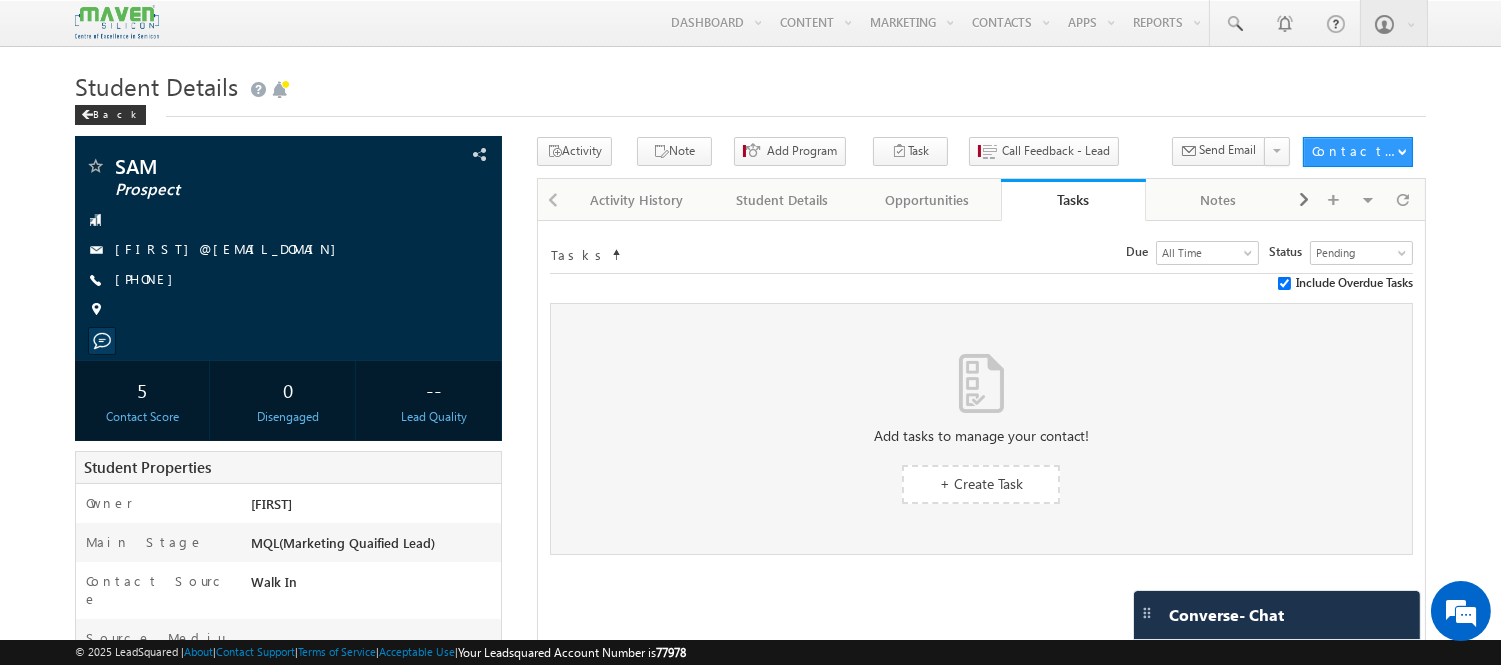 scroll, scrollTop: 0, scrollLeft: 0, axis: both 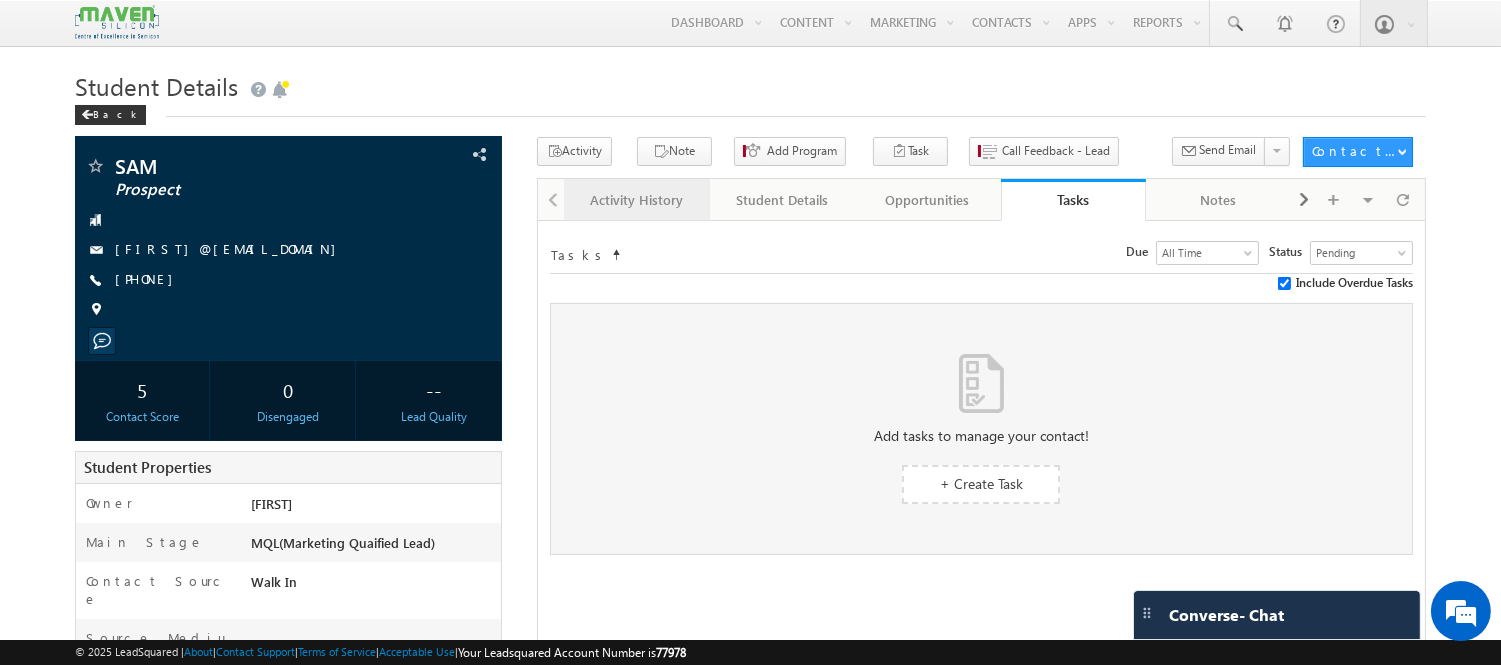 click on "Activity History" at bounding box center [635, 200] 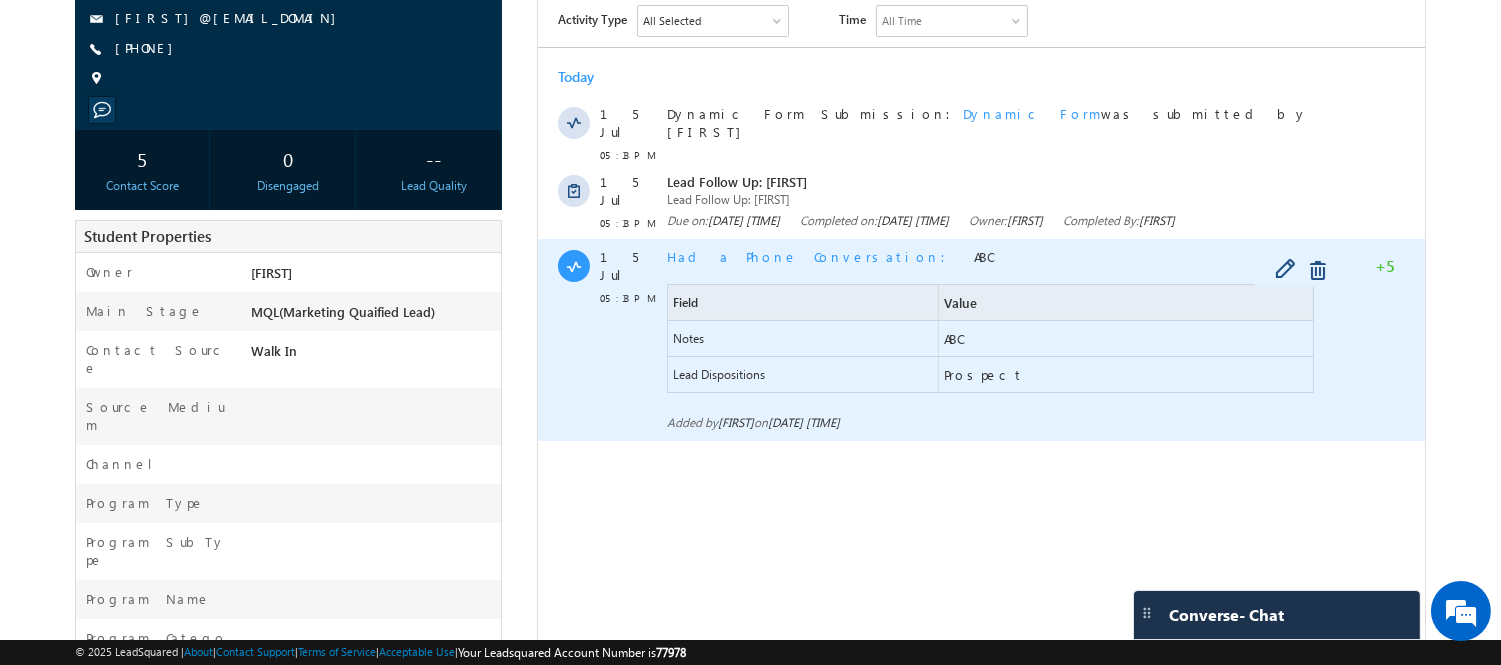scroll, scrollTop: 233, scrollLeft: 0, axis: vertical 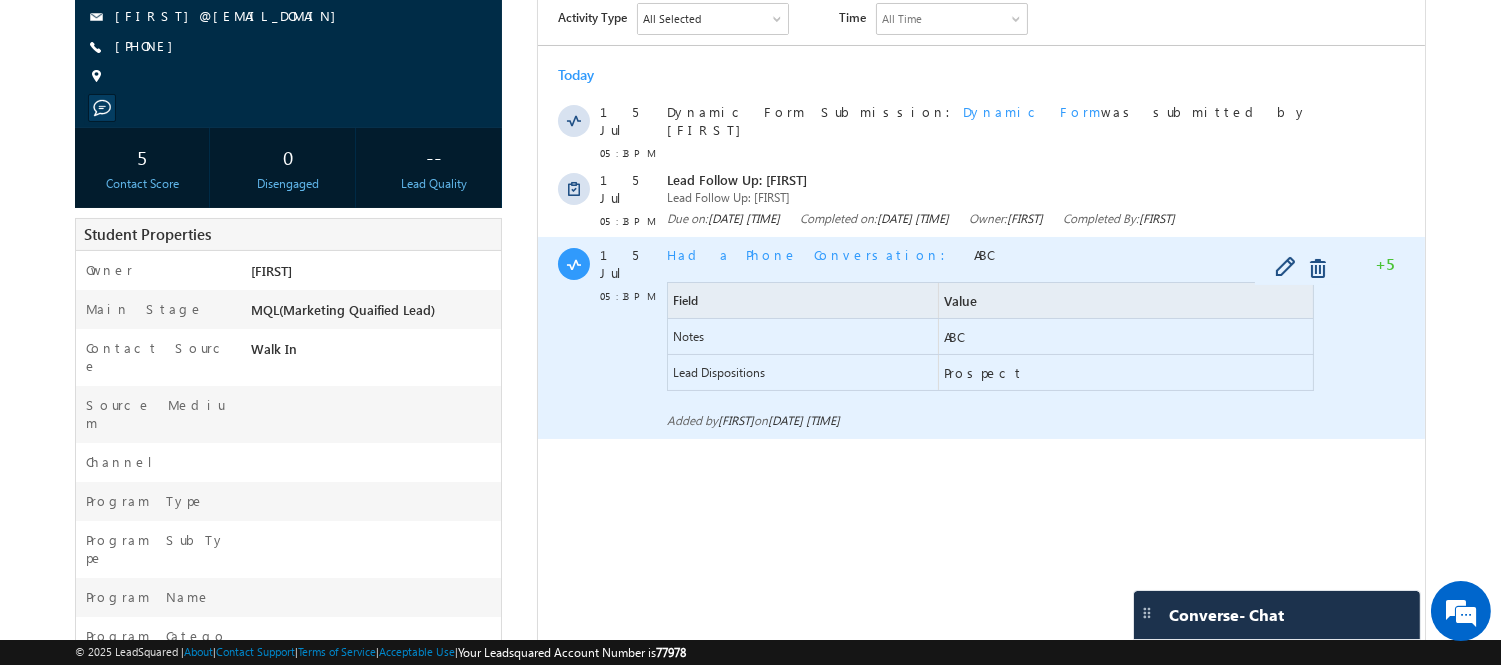 click on "Had a Phone Conversation" at bounding box center [811, 254] 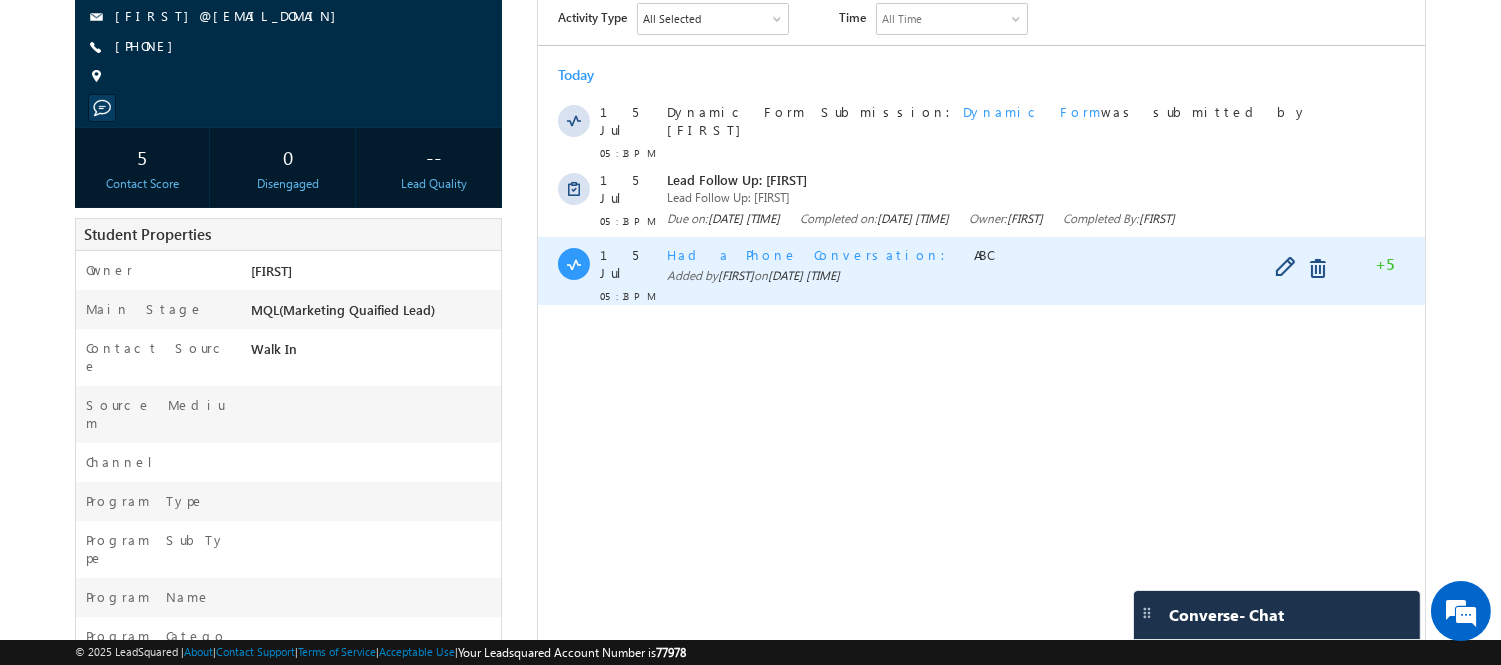 click on "Had a Phone Conversation" at bounding box center [811, 254] 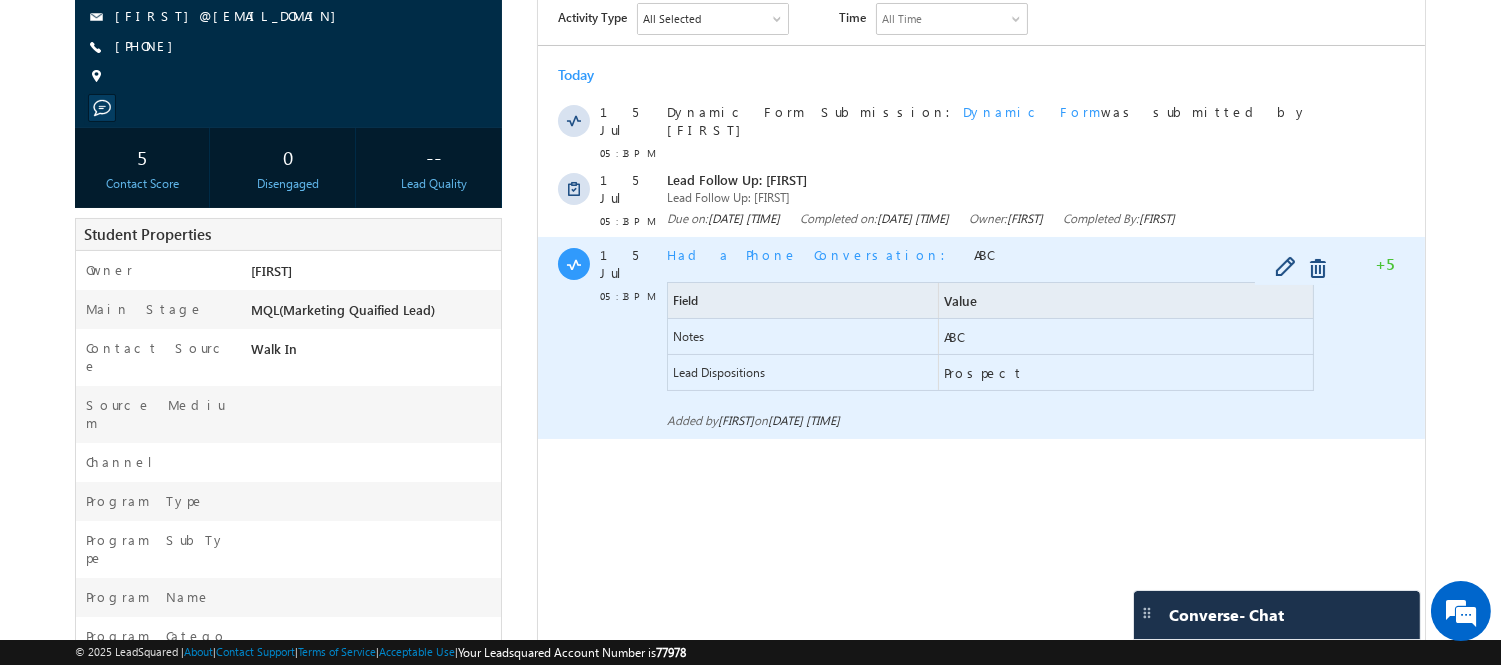 scroll, scrollTop: 0, scrollLeft: 0, axis: both 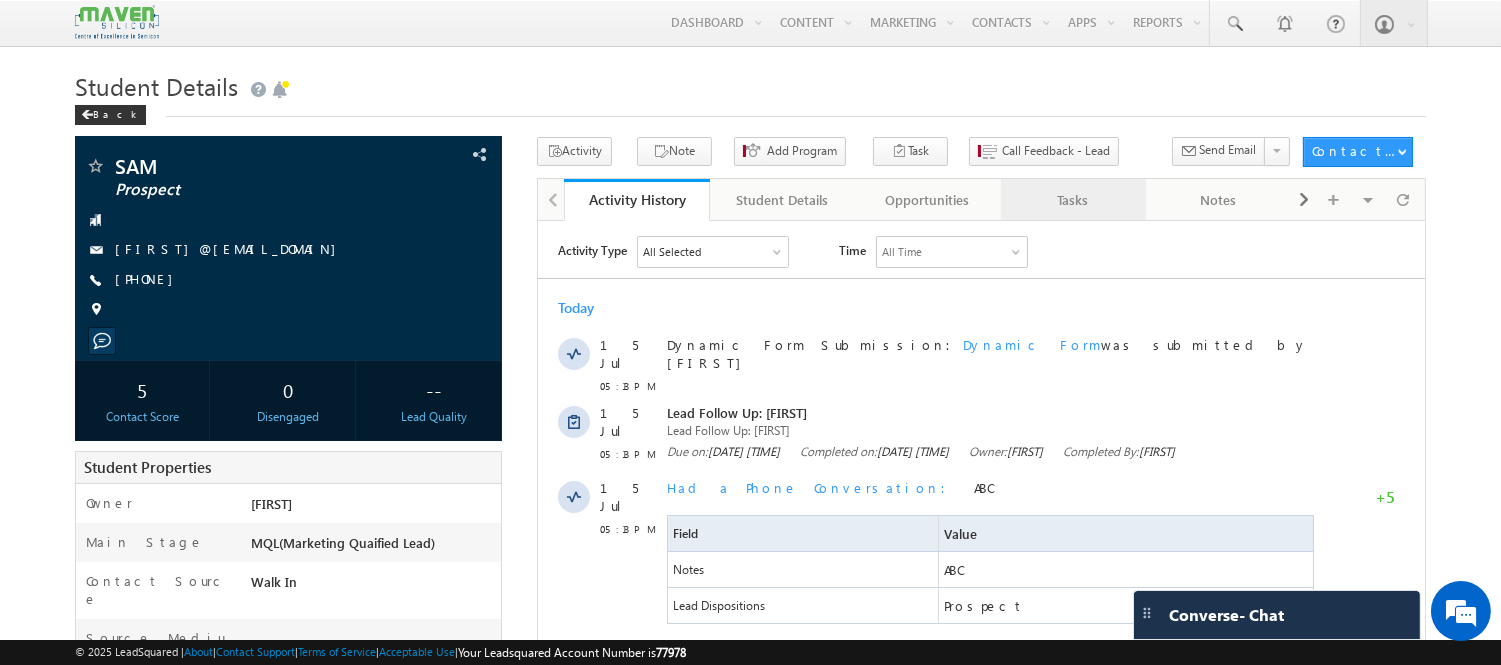 click on "Tasks" at bounding box center (1072, 200) 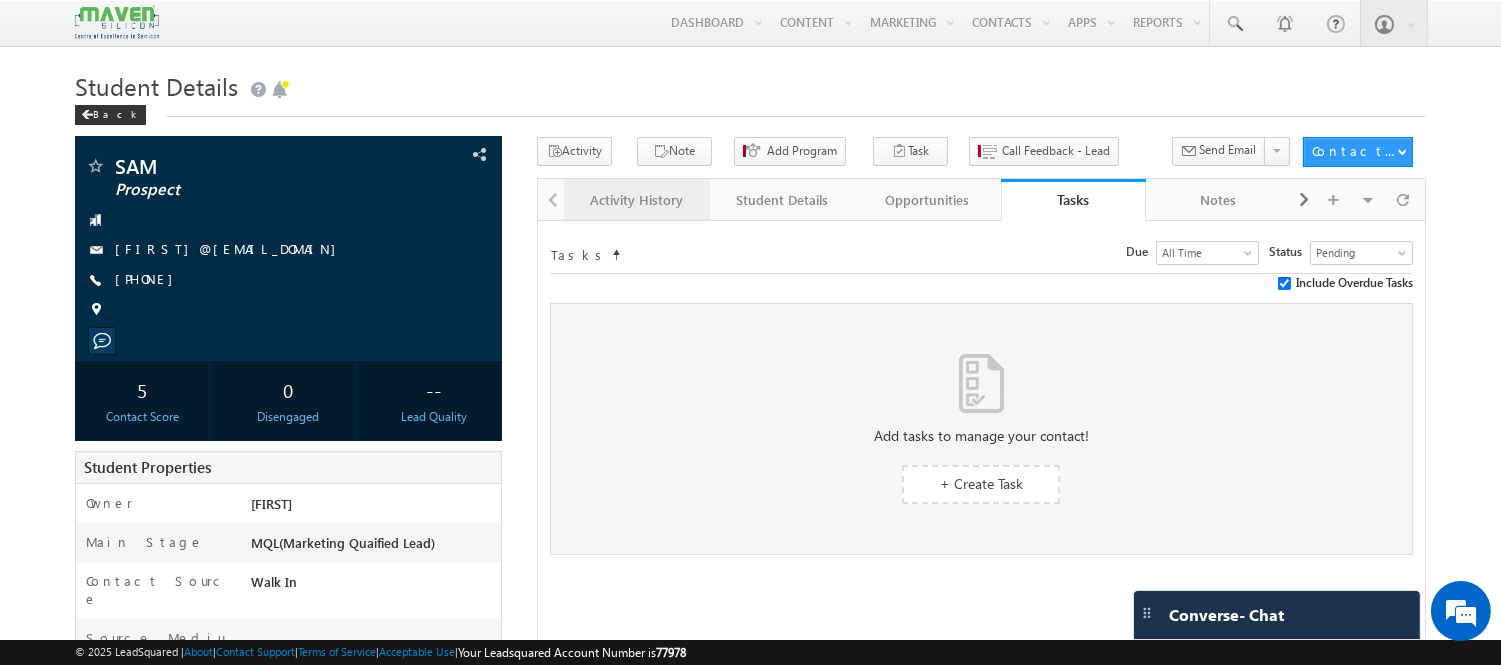 click on "Activity History" at bounding box center [635, 200] 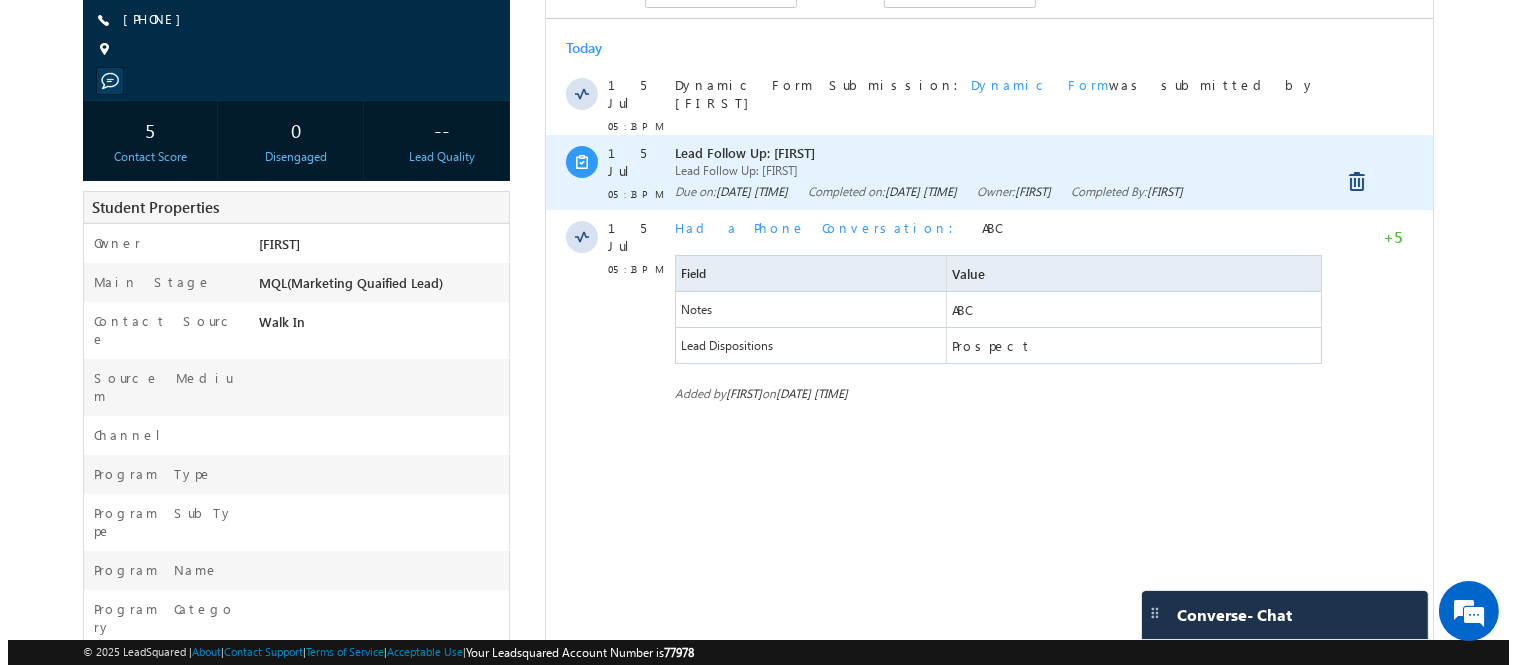 scroll, scrollTop: 264, scrollLeft: 0, axis: vertical 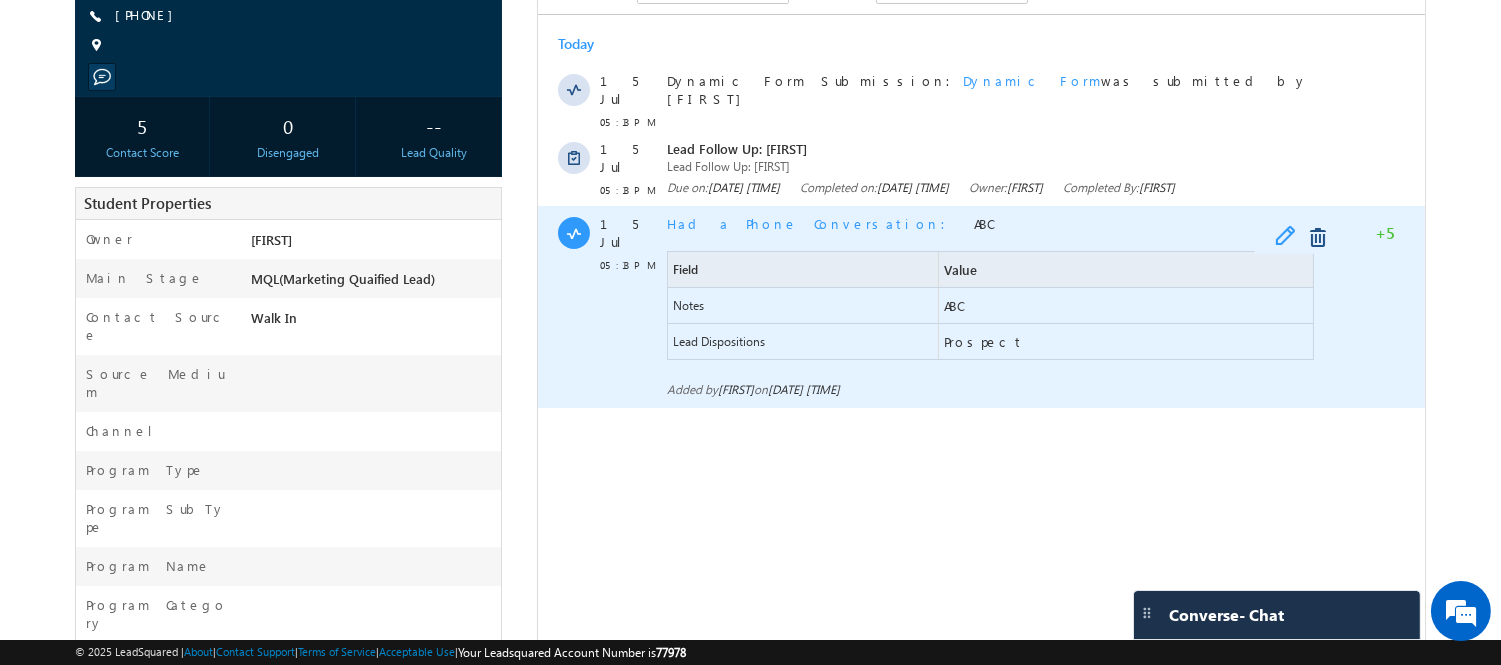 click at bounding box center [1289, 238] 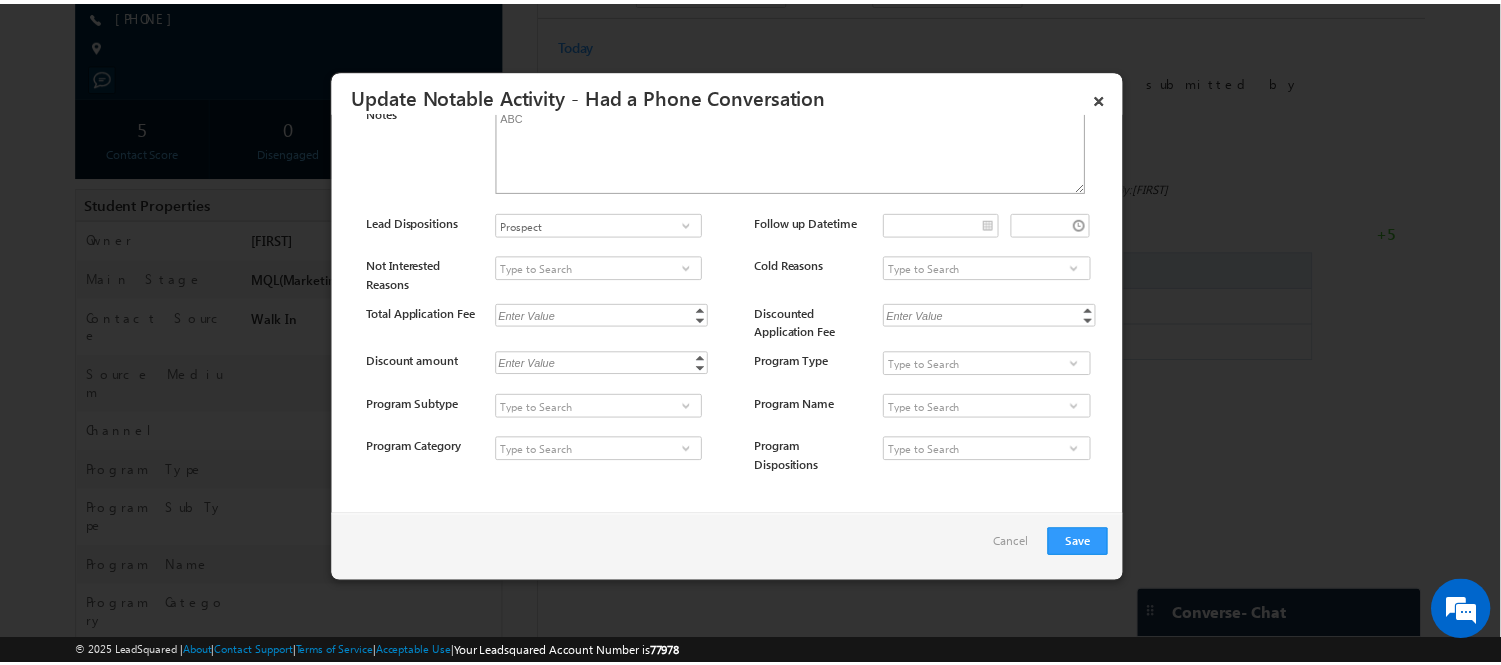 scroll, scrollTop: 0, scrollLeft: 0, axis: both 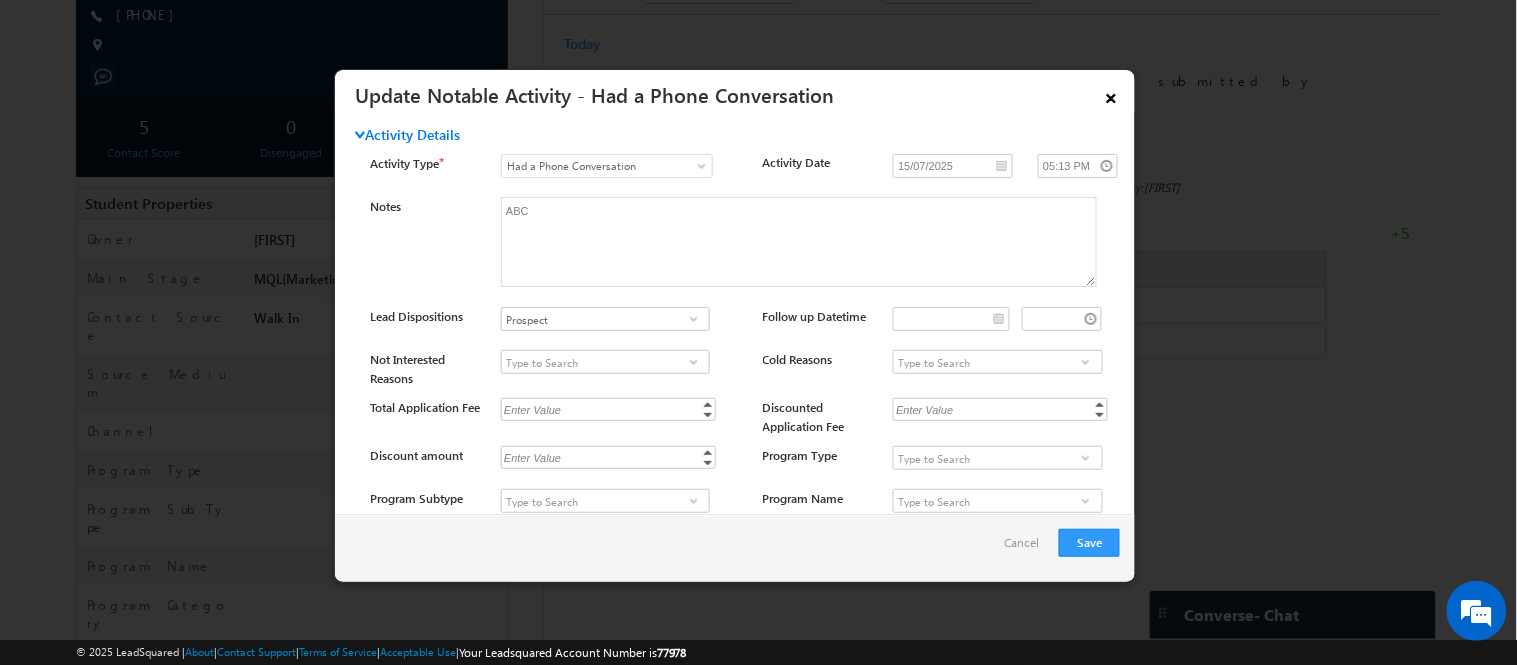click on "×" at bounding box center [1111, 94] 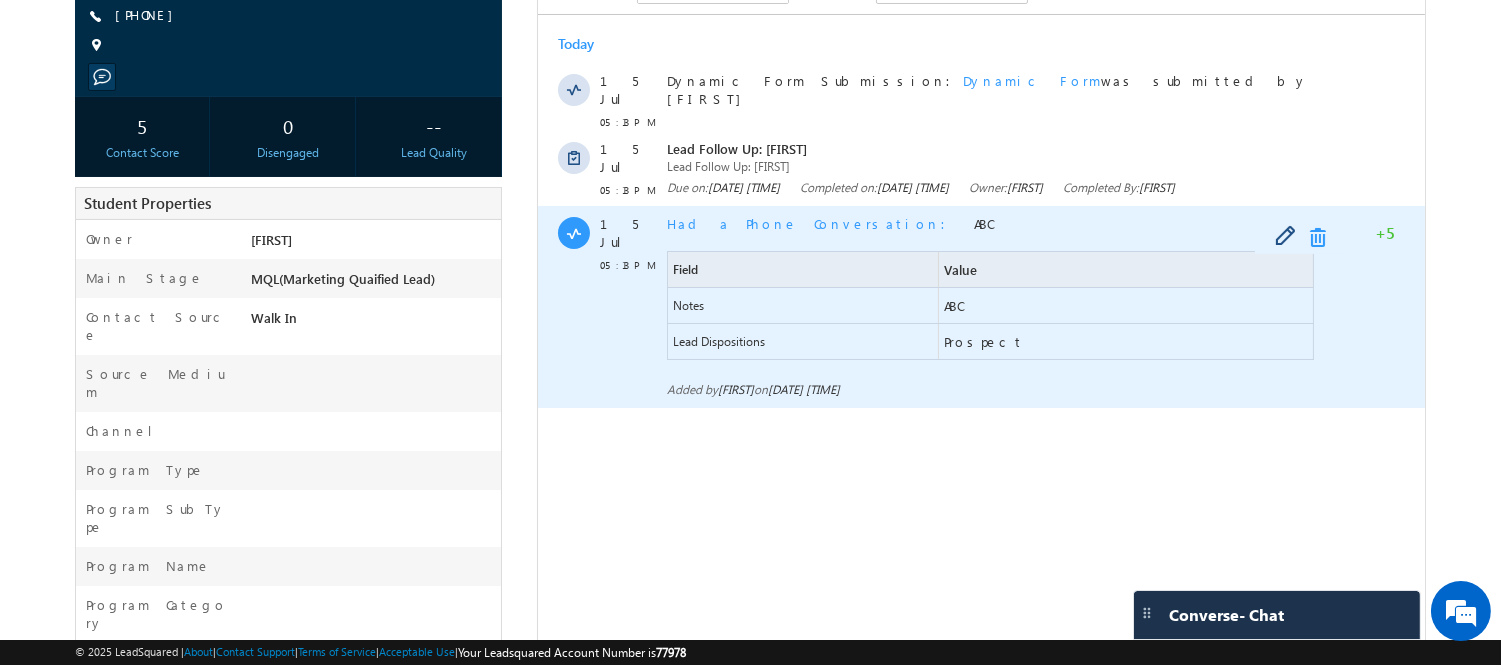 click at bounding box center [1321, 238] 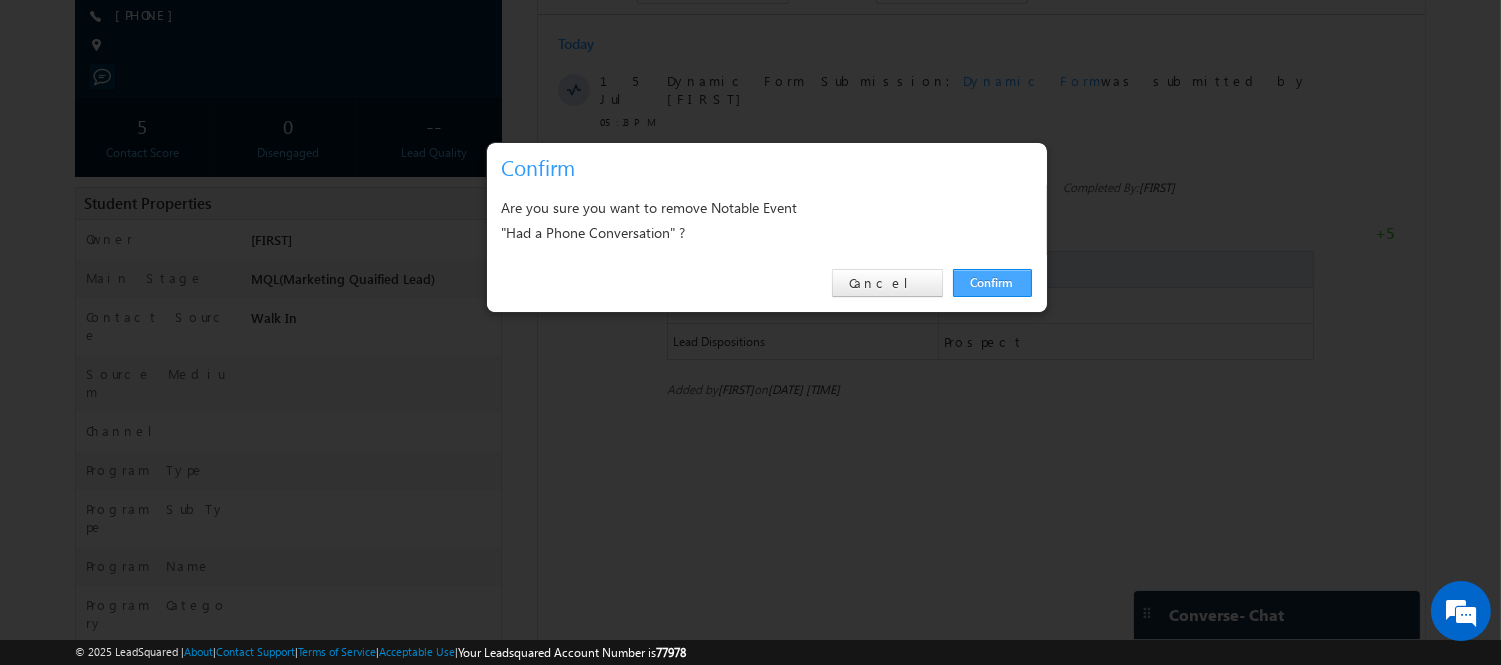 click on "Confirm" at bounding box center (992, 283) 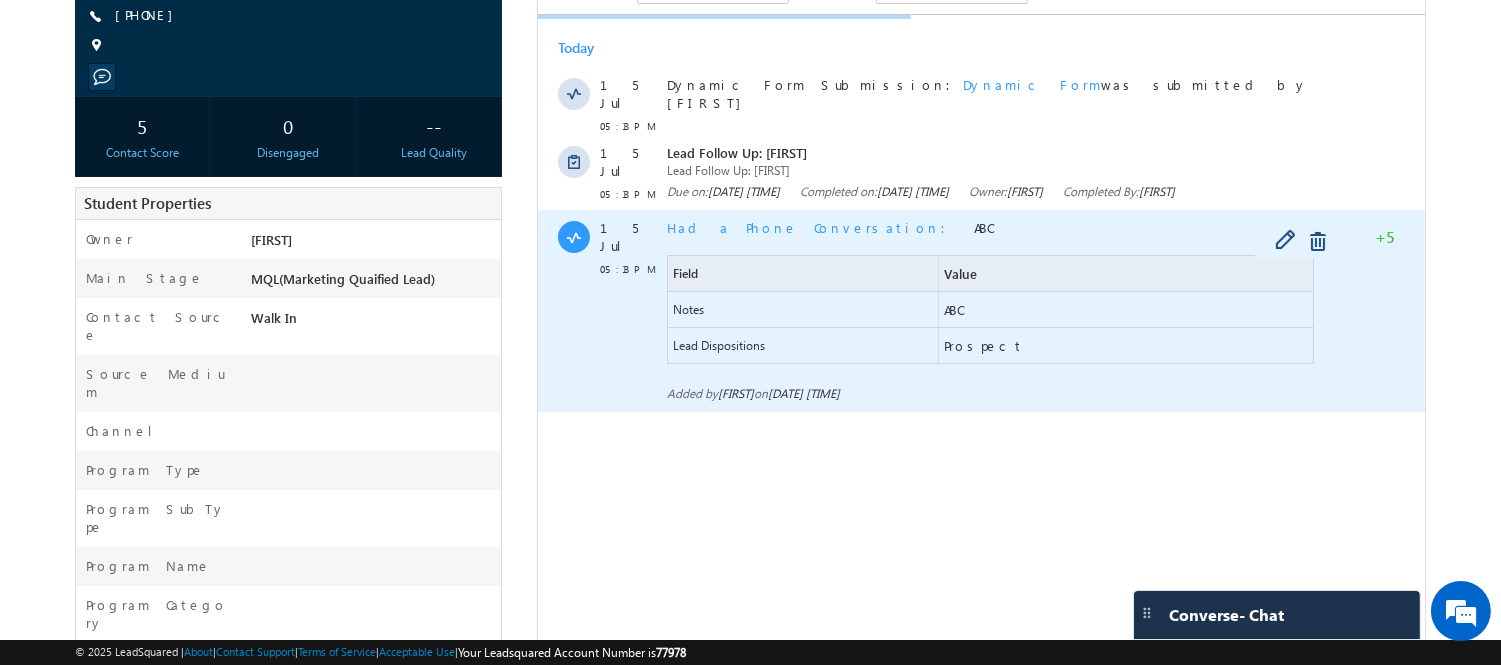 scroll, scrollTop: 0, scrollLeft: 0, axis: both 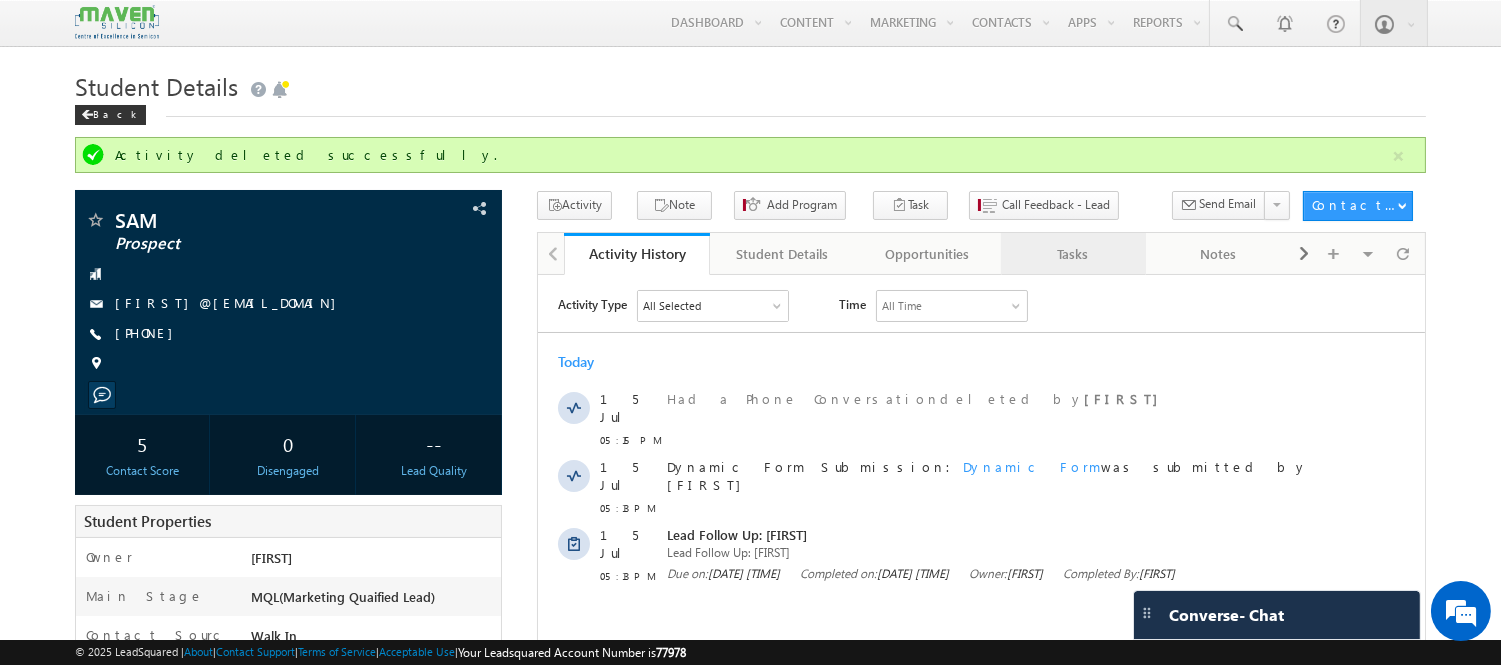 click on "Tasks" at bounding box center [1072, 254] 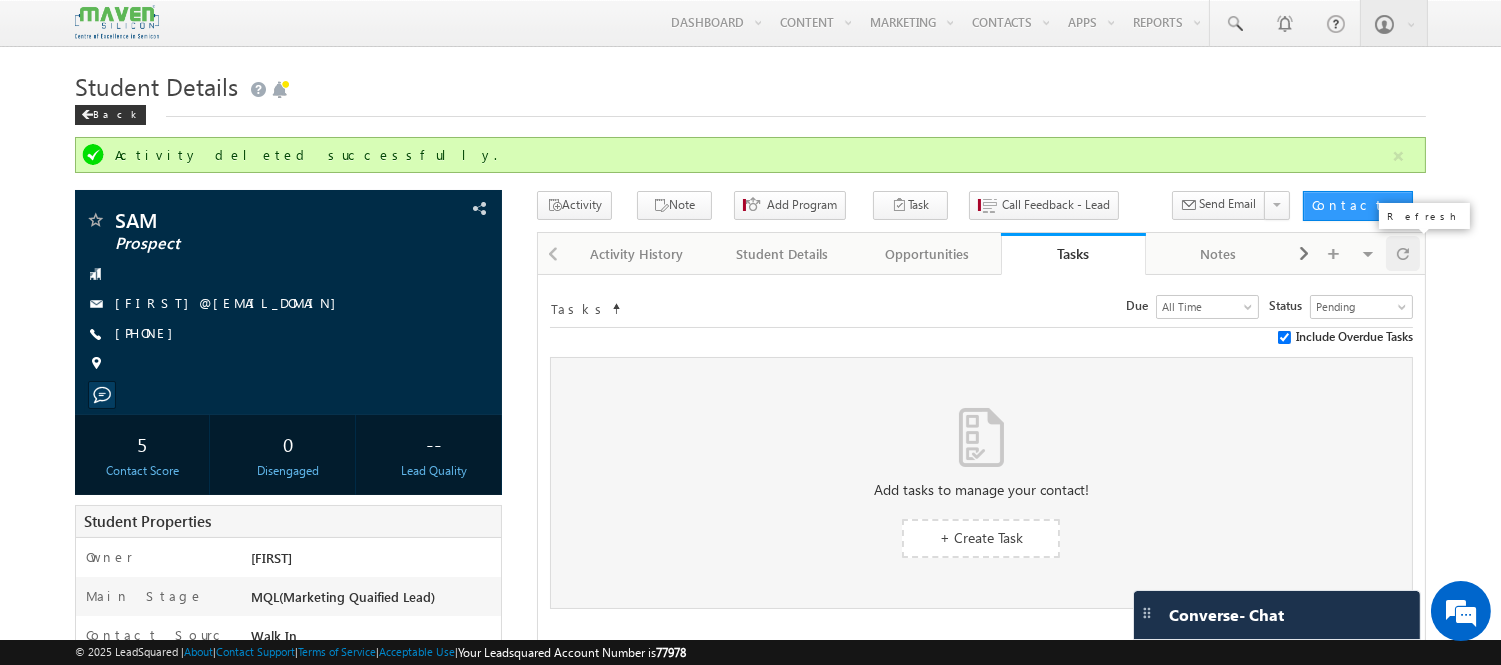 click at bounding box center [1403, 253] 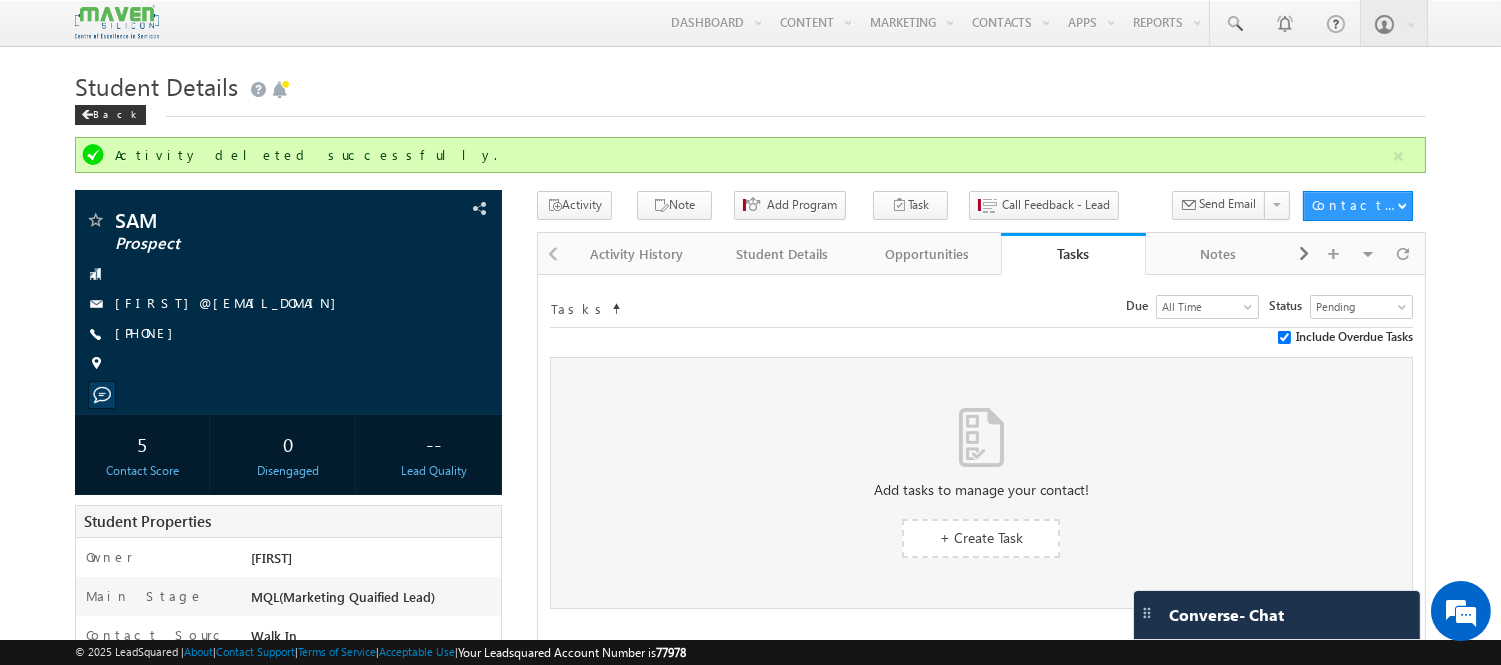 click on "Activity
Note
Add Program
Task" at bounding box center (981, 211) 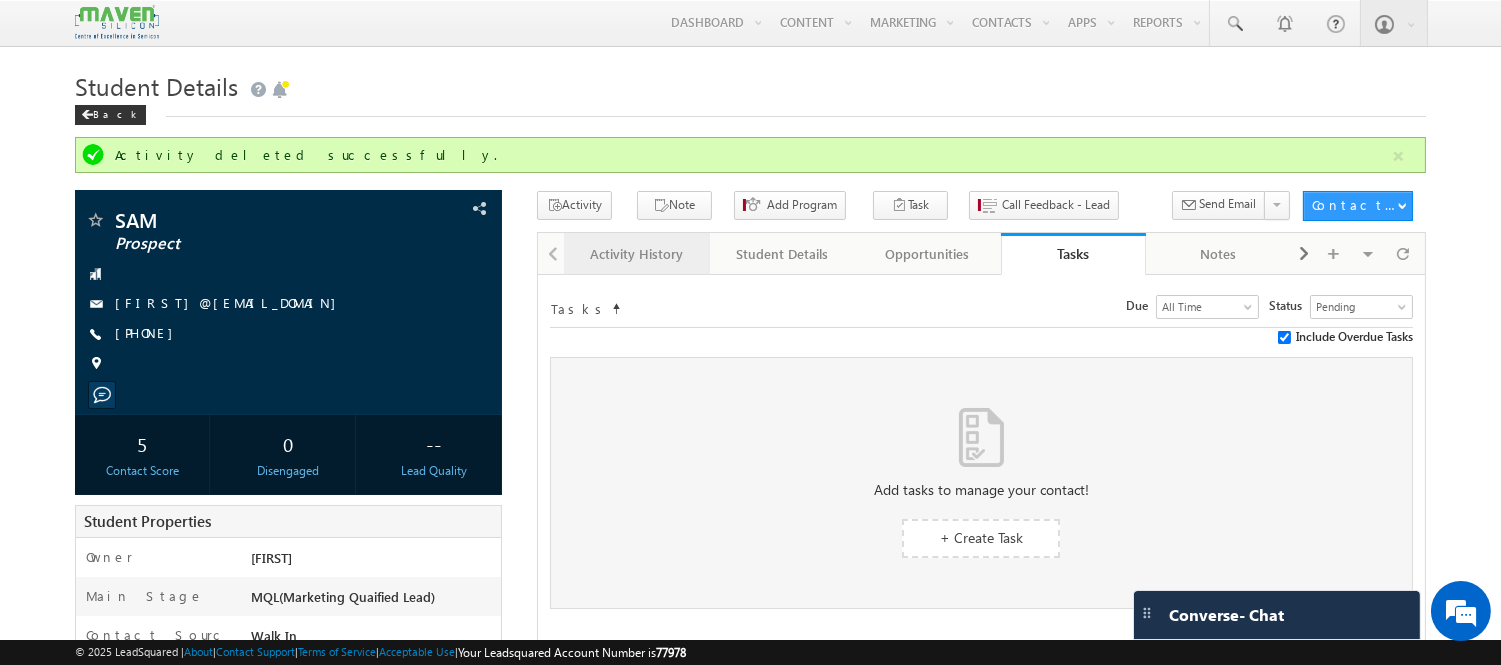 click on "Activity History" at bounding box center (636, 254) 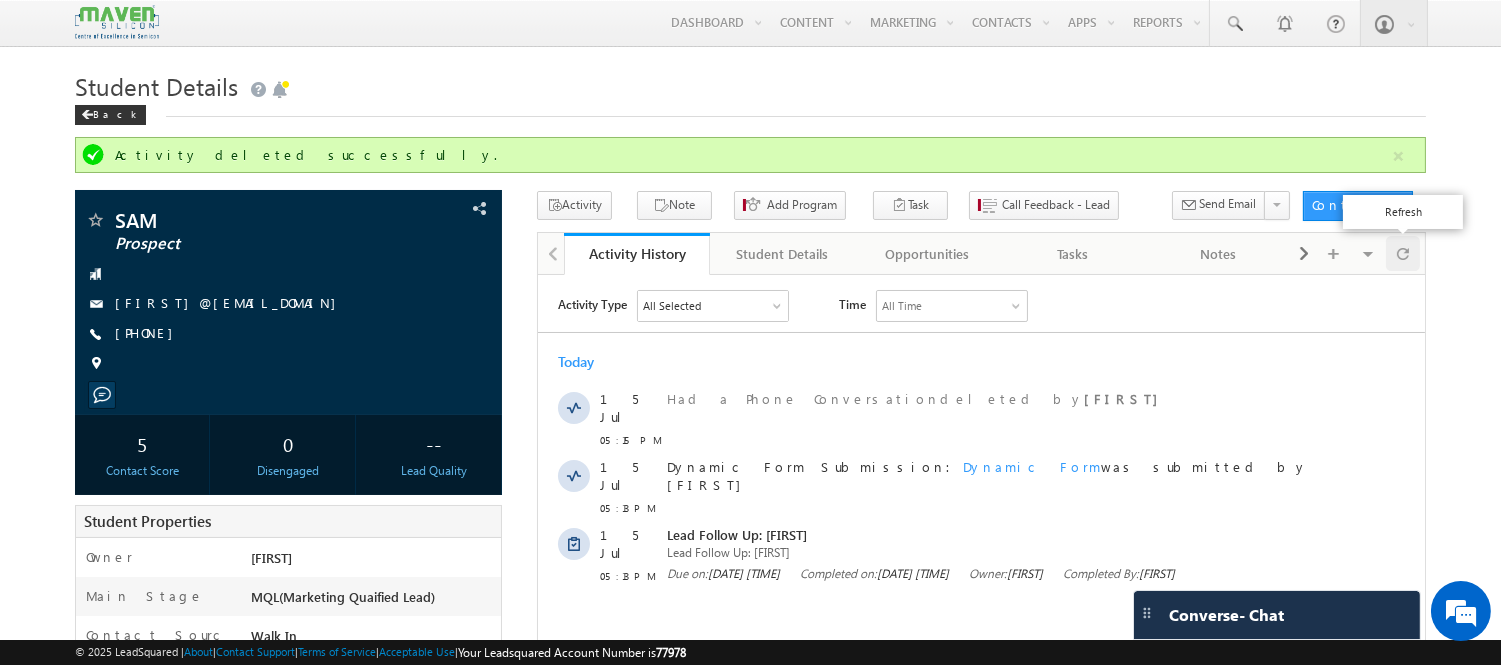 click at bounding box center (1403, 253) 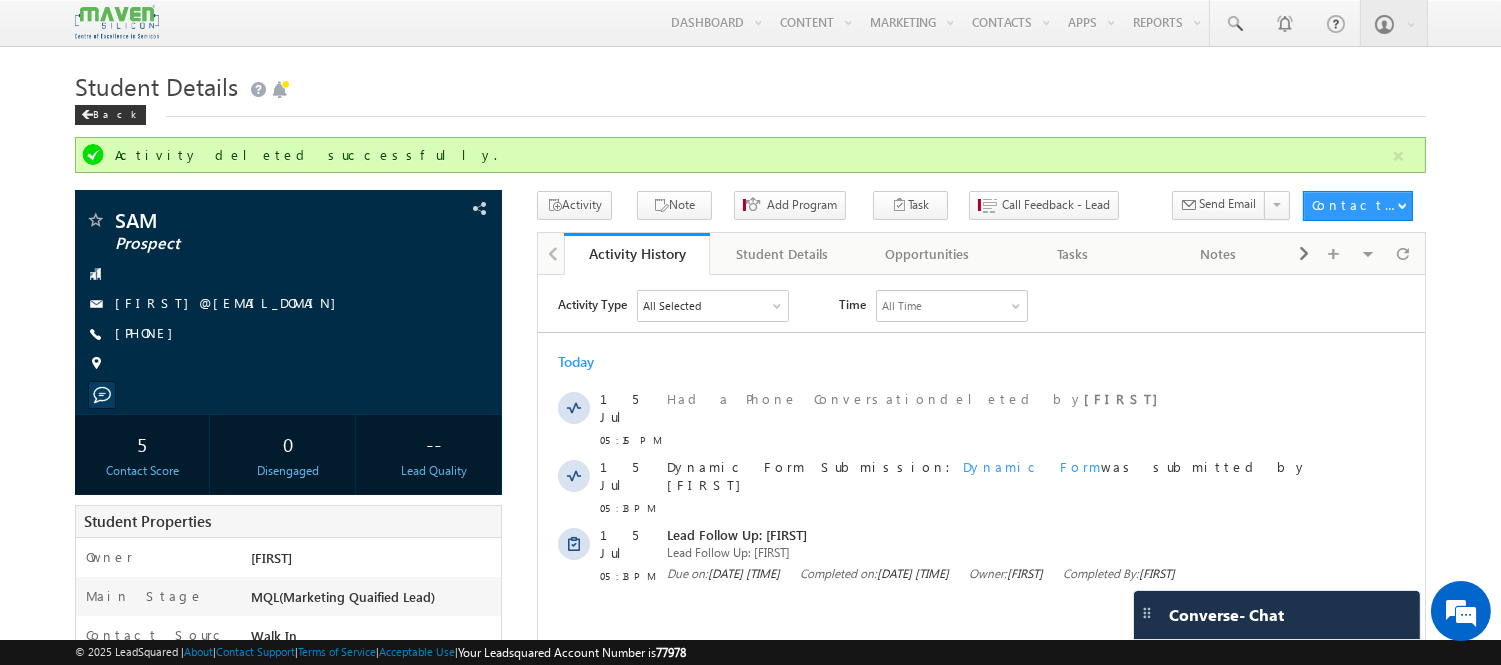 scroll, scrollTop: 0, scrollLeft: 0, axis: both 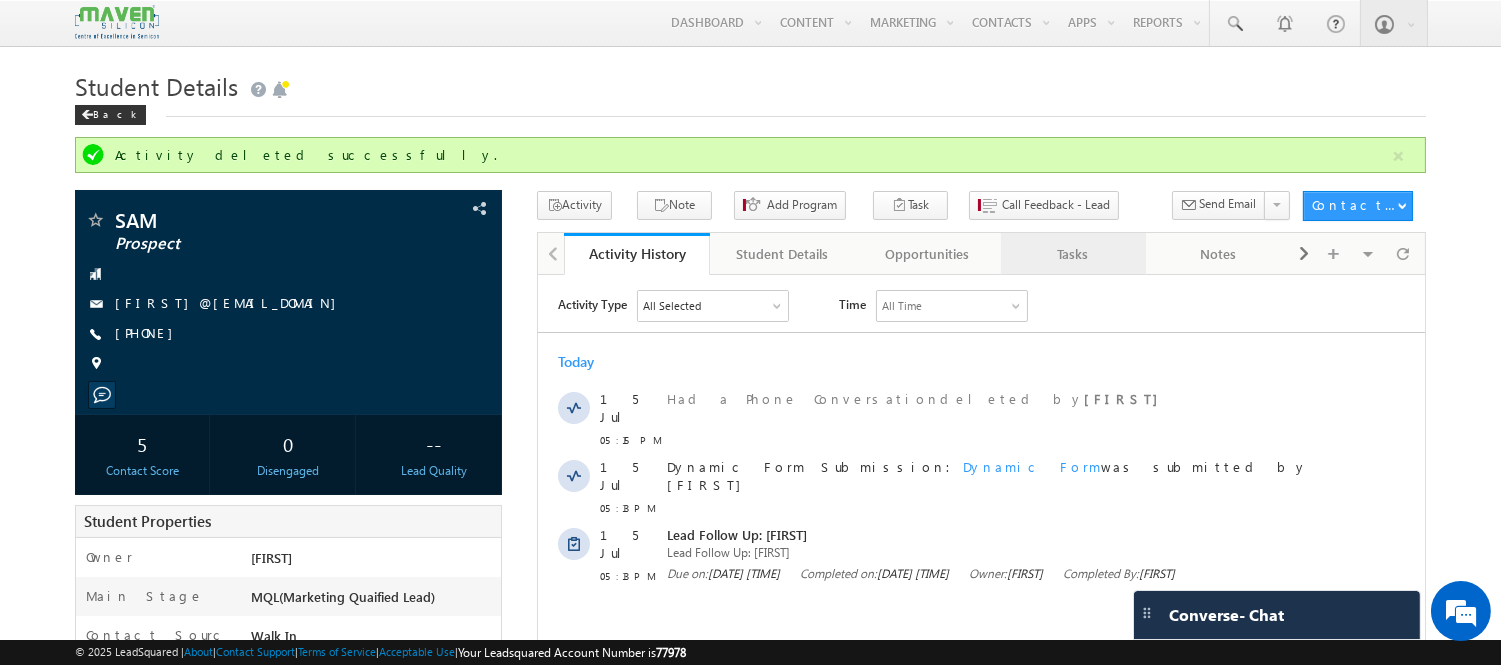 click on "Tasks" at bounding box center [1073, 254] 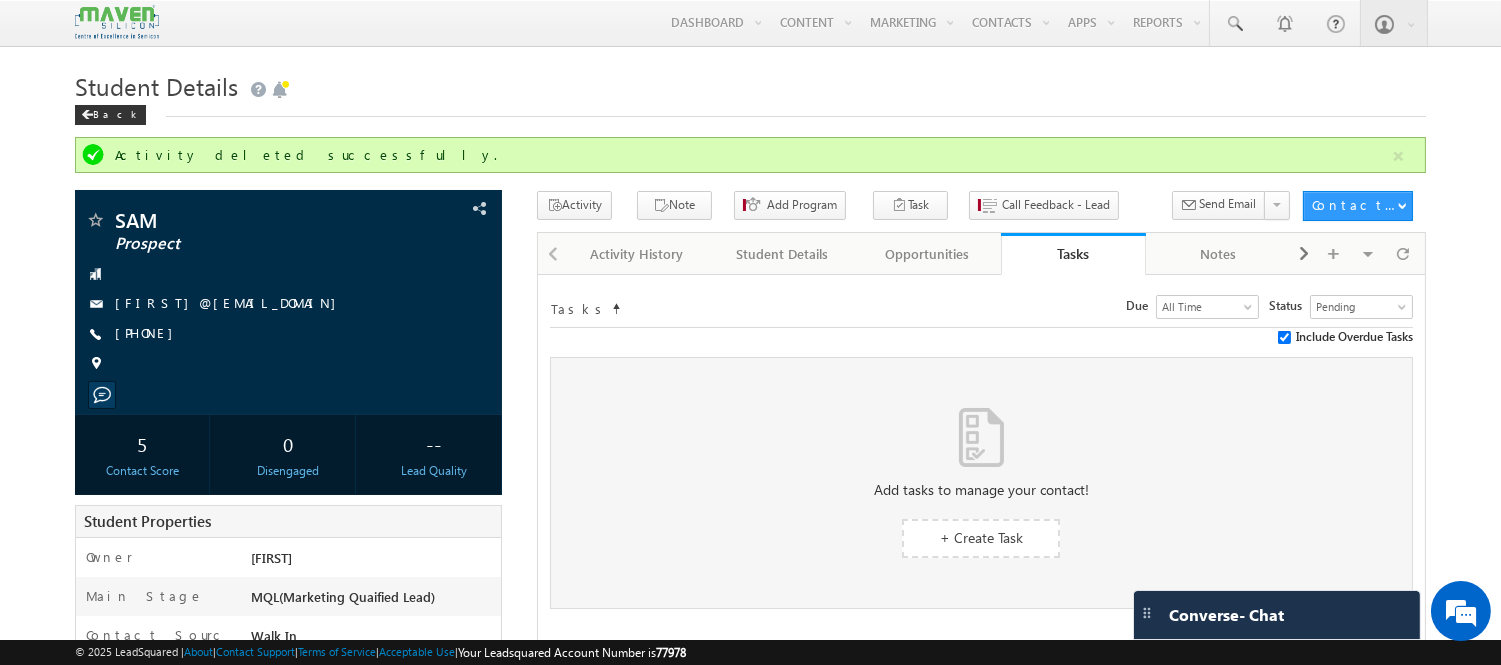 click on "Activity
Note
Add Program
Task" at bounding box center (981, 211) 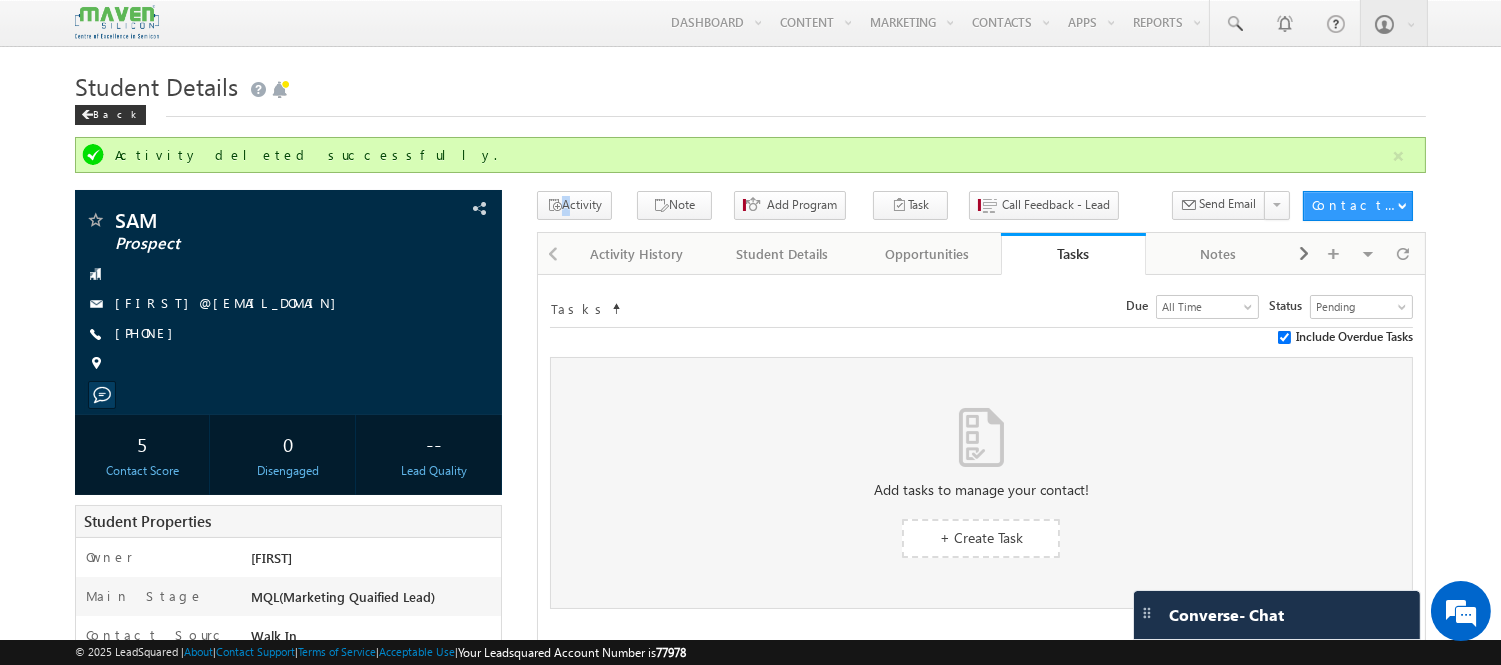 click on "Activity
Note
Add Program
Task" at bounding box center [981, 211] 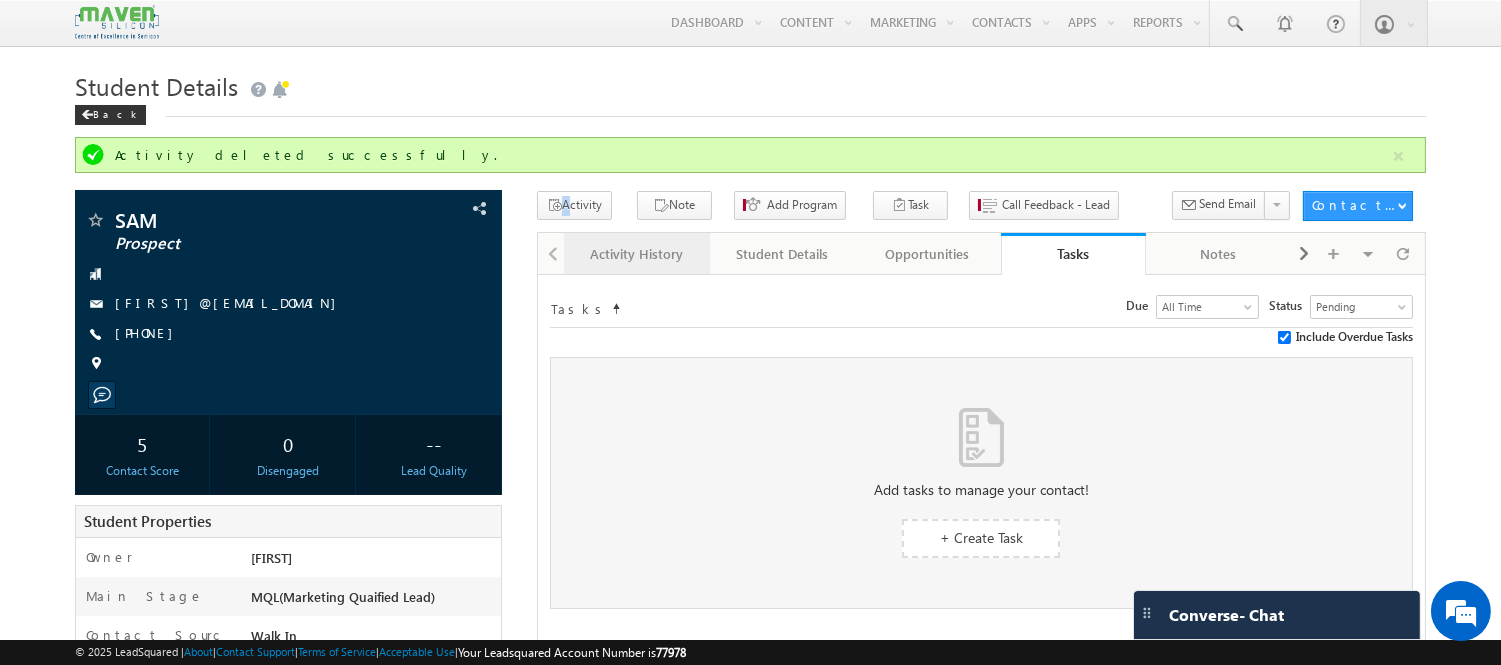 click on "Activity History" at bounding box center [635, 254] 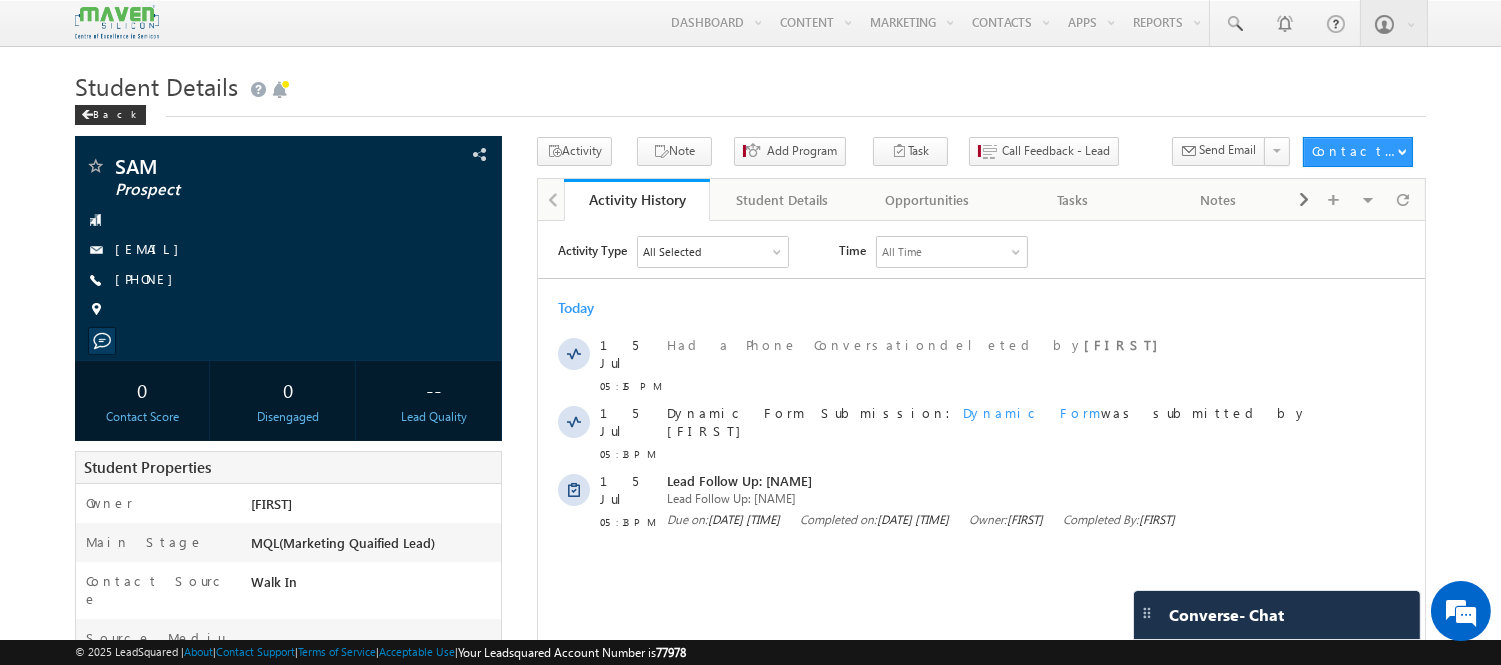 scroll, scrollTop: 0, scrollLeft: 0, axis: both 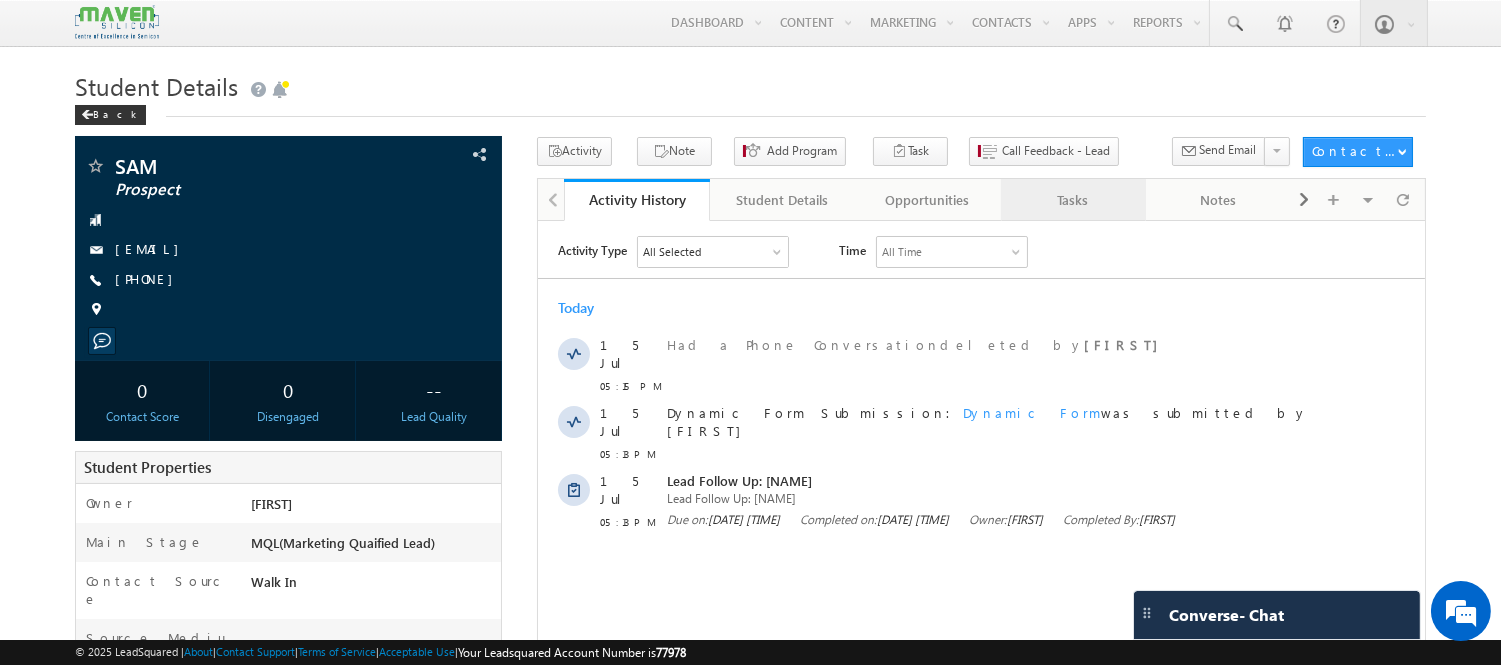 click on "Tasks" at bounding box center [1073, 200] 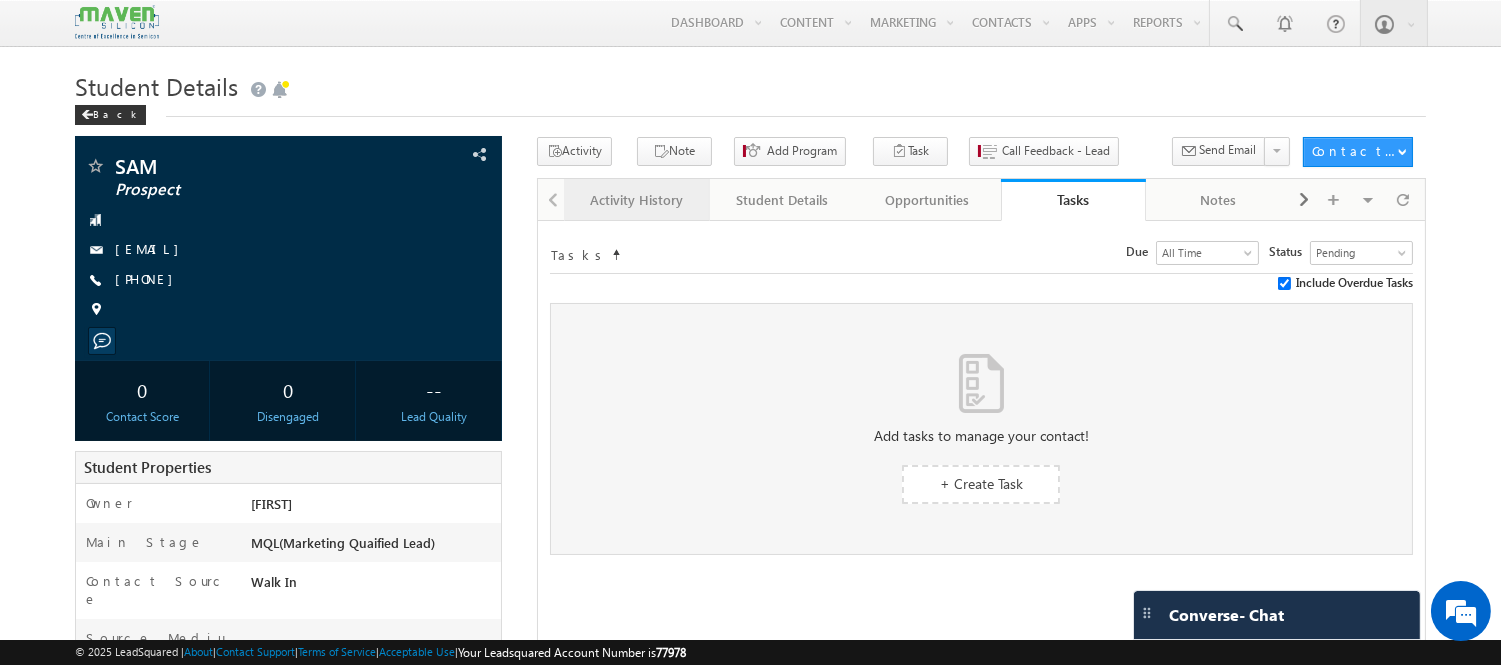 click on "Activity History" at bounding box center (636, 200) 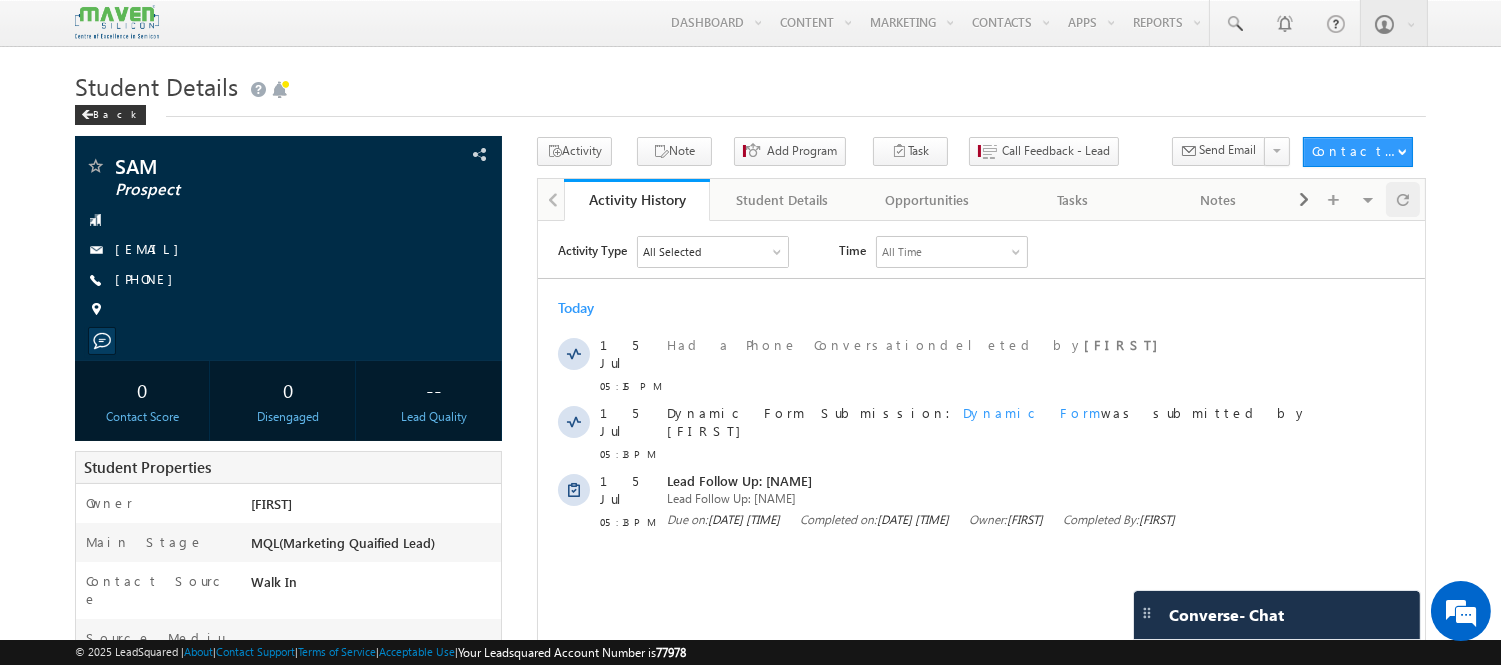 click on "Refresh" at bounding box center (1432, 174) 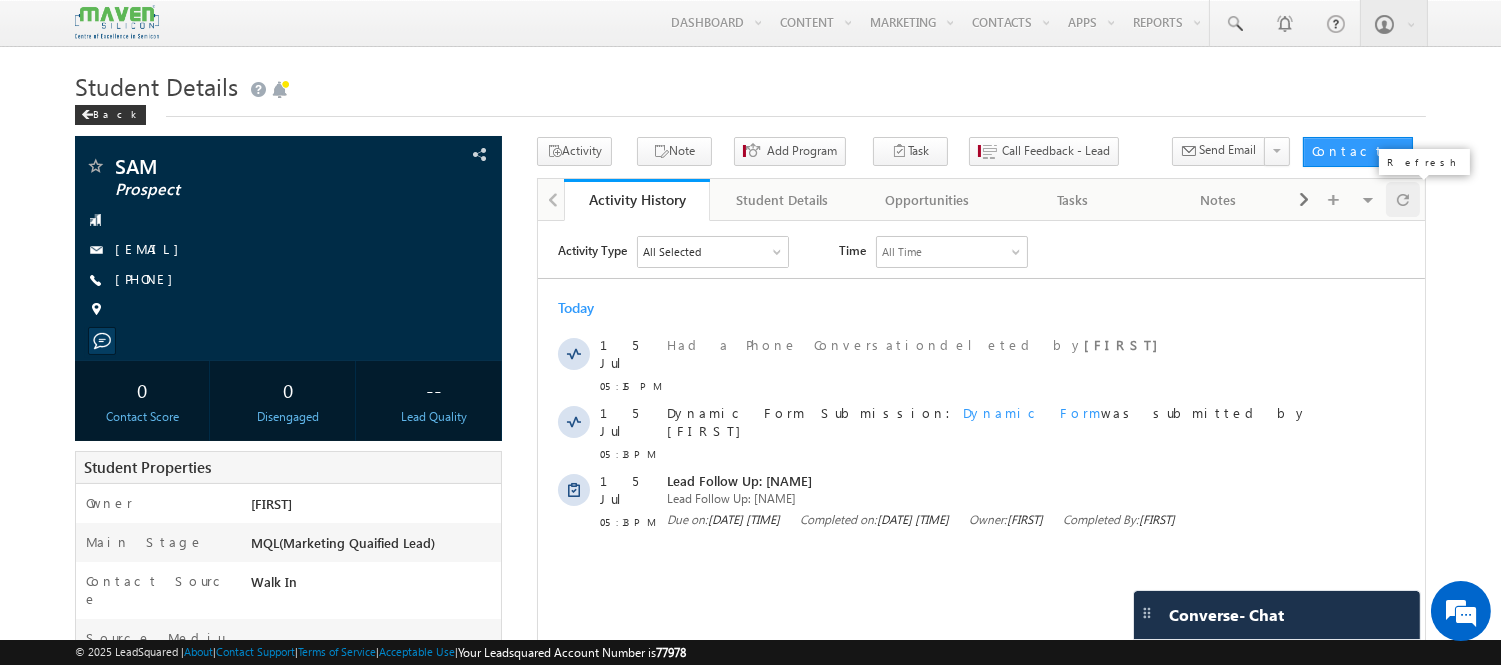 click at bounding box center (1403, 199) 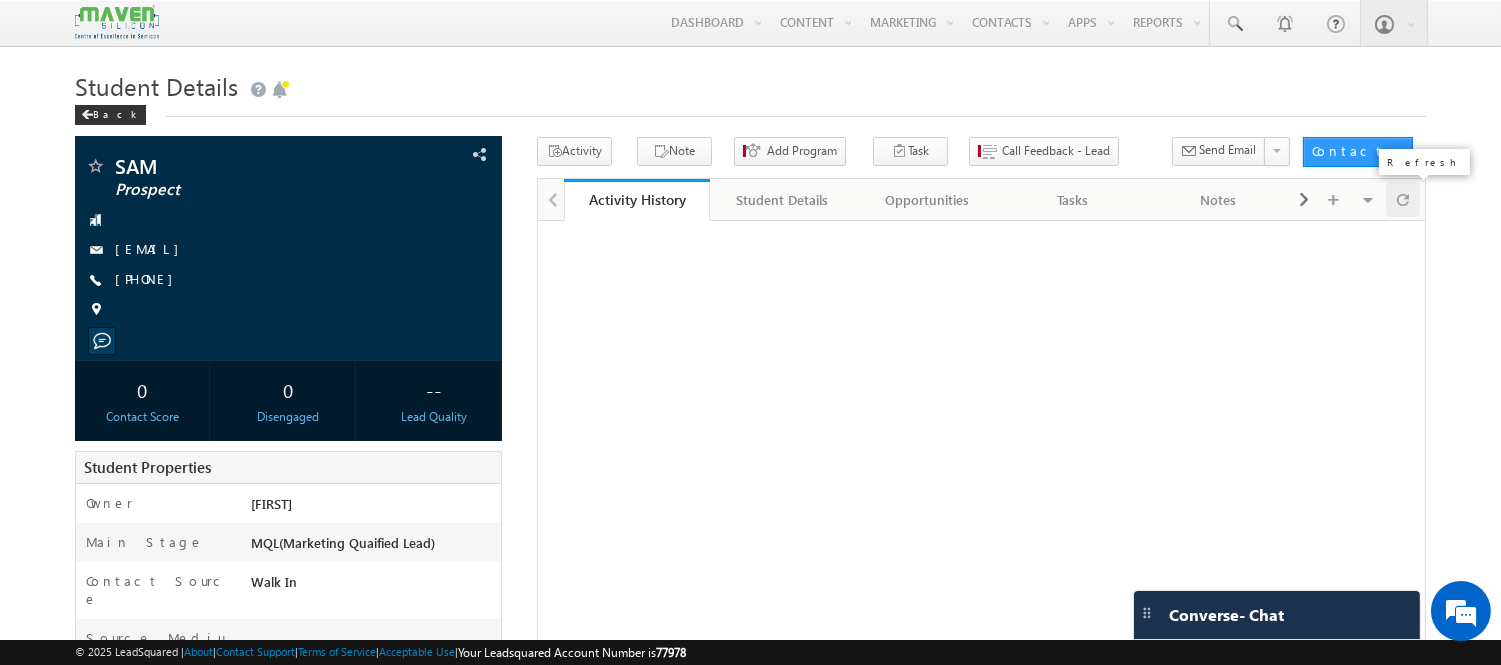 scroll, scrollTop: 0, scrollLeft: 0, axis: both 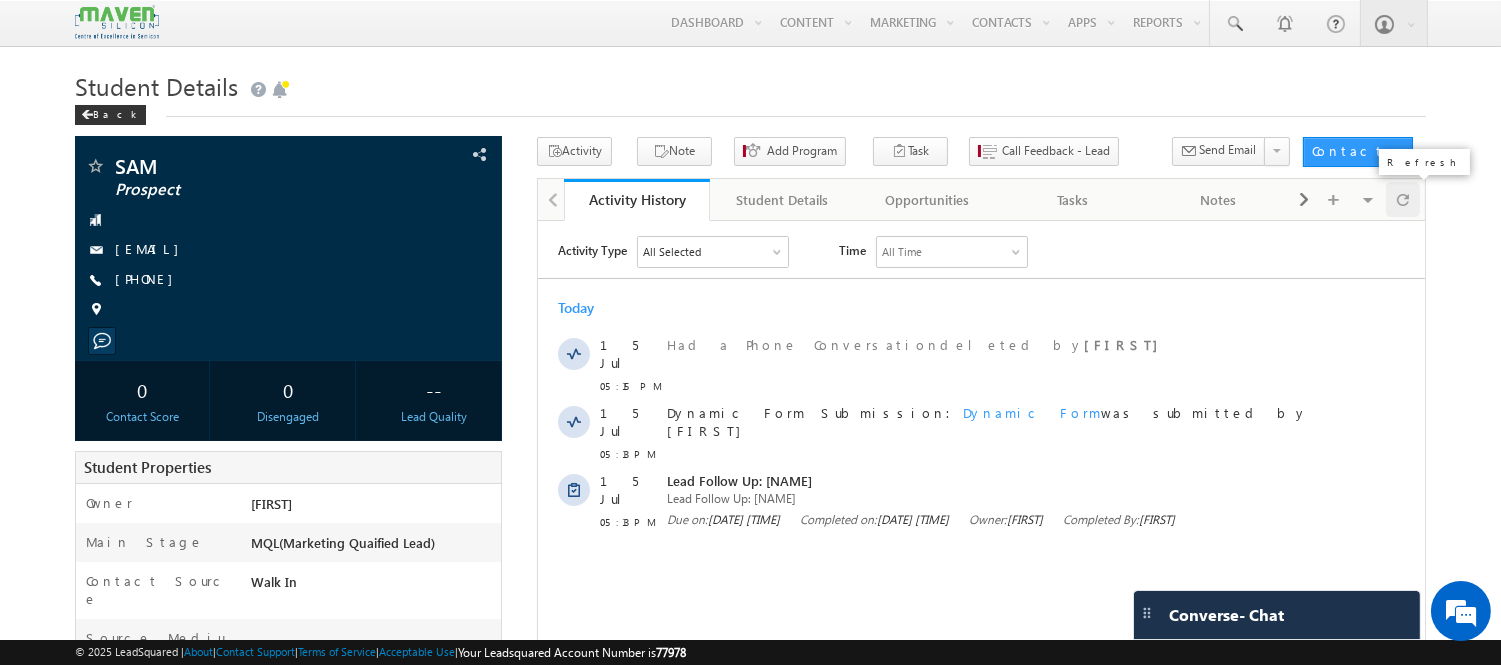 click at bounding box center [1403, 199] 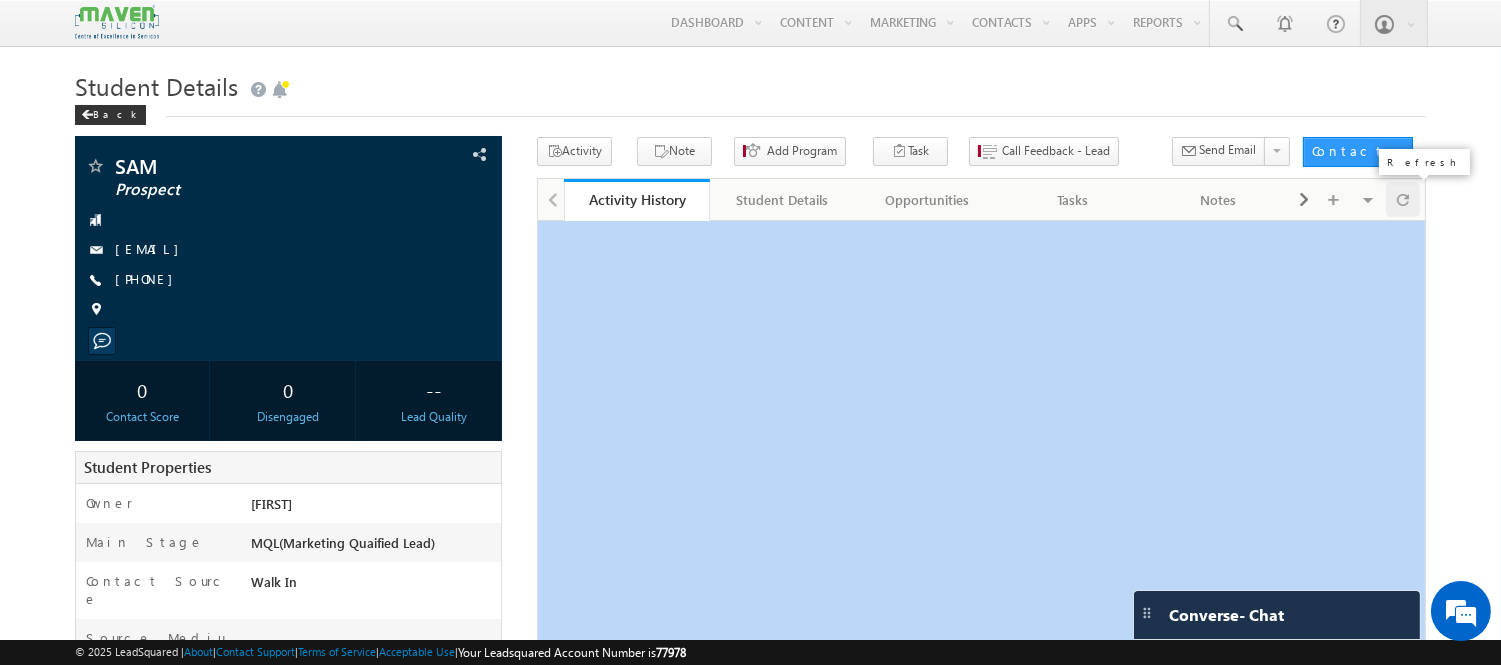 click at bounding box center (1403, 199) 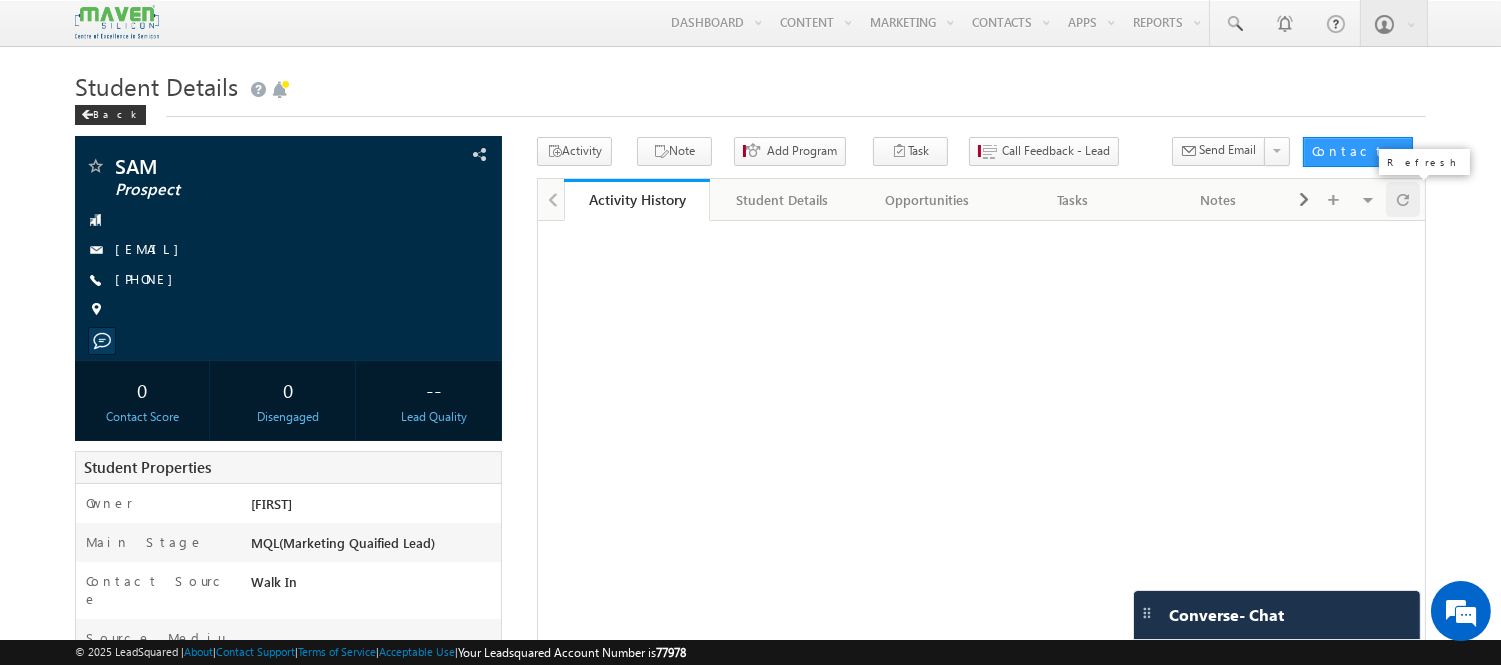 click at bounding box center (1403, 199) 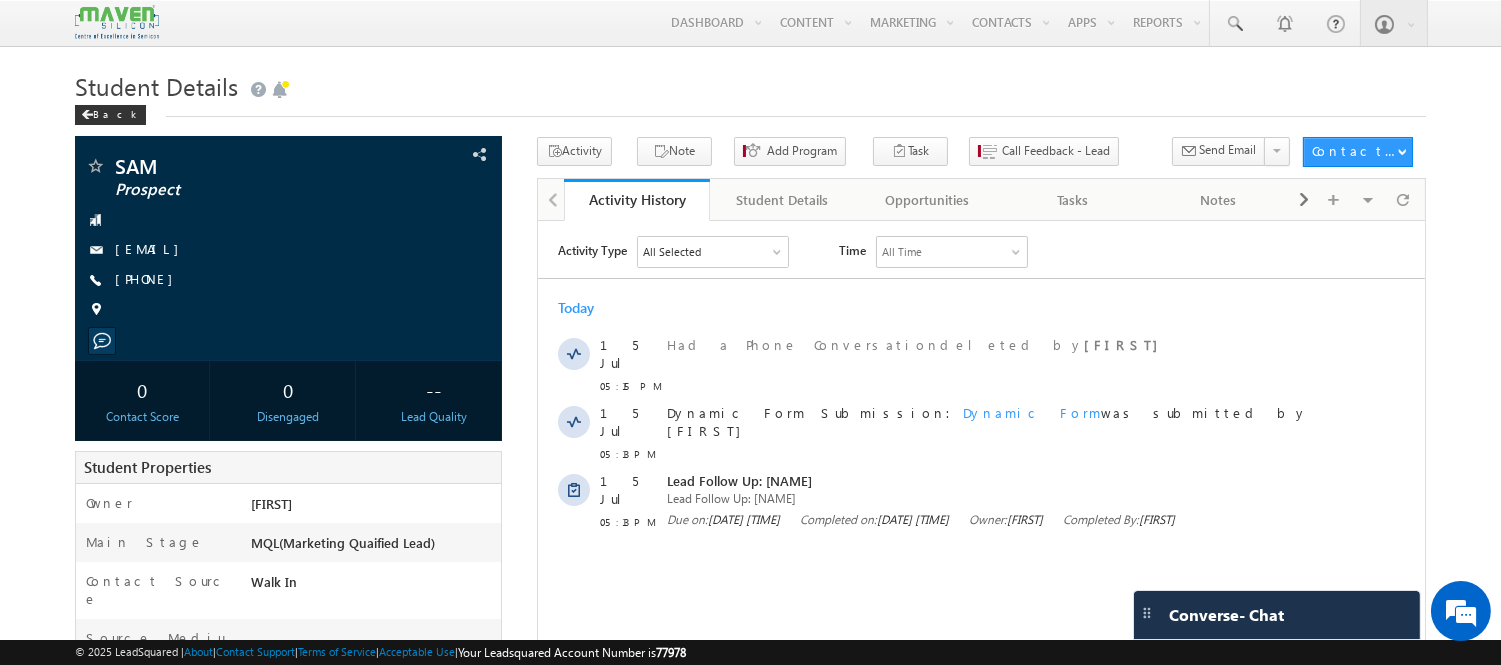 scroll, scrollTop: 0, scrollLeft: 0, axis: both 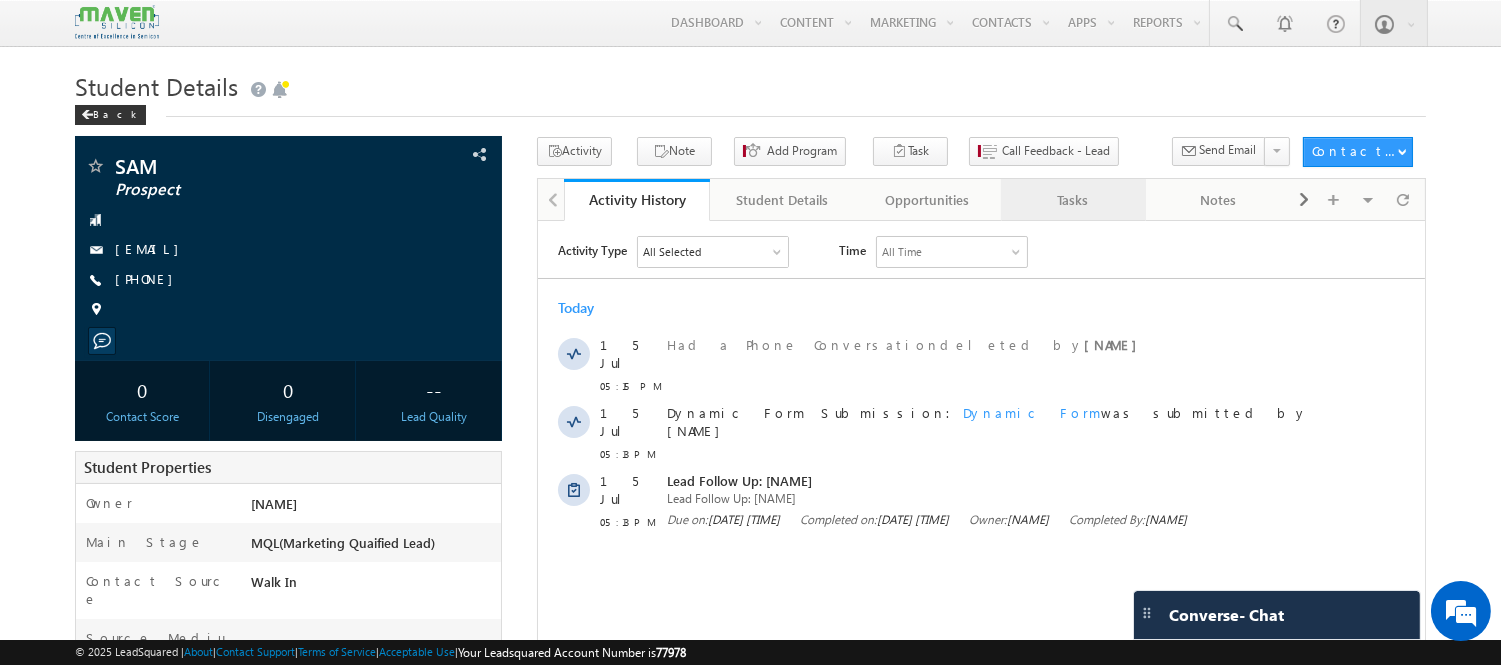 click on "Tasks" at bounding box center (1072, 200) 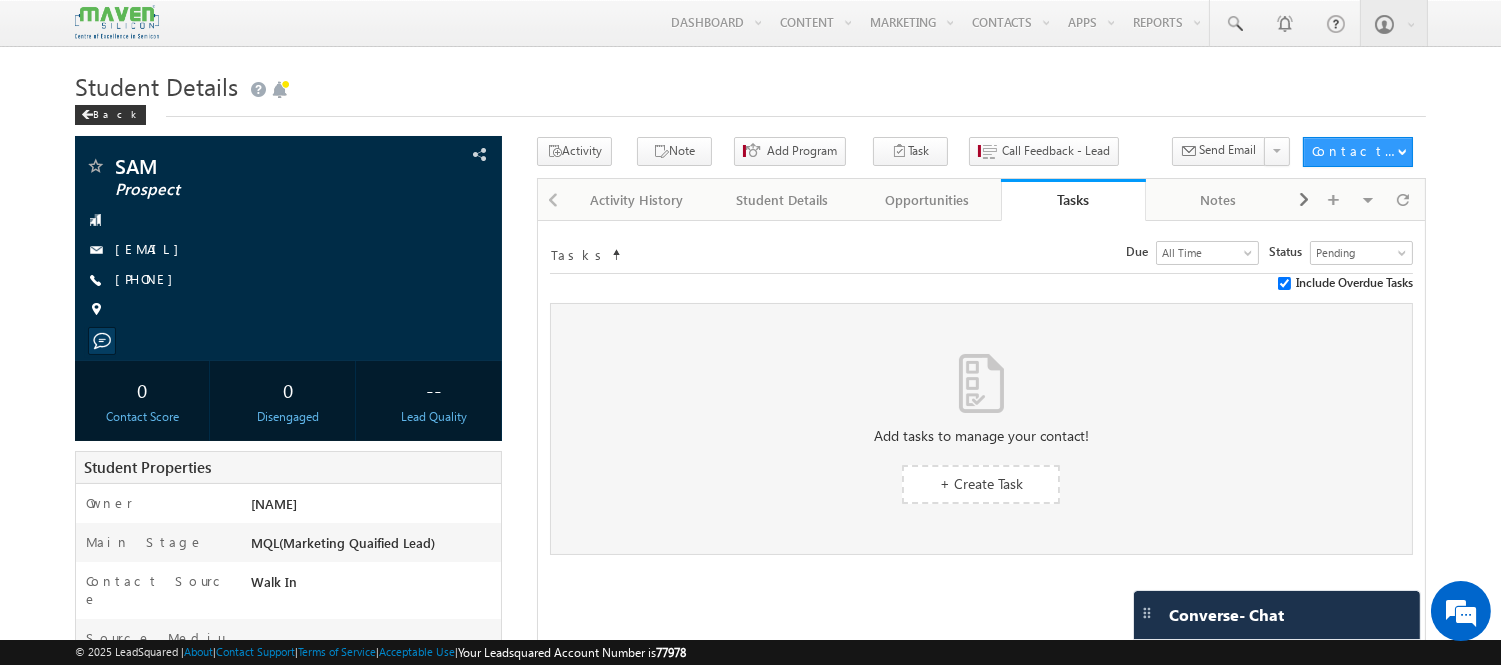 click at bounding box center [1284, 283] 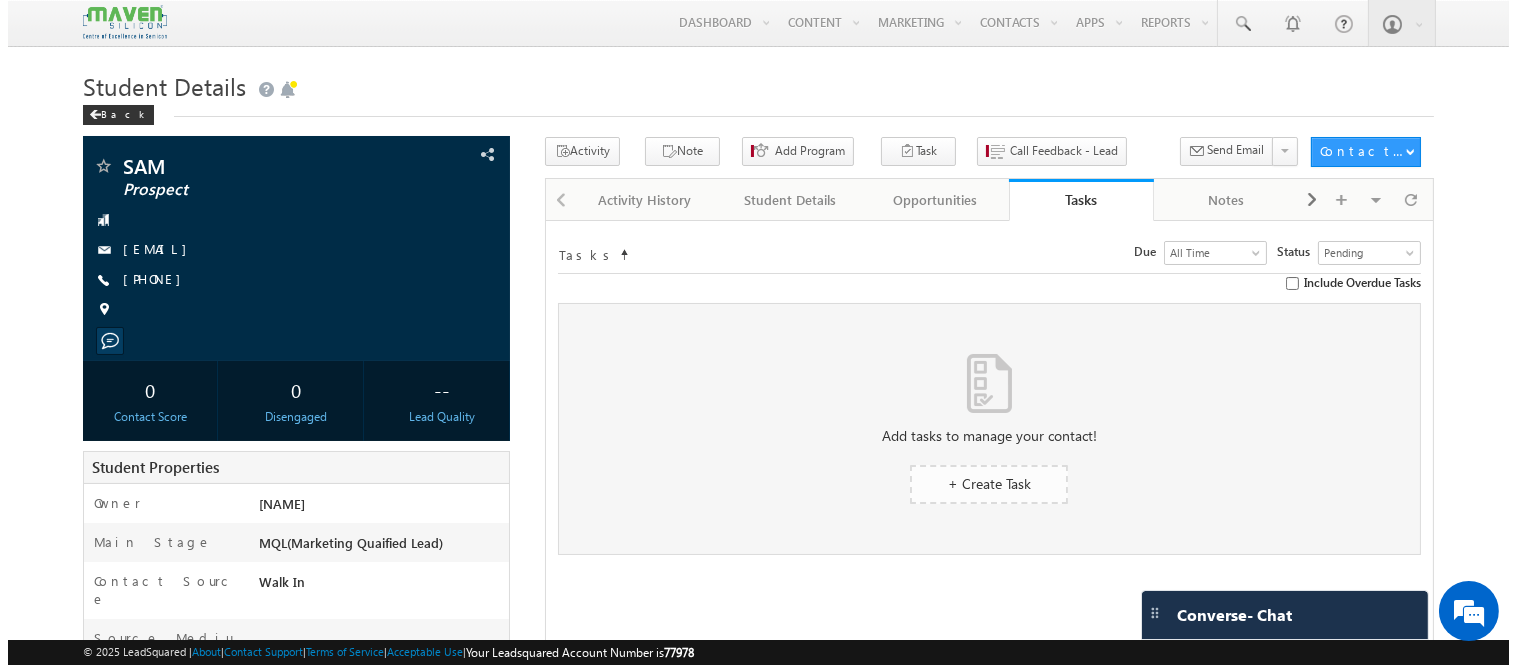 scroll, scrollTop: 0, scrollLeft: 0, axis: both 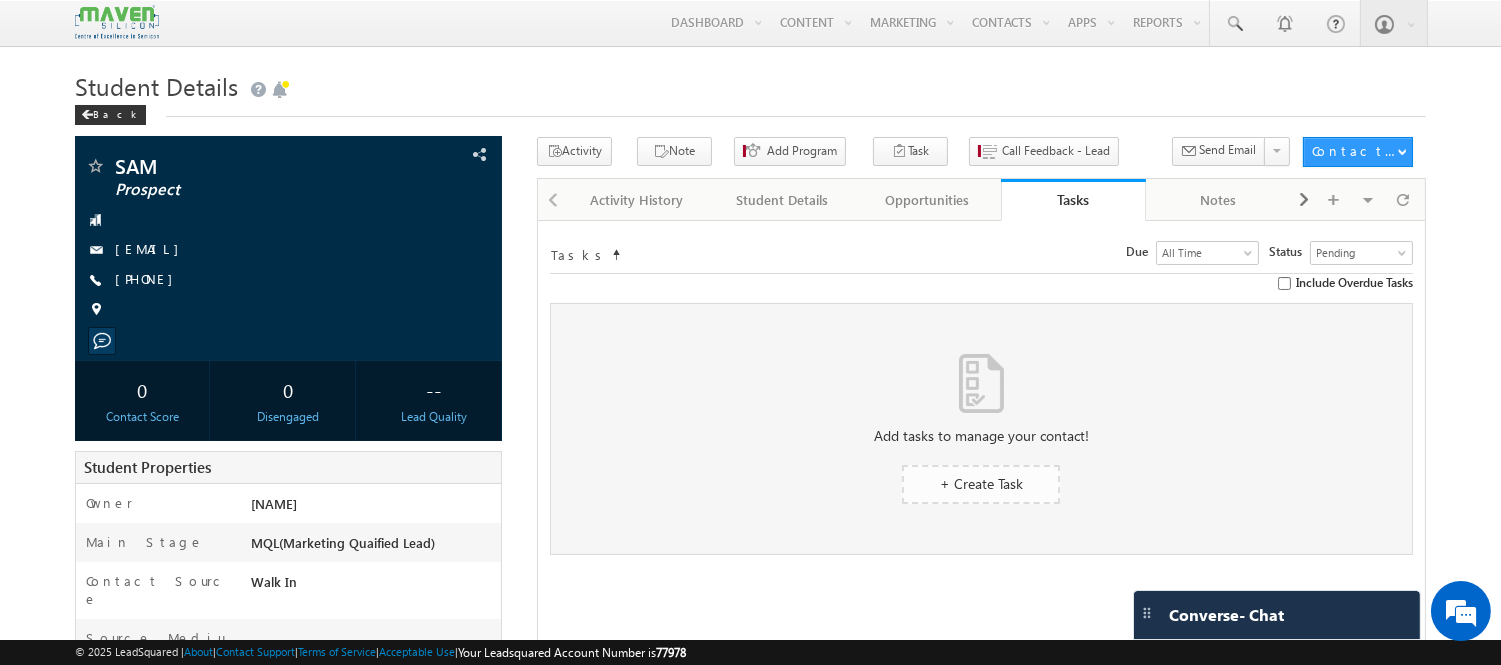 click on "+ Create Task" at bounding box center [981, 483] 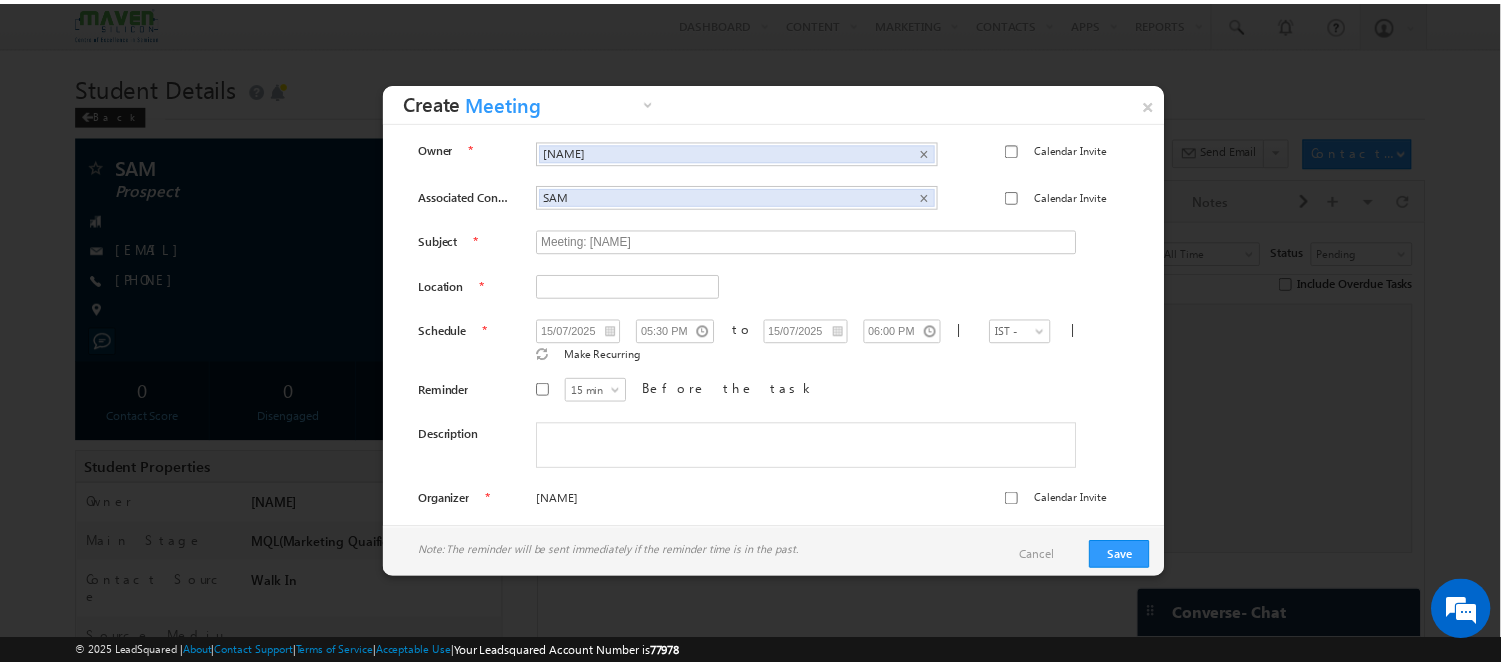 scroll, scrollTop: 6, scrollLeft: 0, axis: vertical 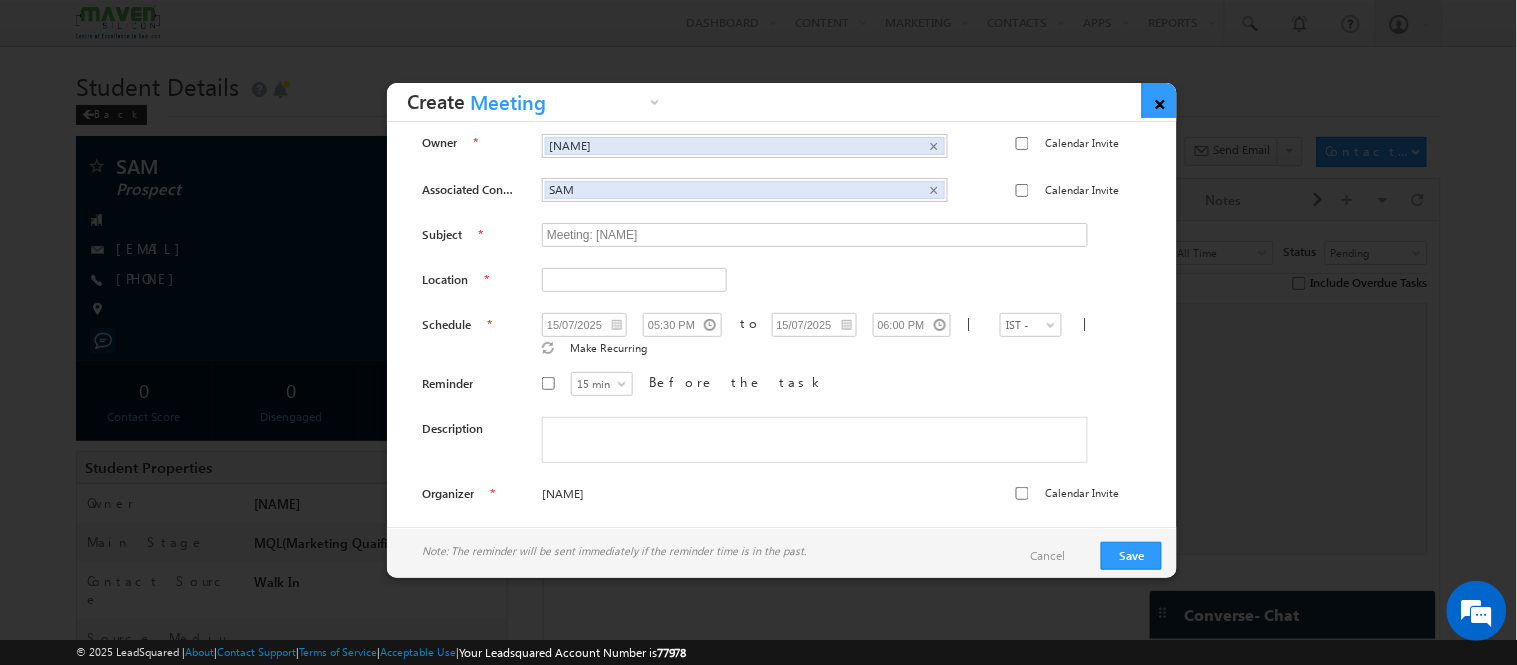 click on "×" at bounding box center [1159, 100] 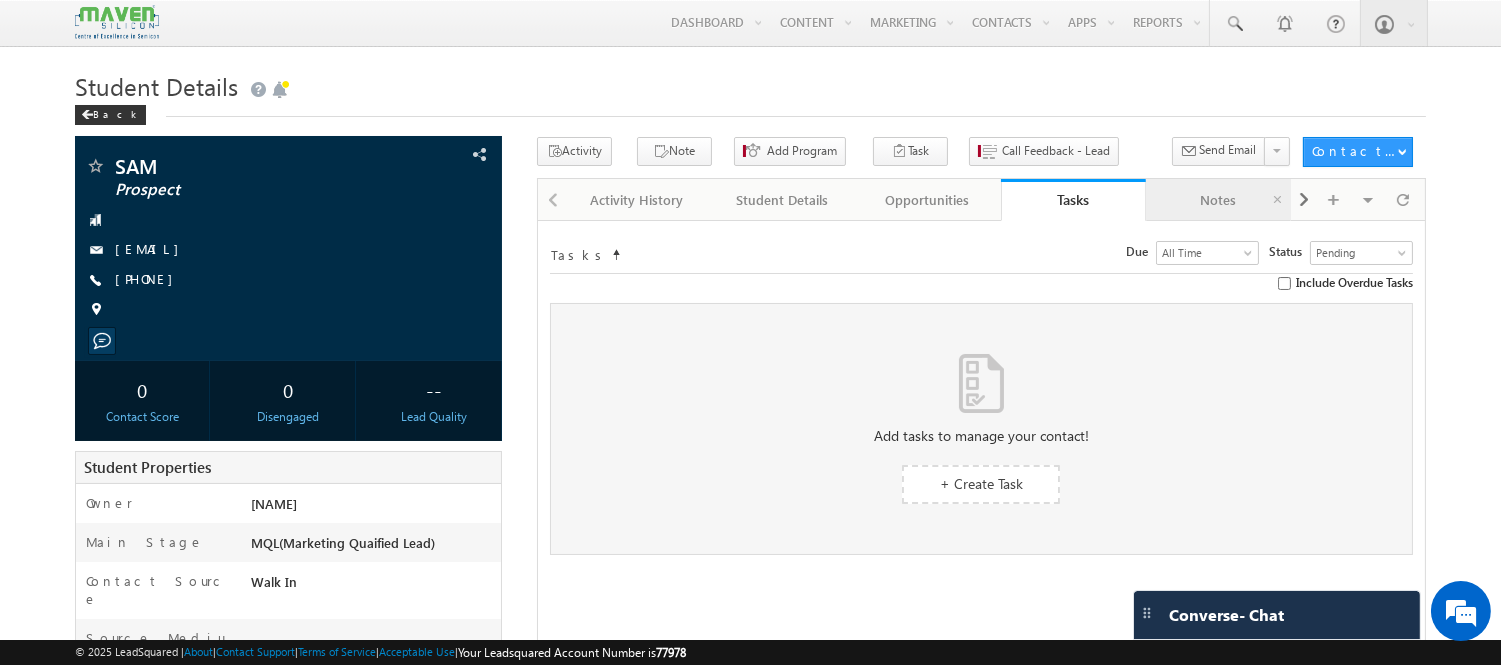 click on "Notes" at bounding box center [1217, 200] 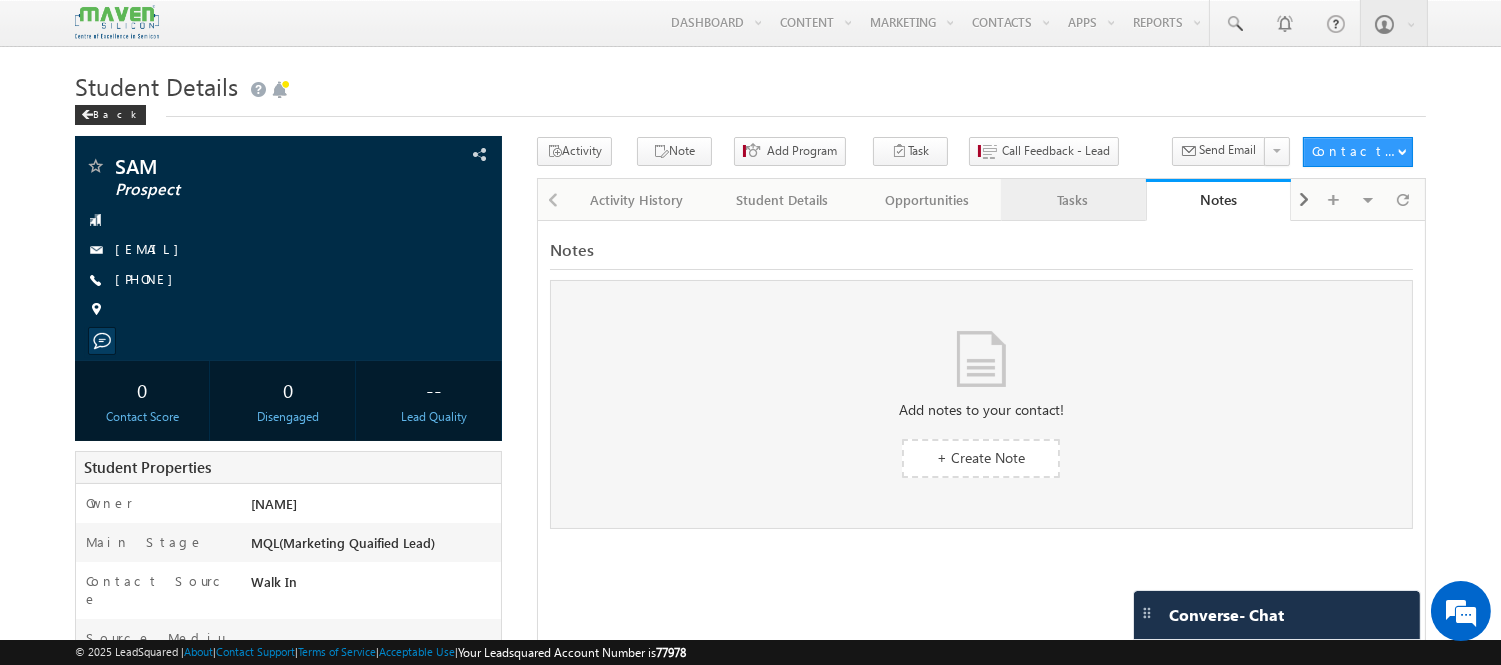 click on "Tasks" at bounding box center (1072, 200) 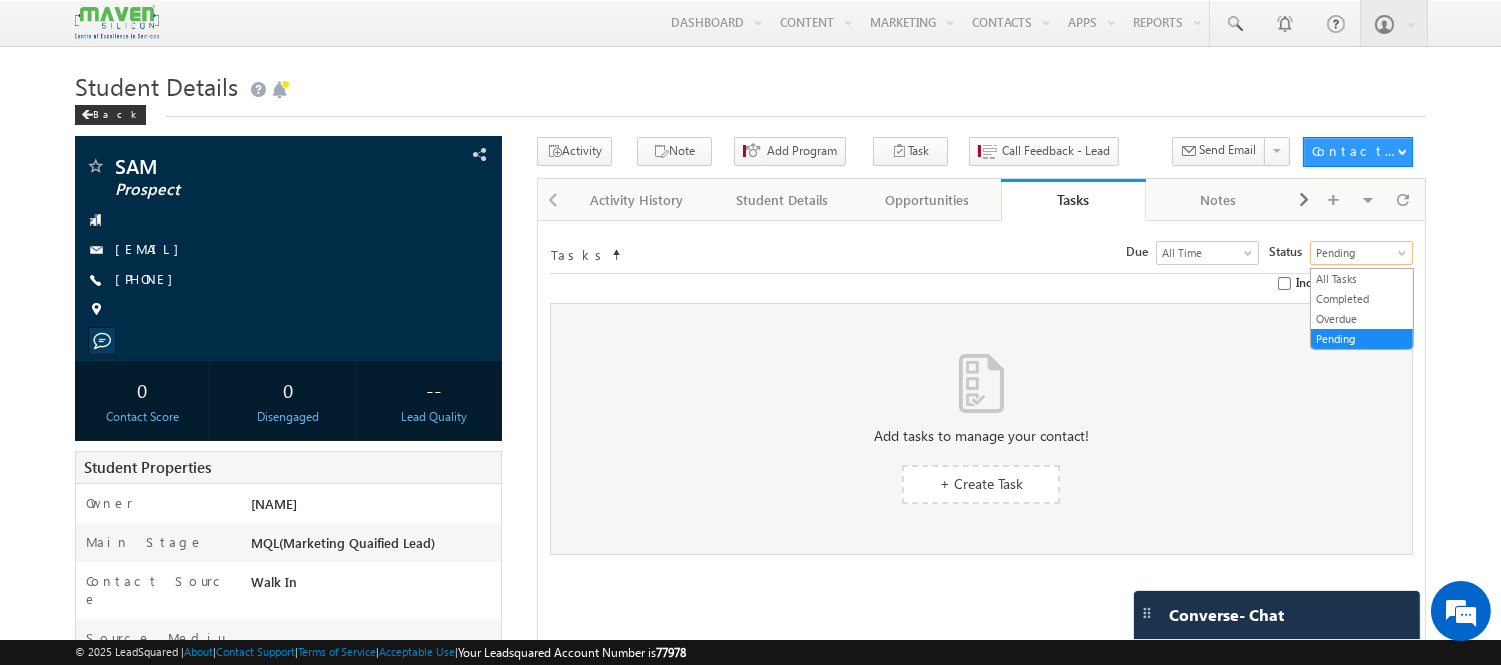 click on "Pending" at bounding box center (1359, 253) 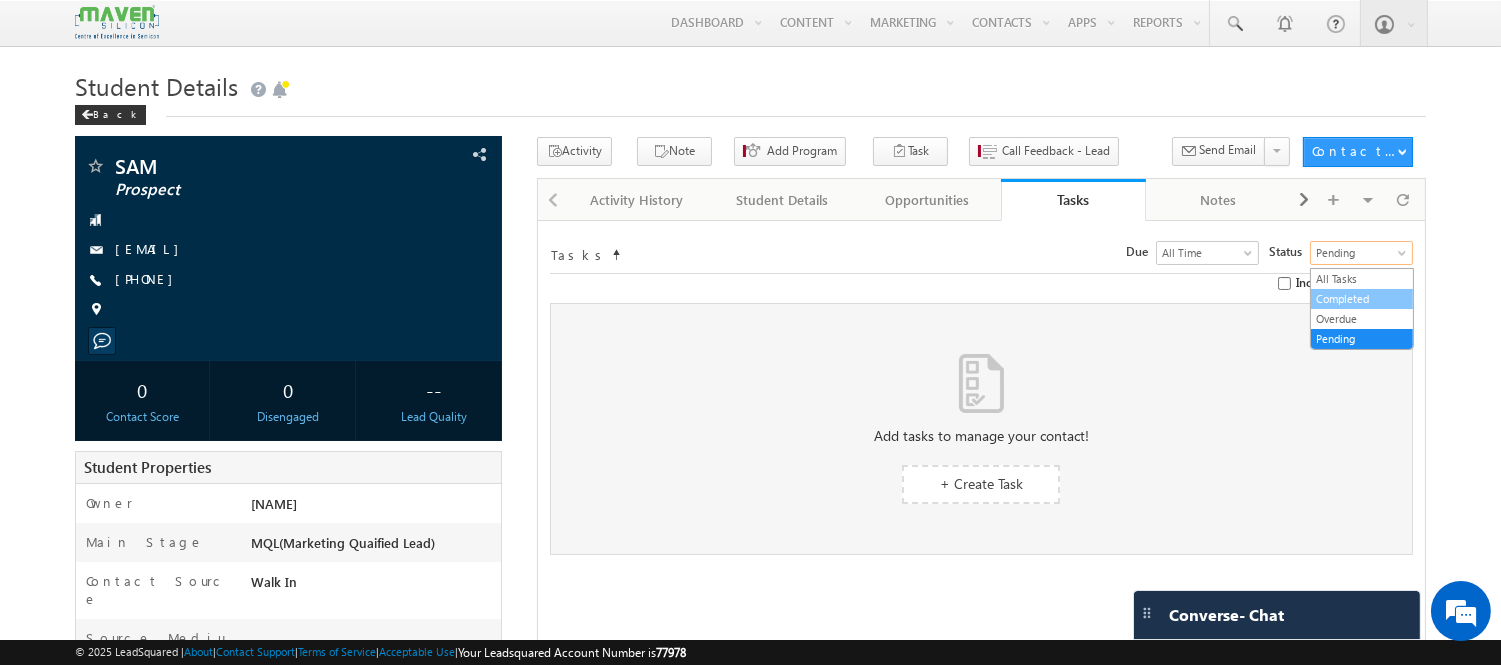 click on "Completed" at bounding box center (1362, 299) 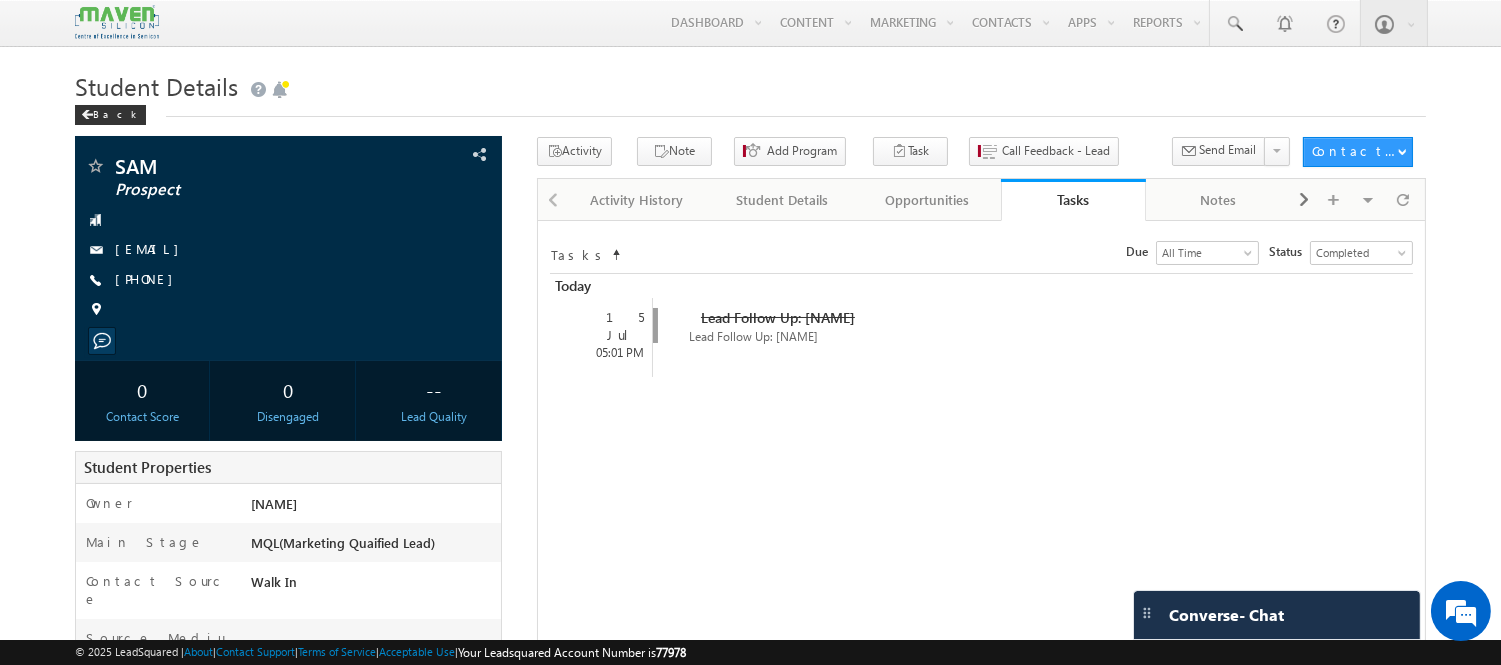 click at bounding box center [674, 317] 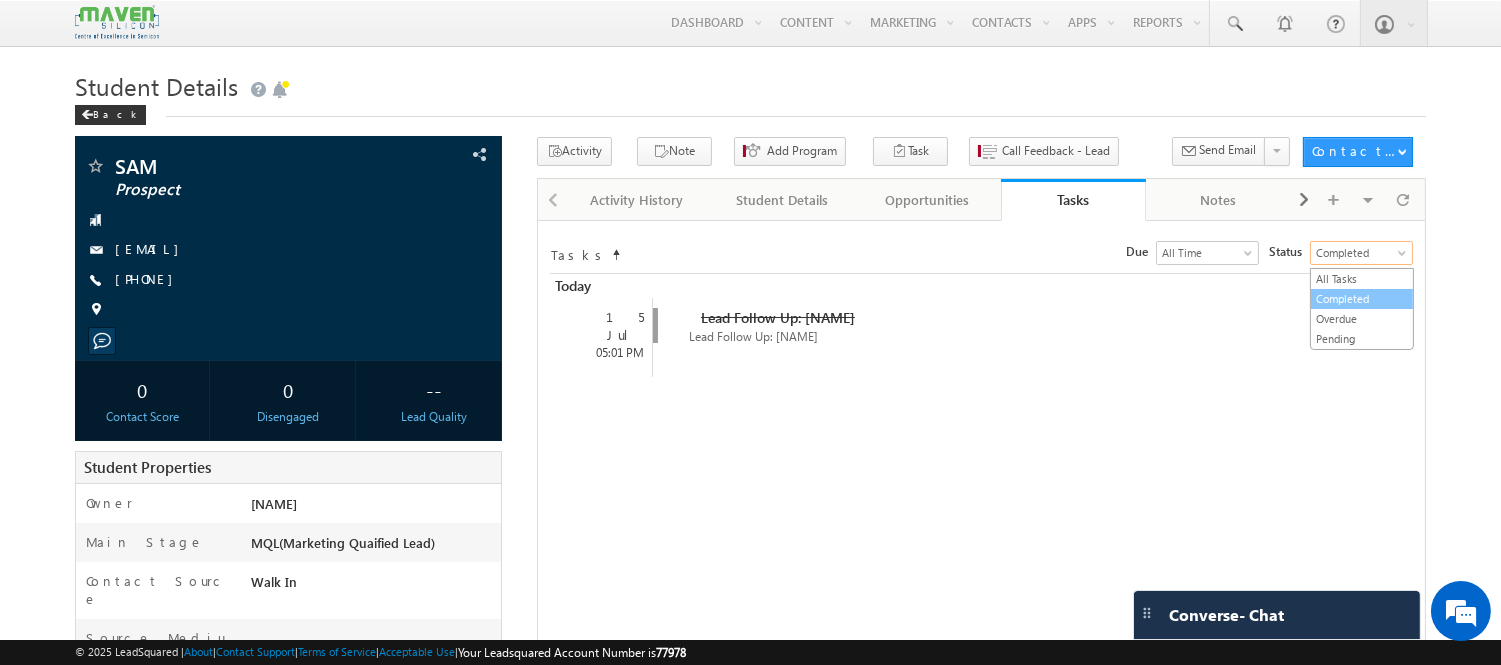 drag, startPoint x: 1370, startPoint y: 247, endPoint x: 1330, endPoint y: 324, distance: 86.76981 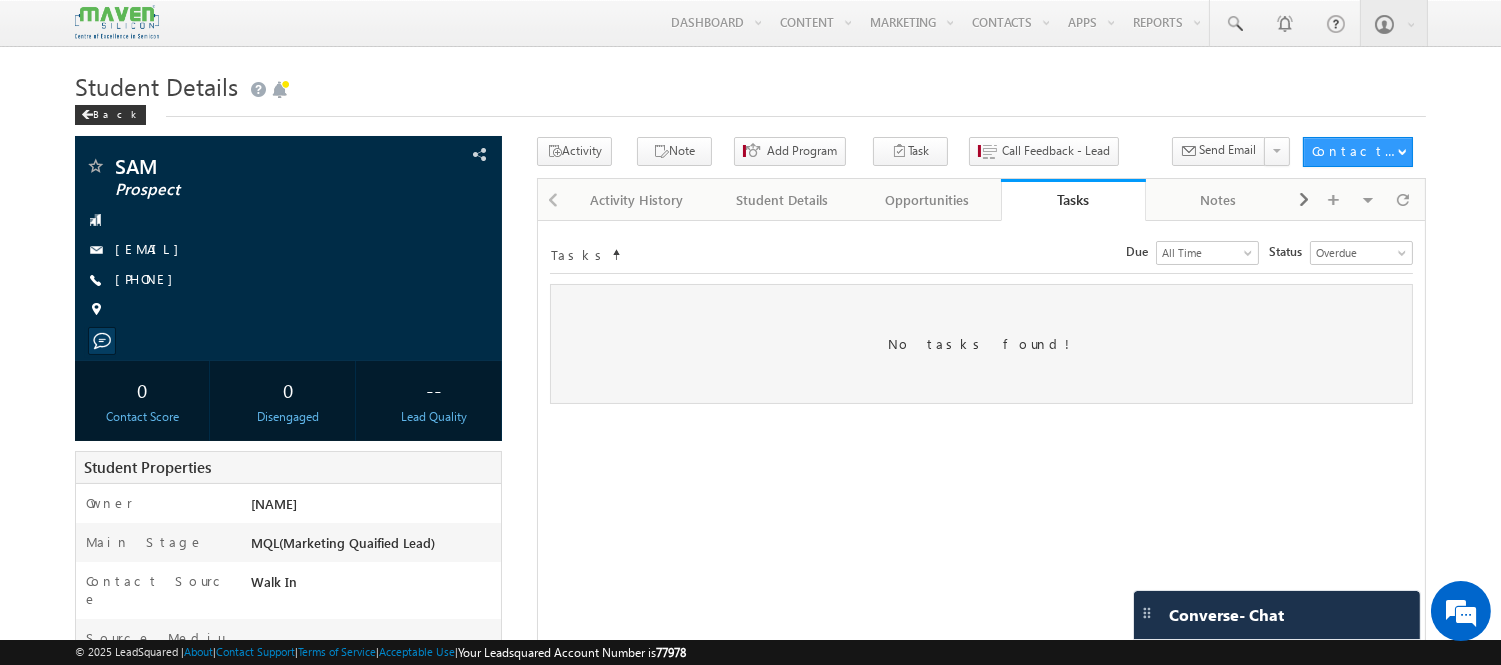 click on "Tasks
Status     undefined All Tasks Completed Overdue Pending Overdue
Due     Go maxdate mindate All Time
Custom
Yesterday
Today
Last Week
This Week
Last Month
This Month
Last Year
This Year
Last 7 Days
Last 30 Days
All Time" at bounding box center [981, 253] 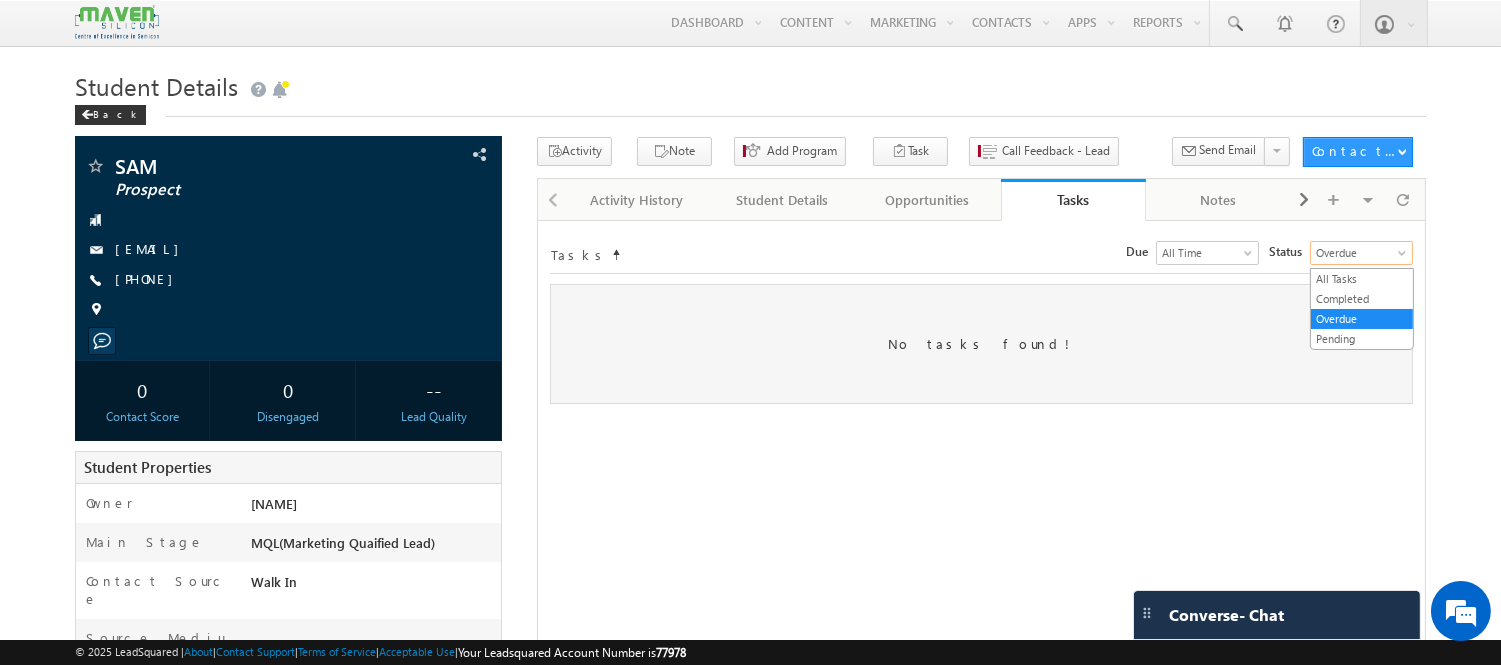 click on "Overdue" at bounding box center [1359, 253] 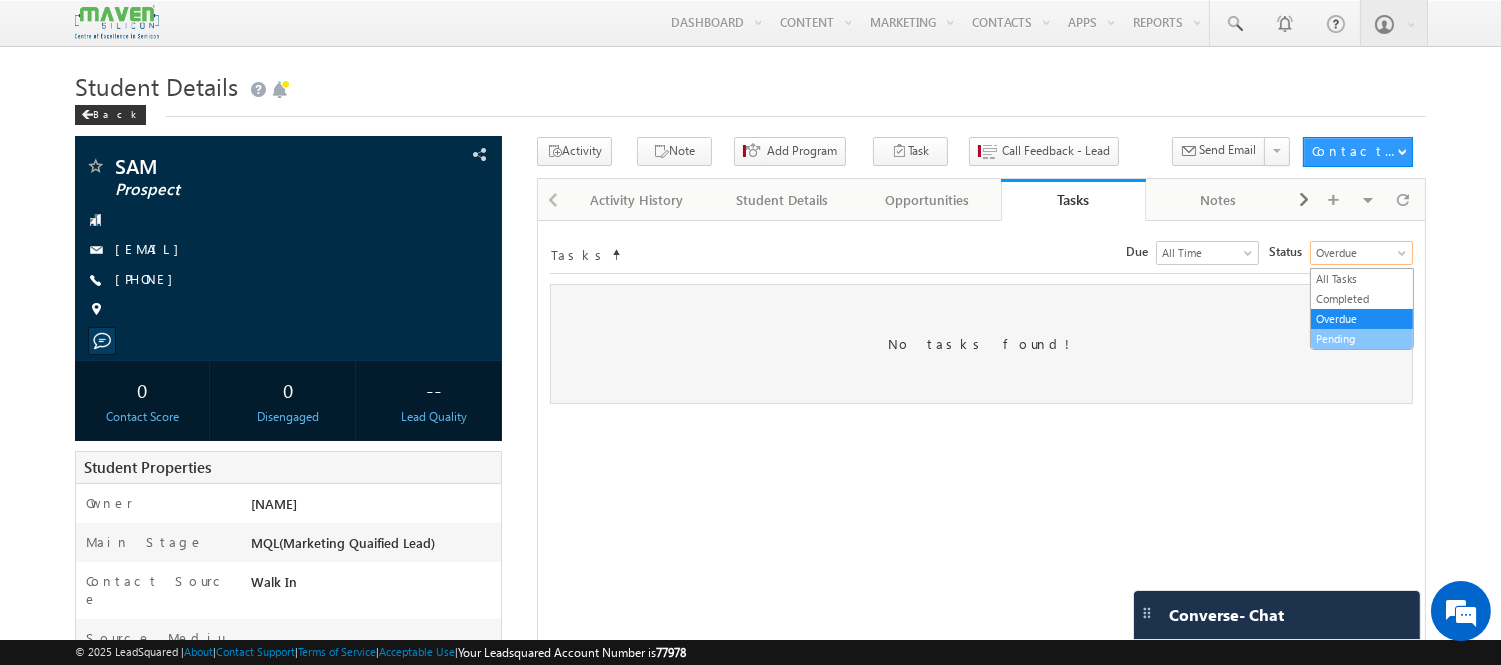 click on "Pending" at bounding box center [1362, 339] 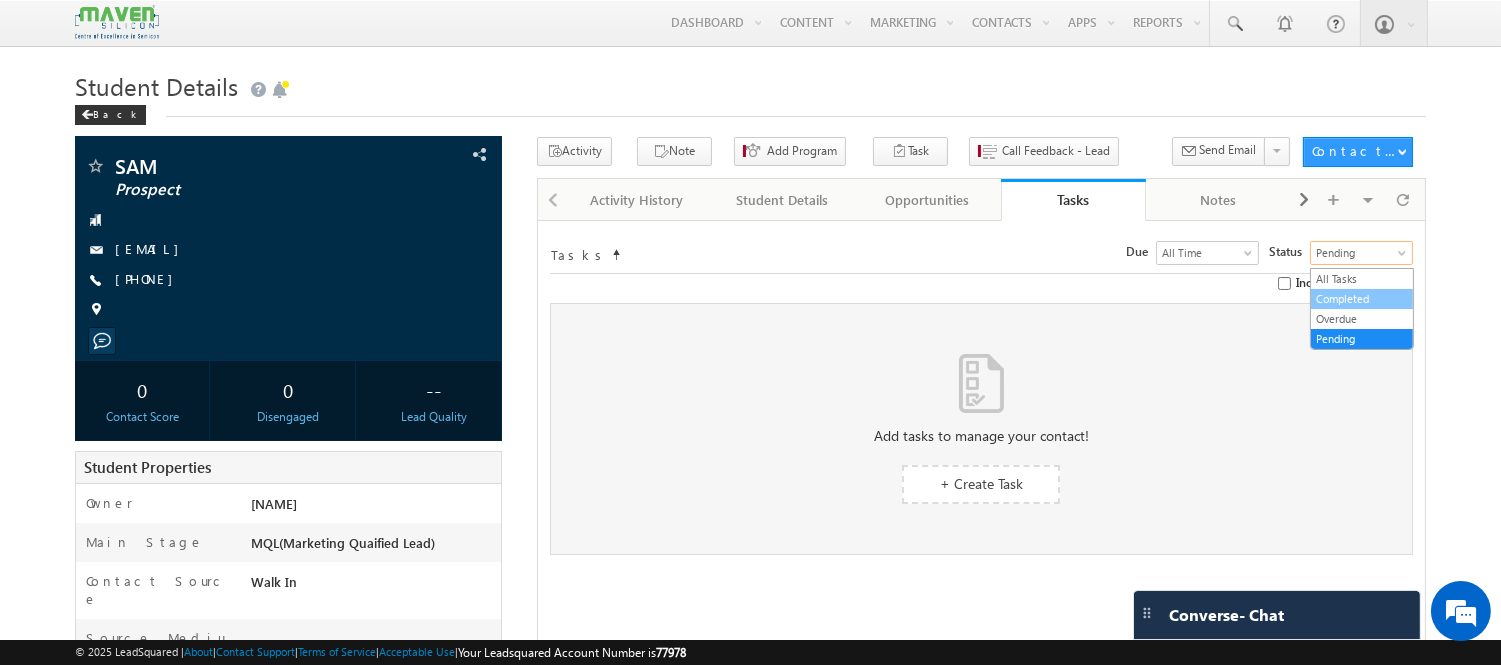 drag, startPoint x: 1356, startPoint y: 263, endPoint x: 1337, endPoint y: 310, distance: 50.695168 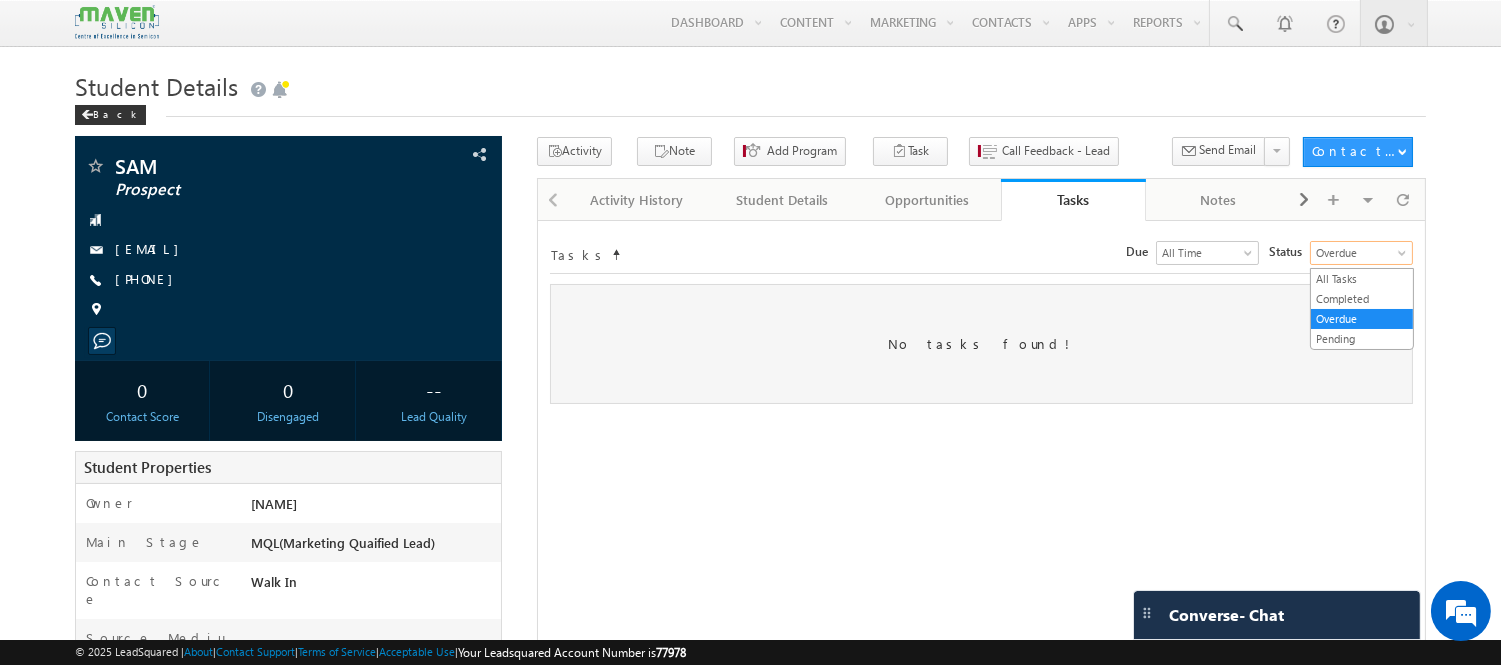 drag, startPoint x: 1342, startPoint y: 247, endPoint x: 1342, endPoint y: 275, distance: 28 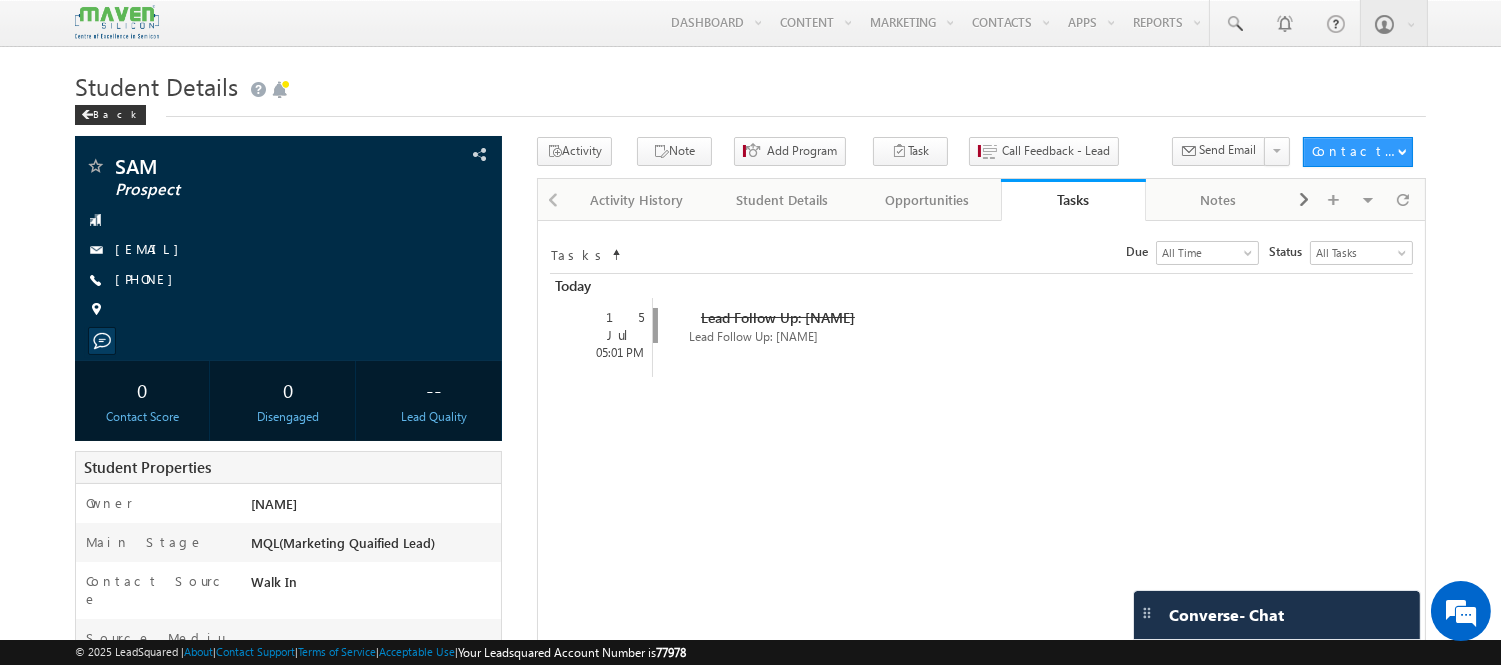 click on "Tasks
Status     undefined All Tasks Completed Overdue Pending All Tasks
Due     Go maxdate mindate All Time
Custom
Yesterday
Today
Last Week
This Week
Last Month
This Month
Last Year
This Year
Last 7 Days
Last 30 Days
All Time" at bounding box center (981, 253) 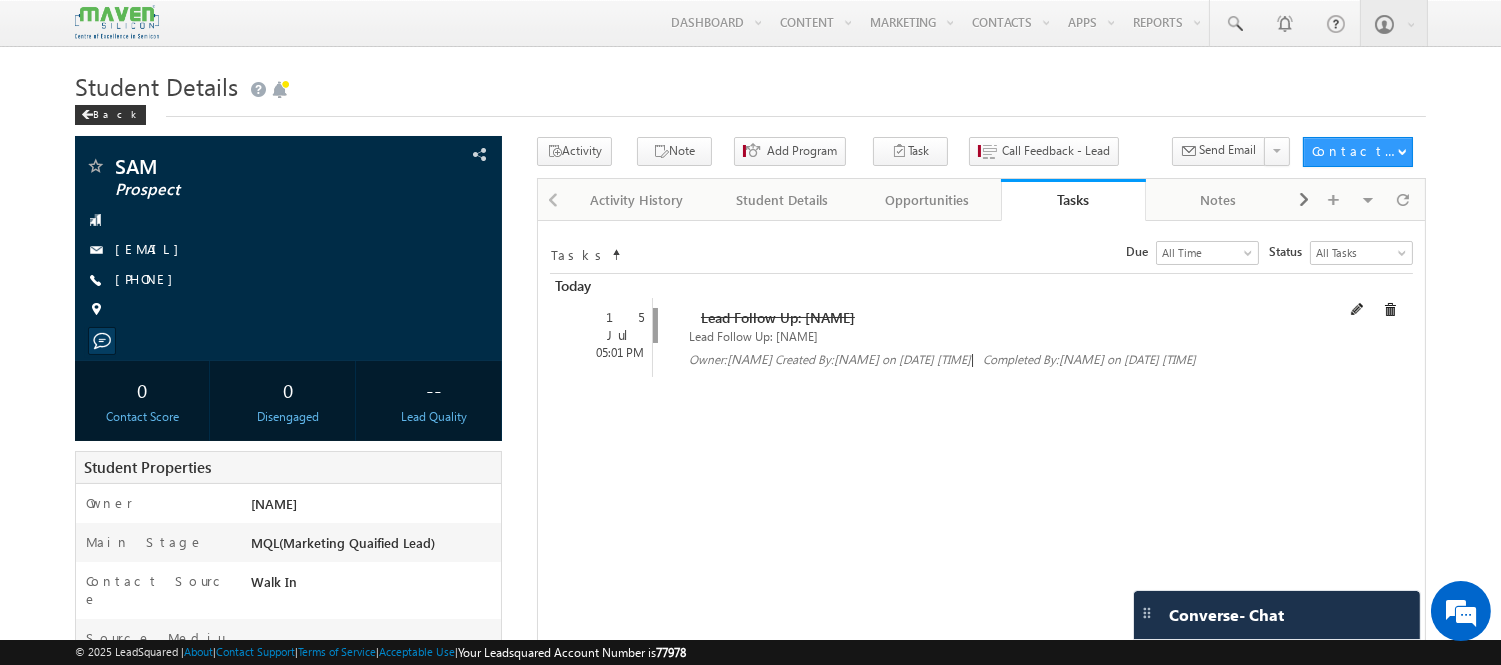 click at bounding box center [674, 317] 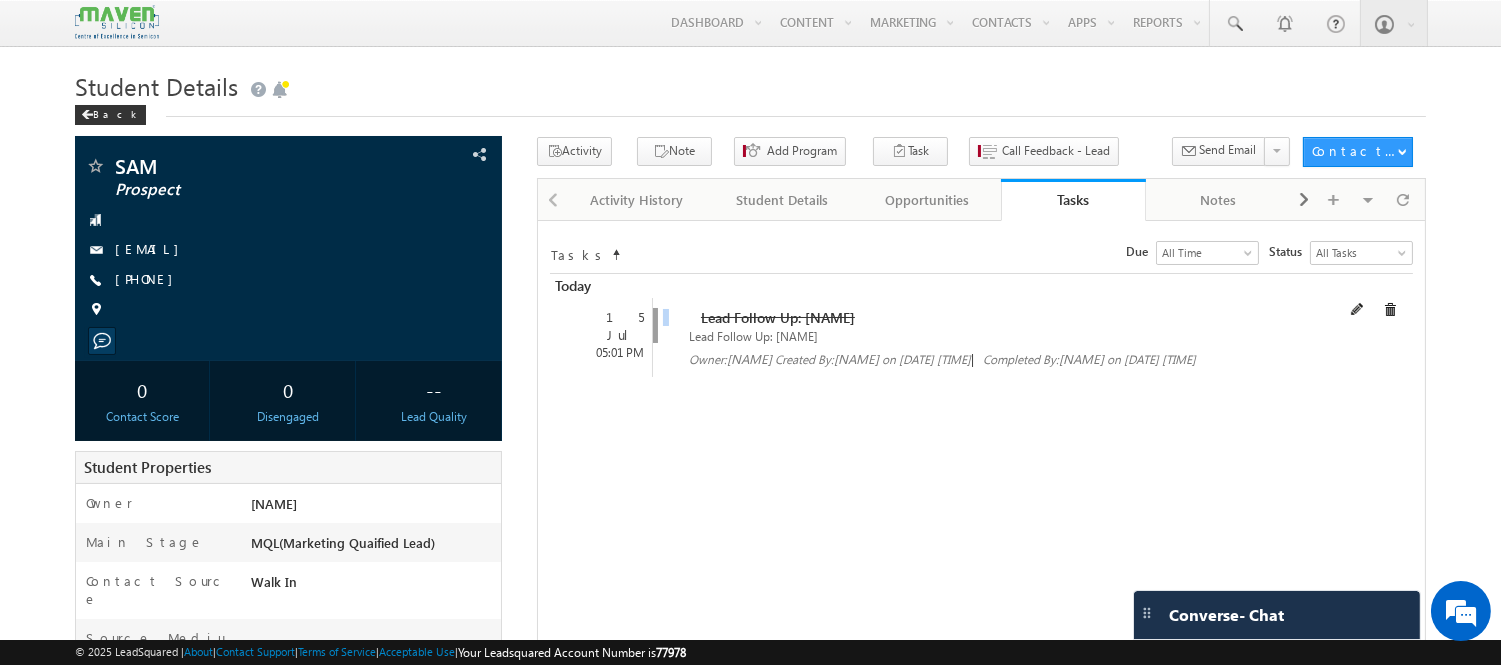 click at bounding box center [674, 317] 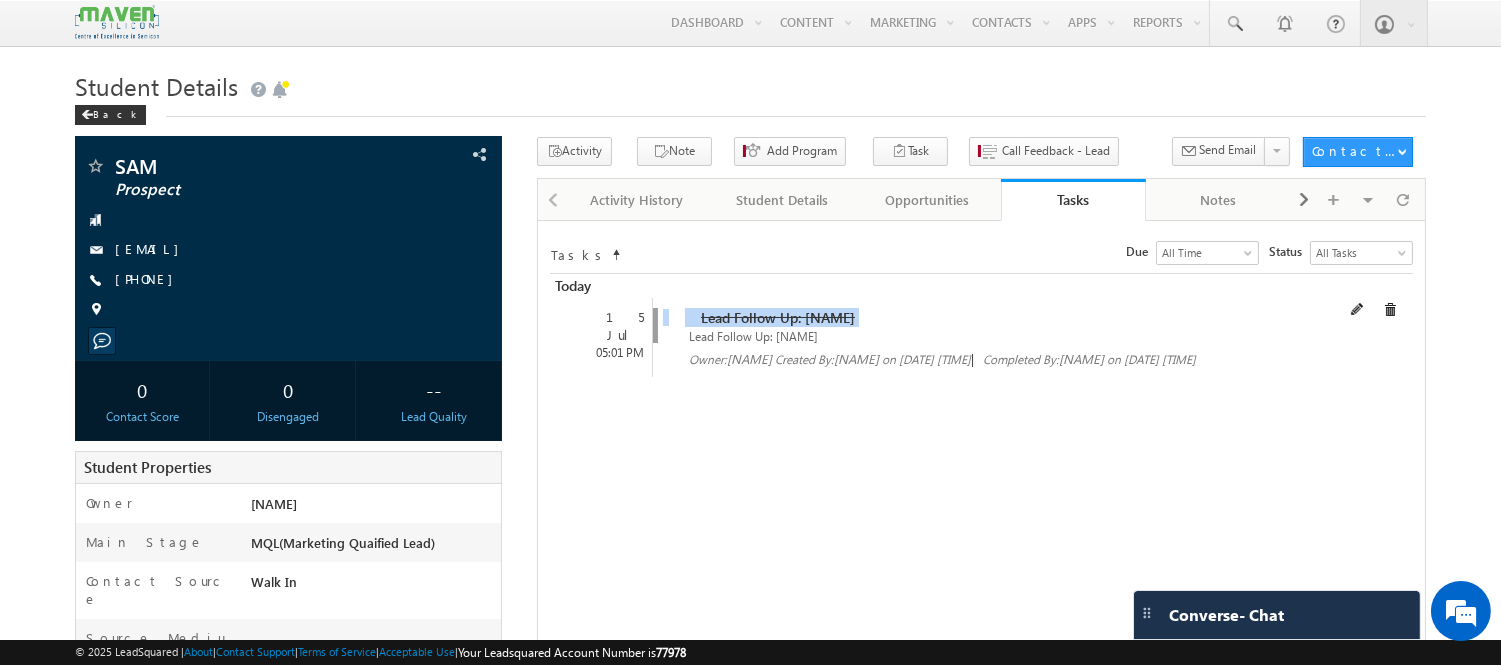click at bounding box center [674, 317] 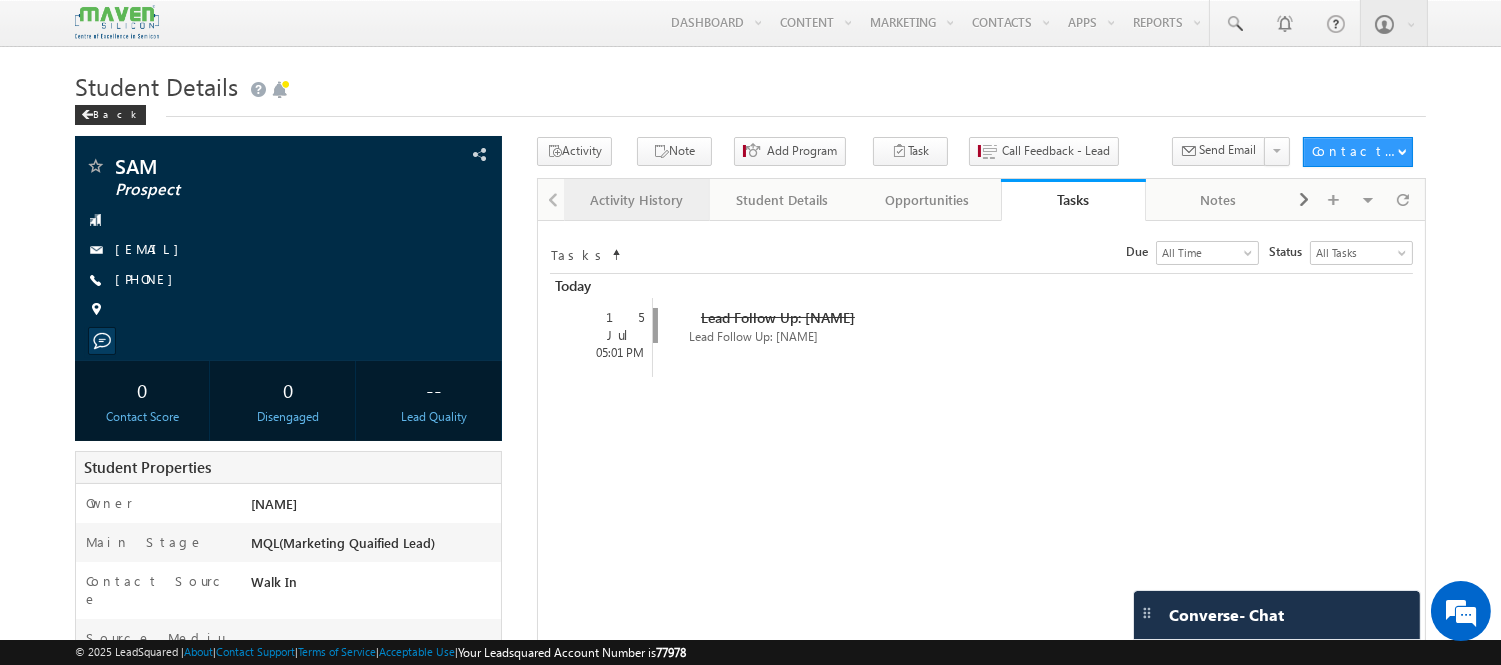 click on "Activity History" at bounding box center (635, 200) 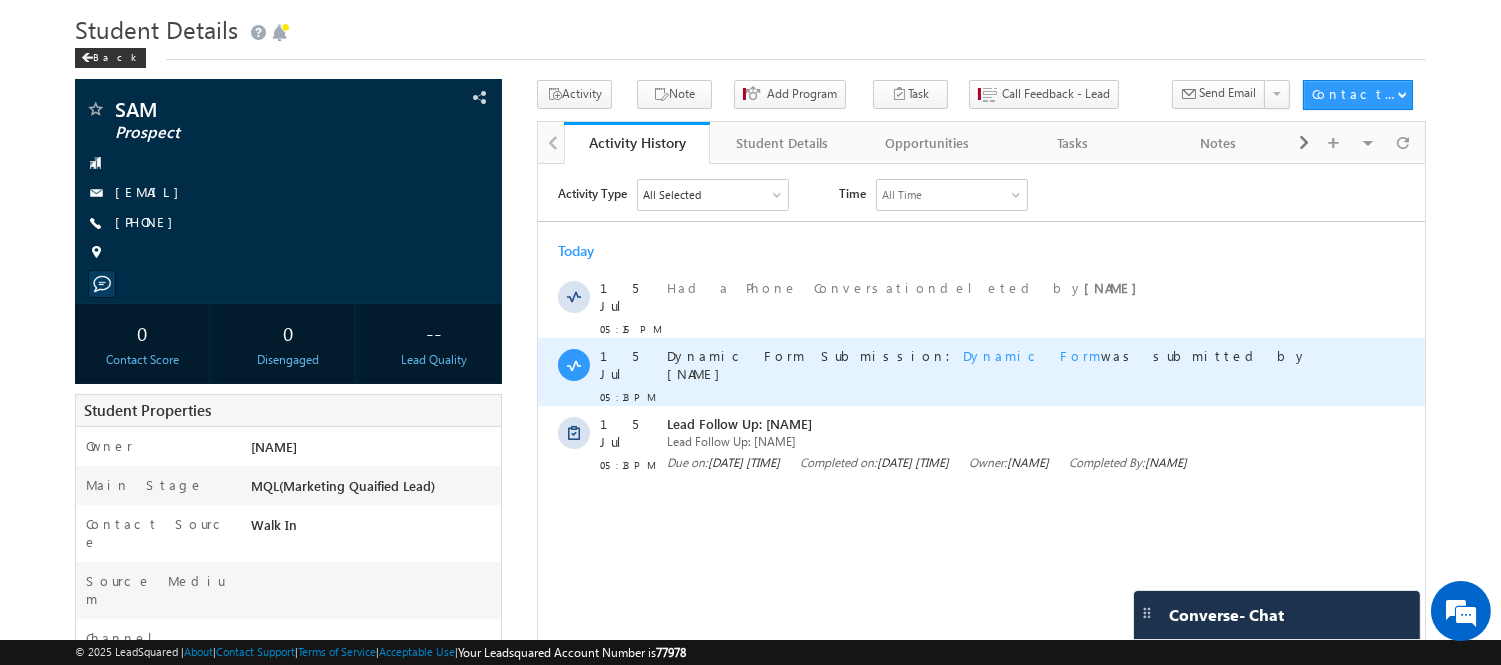scroll, scrollTop: 58, scrollLeft: 0, axis: vertical 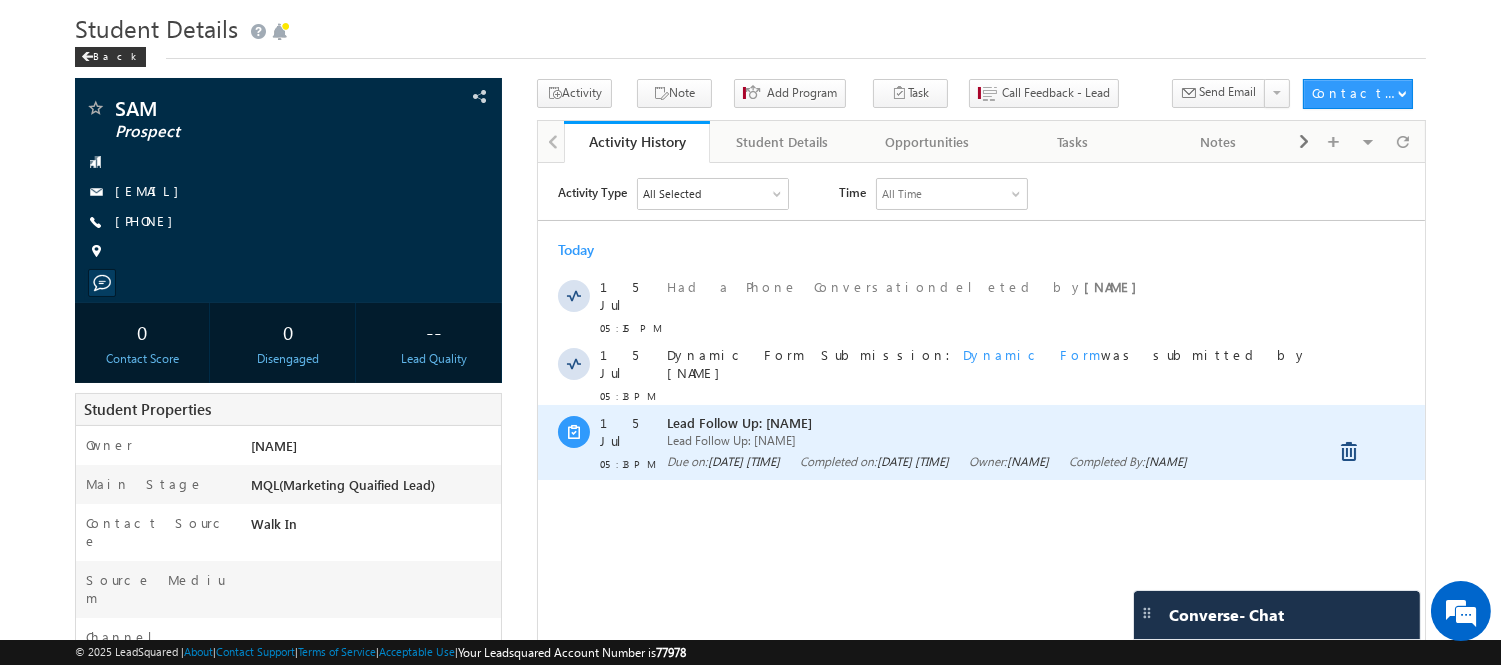 click on "Lead Follow Up: [PERSON]" at bounding box center (991, 440) 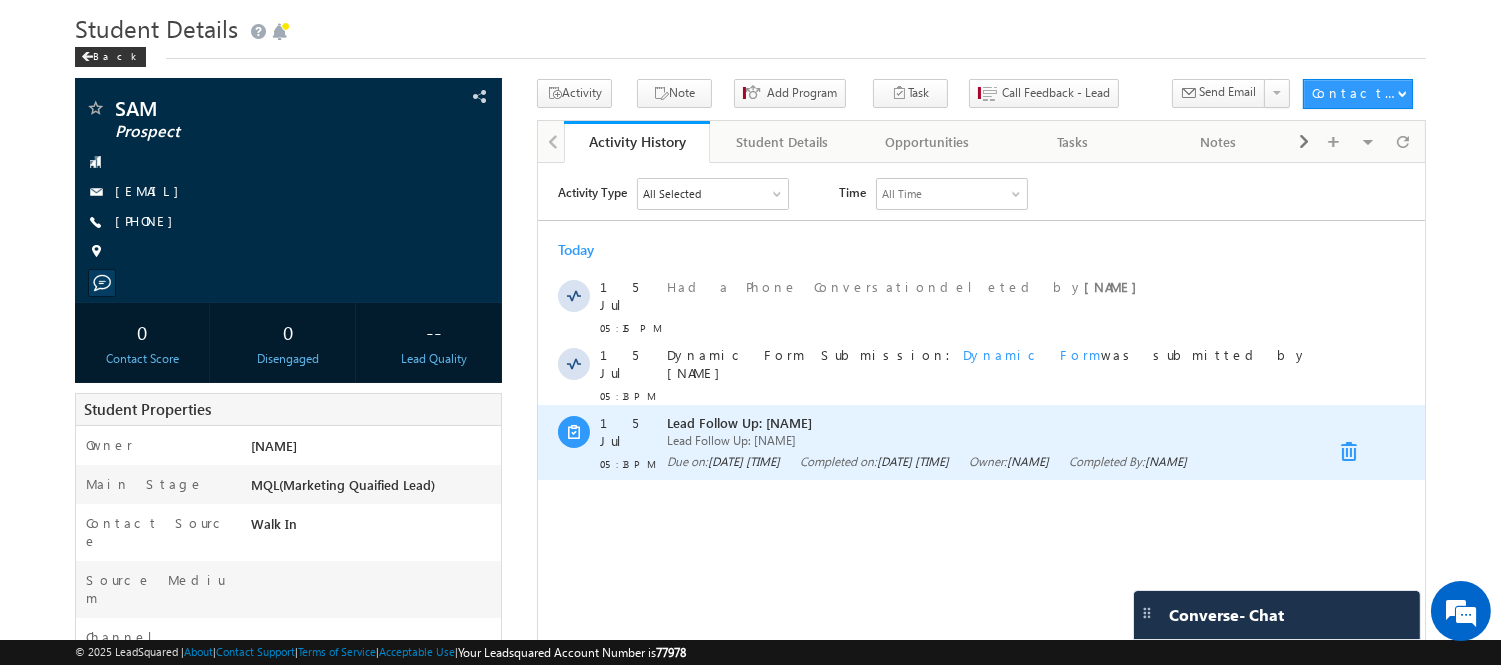 click at bounding box center (1352, 451) 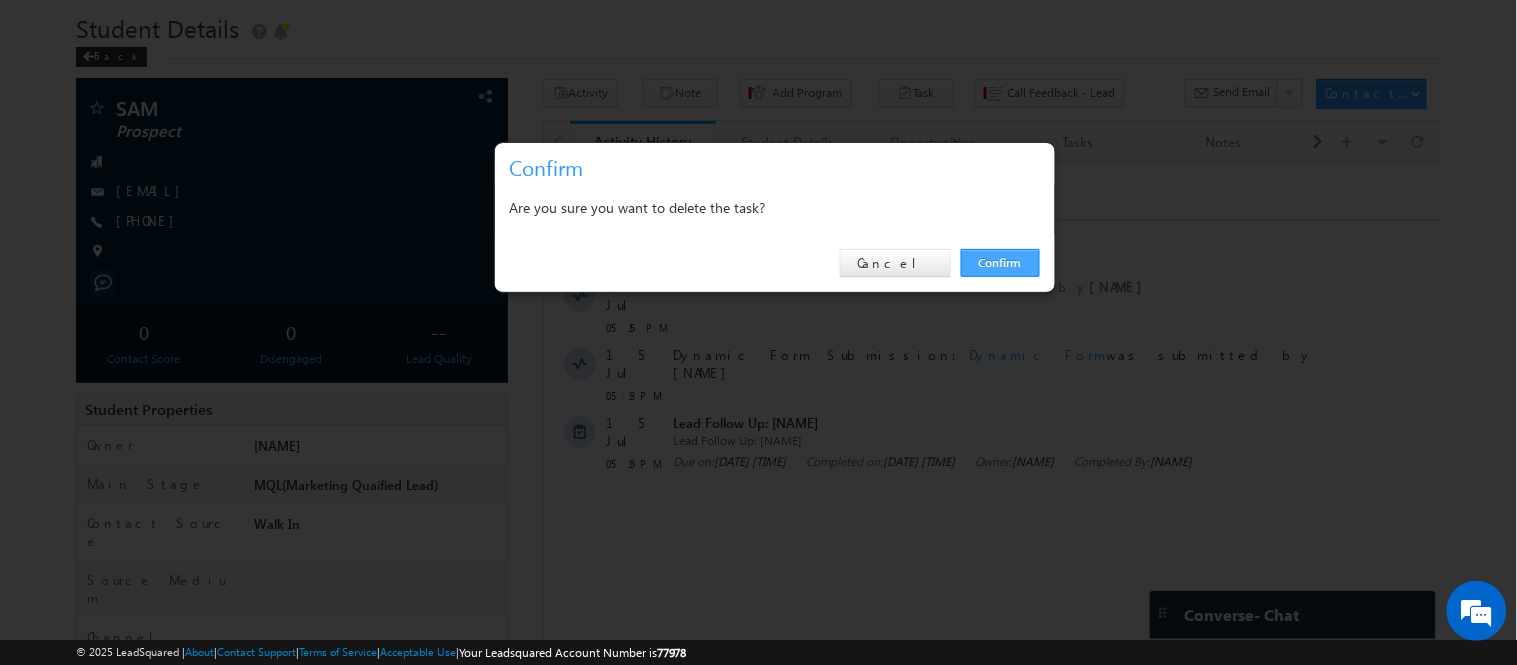 click on "Confirm" at bounding box center [1000, 263] 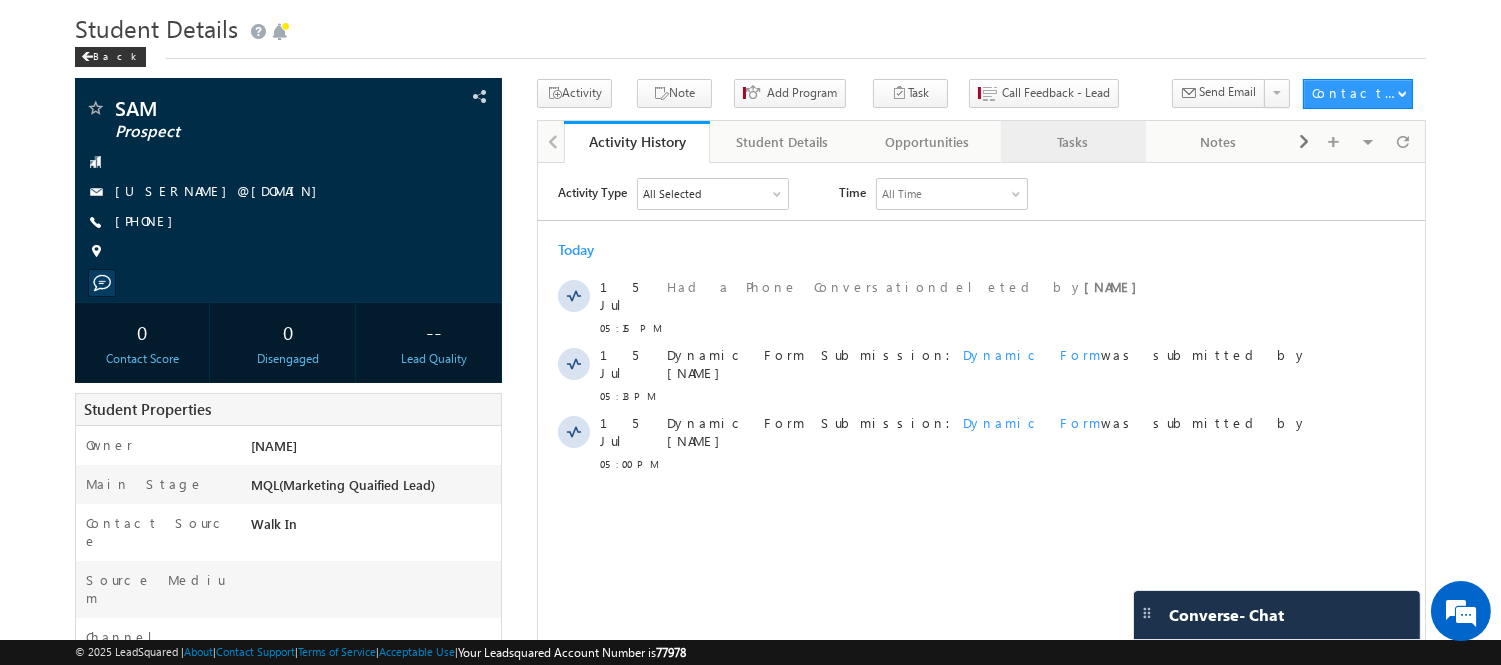 scroll, scrollTop: 0, scrollLeft: 0, axis: both 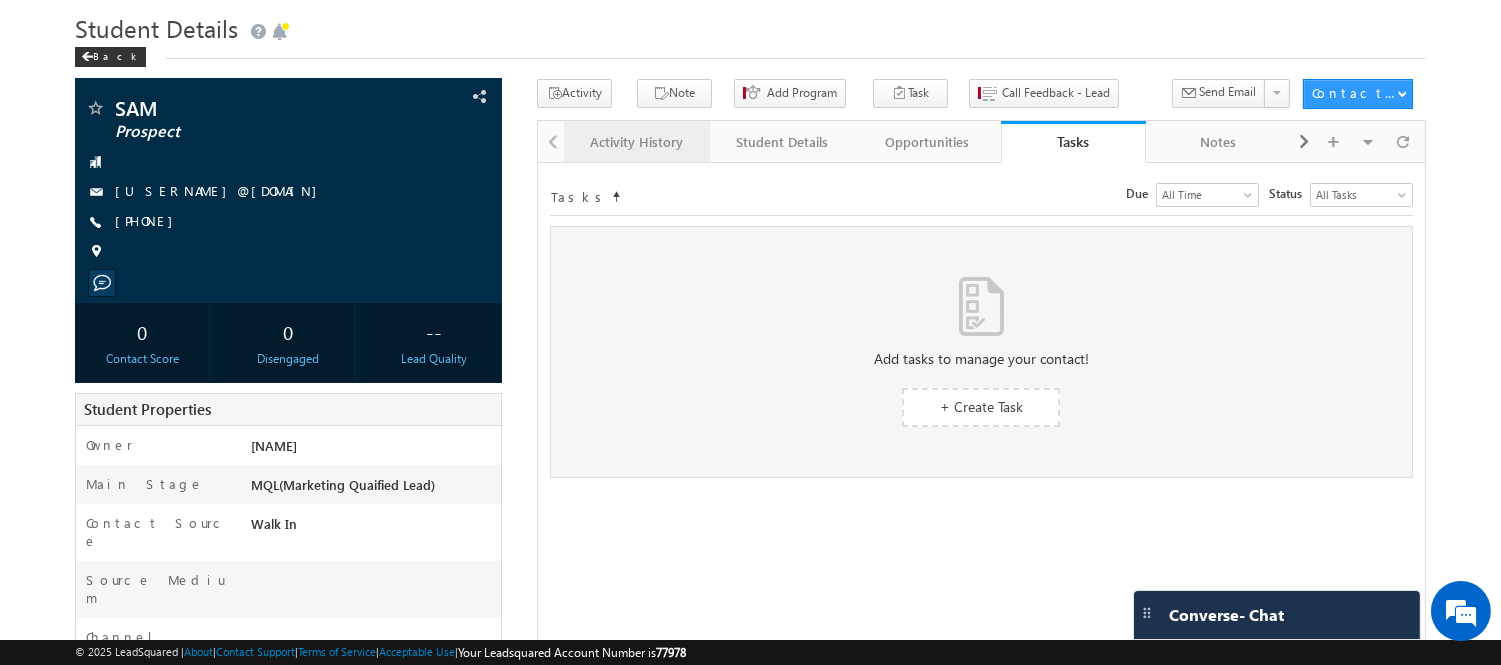 click on "Activity History" at bounding box center [635, 142] 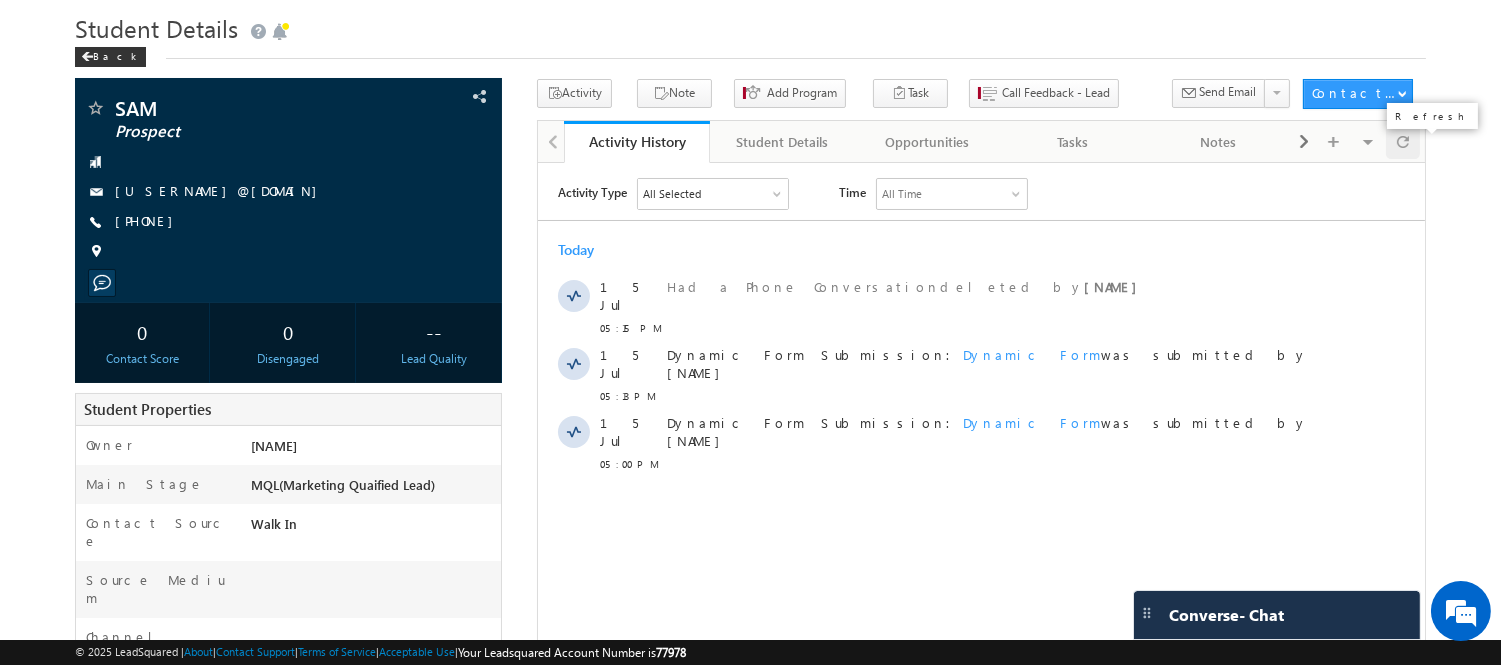 click at bounding box center [1403, 141] 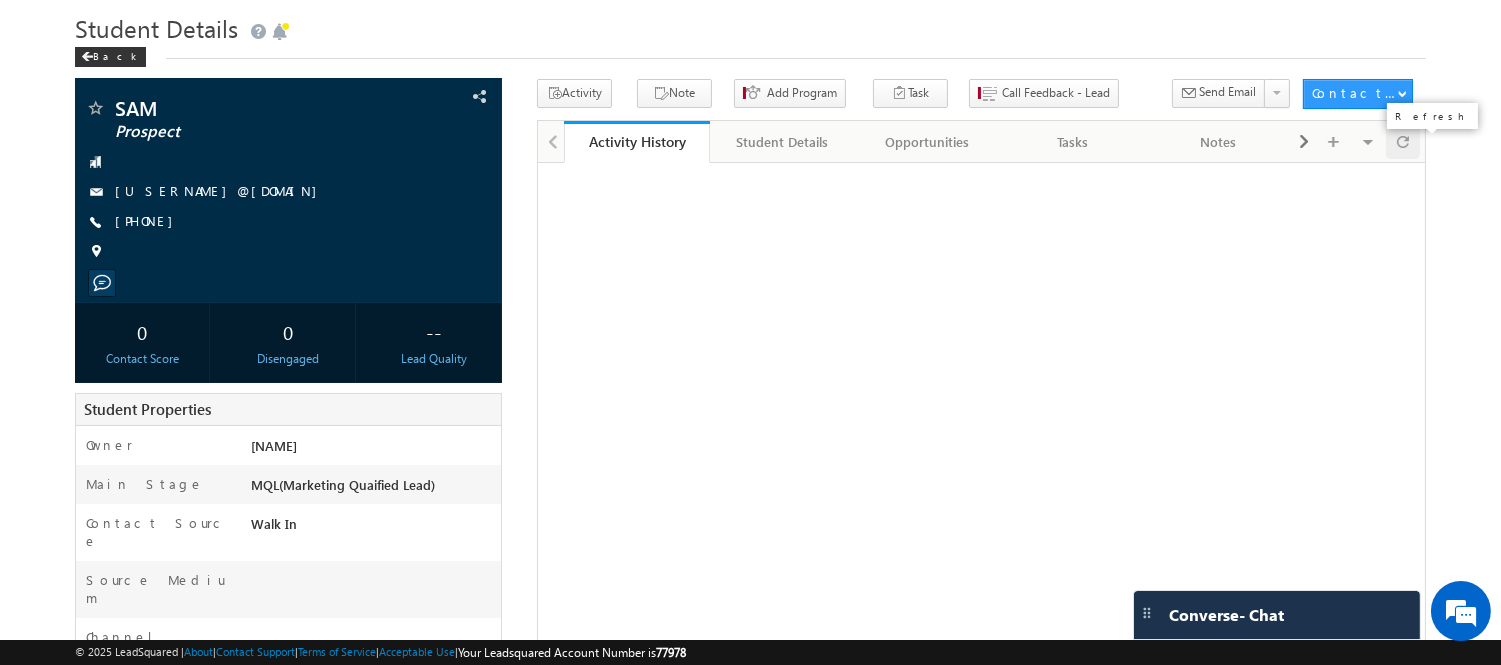 click at bounding box center (1403, 141) 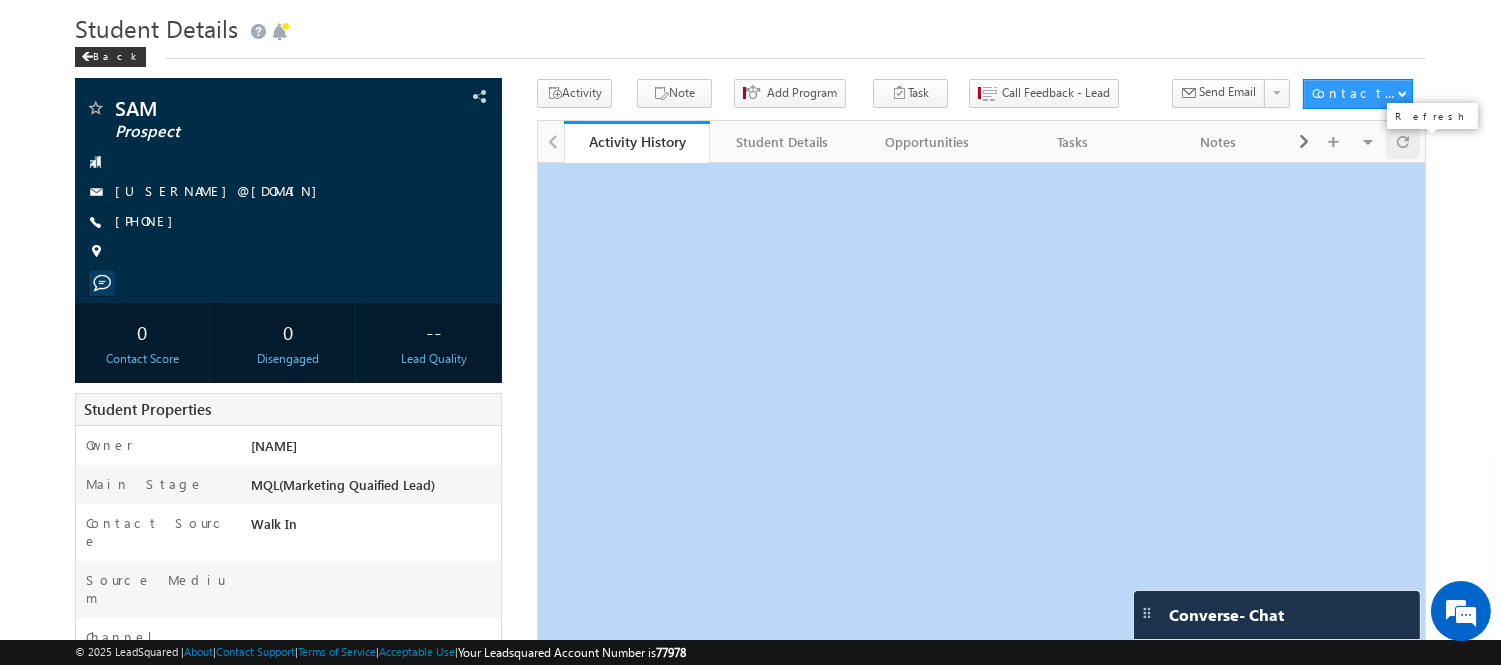 click at bounding box center (1403, 141) 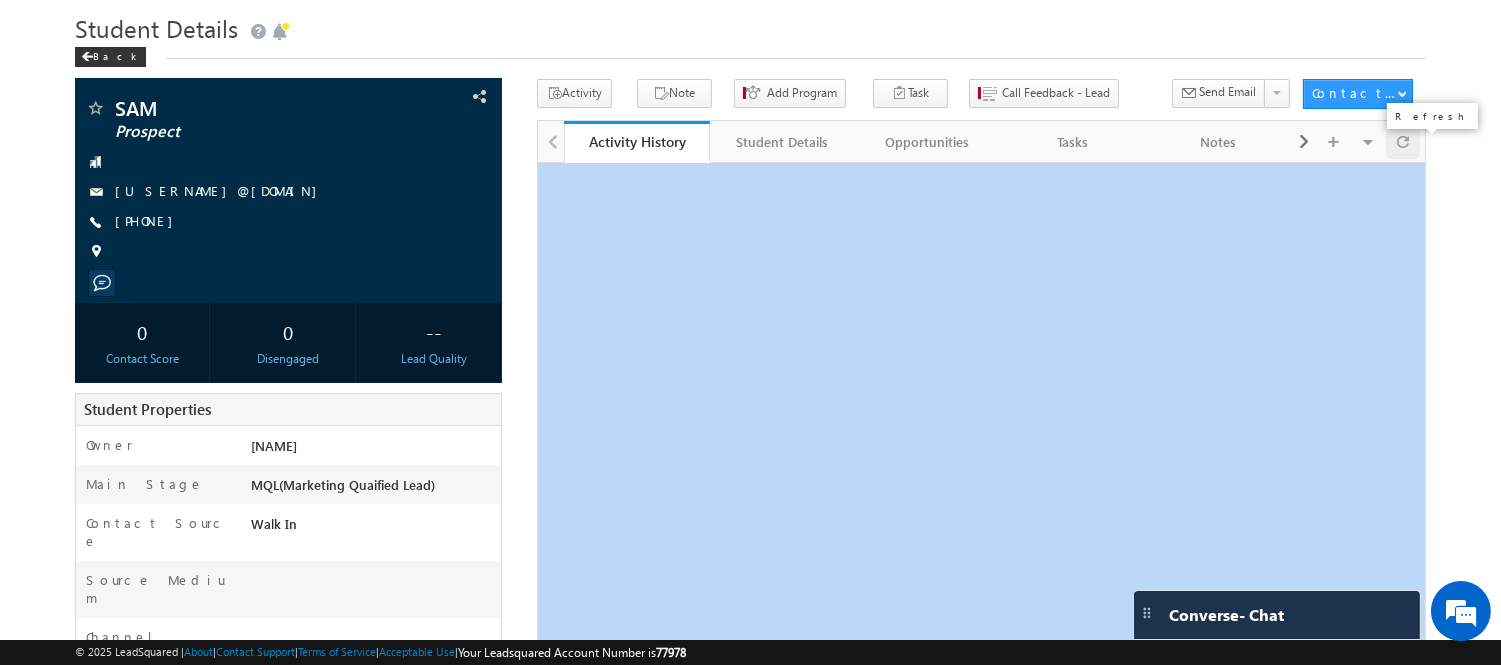 click at bounding box center [1403, 141] 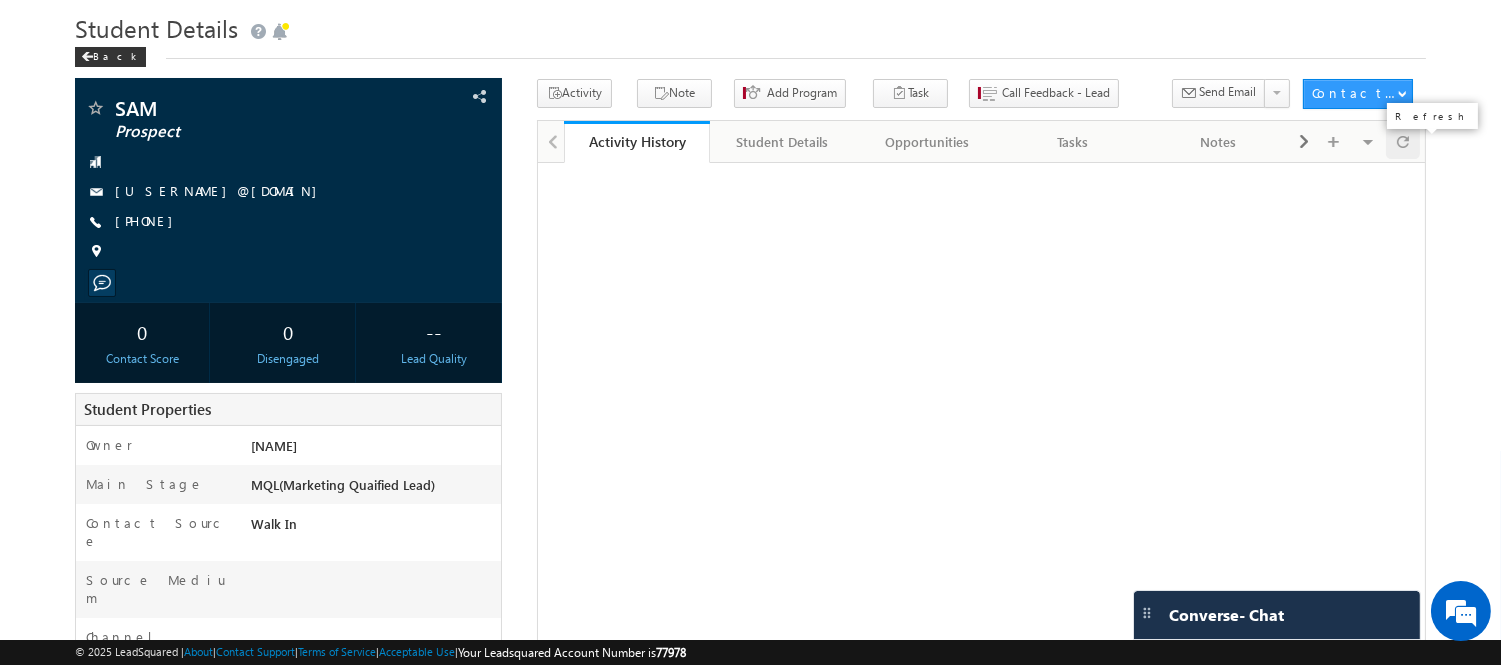 click at bounding box center (1403, 141) 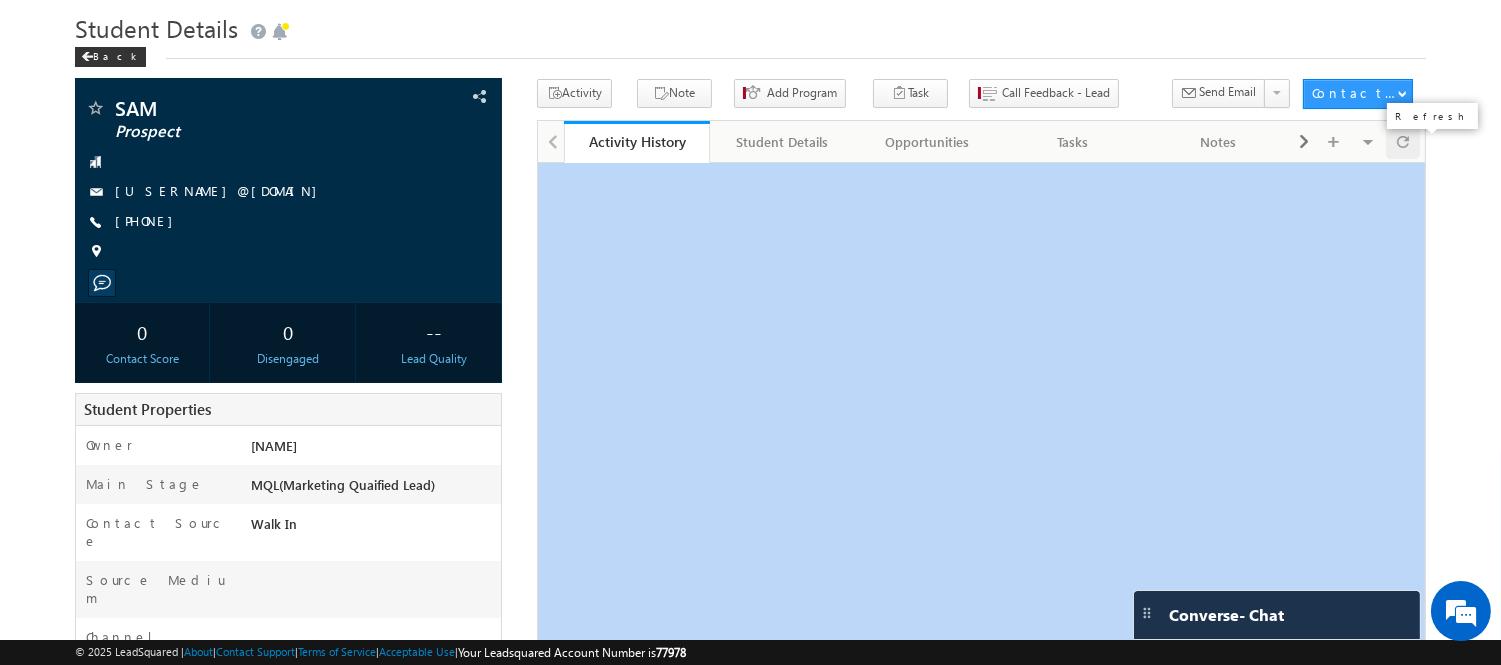 click at bounding box center (1403, 141) 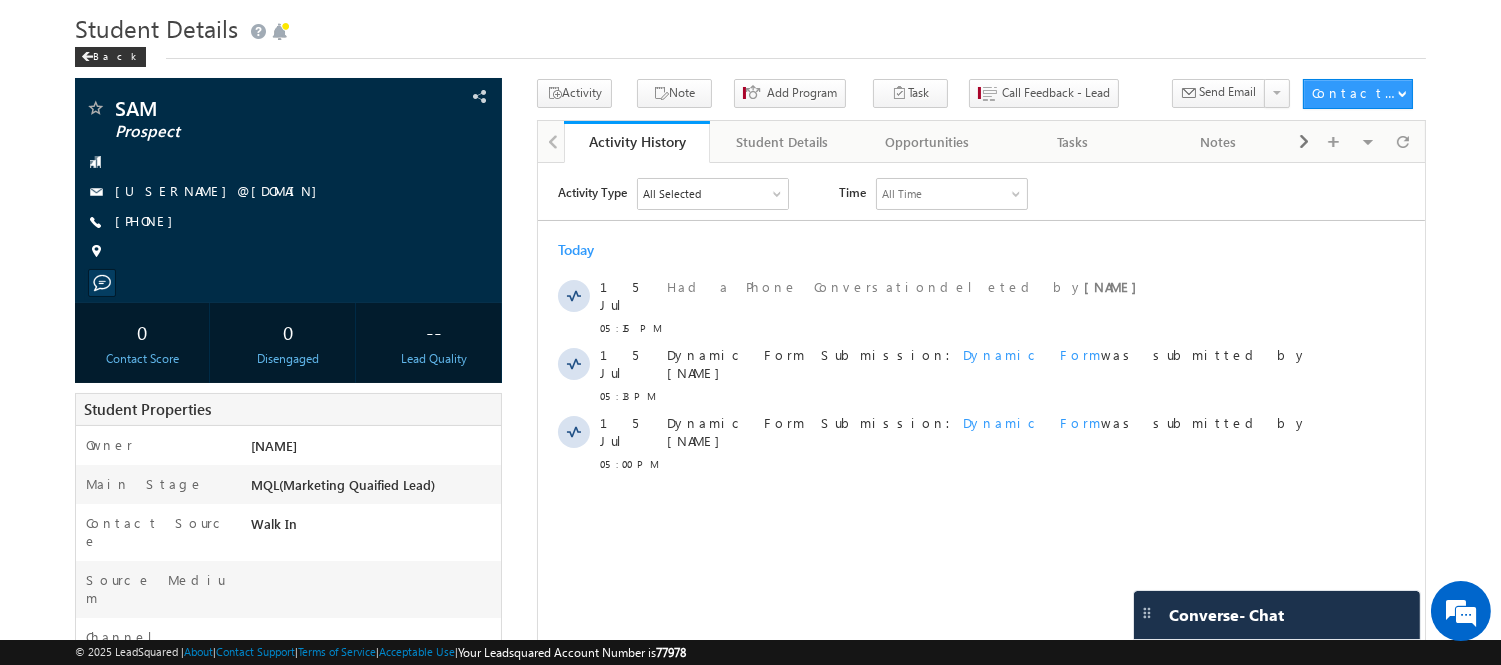 scroll, scrollTop: 0, scrollLeft: 0, axis: both 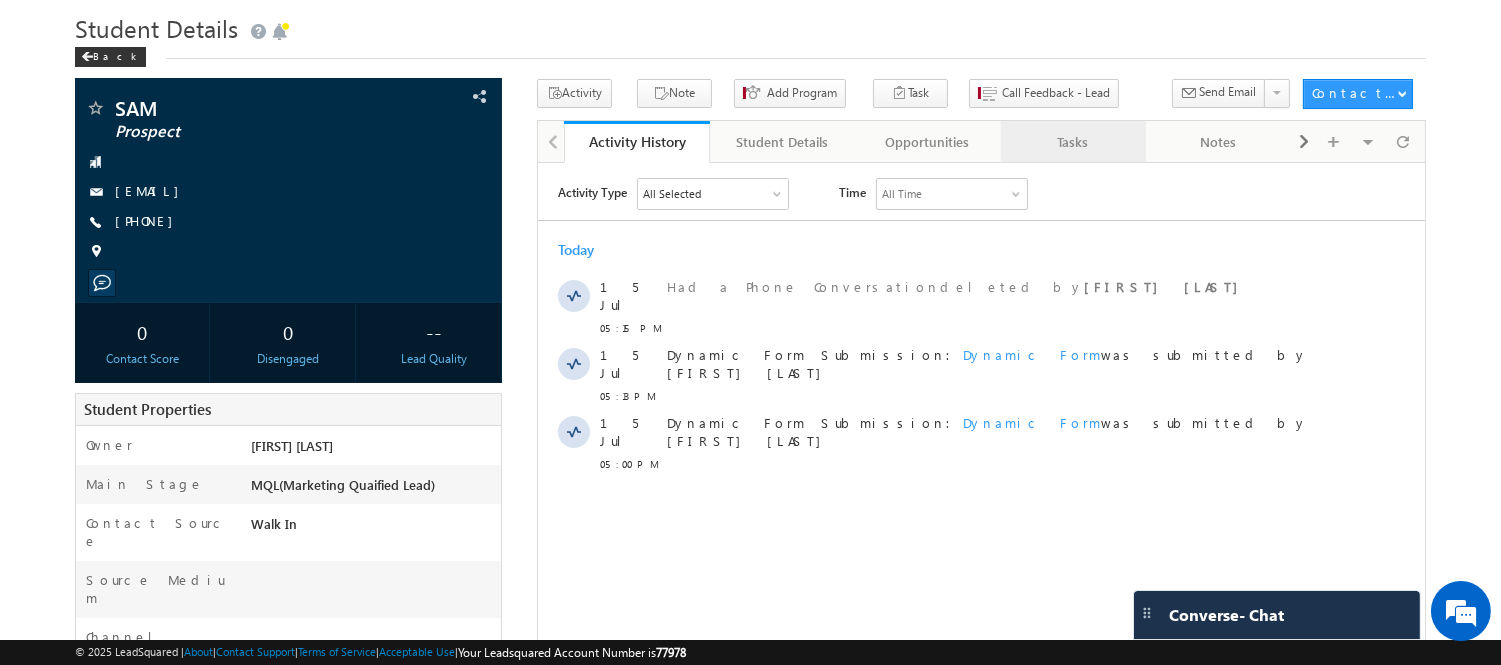 click on "Tasks" at bounding box center (1072, 142) 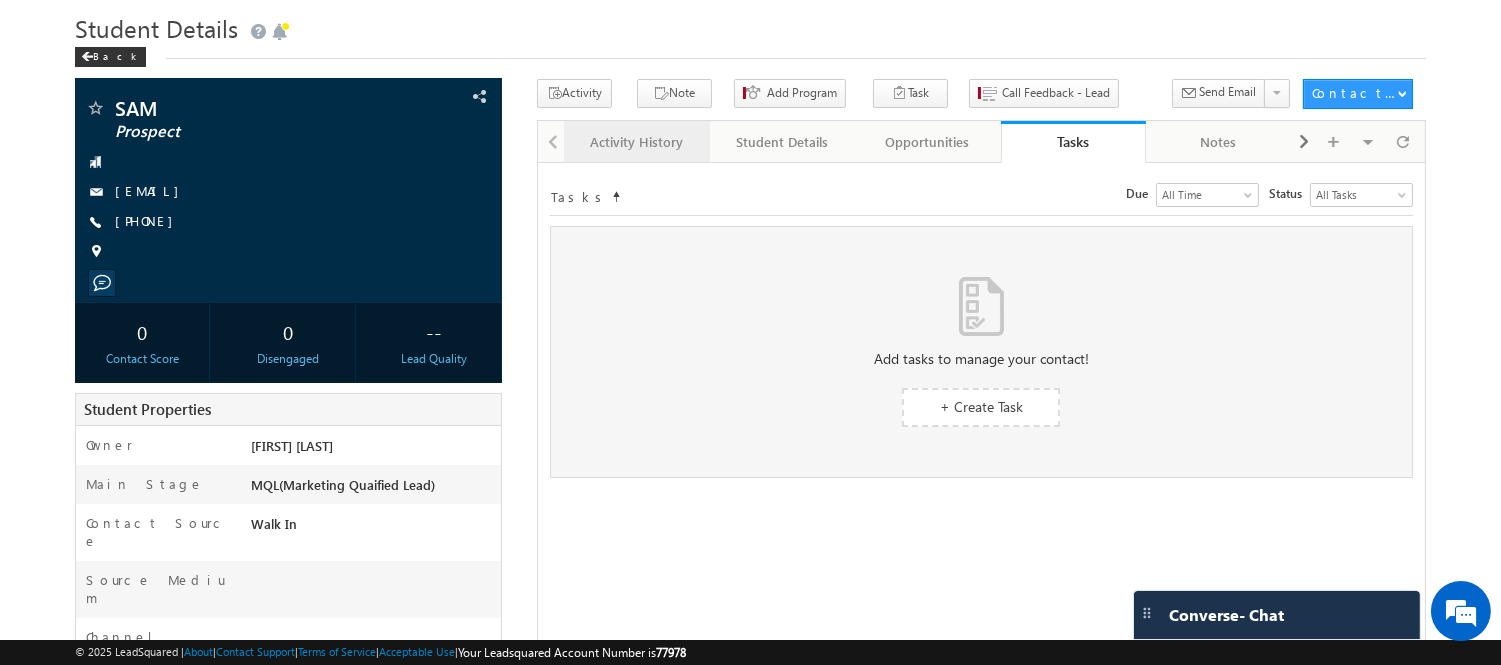 click on "Activity History" at bounding box center [636, 142] 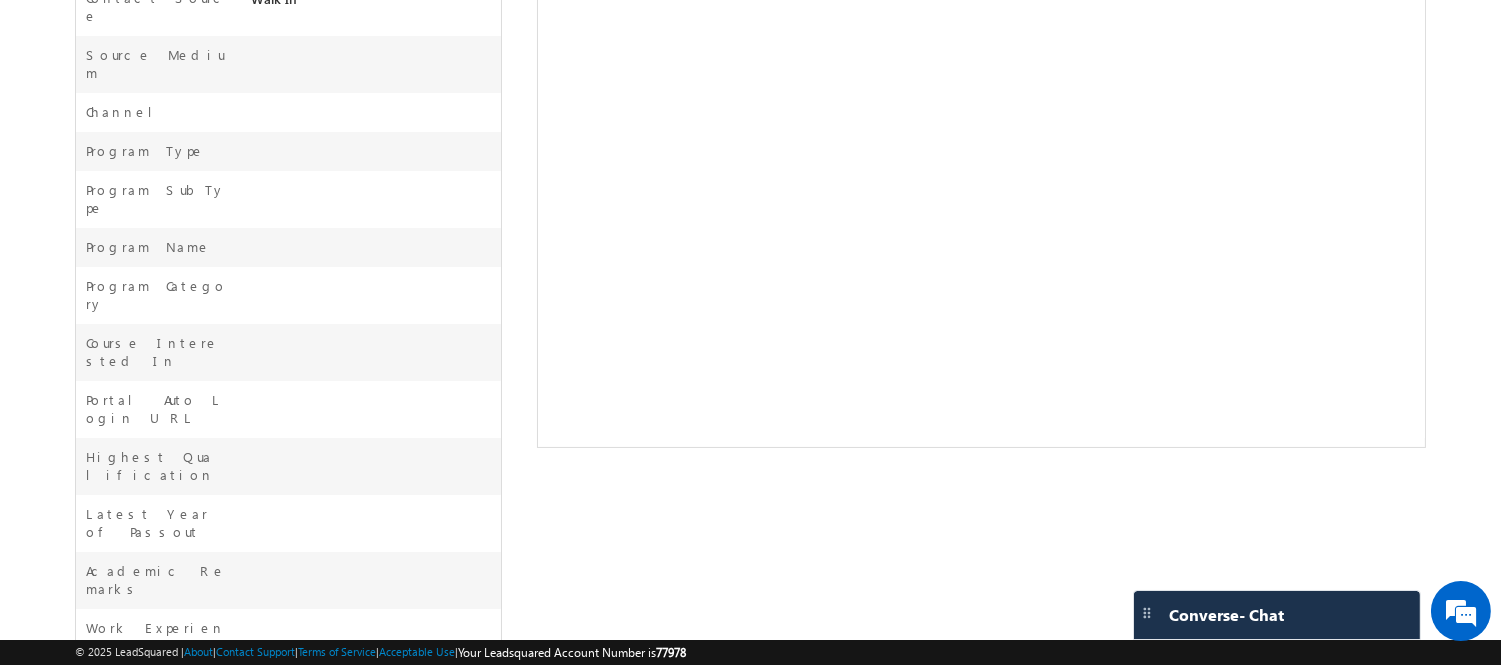 scroll, scrollTop: 0, scrollLeft: 0, axis: both 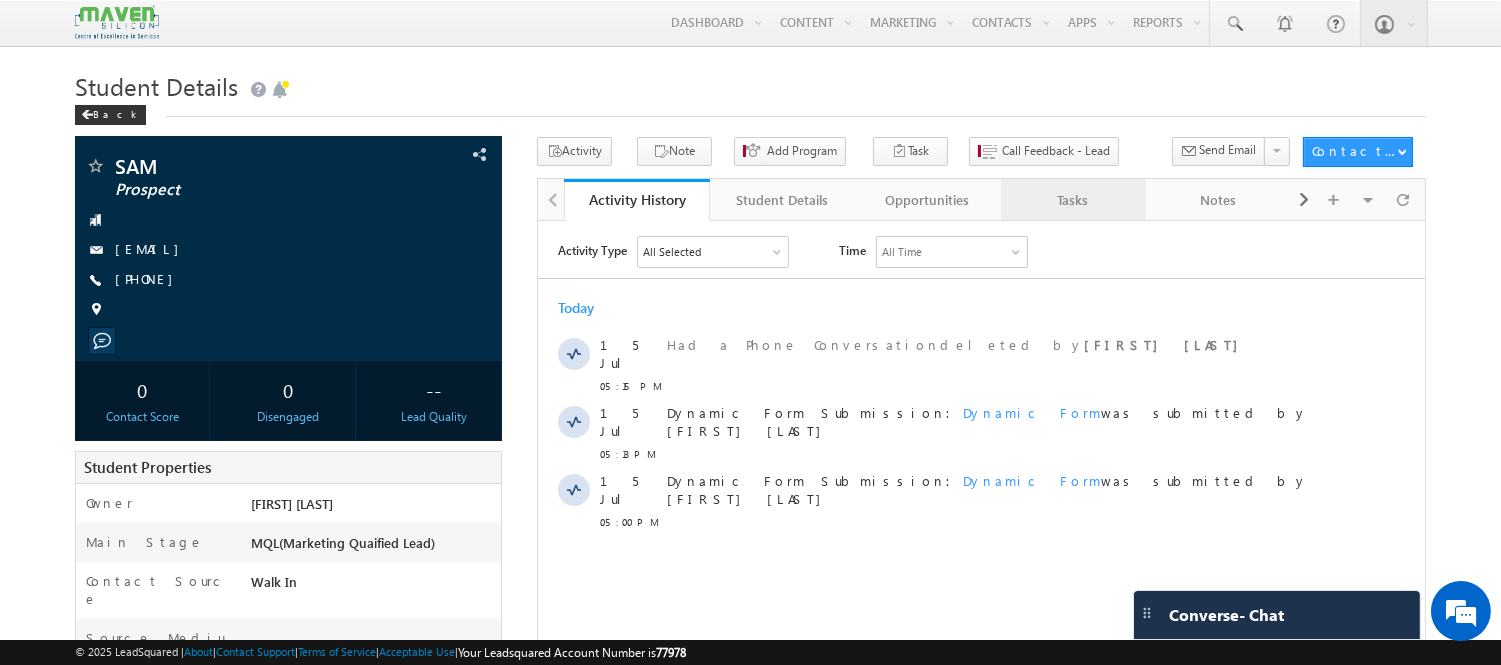 click on "Tasks" at bounding box center (1072, 200) 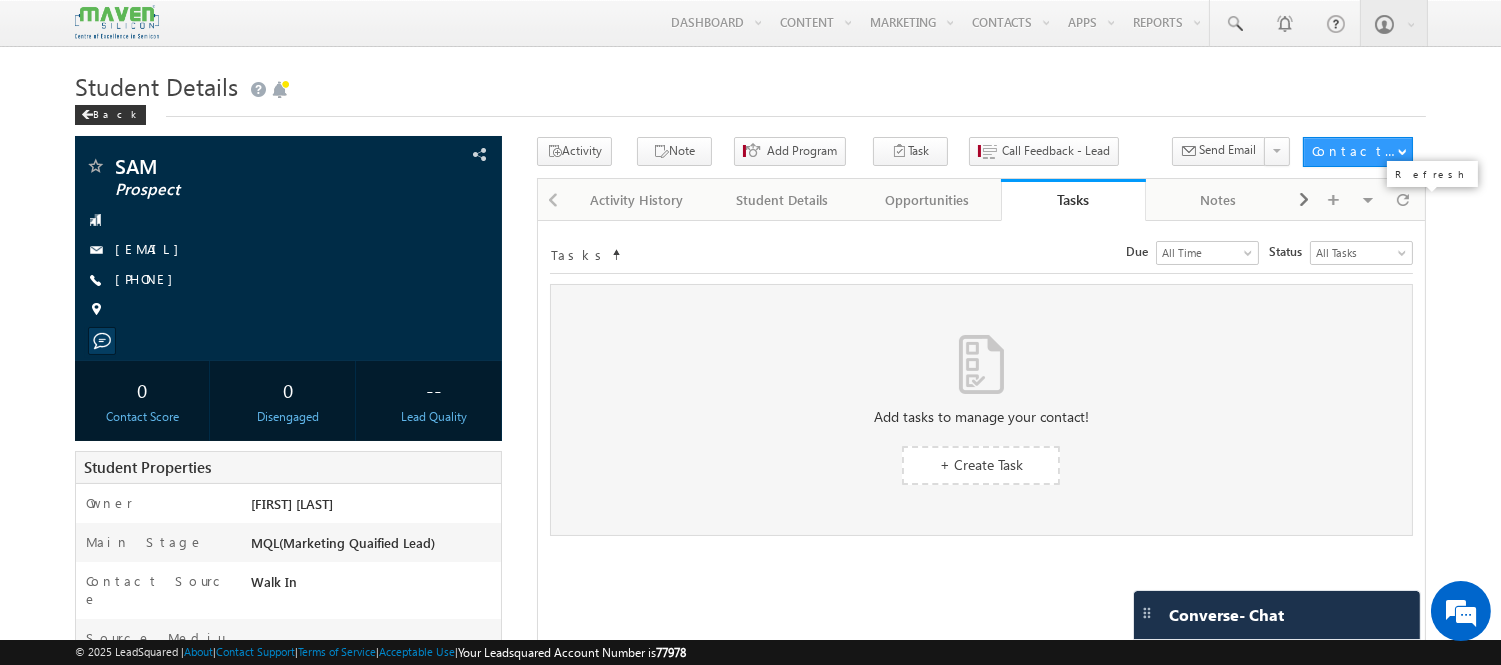 scroll, scrollTop: 0, scrollLeft: 0, axis: both 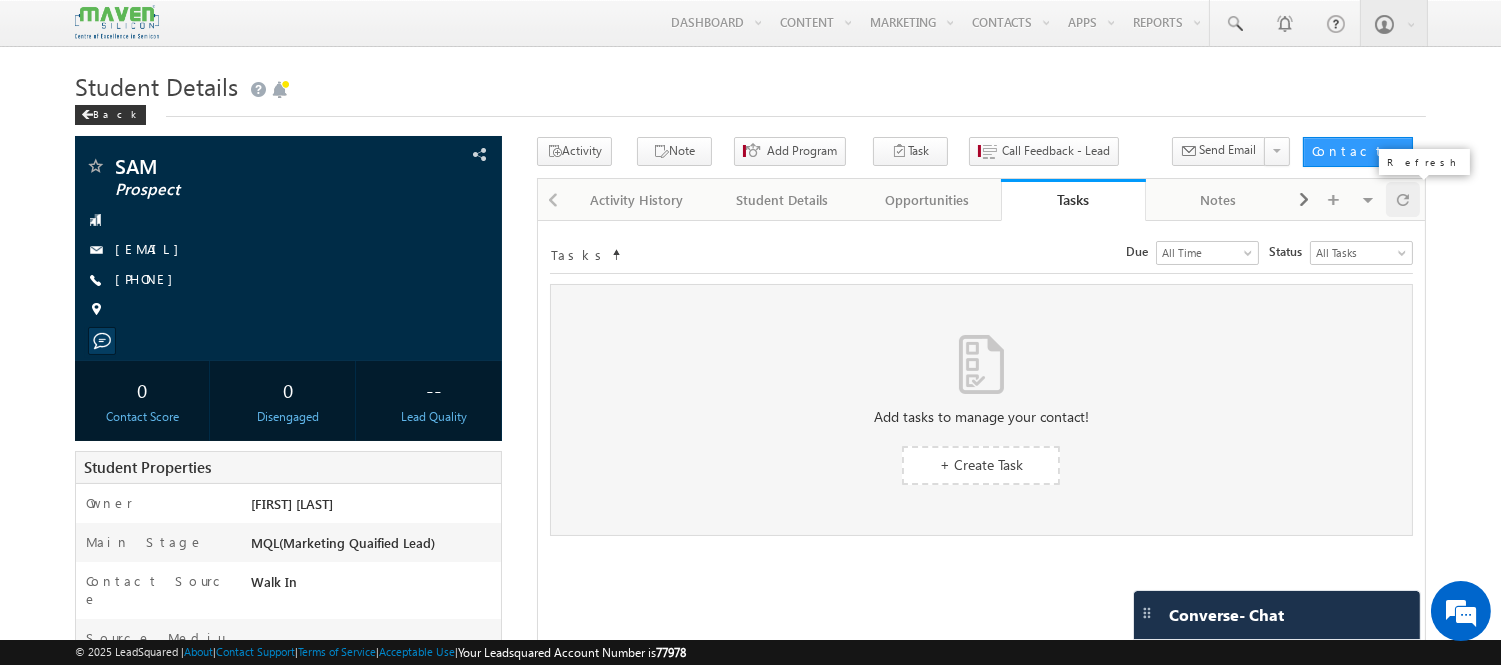 click at bounding box center [1403, 199] 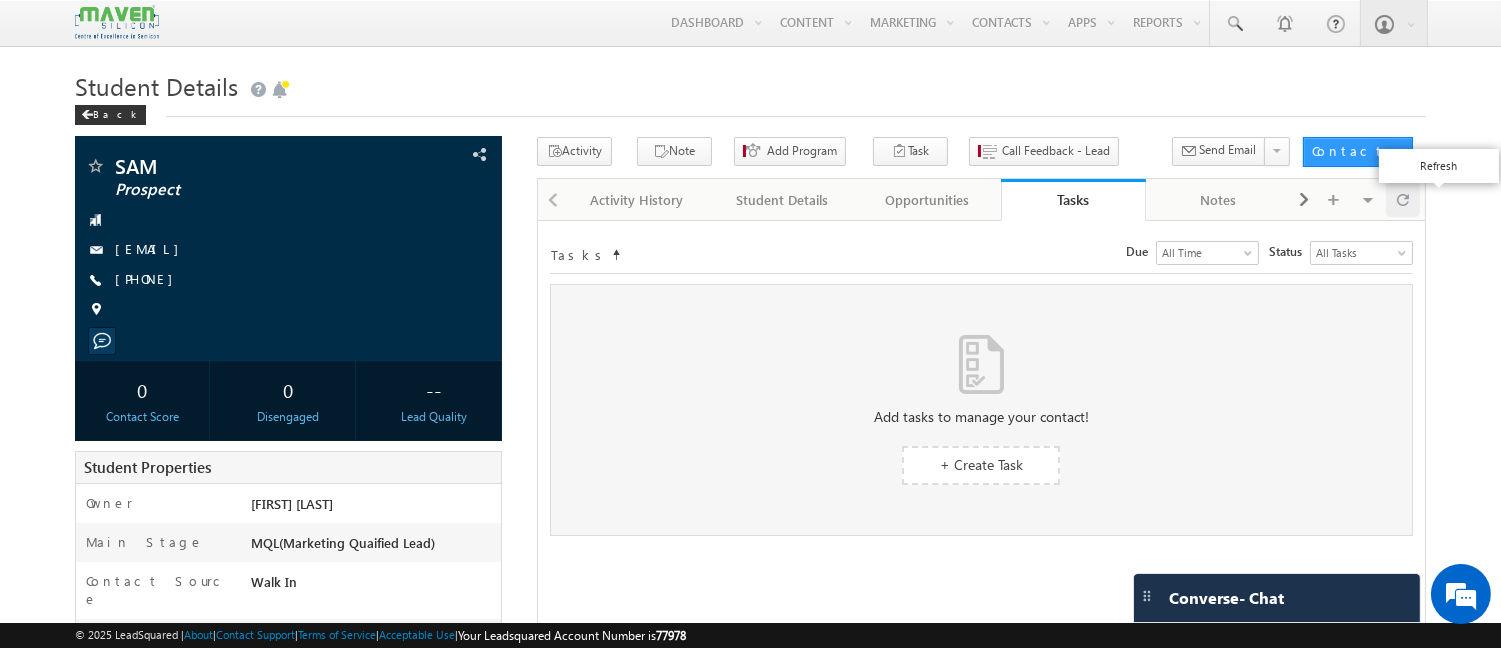 click at bounding box center [1403, 199] 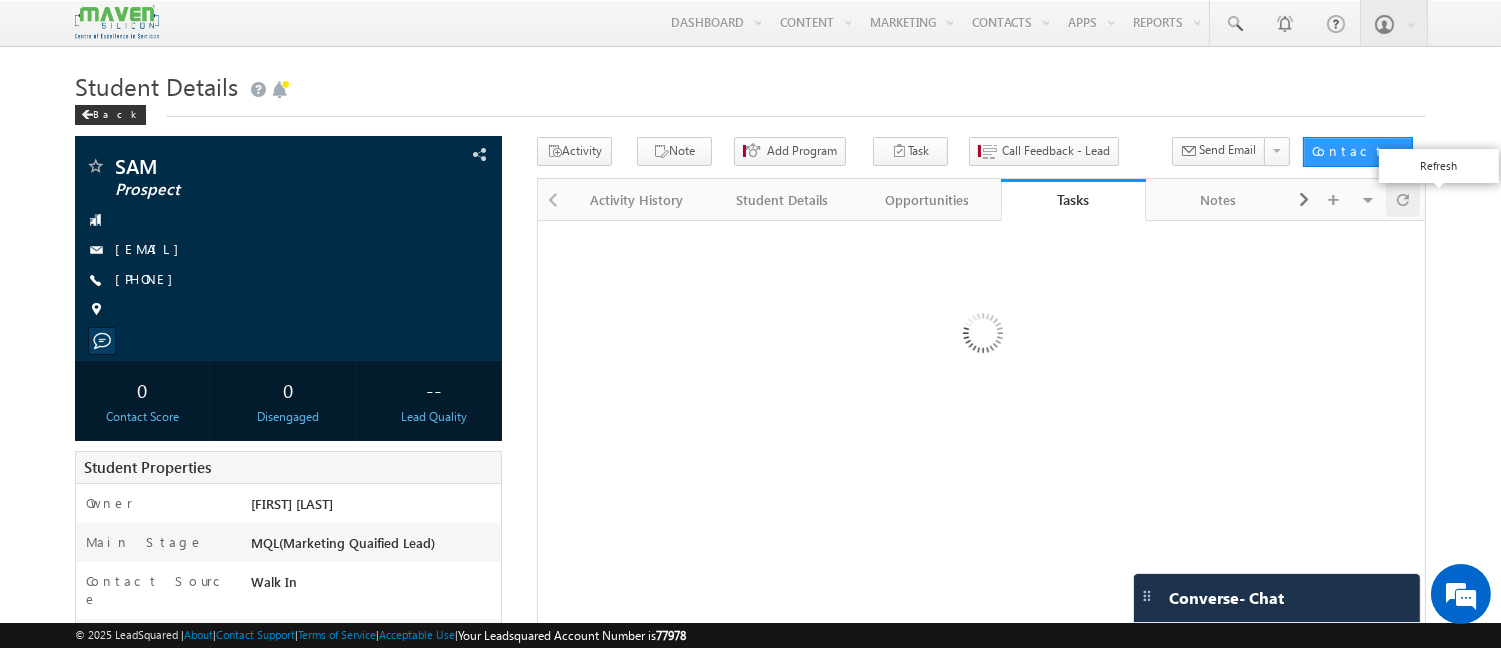 click at bounding box center [1403, 199] 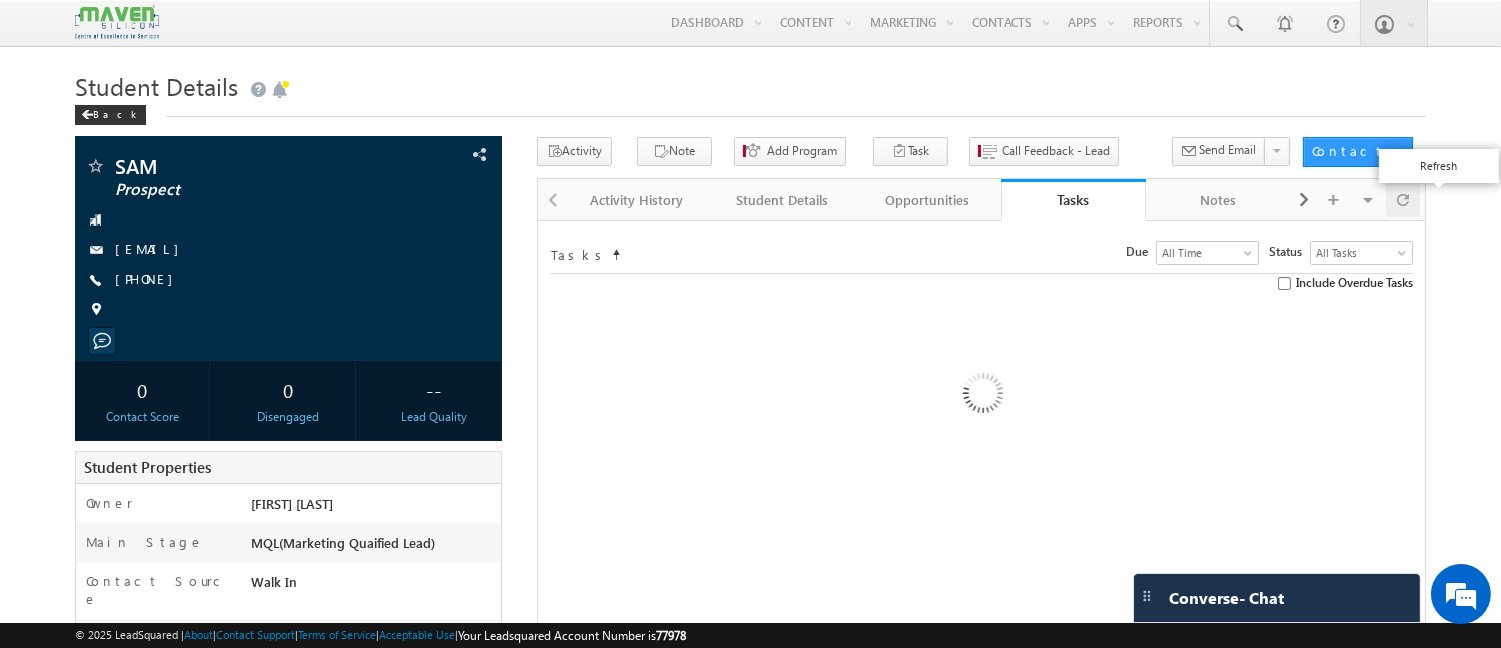 click at bounding box center (1403, 199) 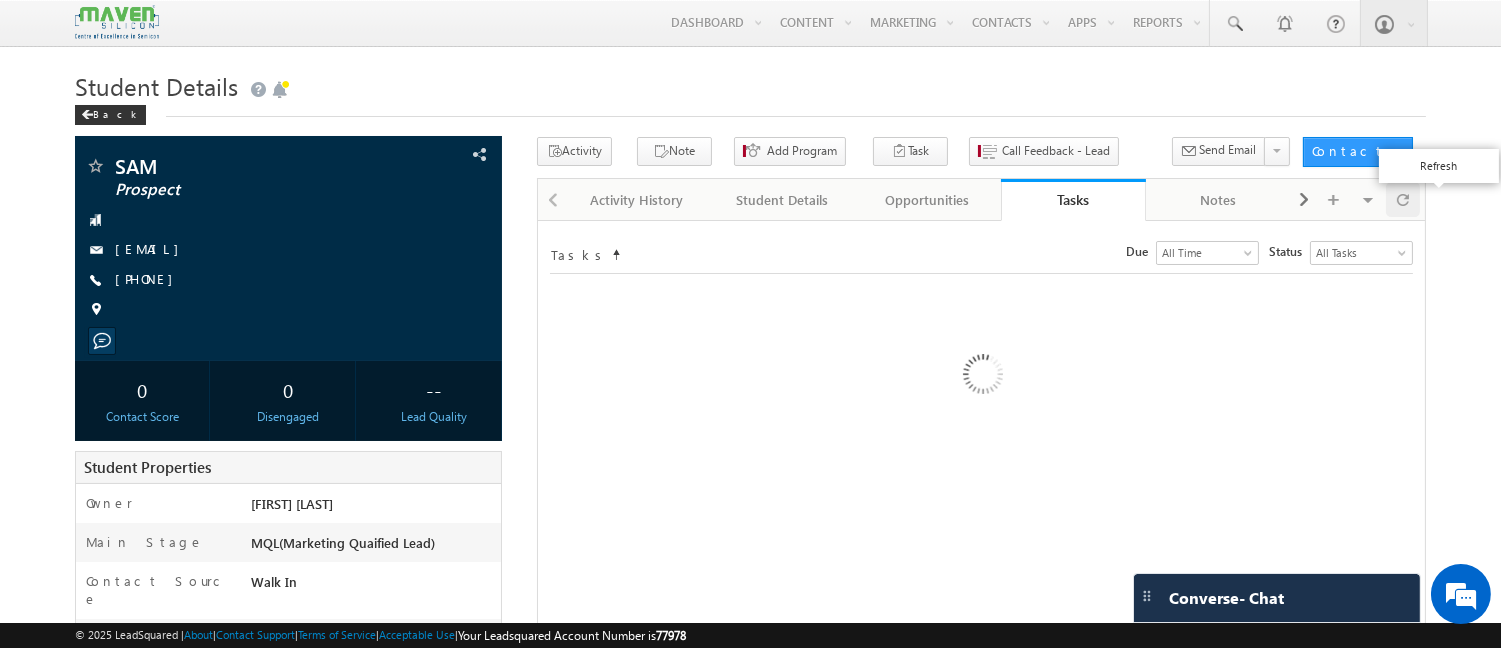 click at bounding box center (1403, 199) 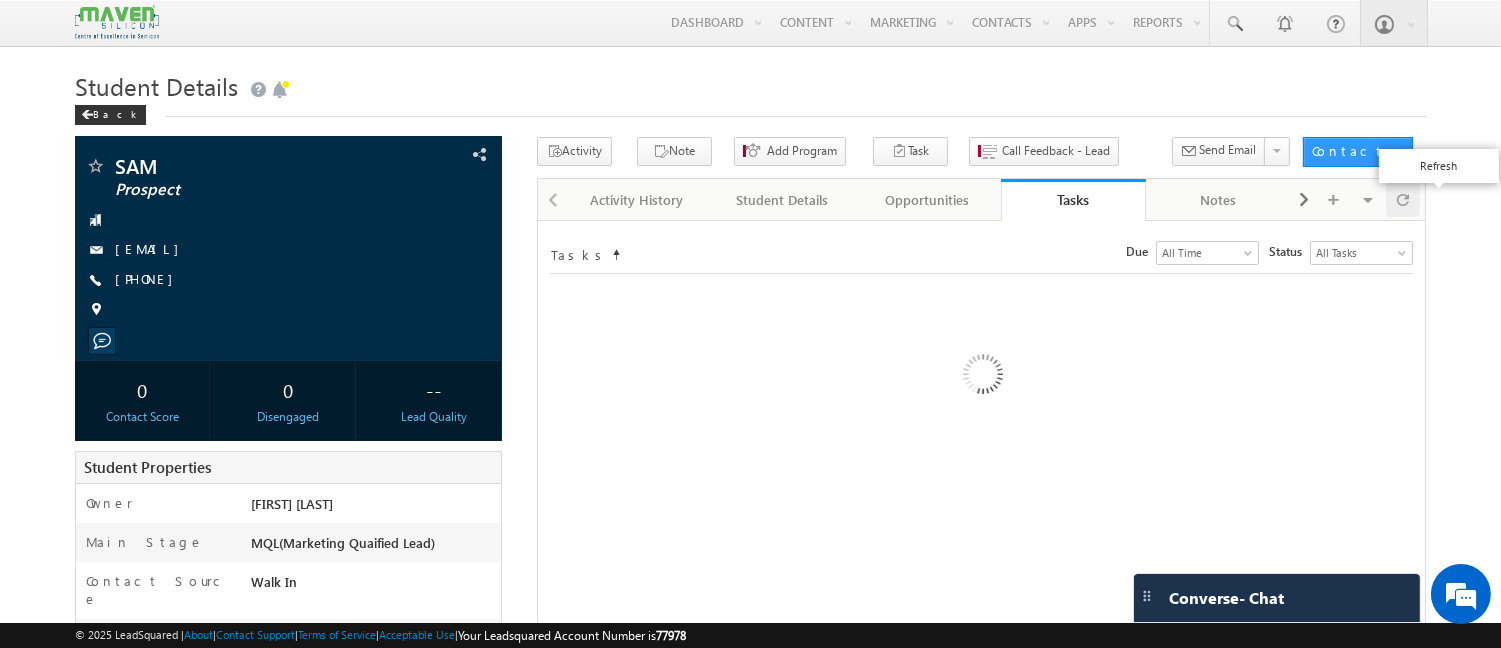 click at bounding box center [1403, 199] 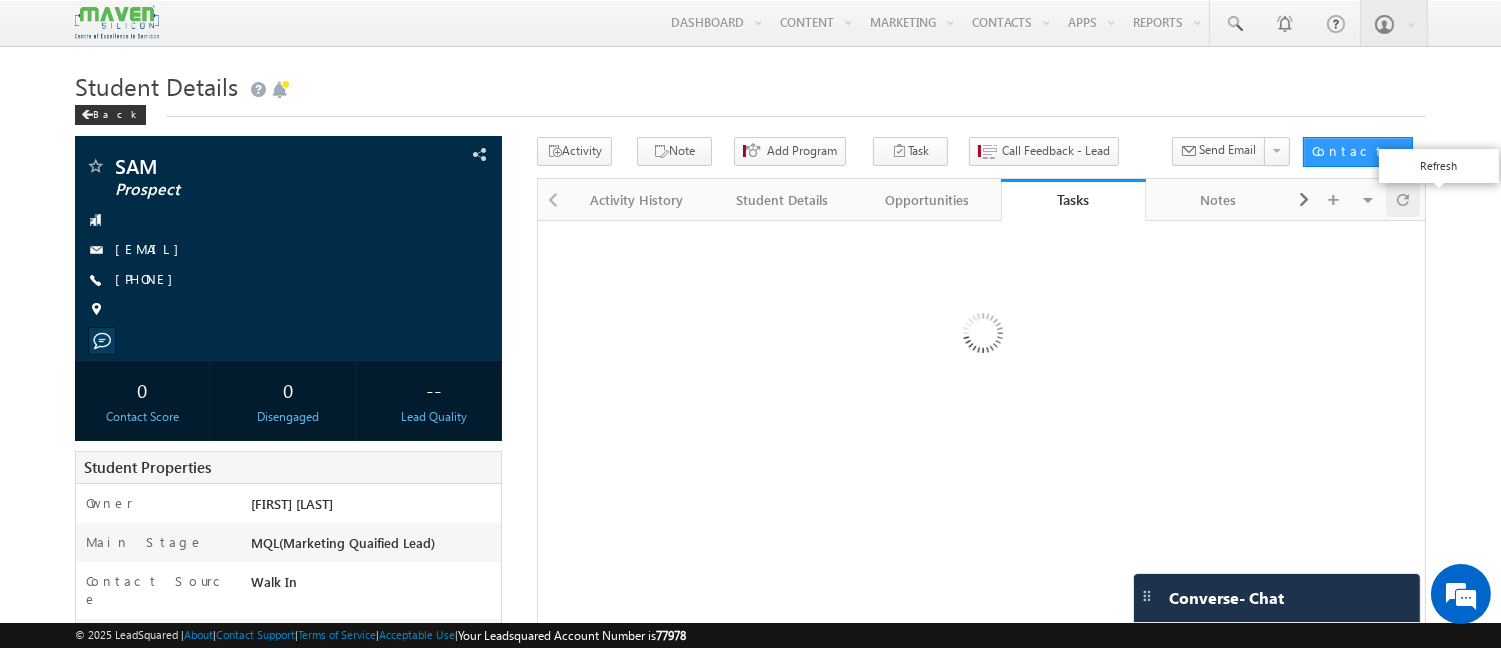 click at bounding box center [1403, 199] 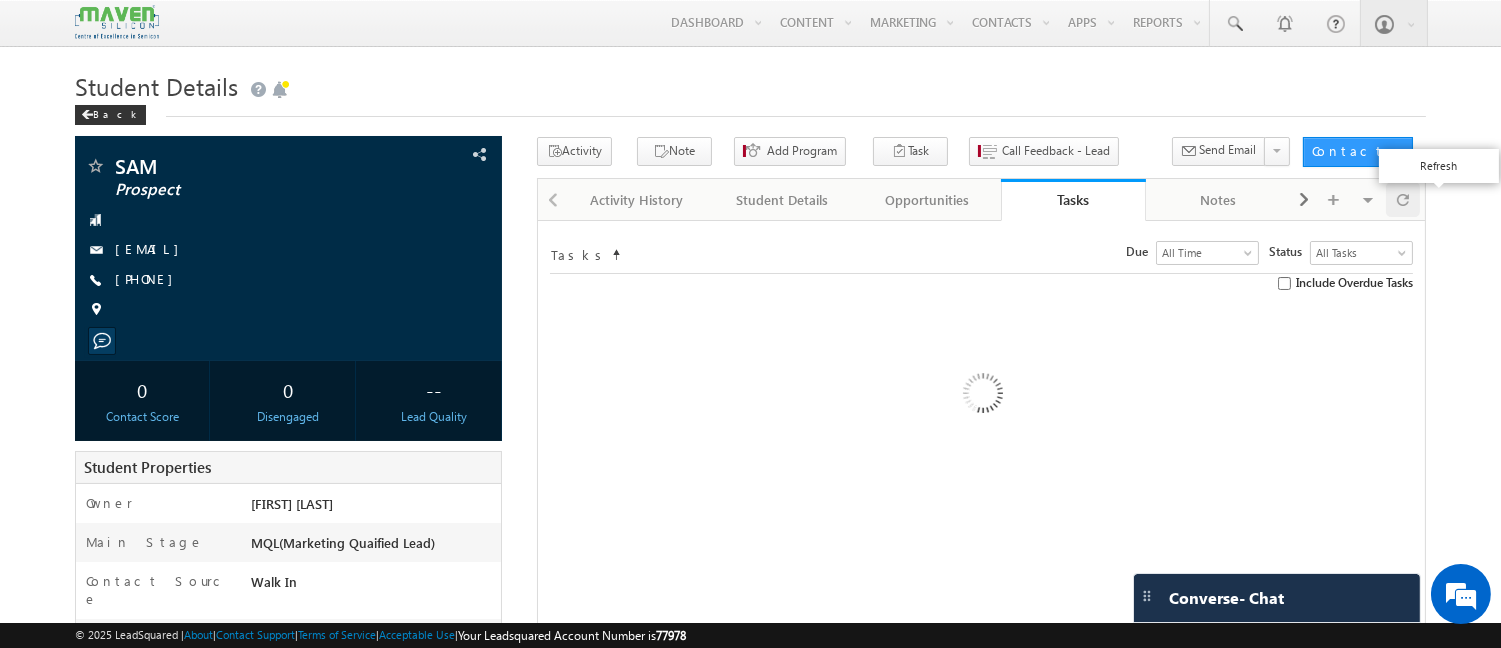click at bounding box center (1403, 199) 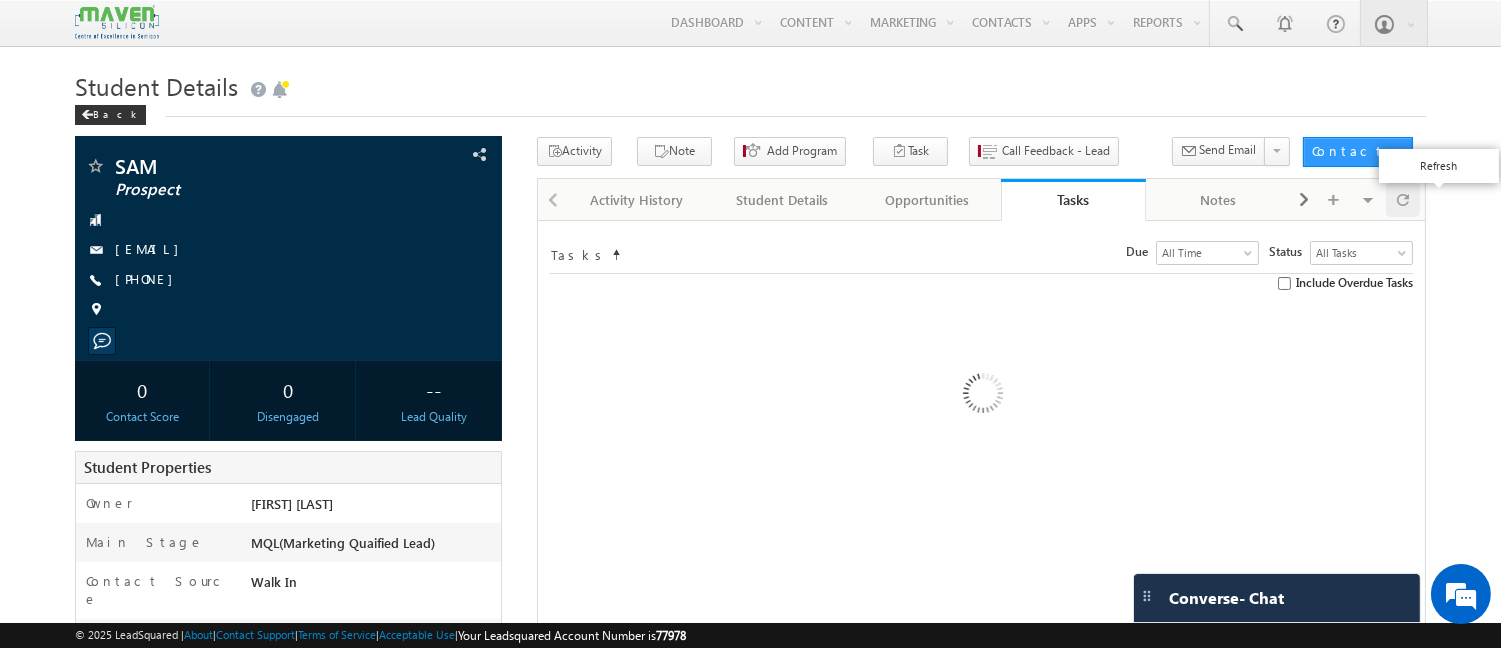 click at bounding box center (1403, 199) 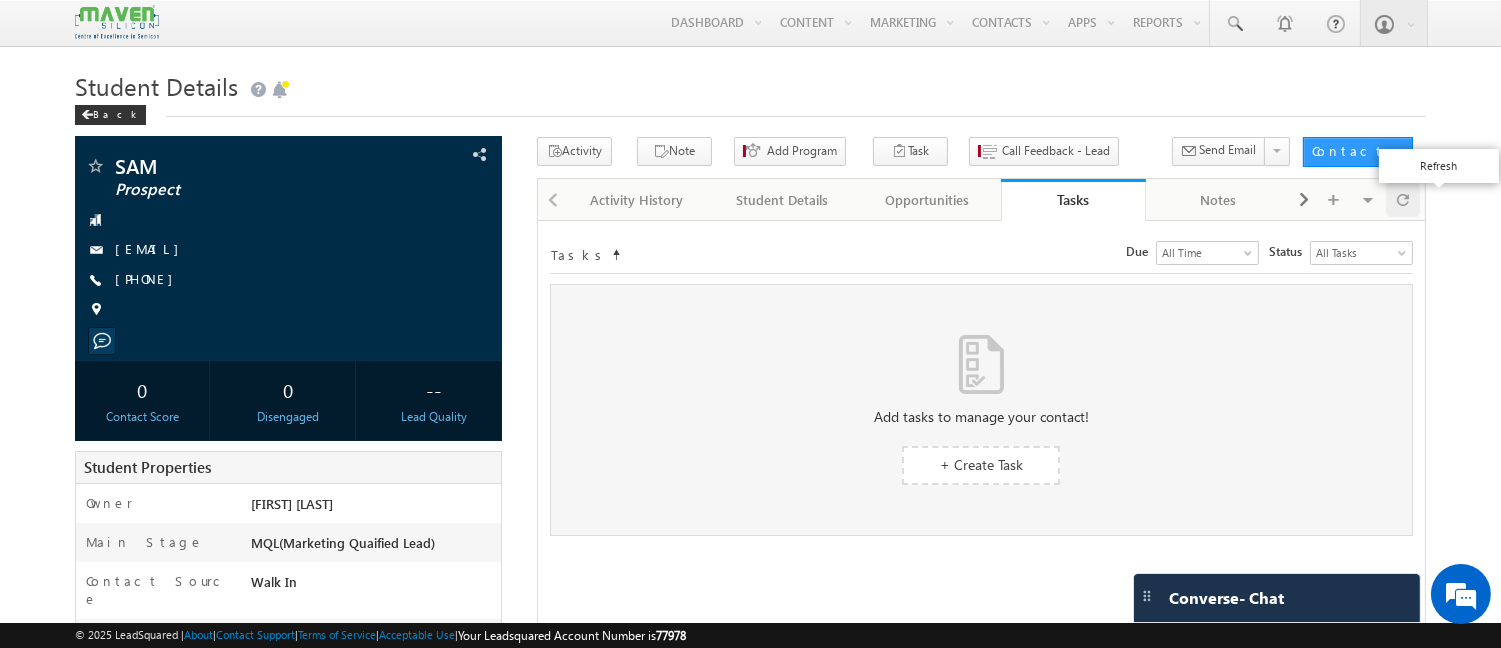 click at bounding box center [1403, 199] 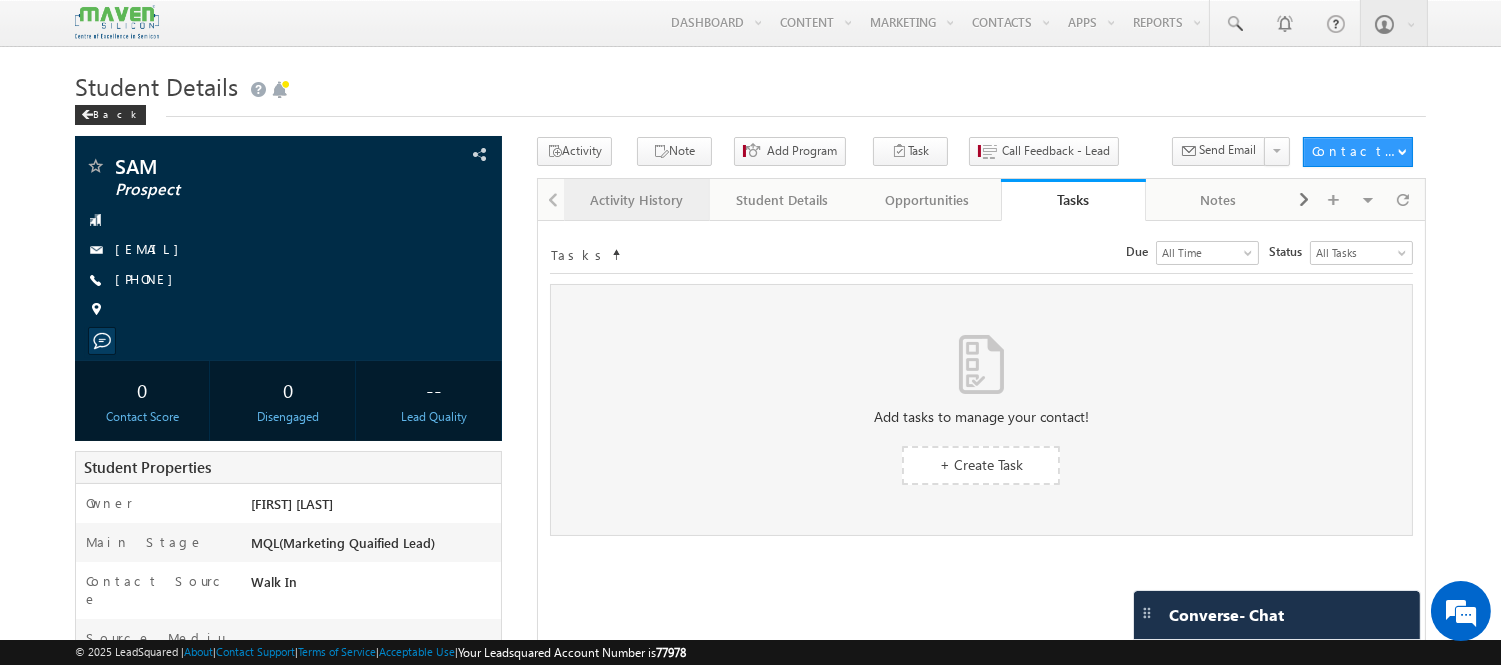 click on "Activity History" at bounding box center [636, 200] 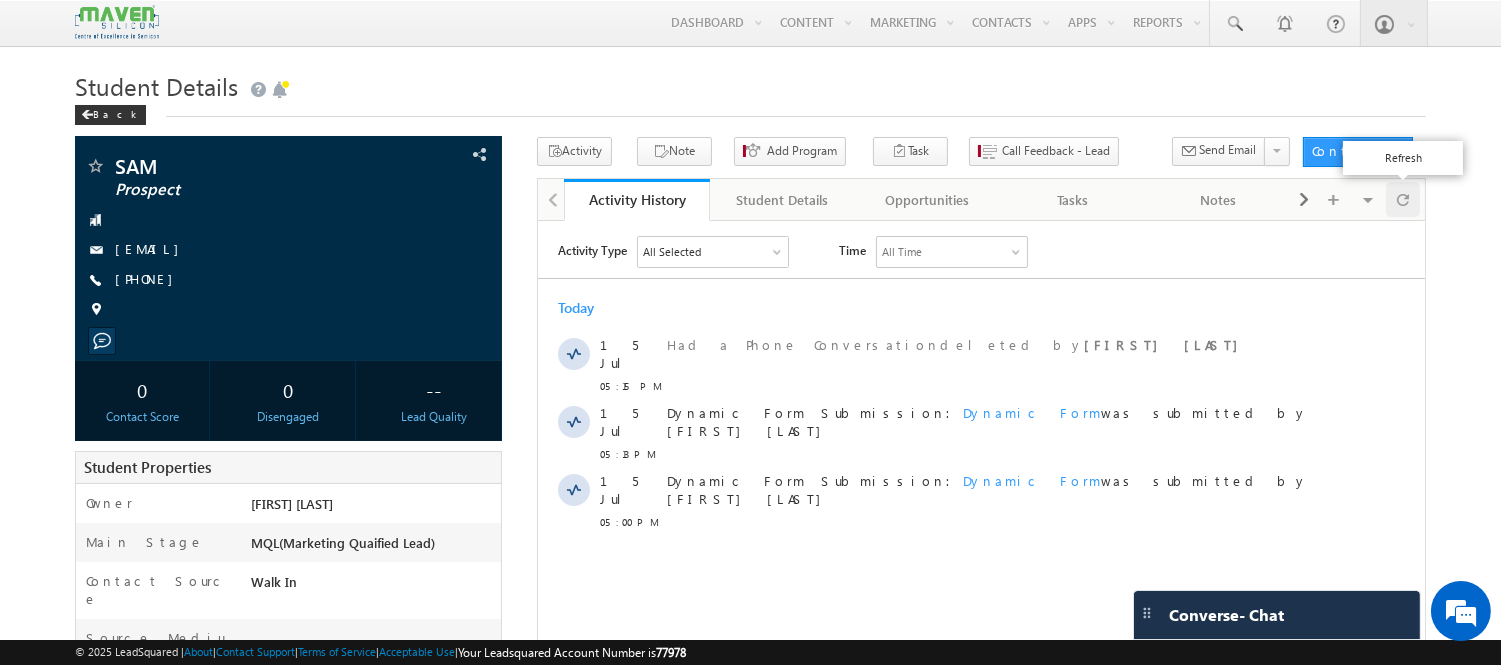 click at bounding box center (1403, 199) 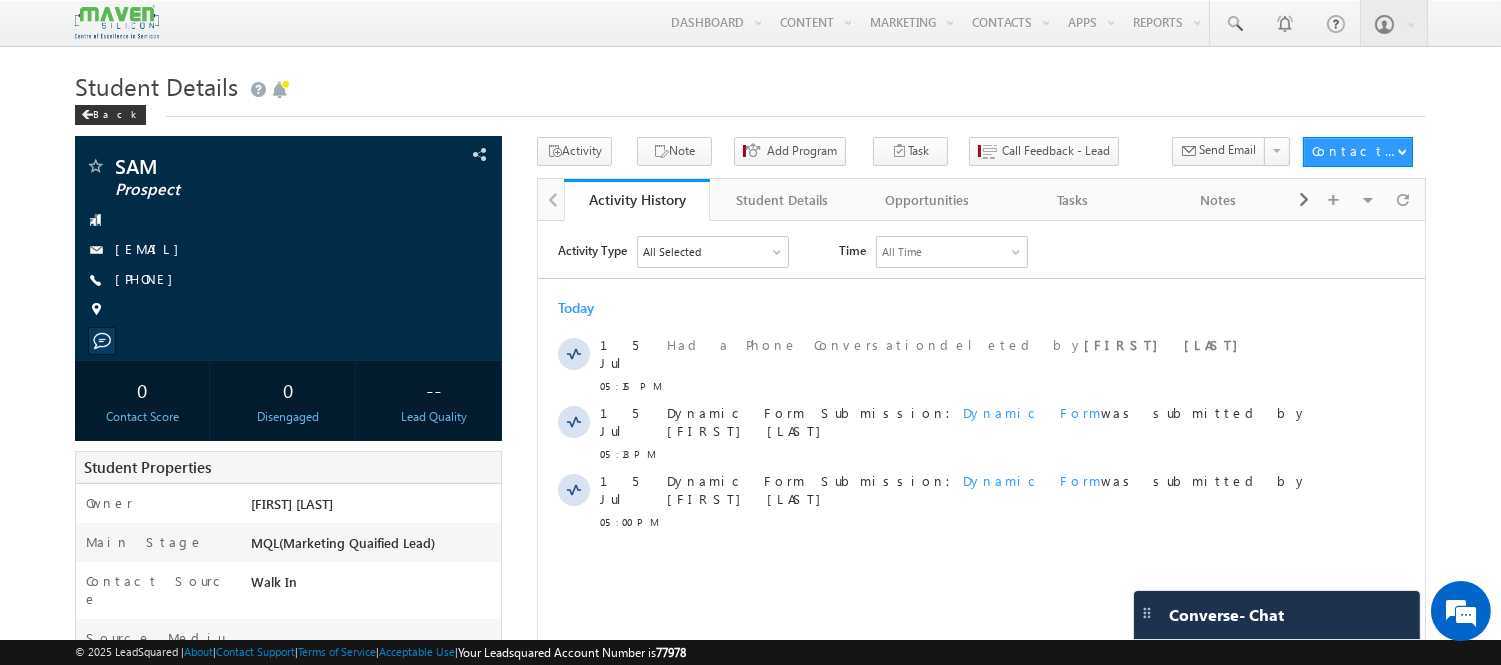 scroll, scrollTop: 0, scrollLeft: 0, axis: both 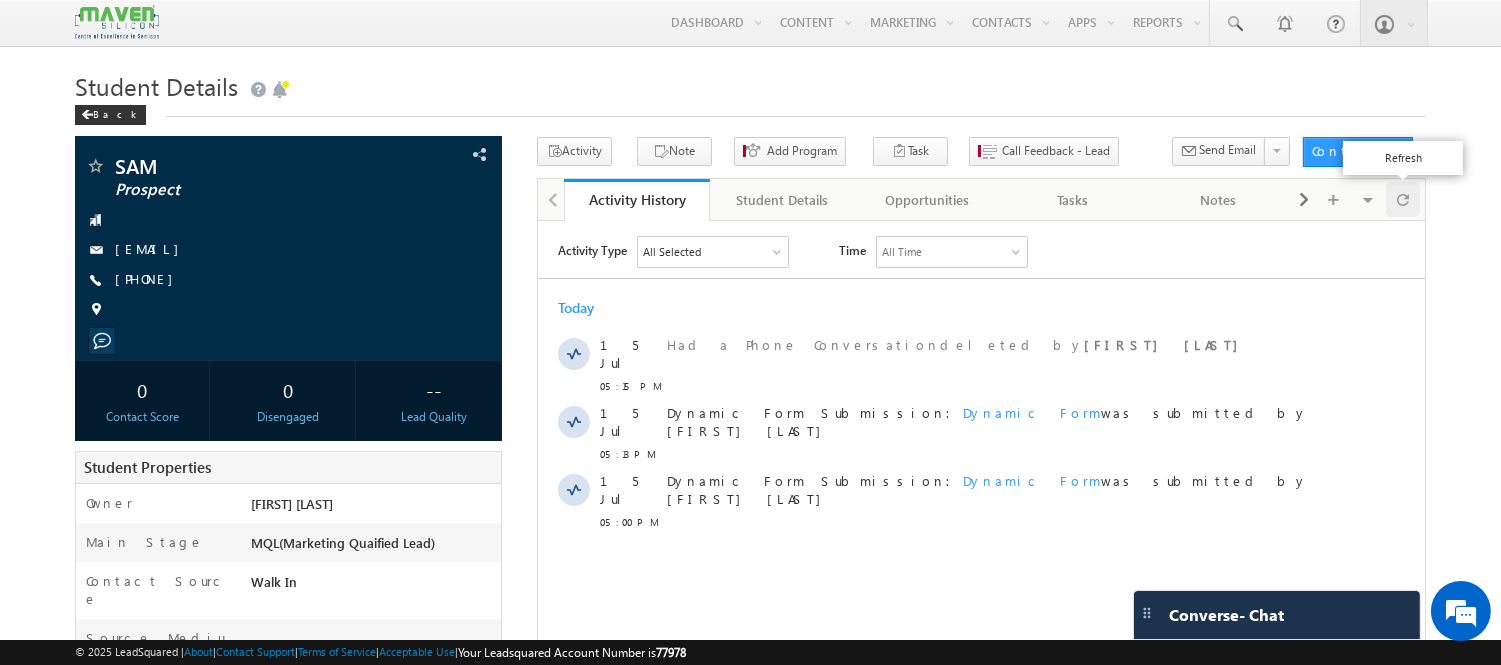 click at bounding box center [1403, 199] 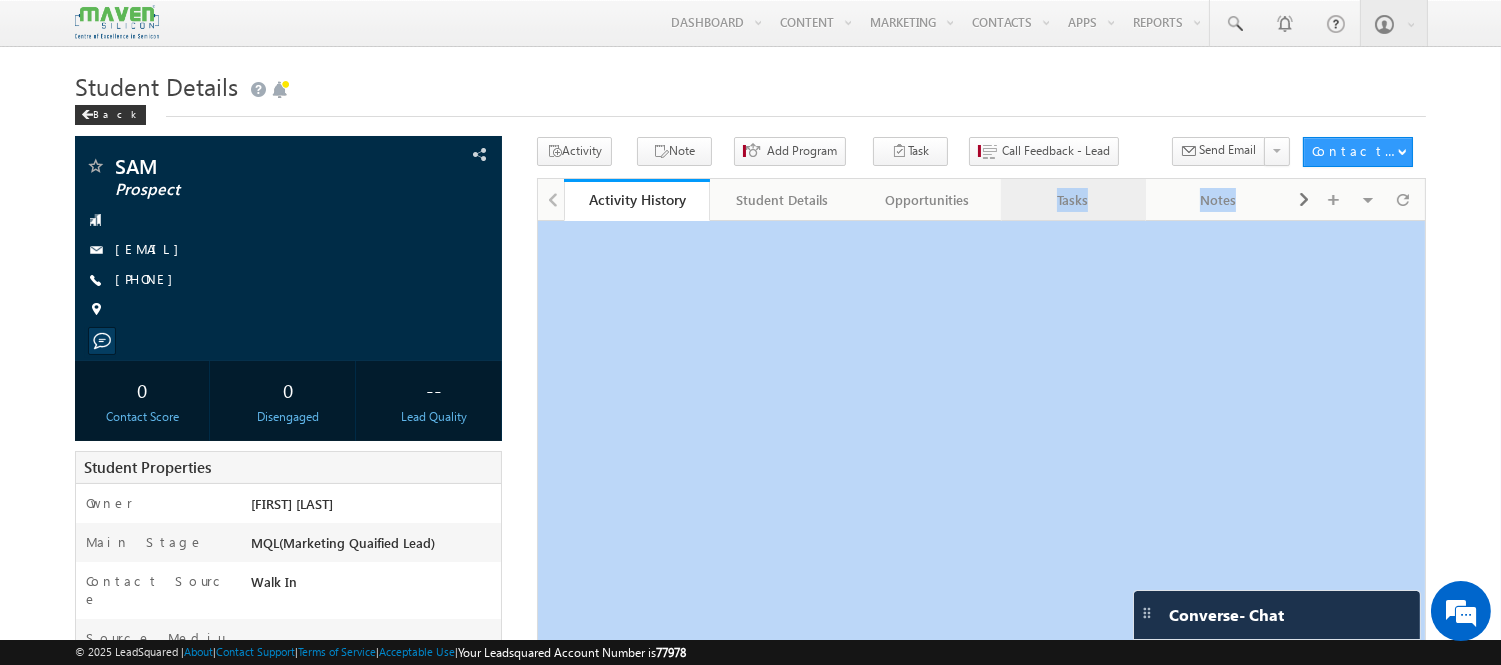 drag, startPoint x: 1405, startPoint y: 206, endPoint x: 1085, endPoint y: 211, distance: 320.03906 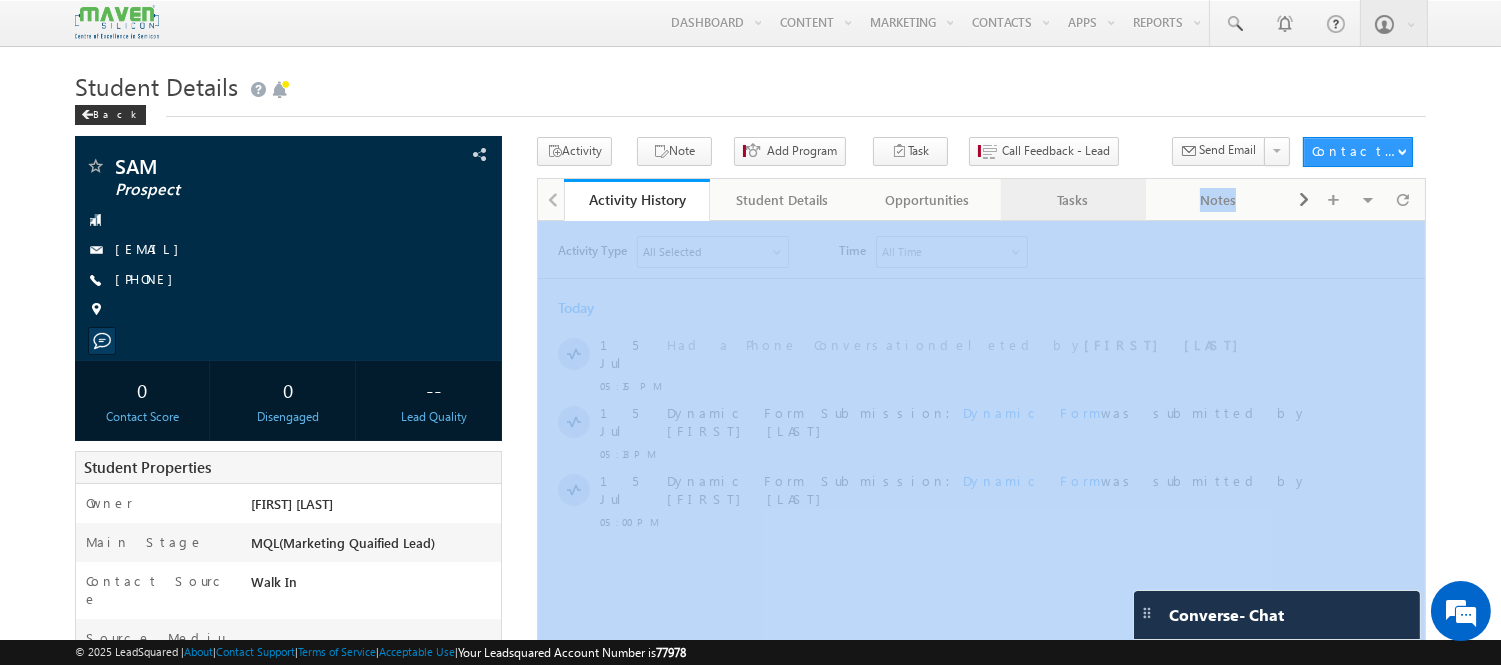 scroll, scrollTop: 0, scrollLeft: 0, axis: both 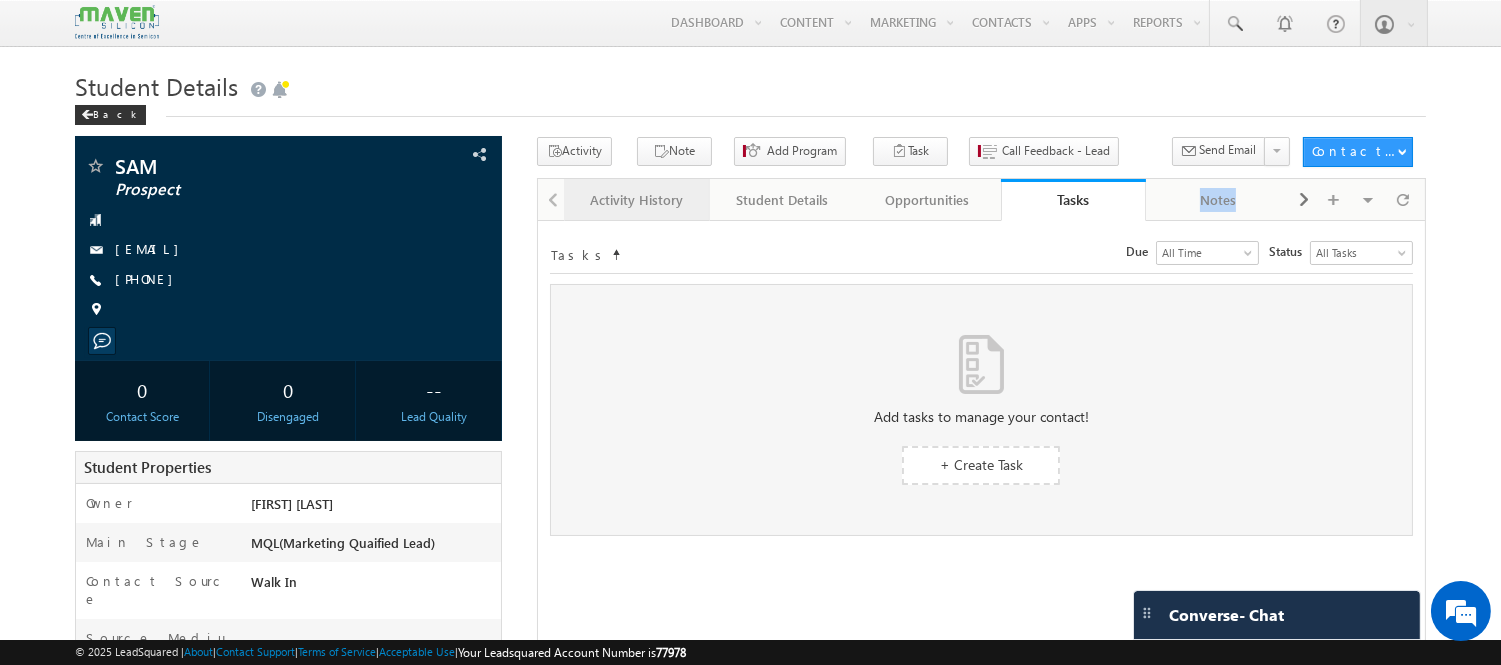 click on "Activity History" at bounding box center (635, 200) 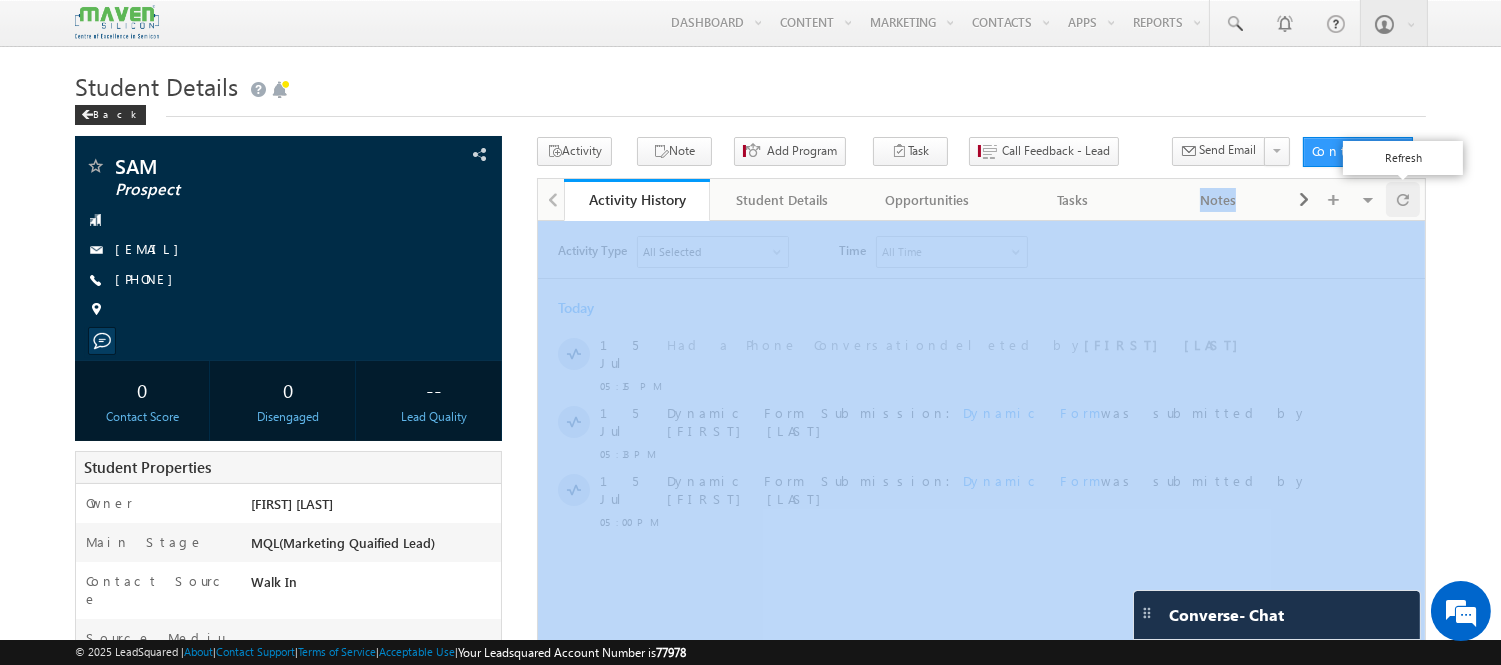 click at bounding box center (1403, 199) 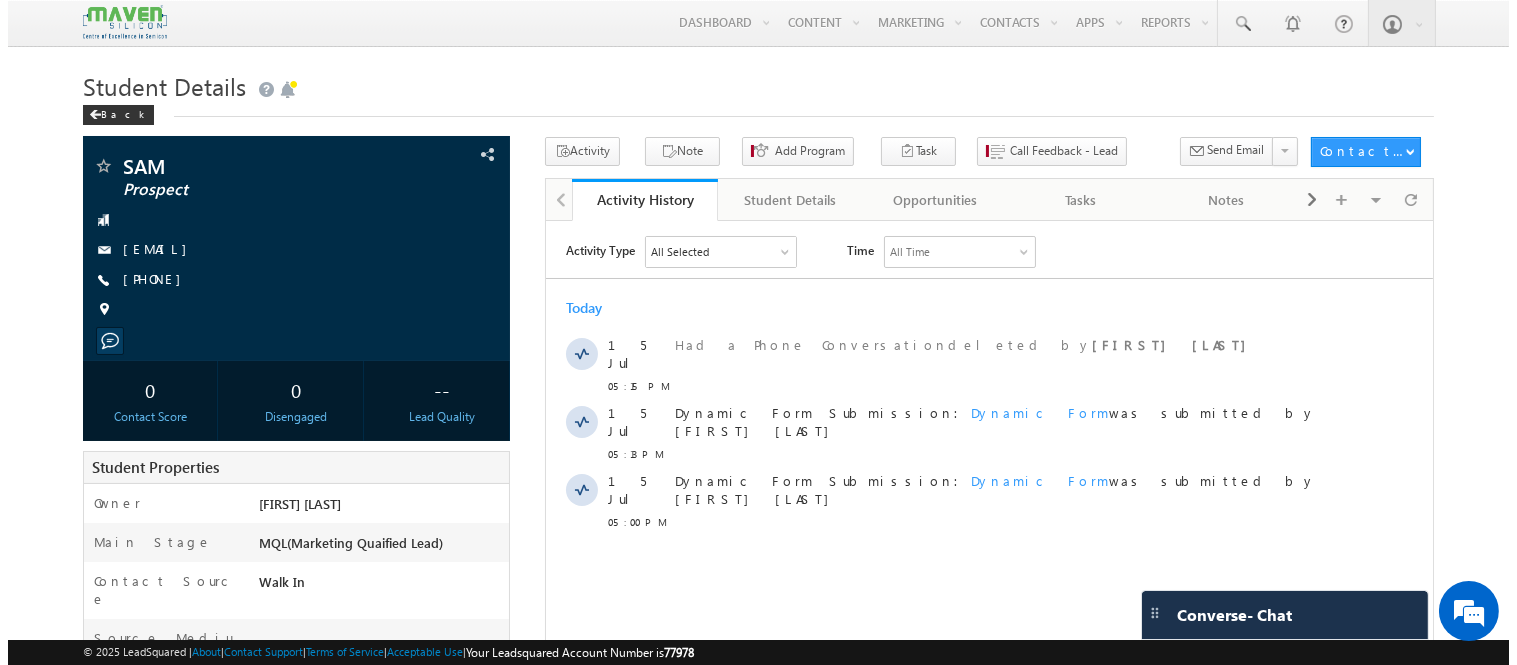 scroll, scrollTop: 0, scrollLeft: 0, axis: both 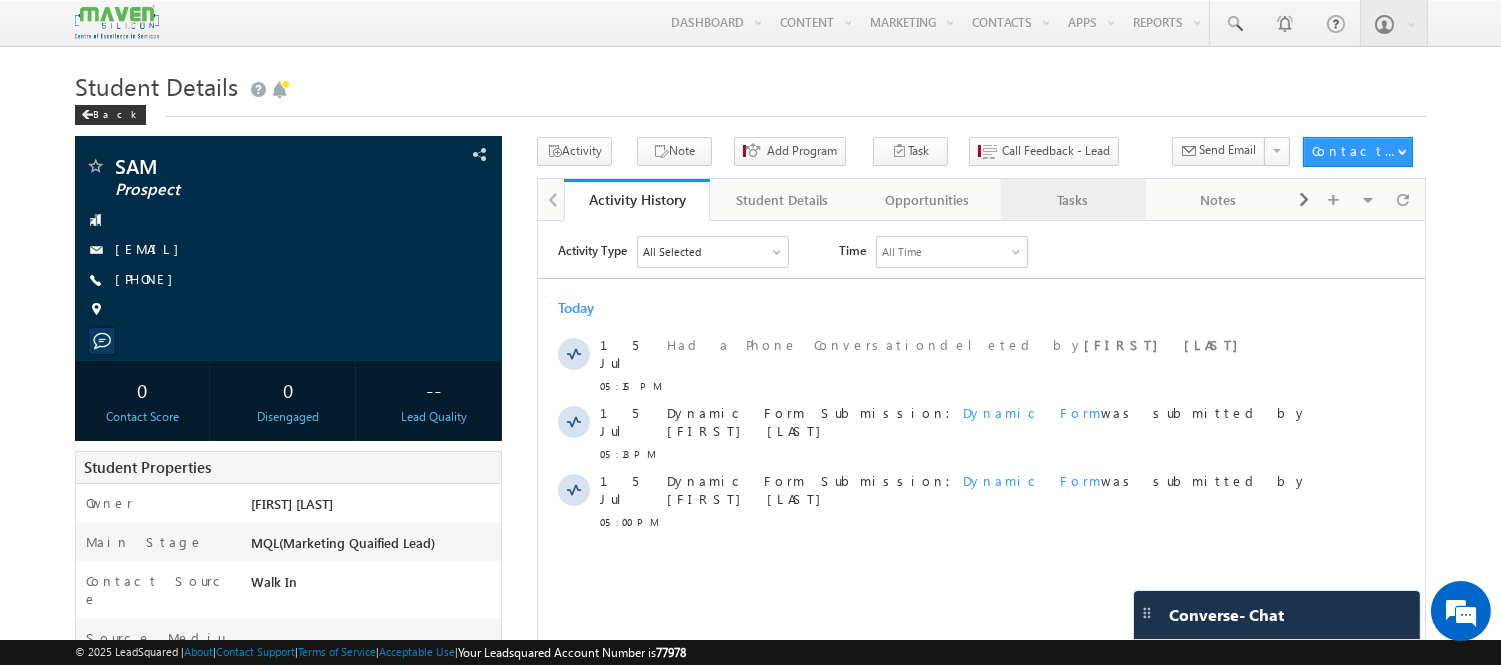 click on "Tasks" at bounding box center [1073, 200] 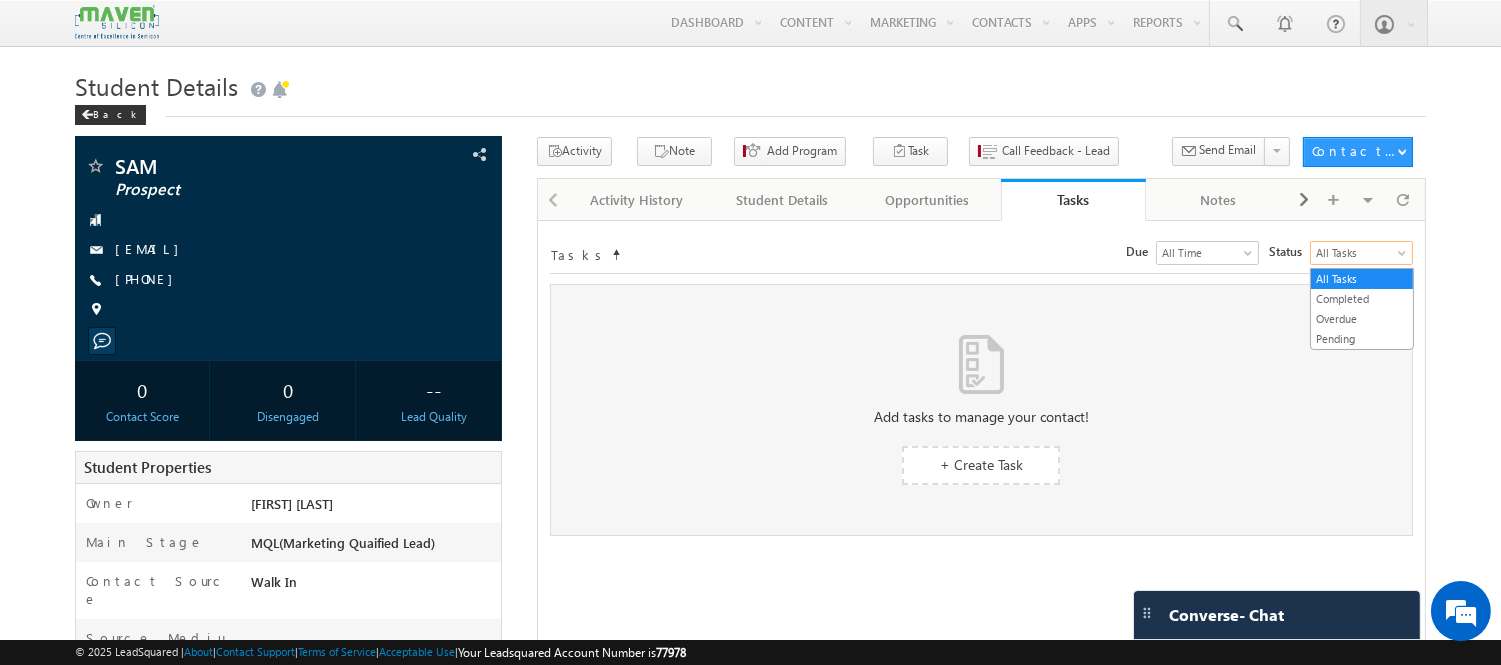 click on "All Tasks" at bounding box center (1359, 253) 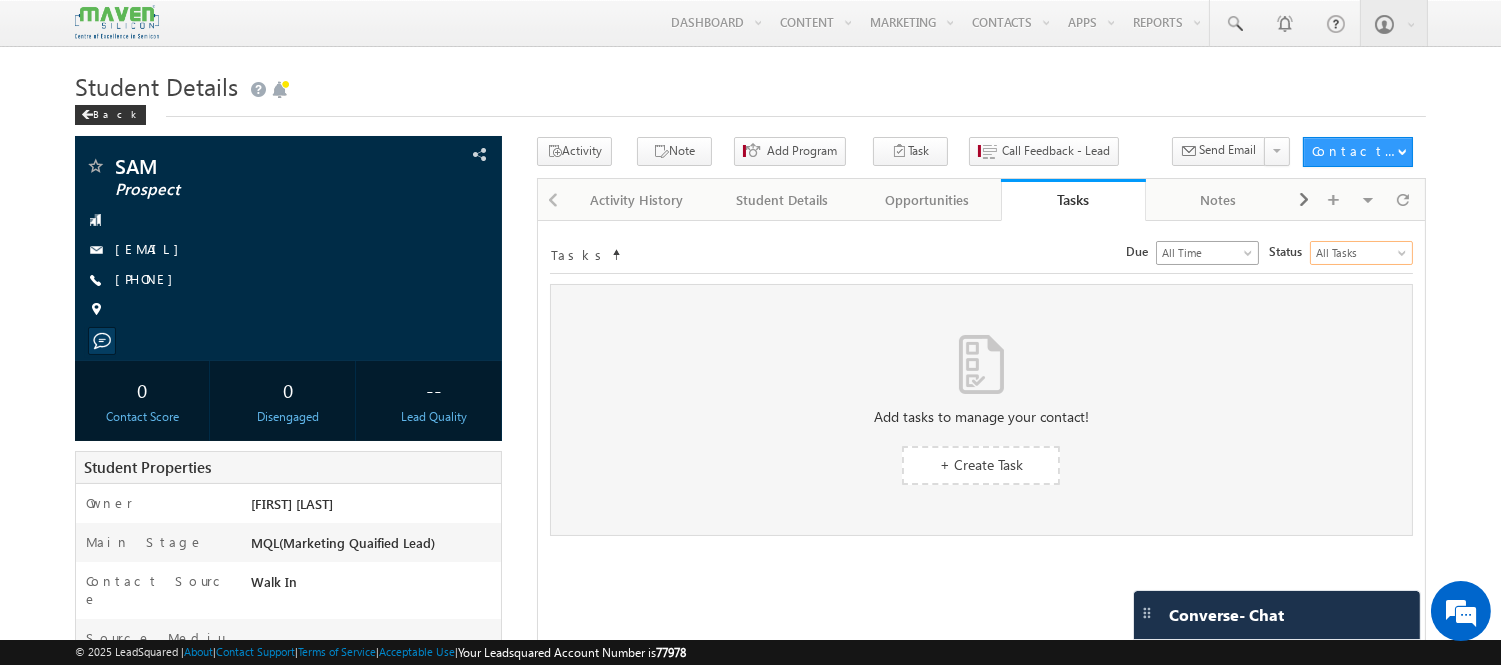 drag, startPoint x: 1323, startPoint y: 261, endPoint x: 1231, endPoint y: 261, distance: 92 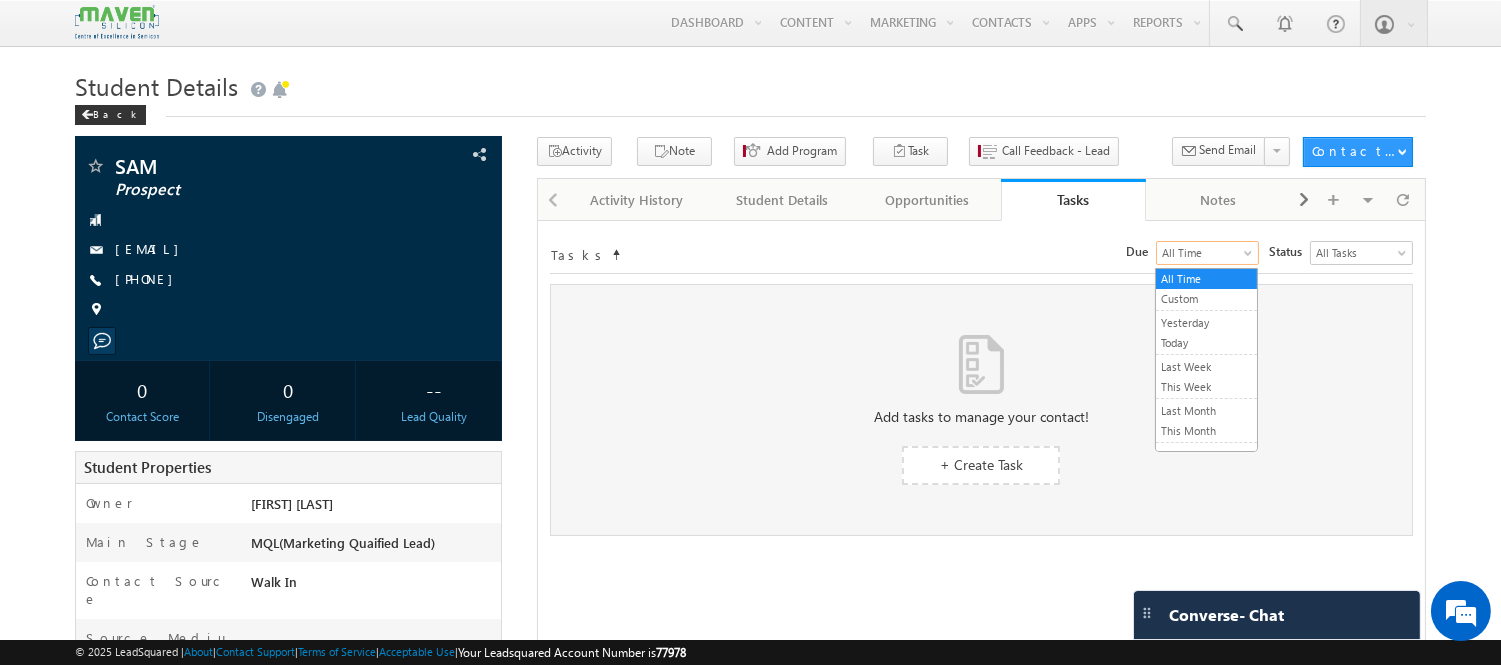 click on "All Time" at bounding box center [1205, 253] 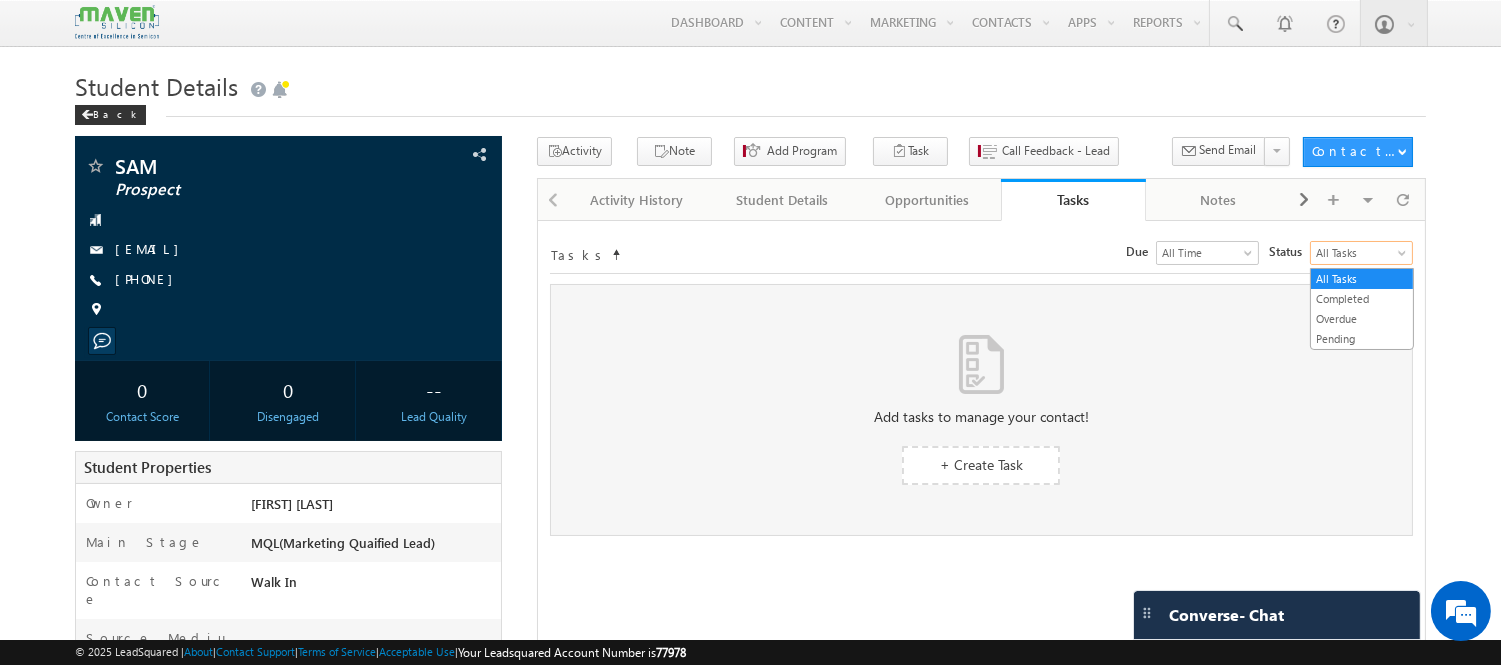 click on "All Tasks" at bounding box center (1359, 253) 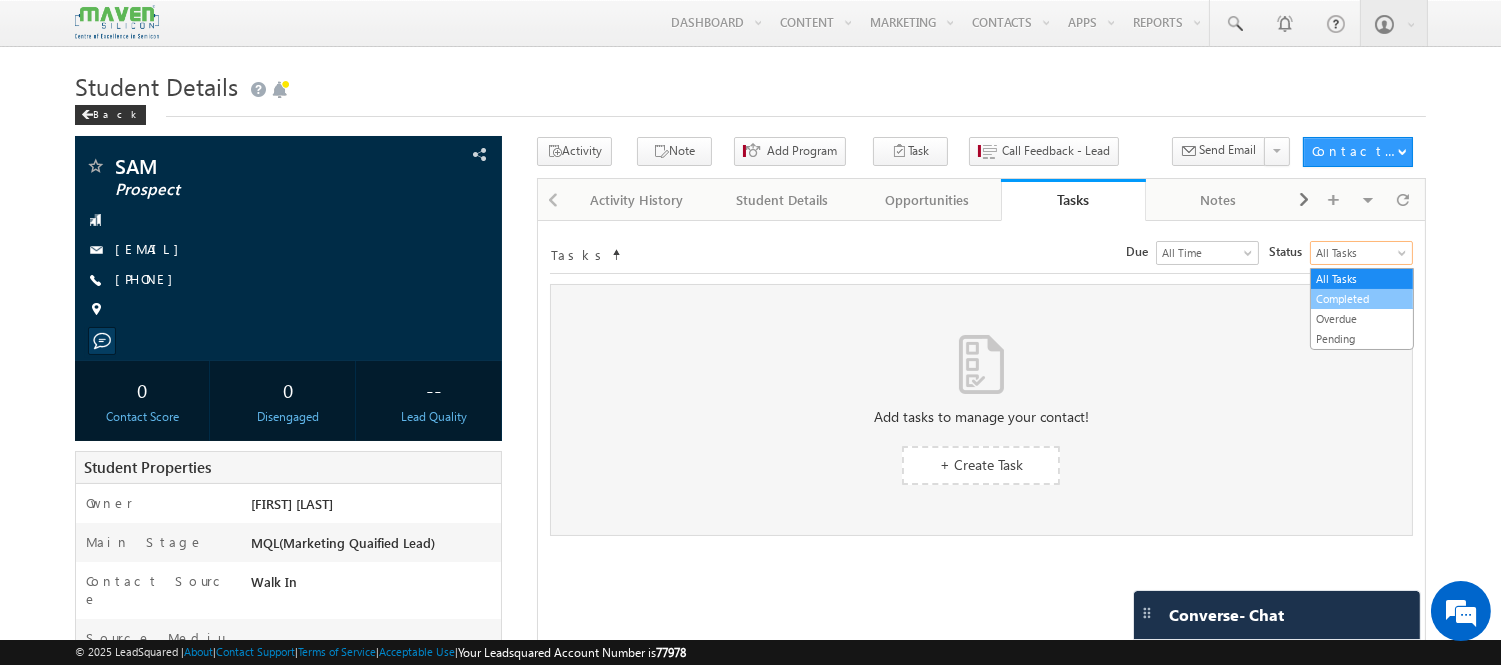 click on "Completed" at bounding box center [1362, 299] 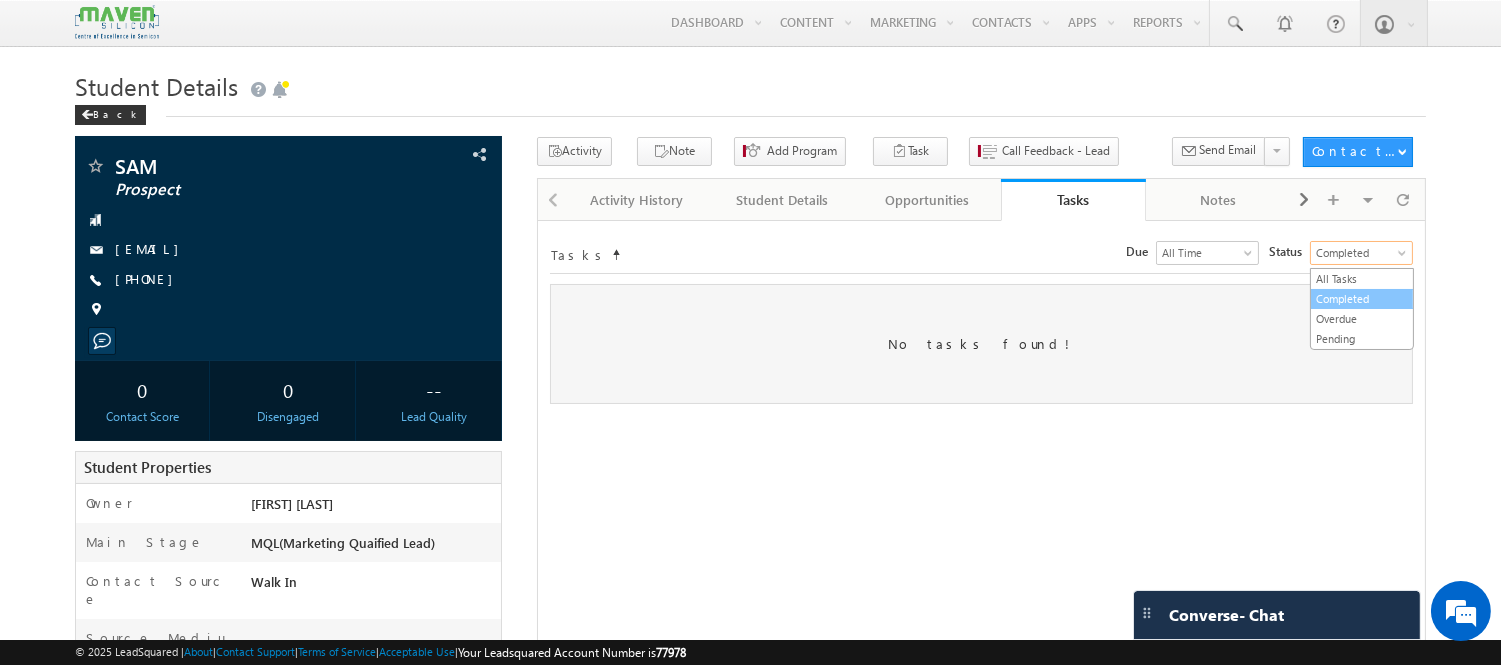 drag, startPoint x: 1355, startPoint y: 256, endPoint x: 1344, endPoint y: 315, distance: 60.016663 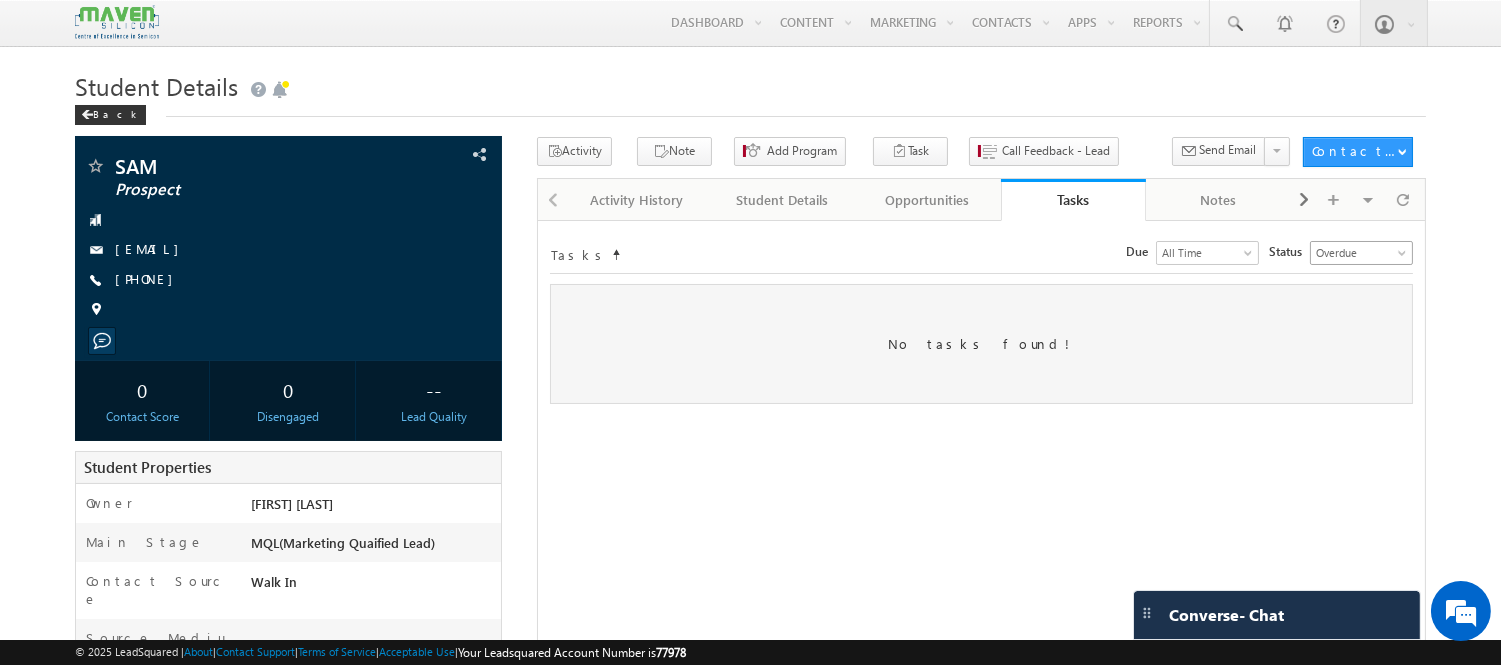 drag, startPoint x: 1344, startPoint y: 315, endPoint x: 1360, endPoint y: 257, distance: 60.166435 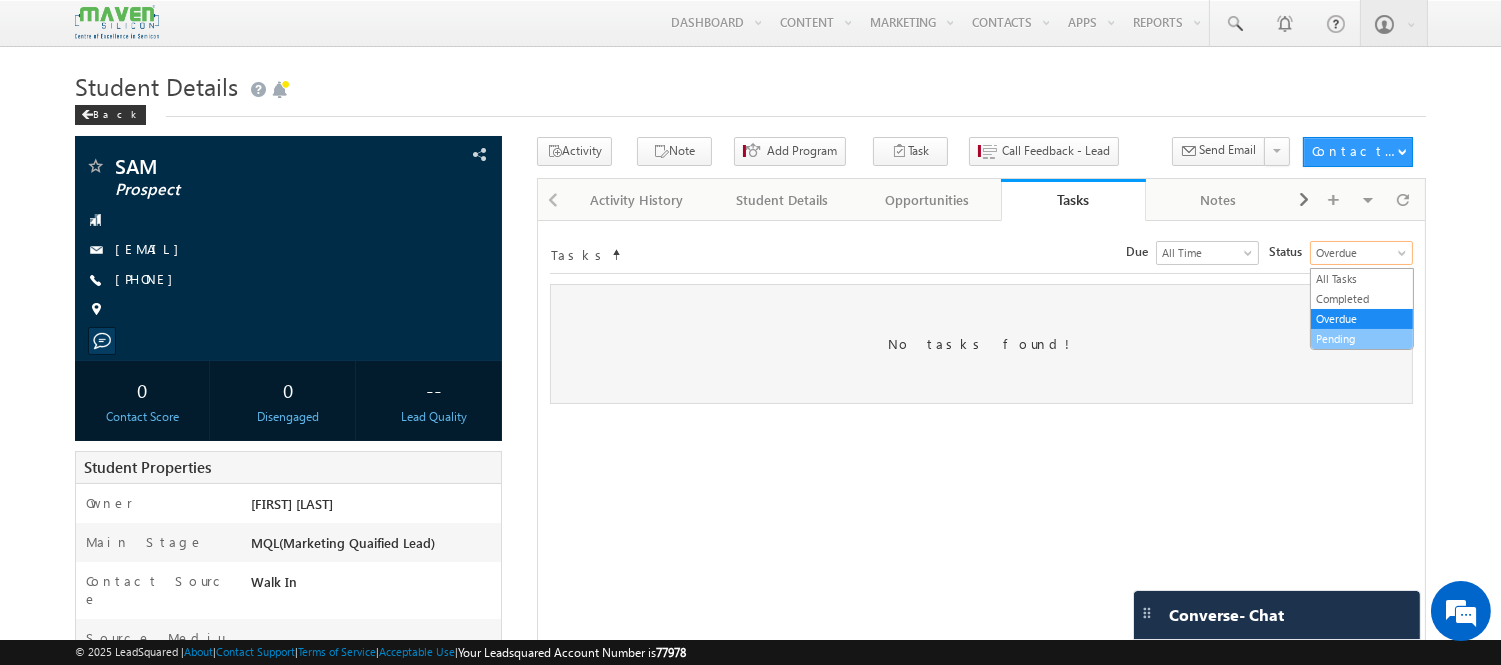 drag, startPoint x: 1360, startPoint y: 257, endPoint x: 1367, endPoint y: 337, distance: 80.305664 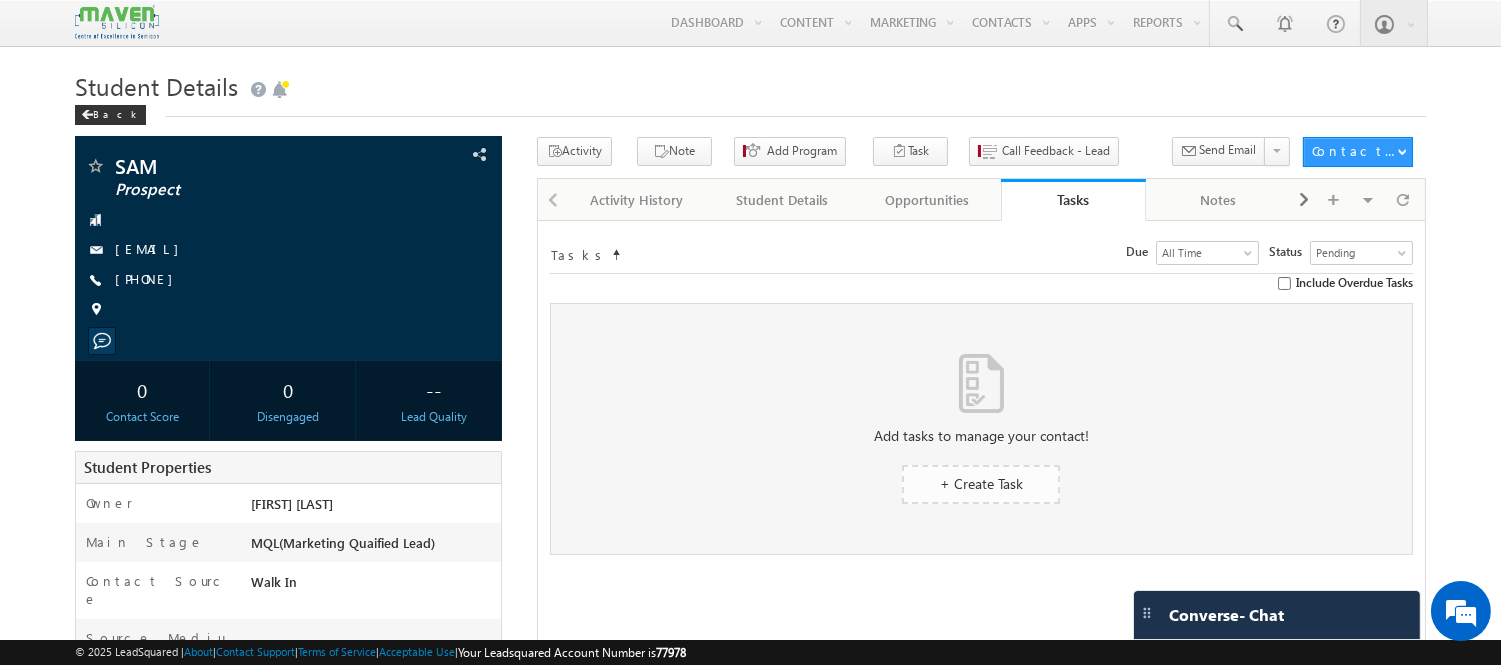 click on "+ Create Task" at bounding box center [981, 484] 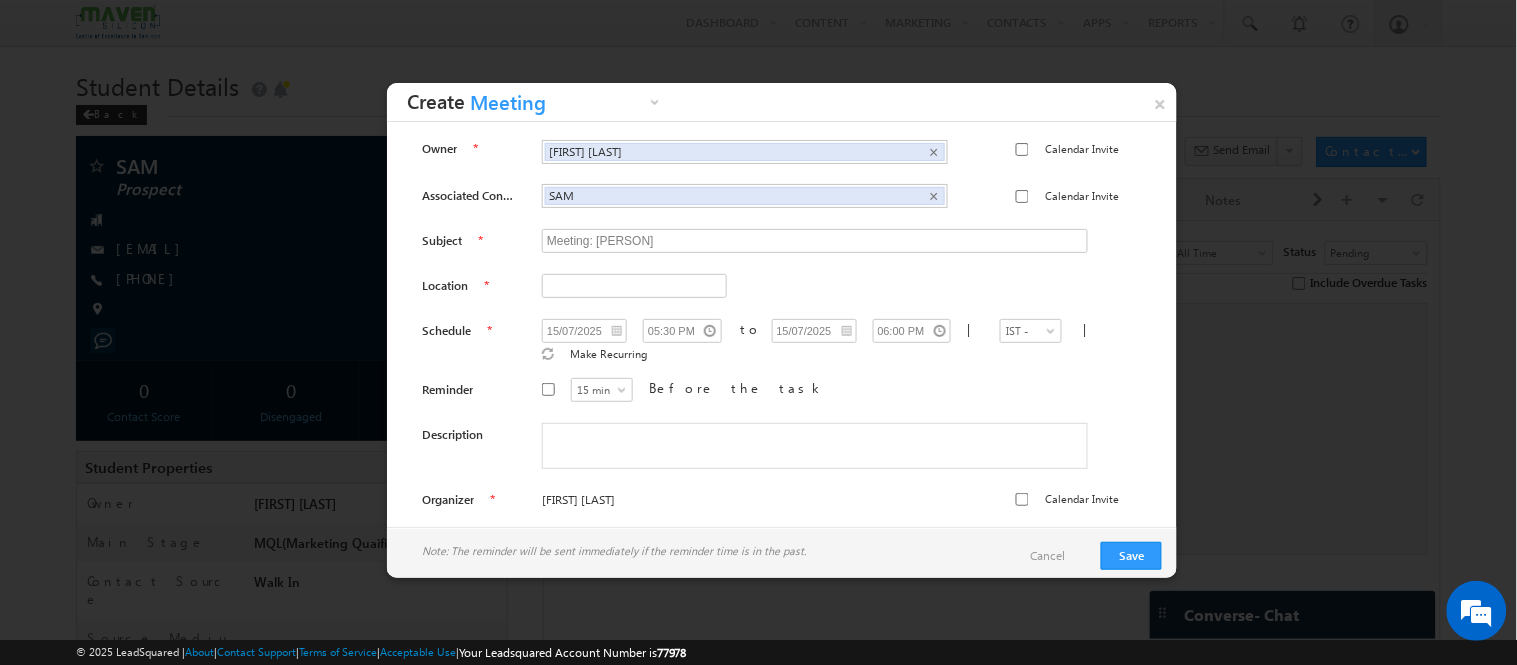 scroll, scrollTop: 6, scrollLeft: 0, axis: vertical 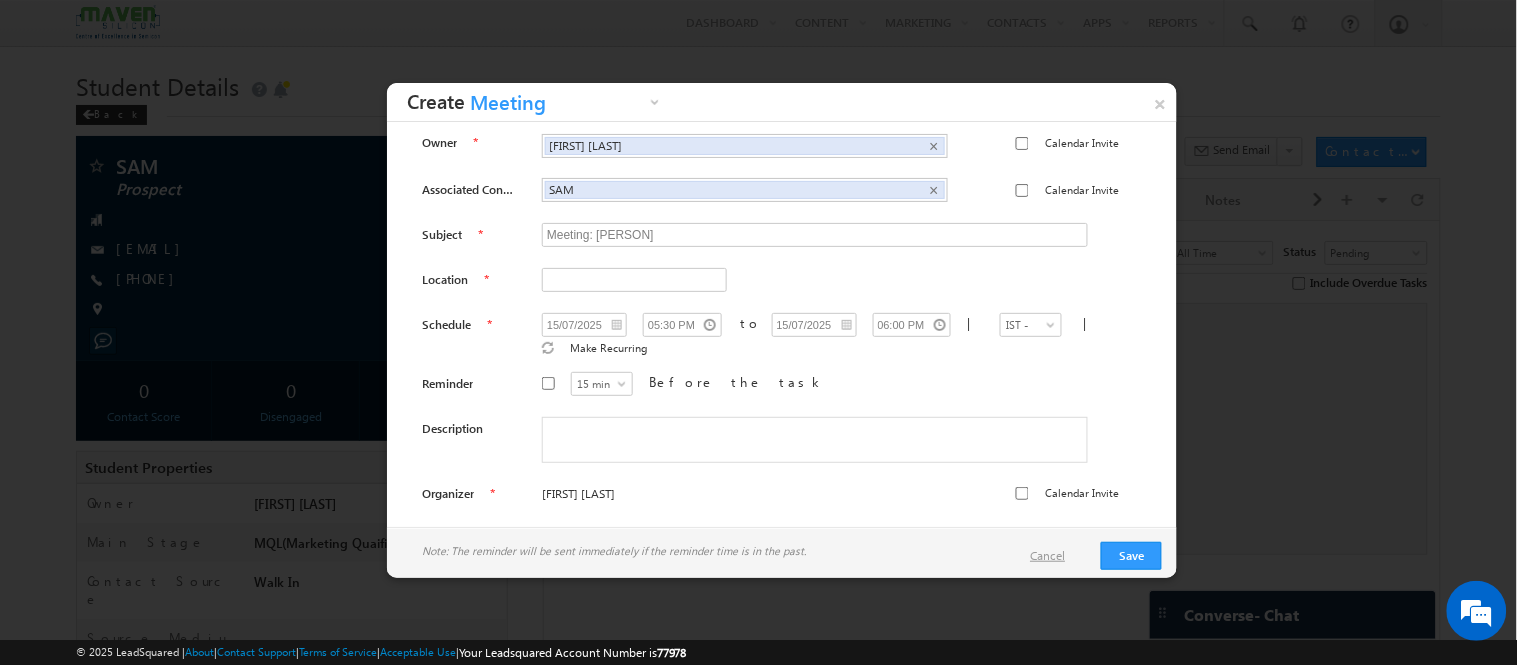 click on "Cancel" at bounding box center (1057, 556) 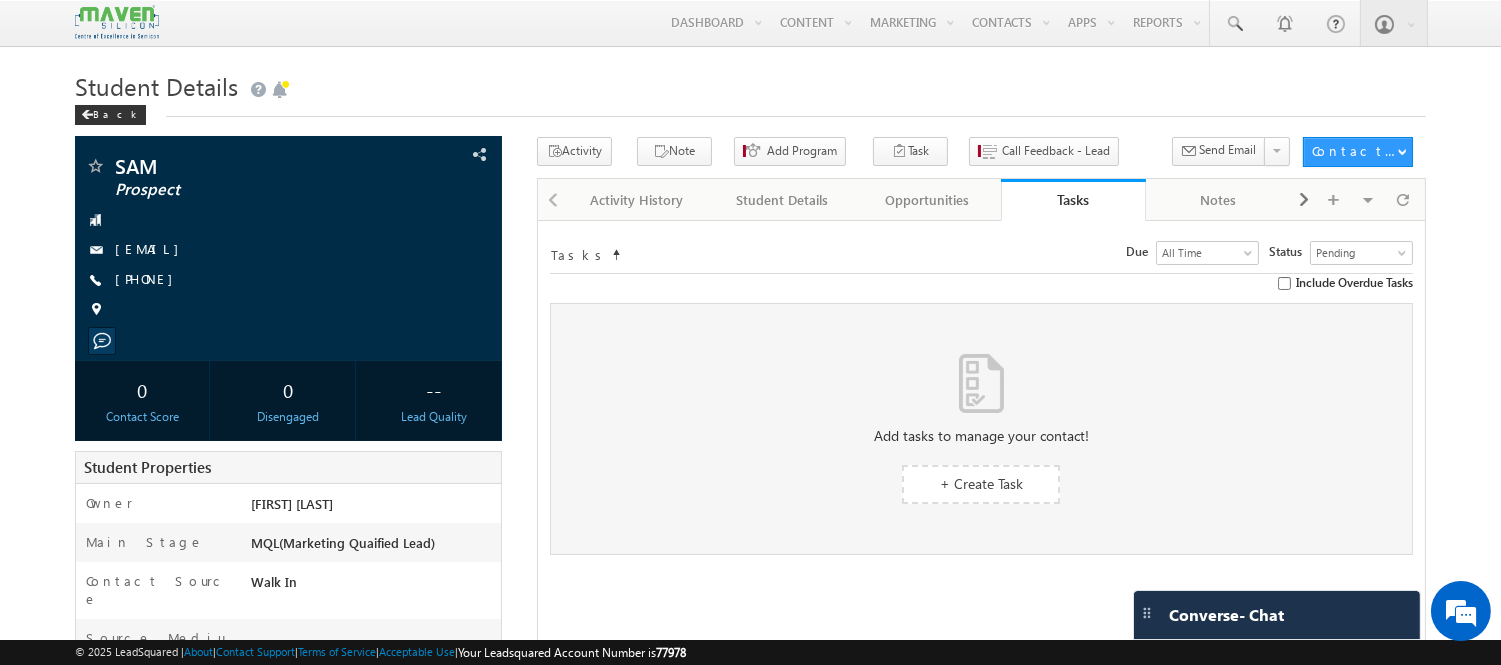 click at bounding box center (551, 198) 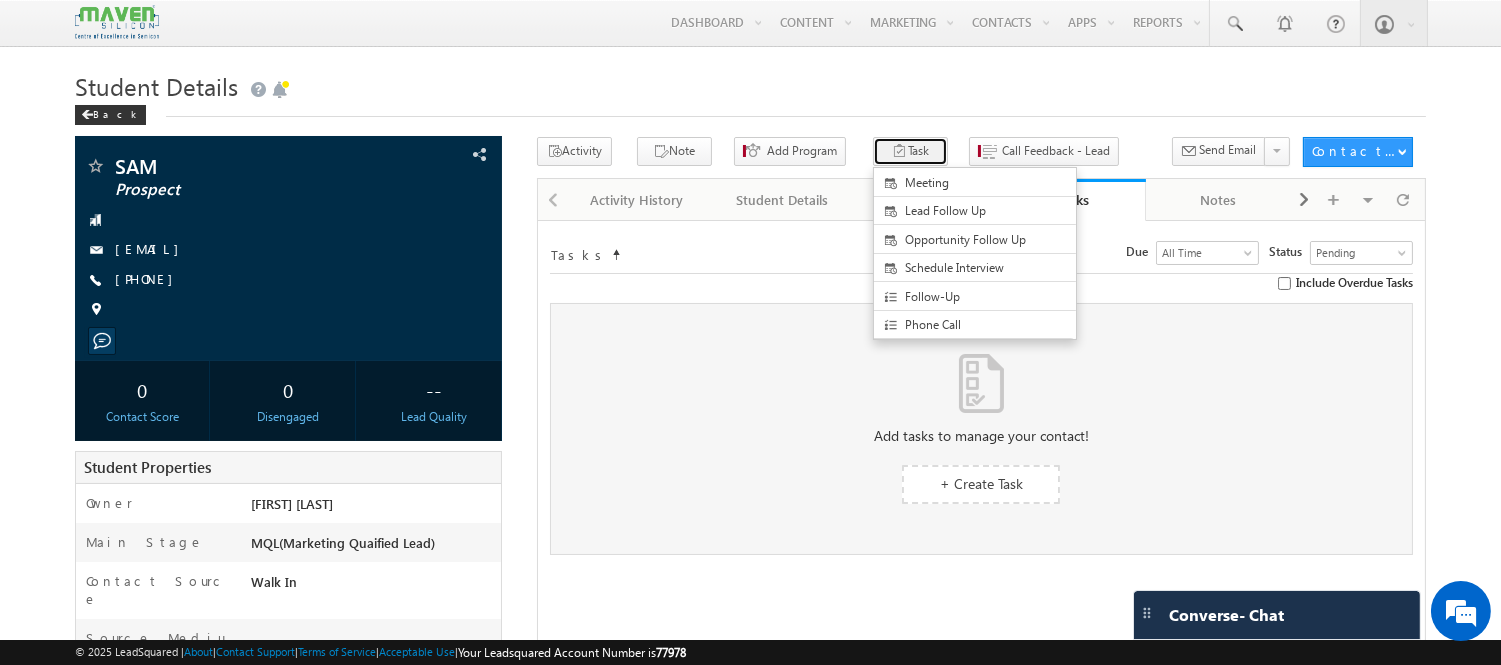 click on "Task" at bounding box center [910, 151] 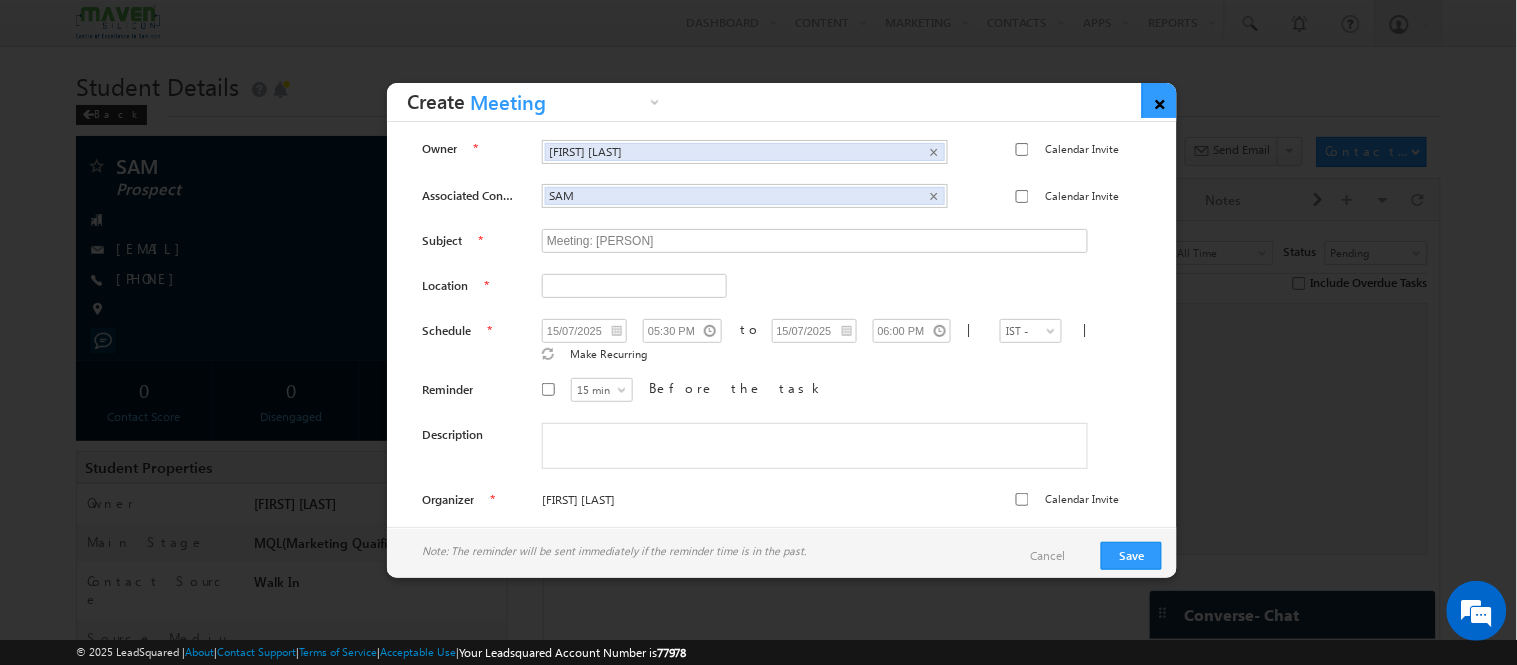 click on "×" at bounding box center [1159, 100] 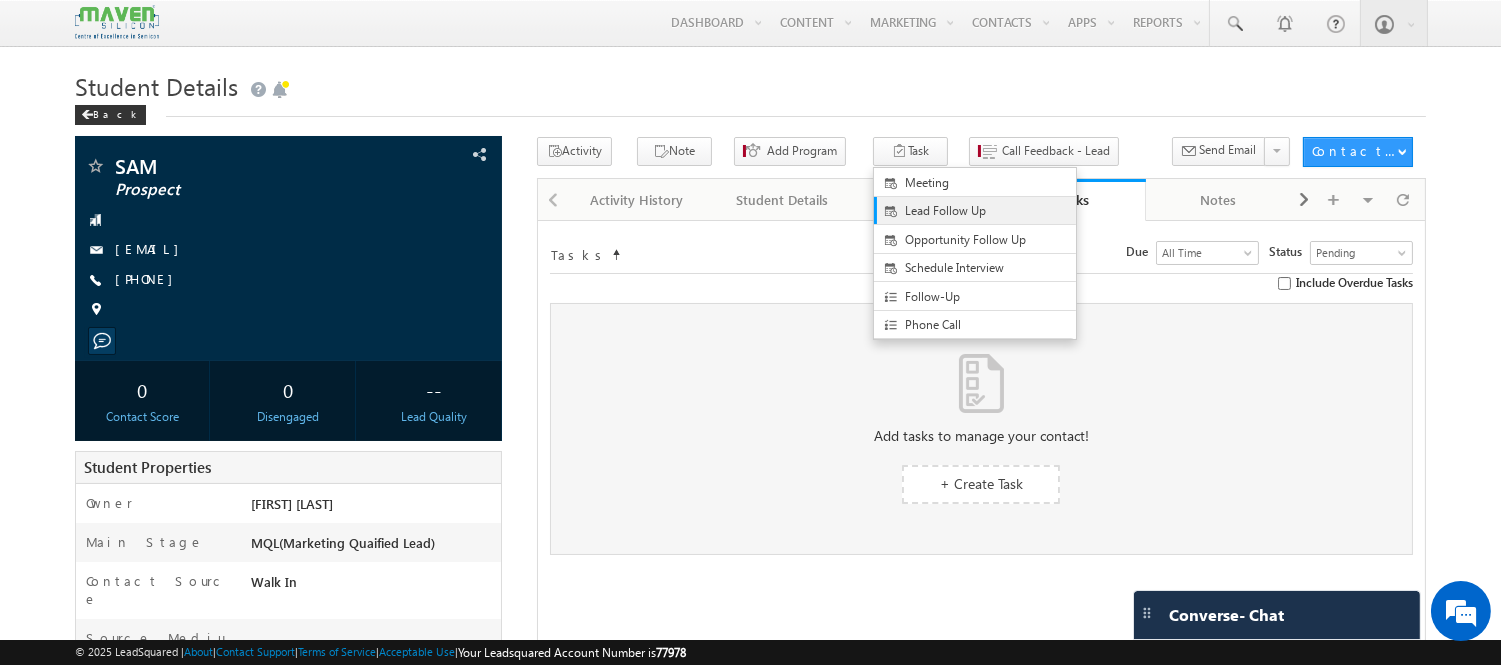 click on "Lead Follow Up" at bounding box center [991, 211] 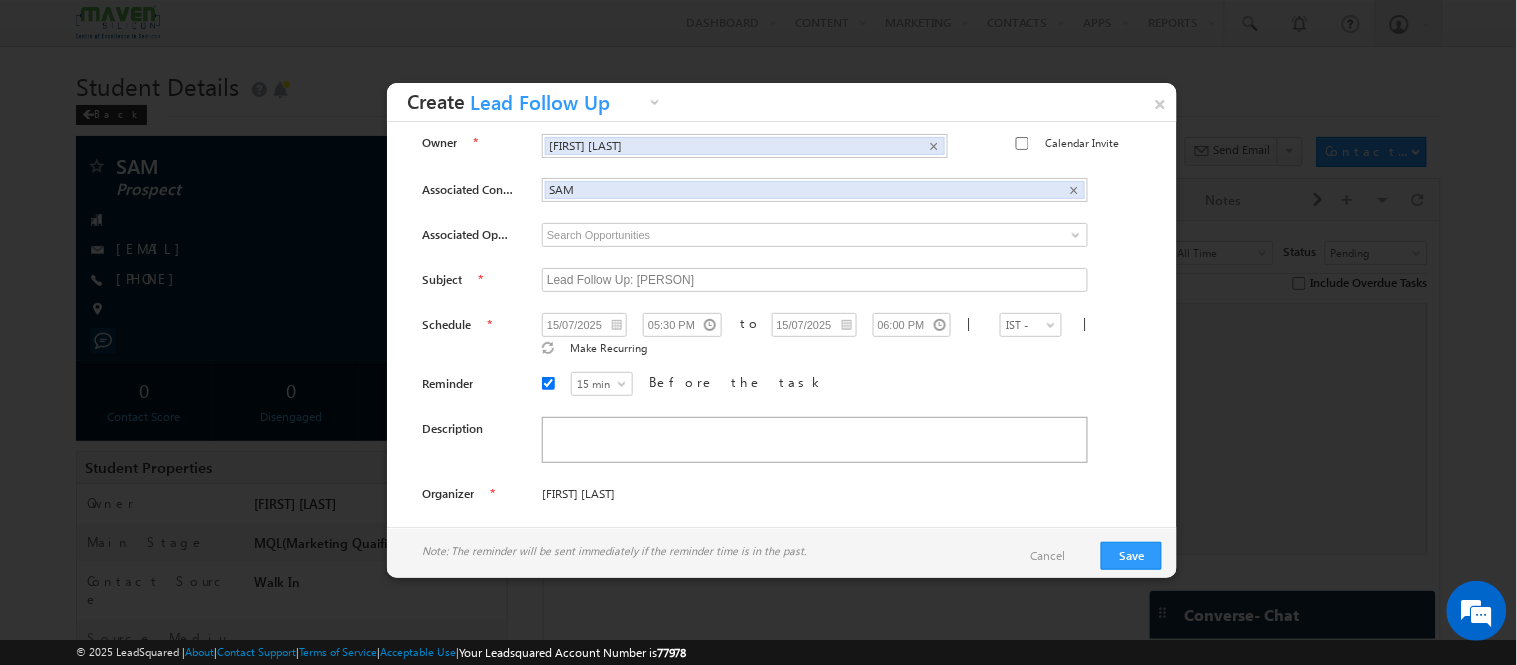 scroll, scrollTop: 0, scrollLeft: 0, axis: both 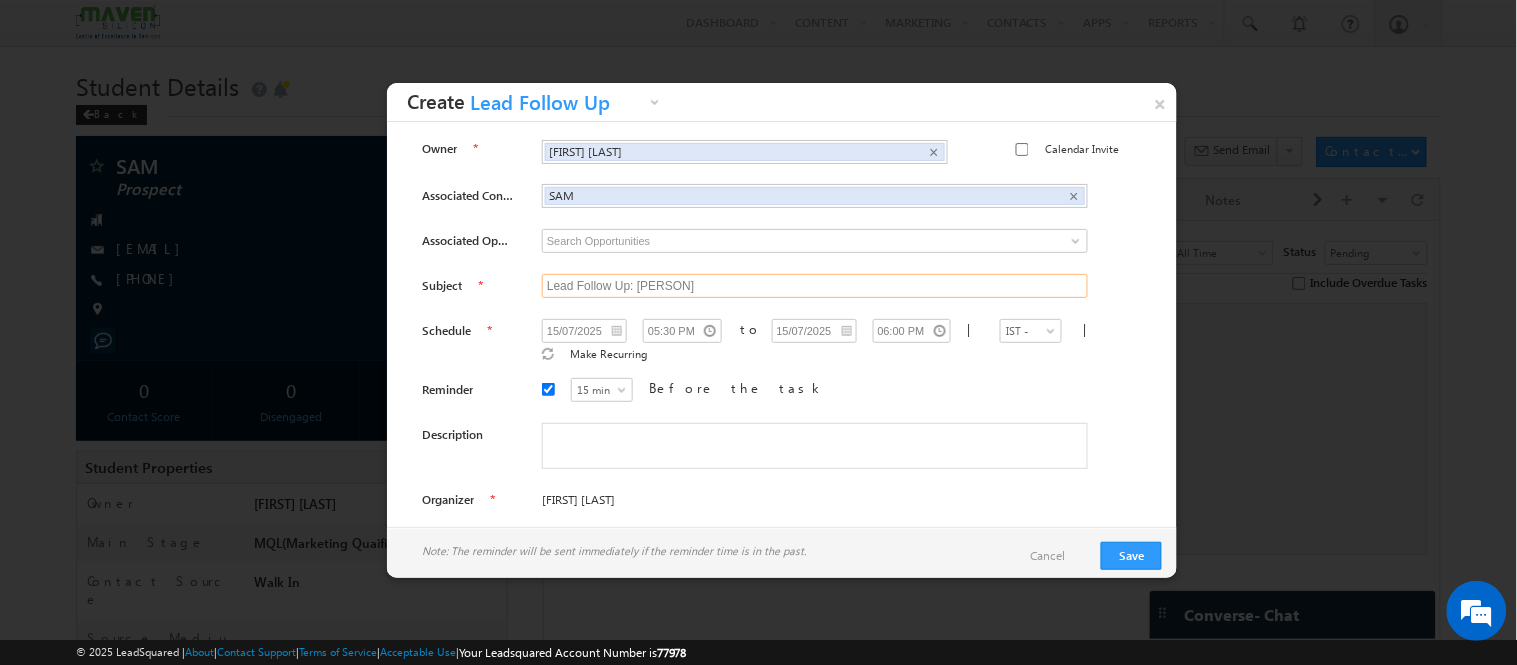 click on "Lead Follow Up: SAM" at bounding box center [815, 286] 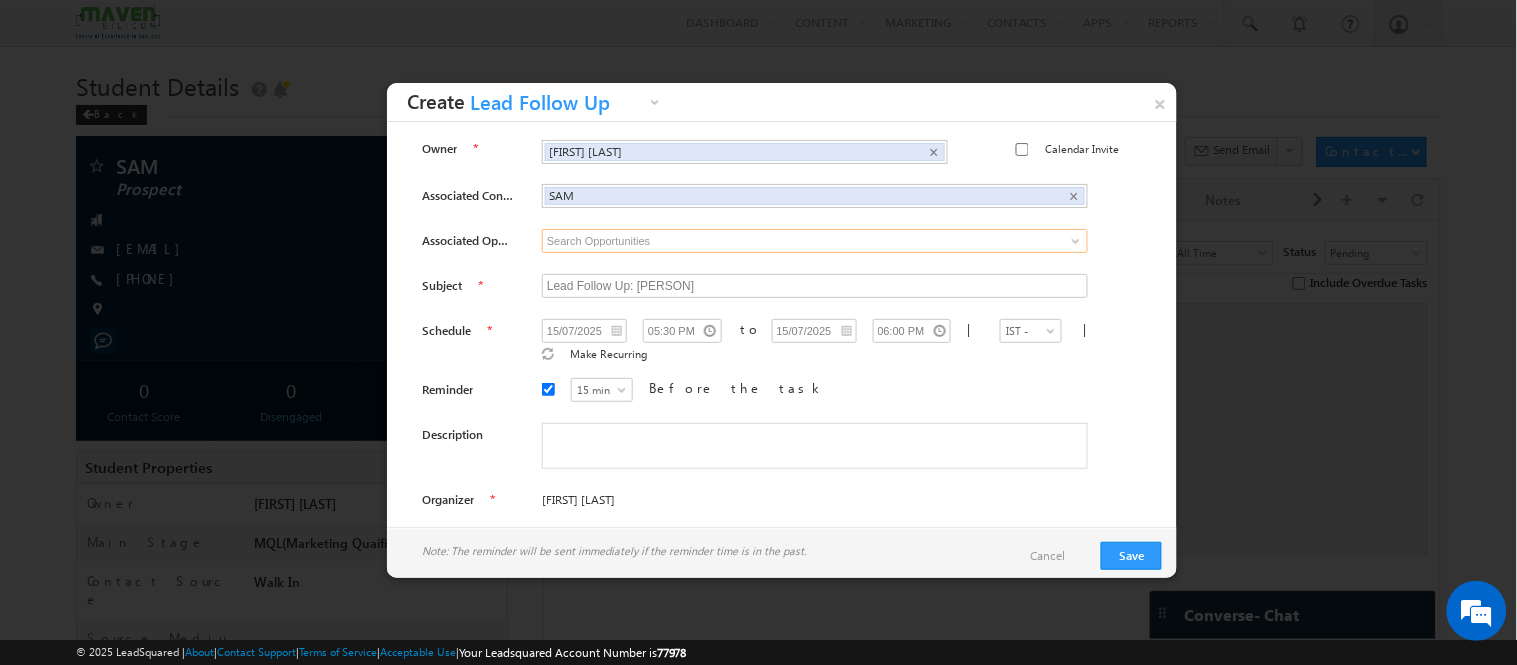 click at bounding box center [815, 241] 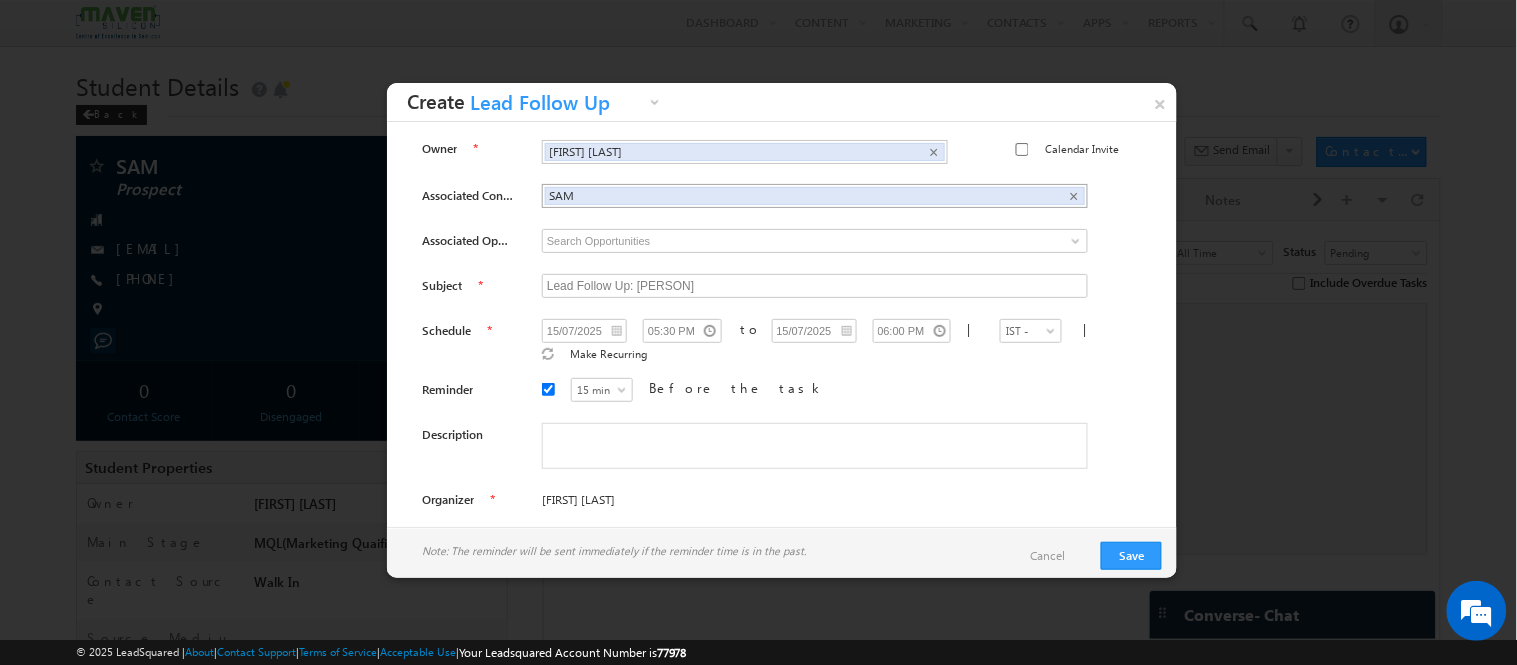 click on "SAM ×" at bounding box center (815, 196) 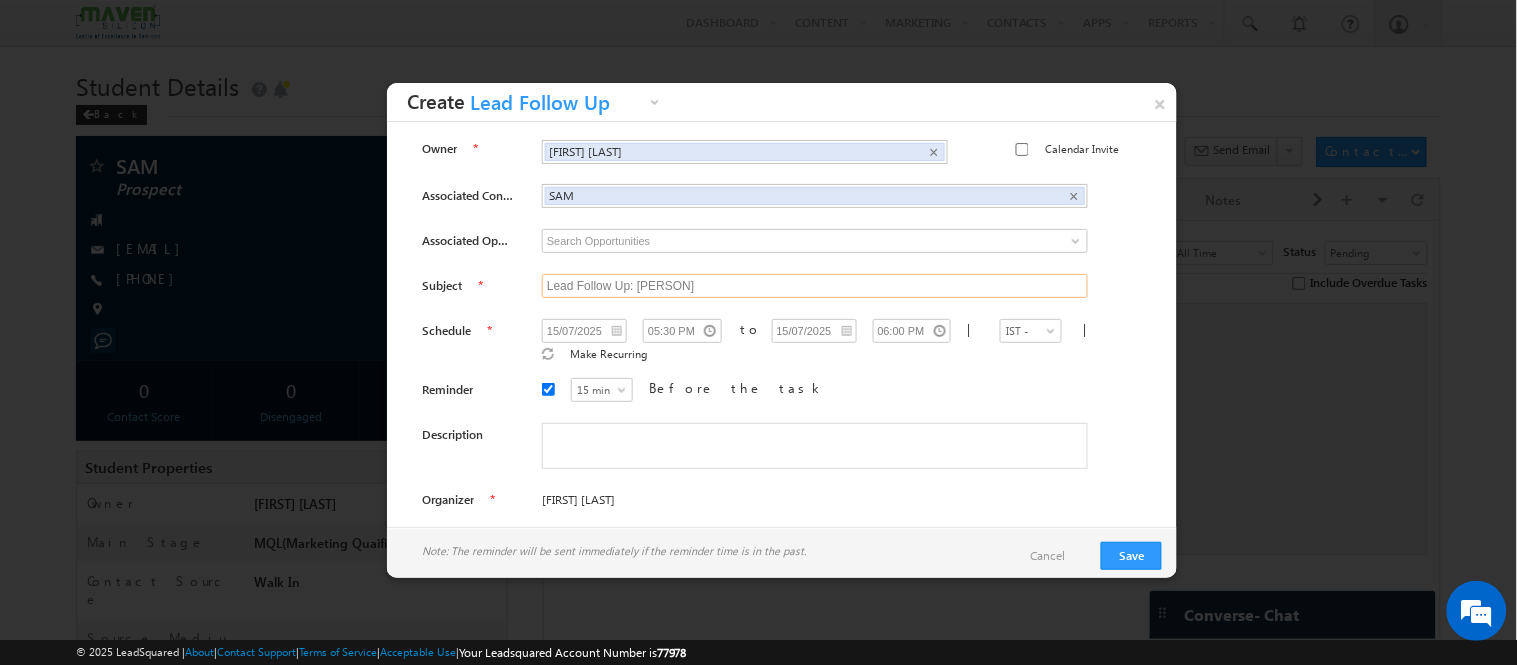 click on "Lead Follow Up: SAM" at bounding box center (815, 286) 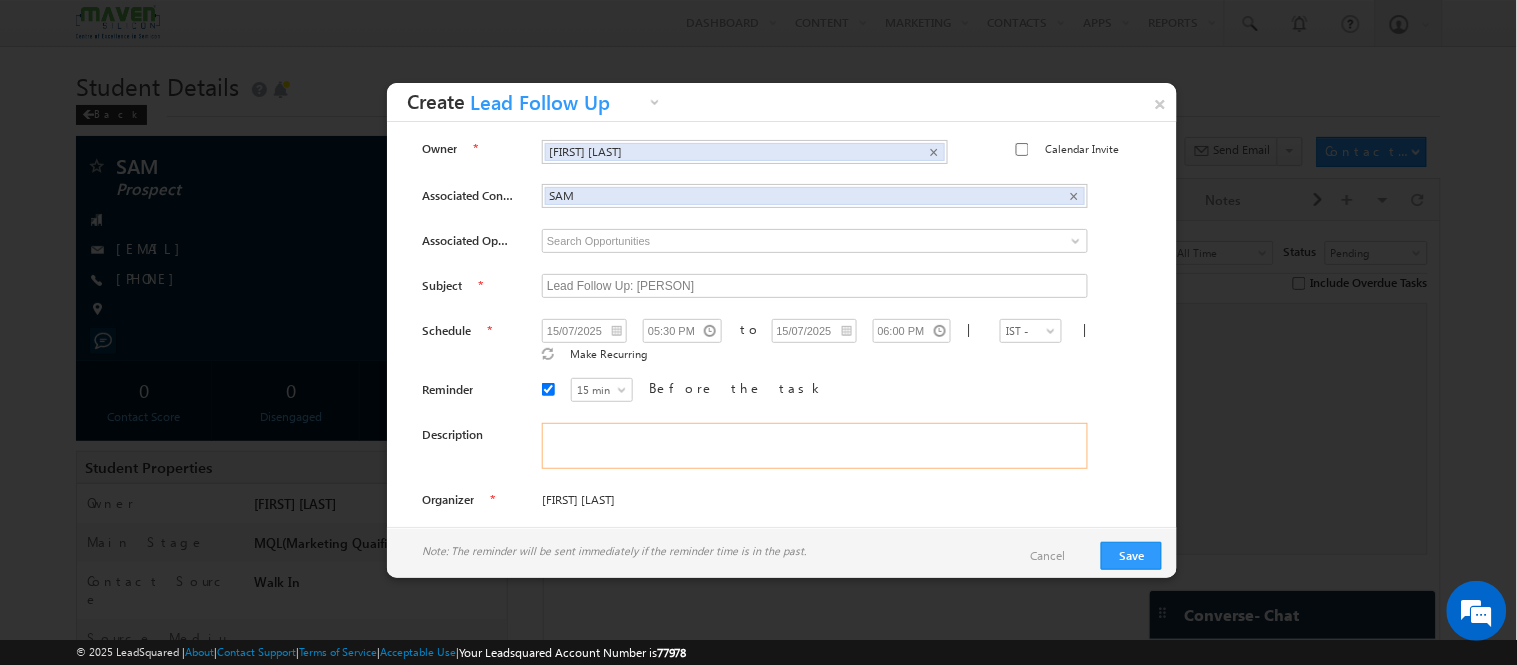 click at bounding box center (815, 446) 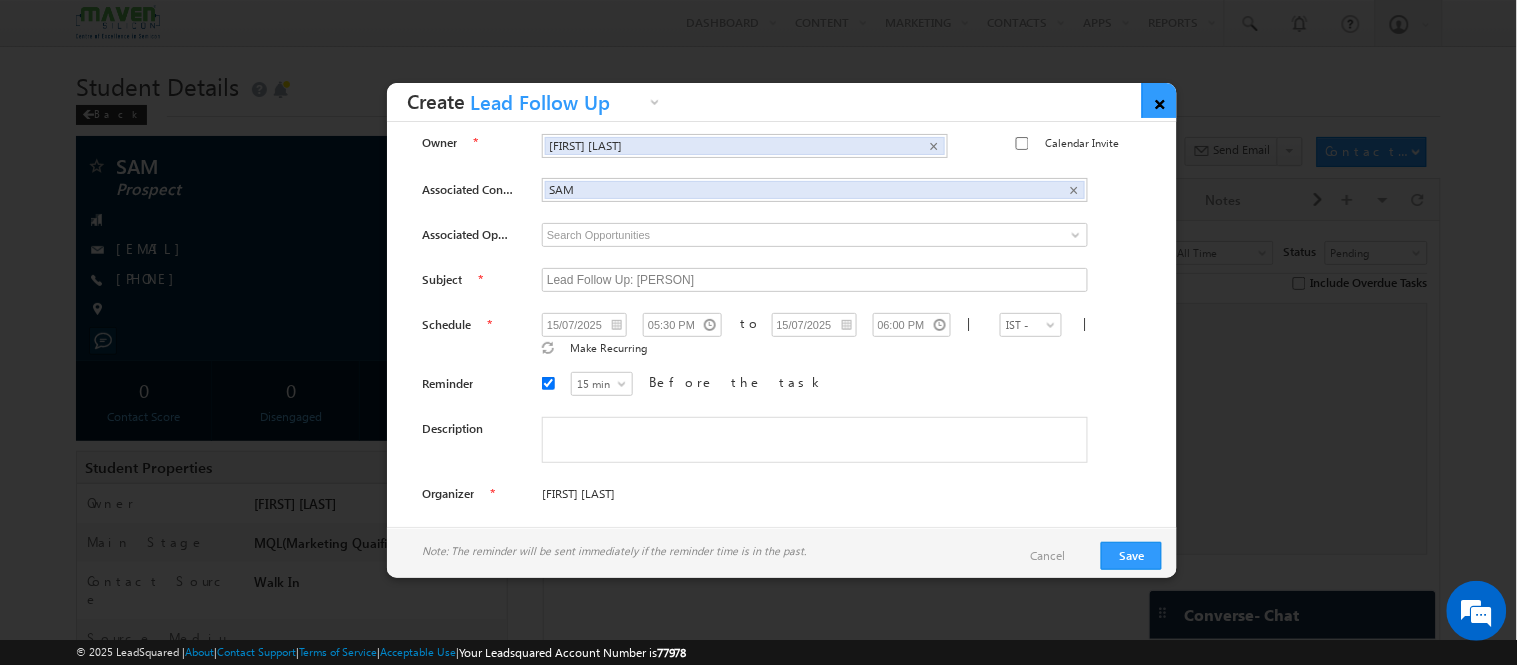 click on "×" at bounding box center [1159, 100] 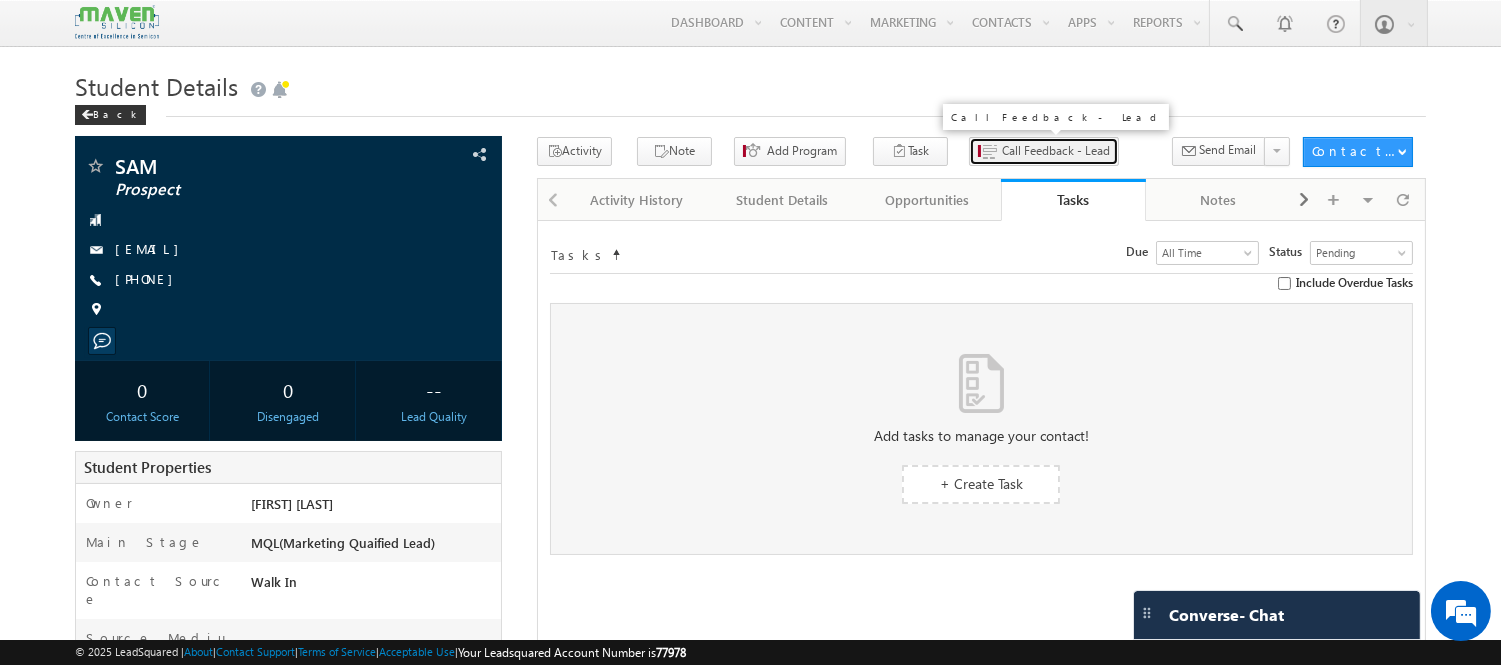 click on "Call Feedback - Lead" at bounding box center (1056, 151) 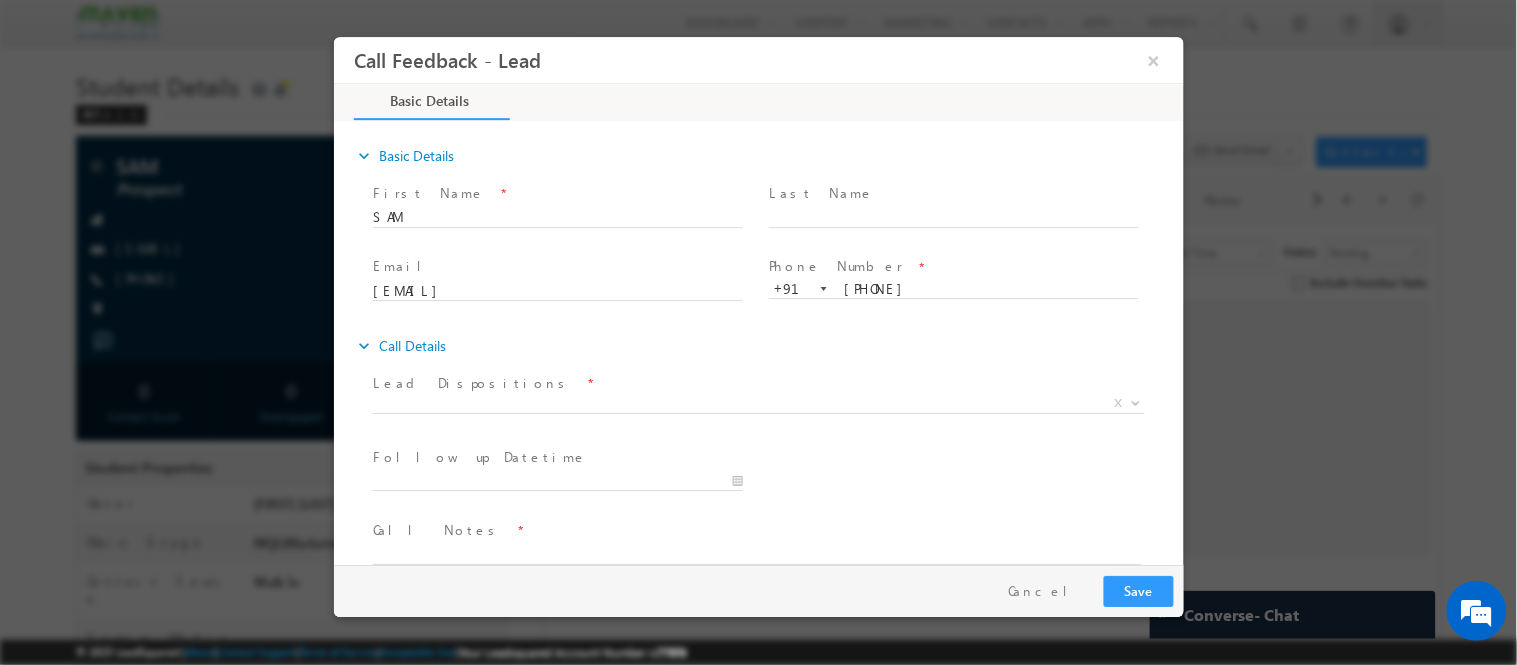 scroll, scrollTop: 0, scrollLeft: 0, axis: both 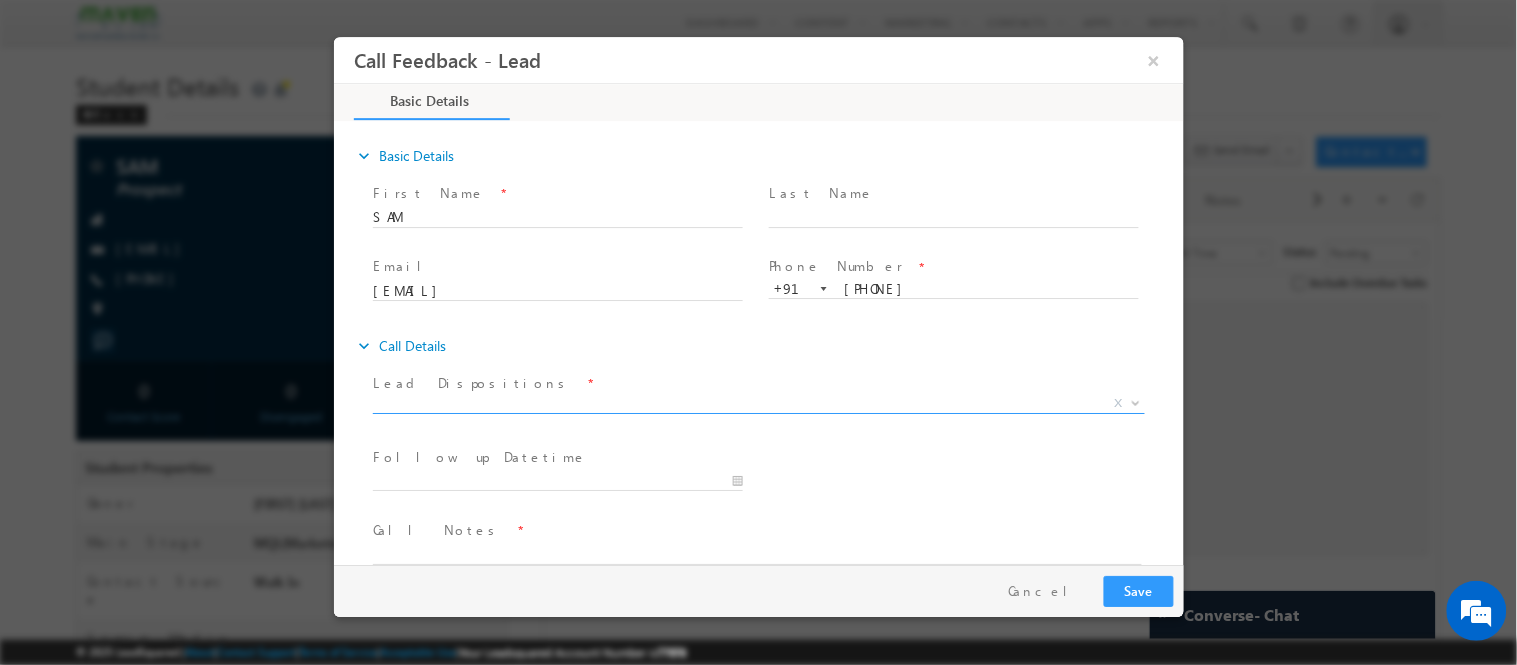 click on "X" at bounding box center [758, 407] 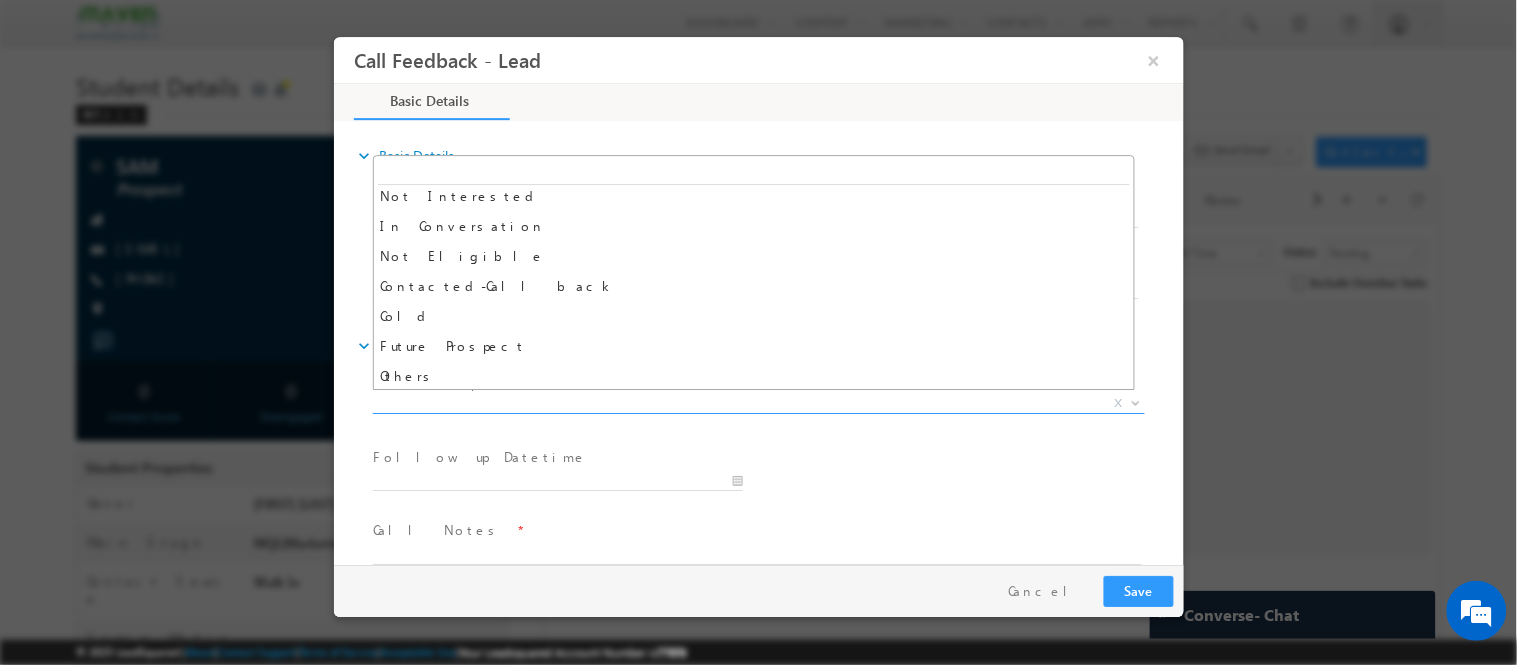 scroll, scrollTop: 190, scrollLeft: 0, axis: vertical 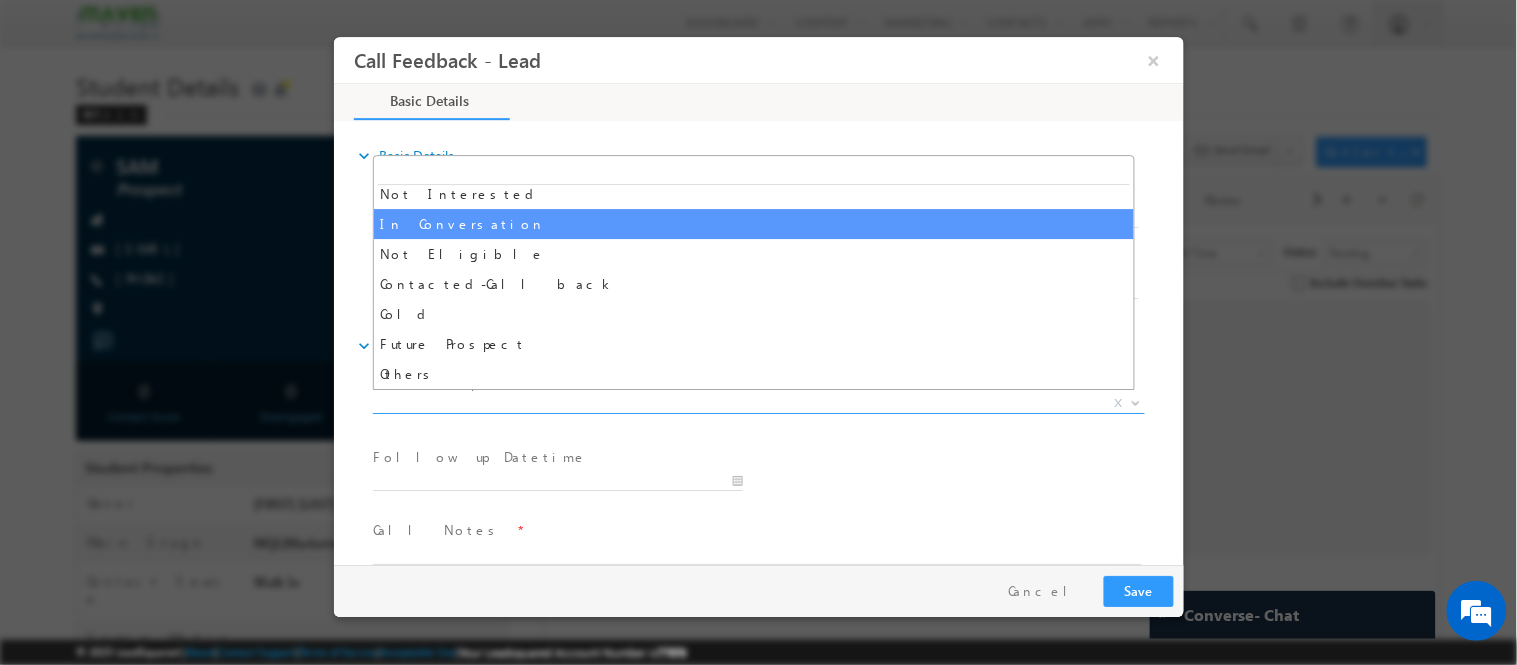 select on "In Conversation" 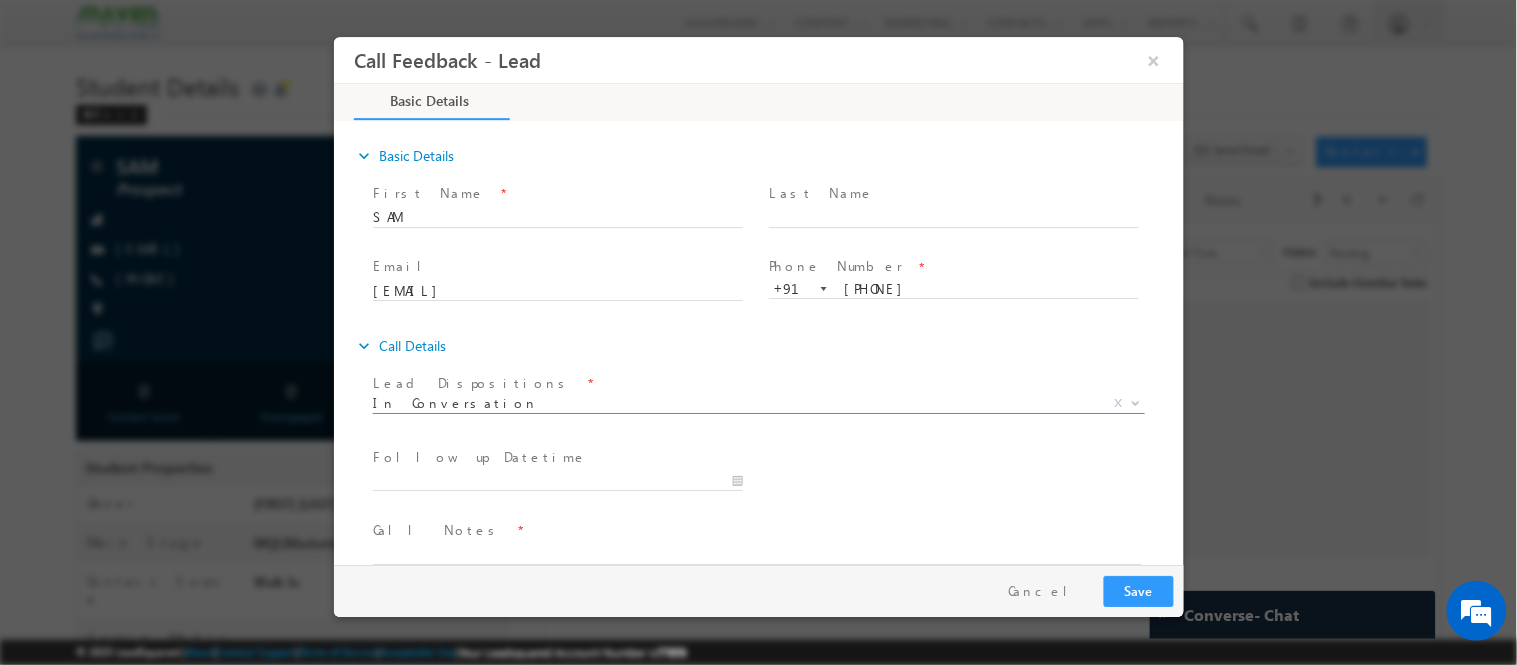click on "In Conversation" at bounding box center (734, 402) 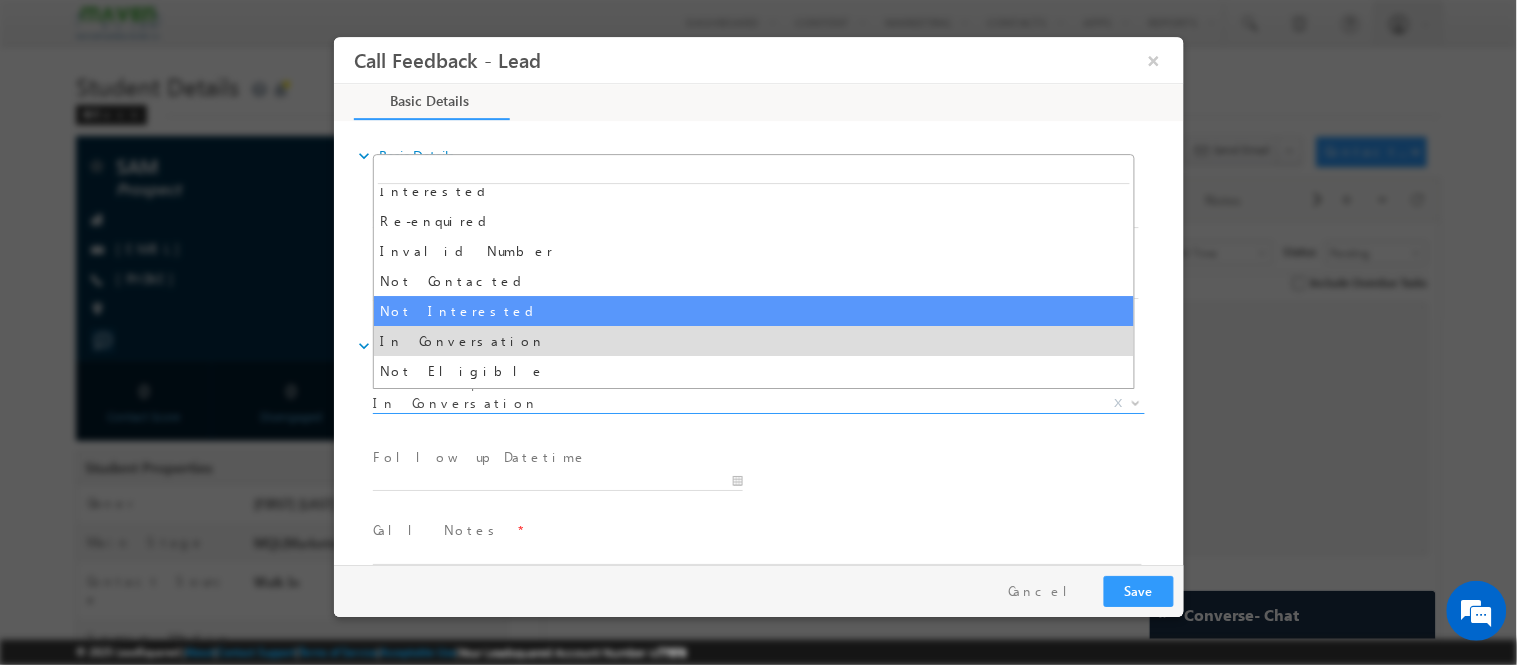 scroll, scrollTop: 71, scrollLeft: 0, axis: vertical 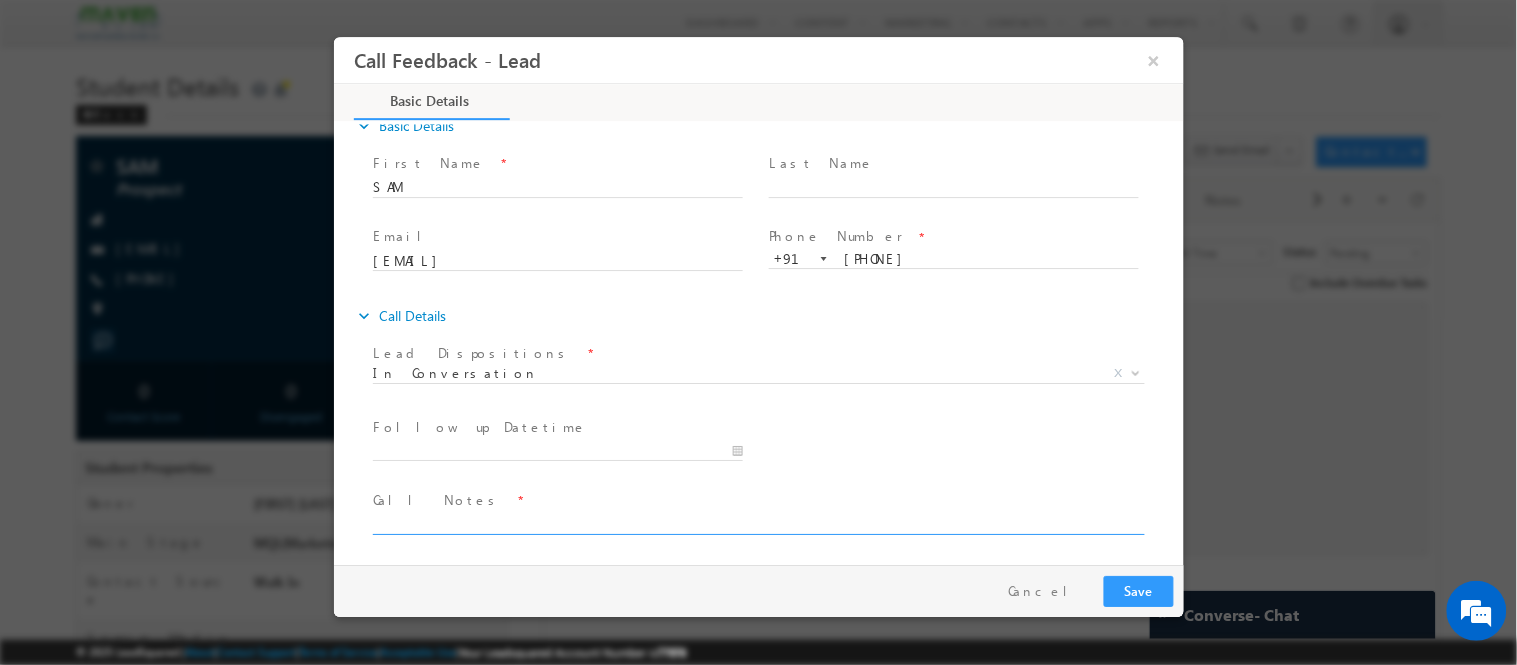 click at bounding box center (756, 522) 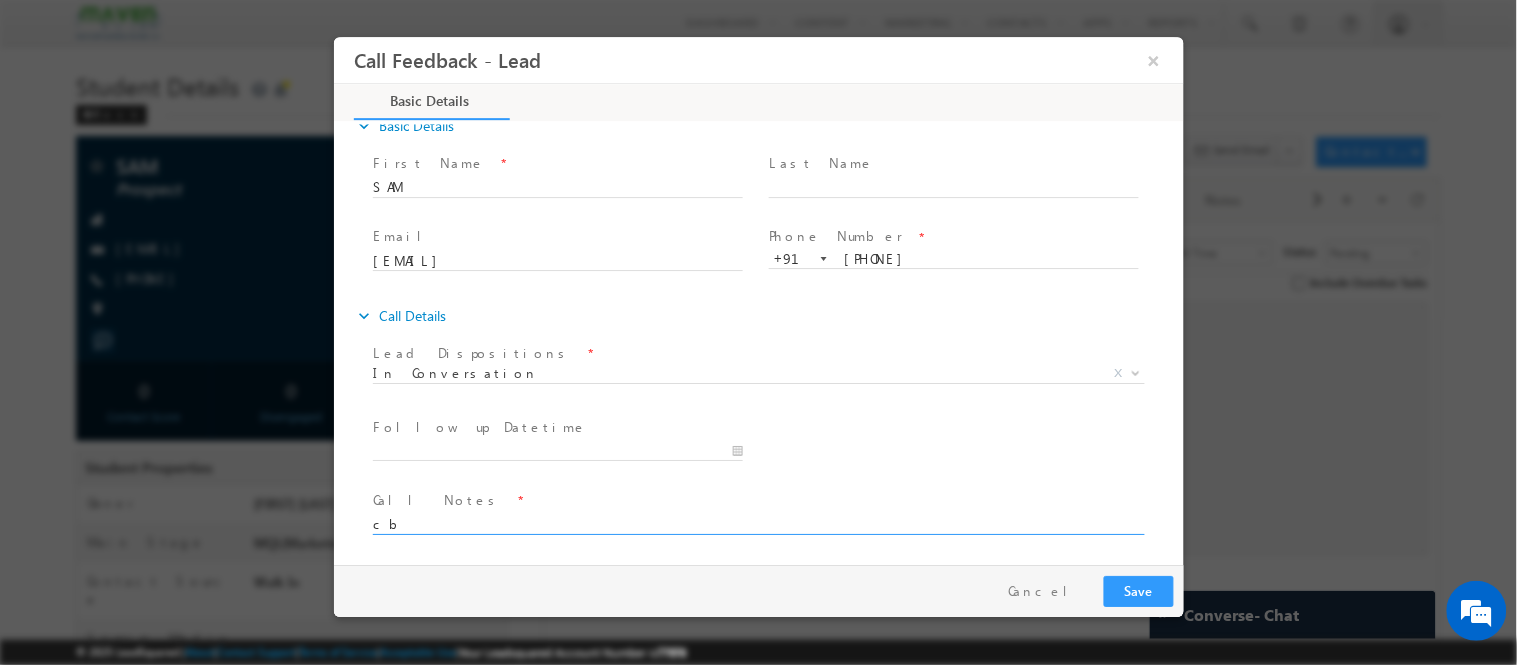 type on "c" 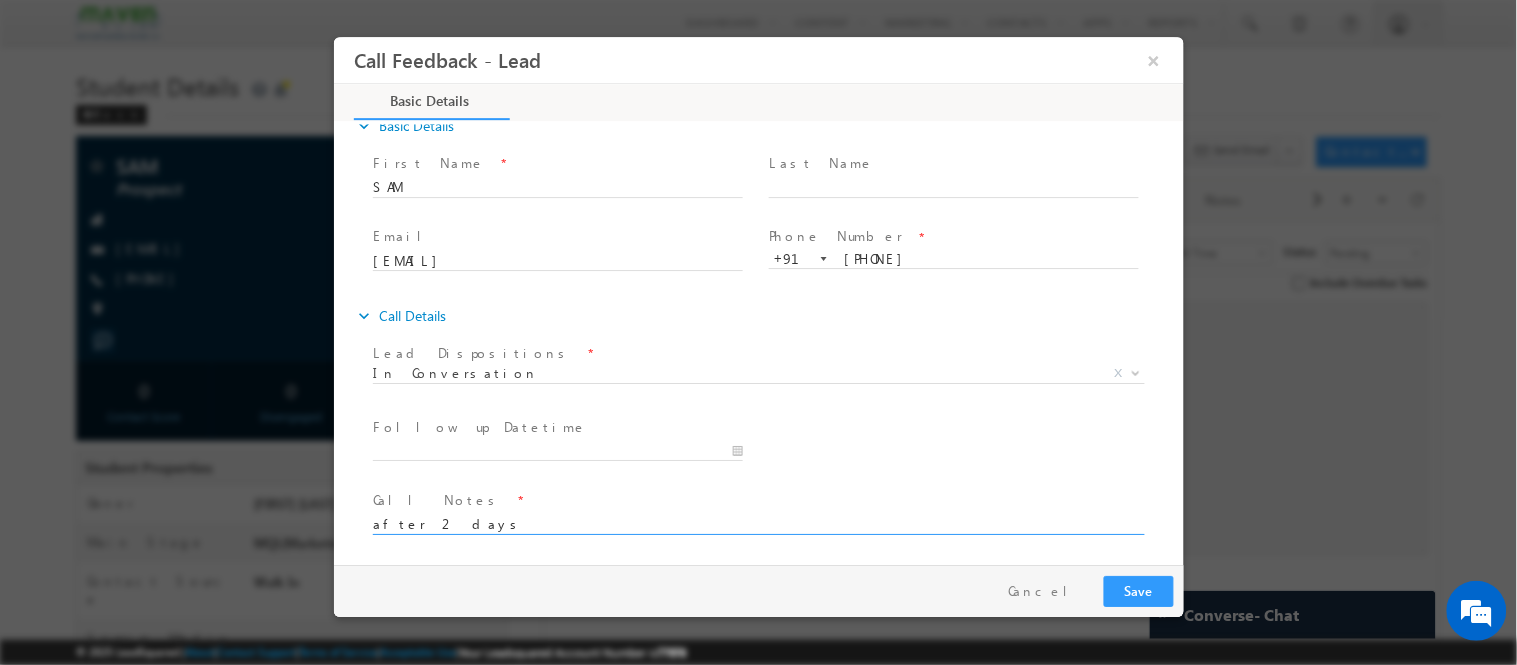 type on "after 2 days" 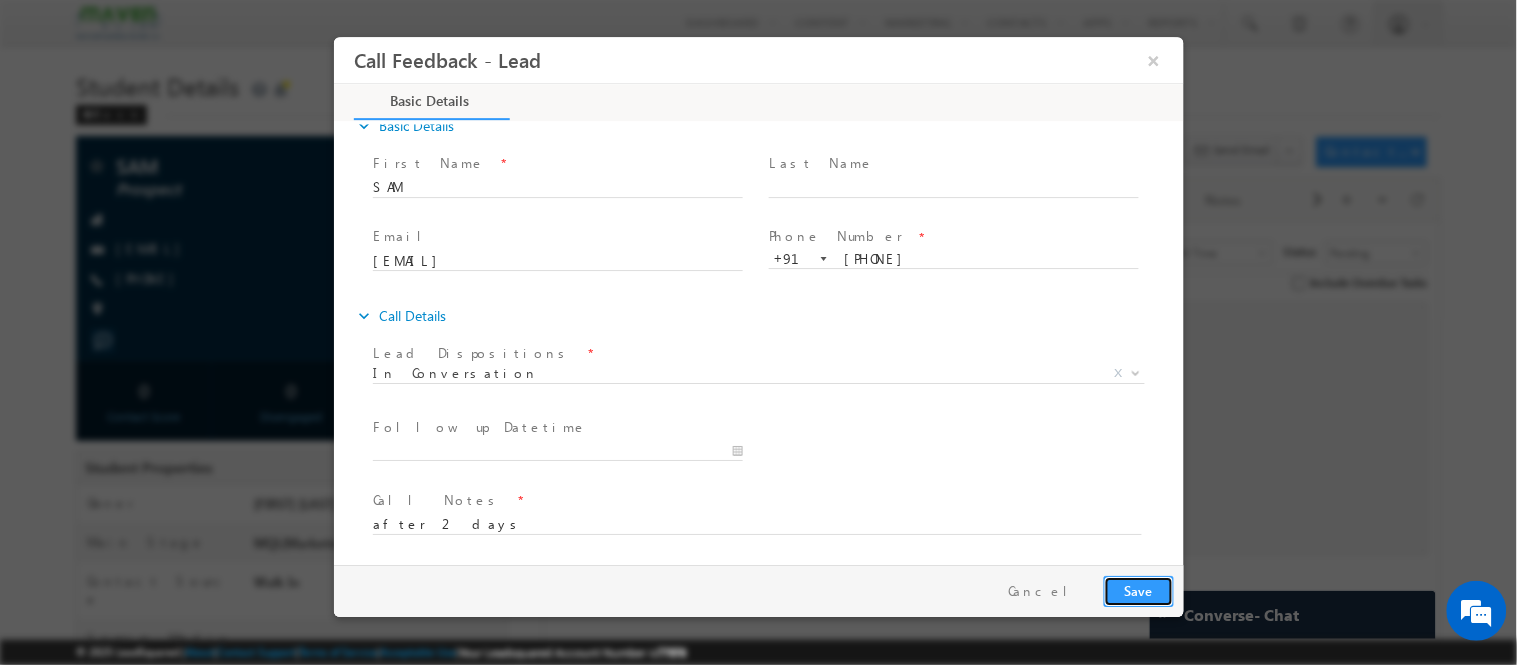 click on "Save" at bounding box center [1138, 590] 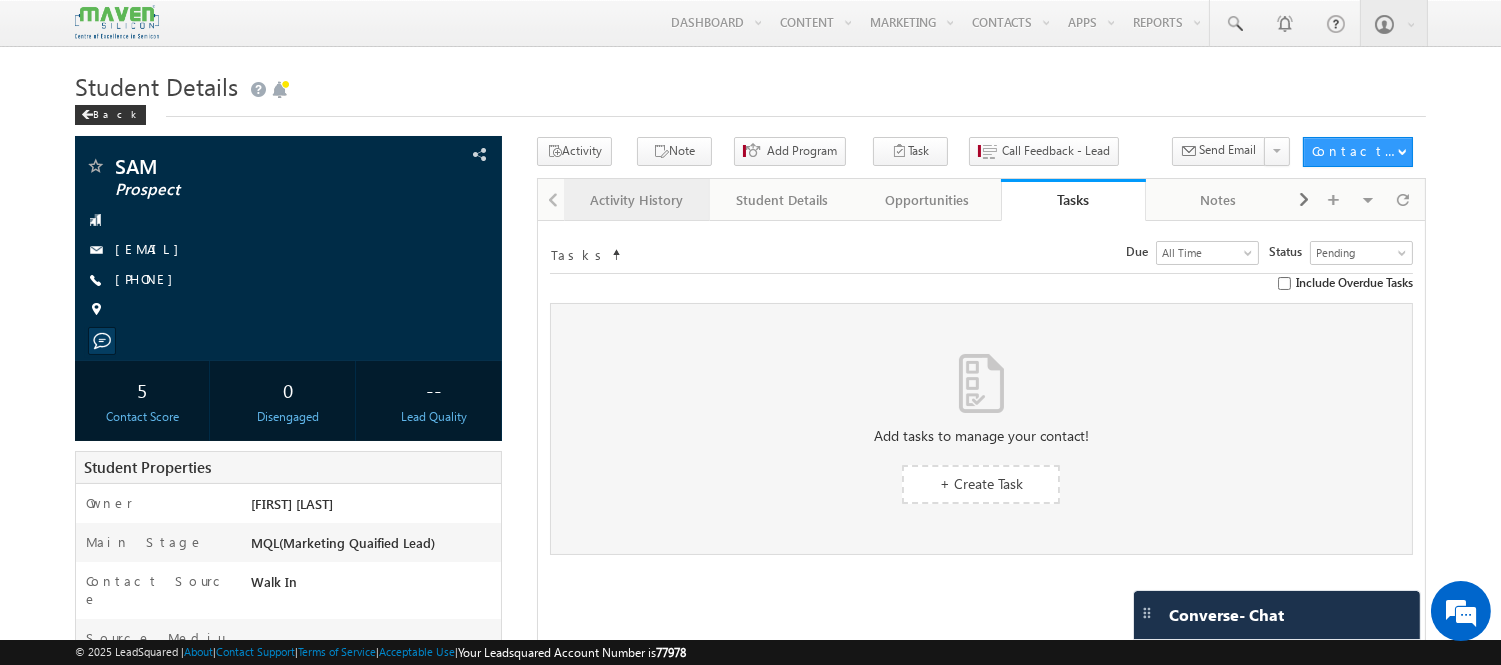click on "Activity History" at bounding box center [635, 200] 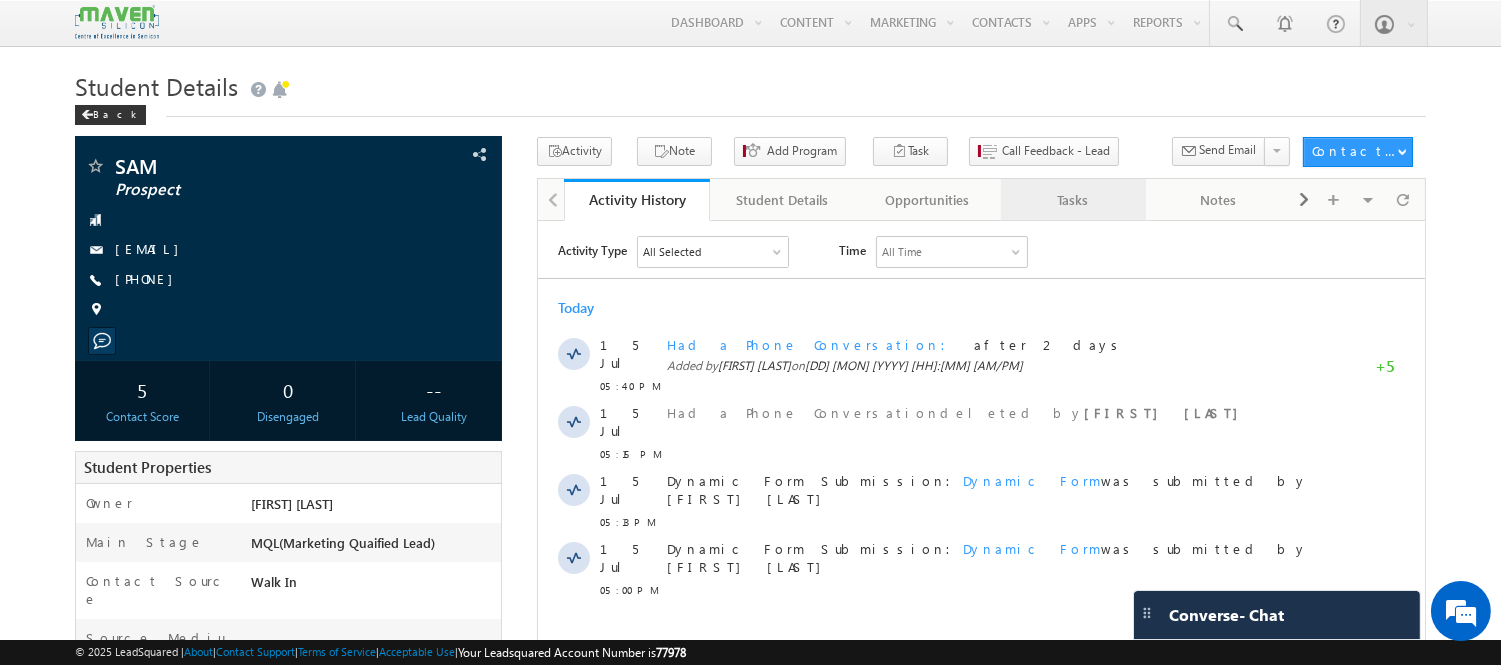 click on "Tasks" at bounding box center [1072, 200] 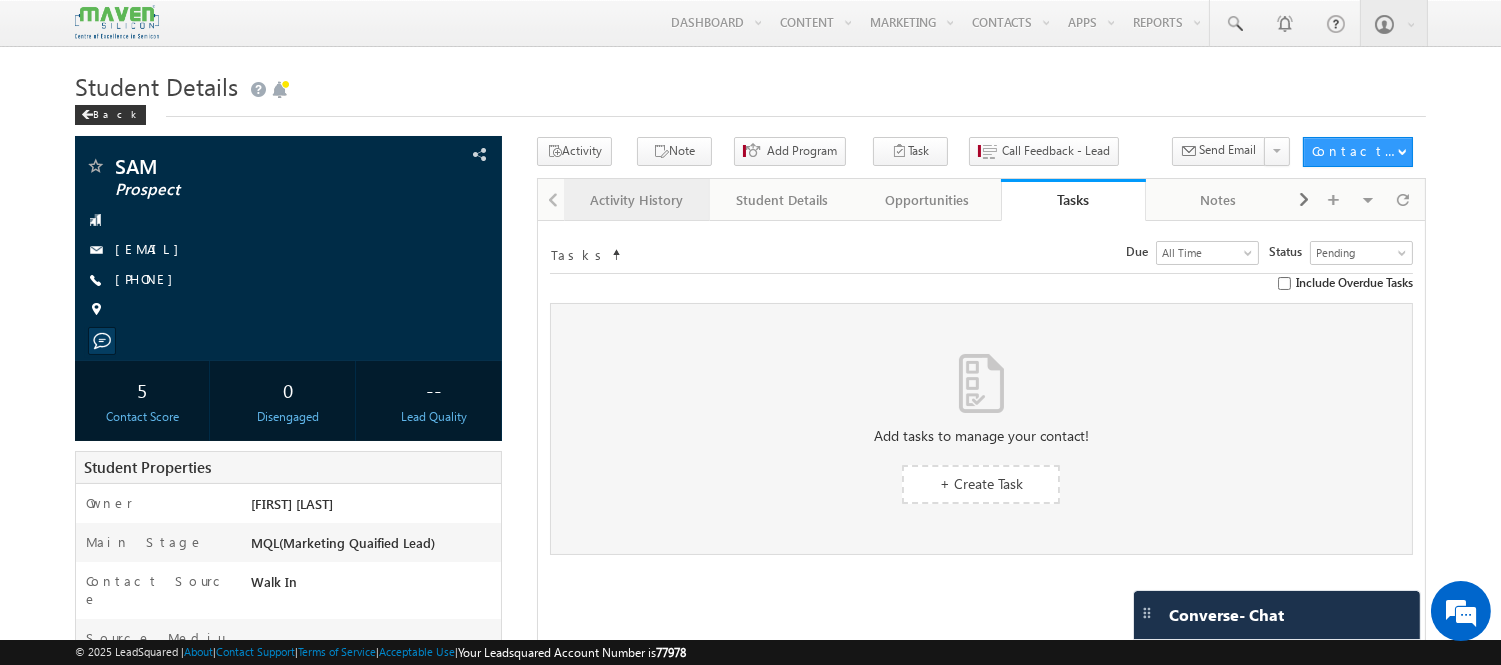 click on "Activity History" at bounding box center [636, 200] 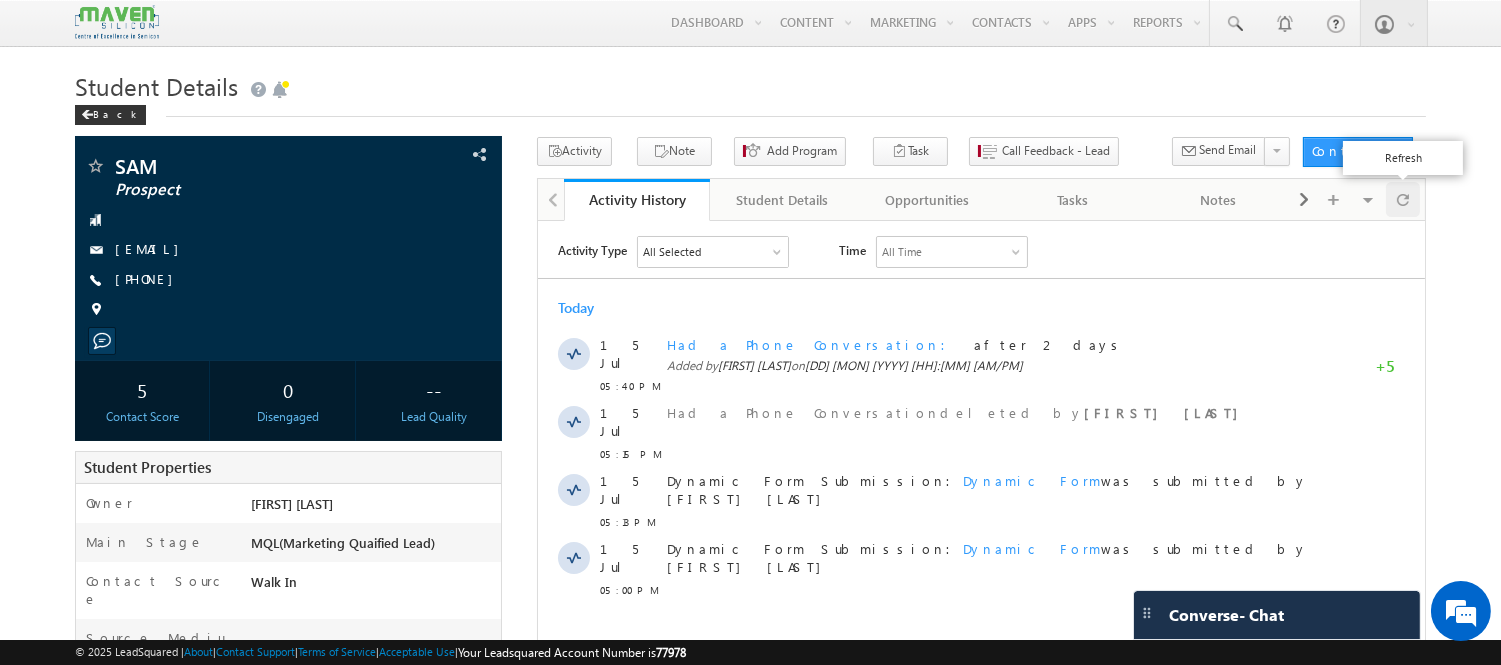click at bounding box center [1403, 199] 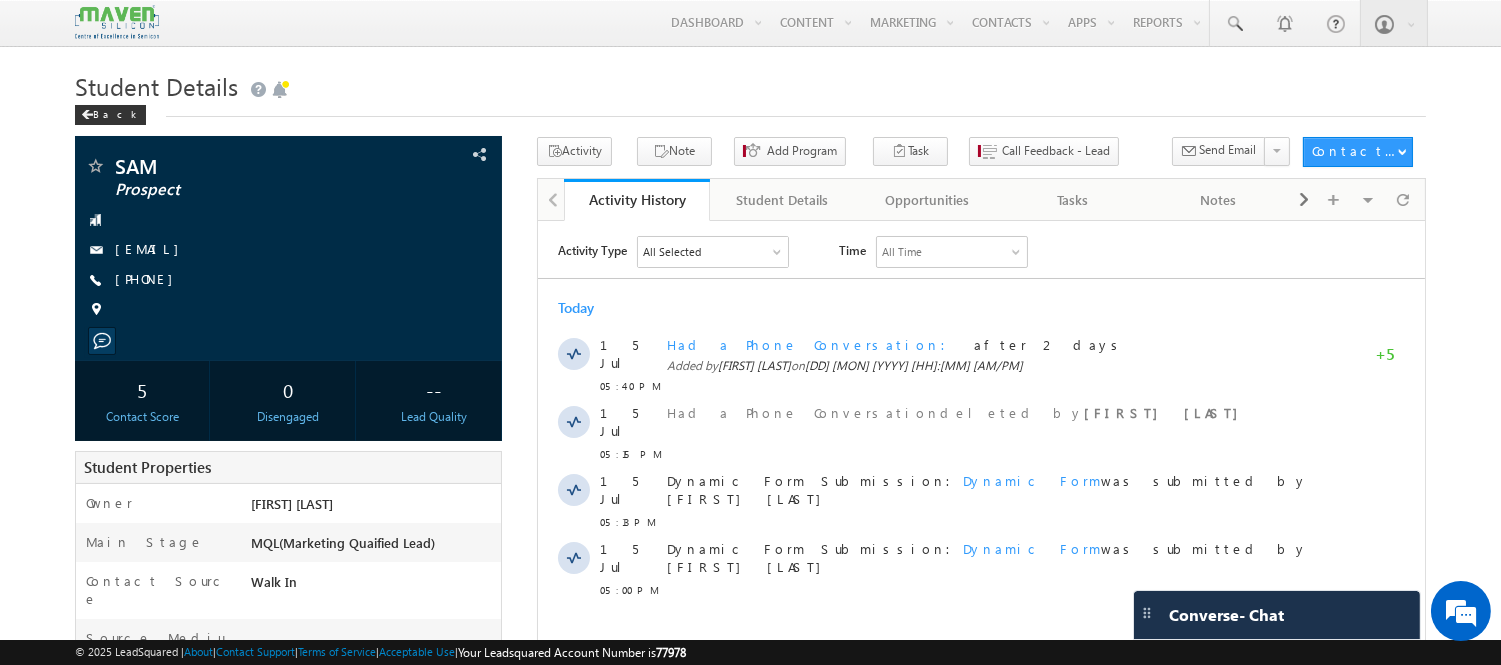scroll, scrollTop: 0, scrollLeft: 0, axis: both 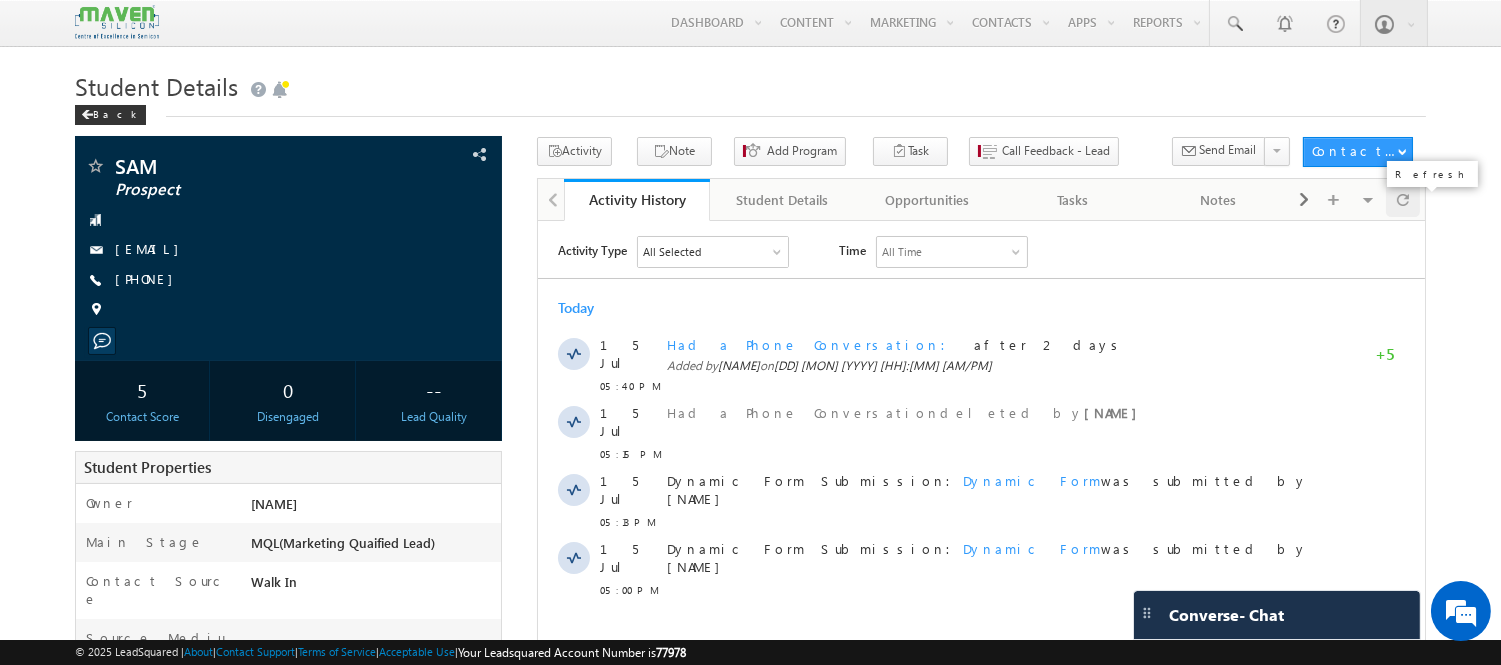 click at bounding box center (1403, 199) 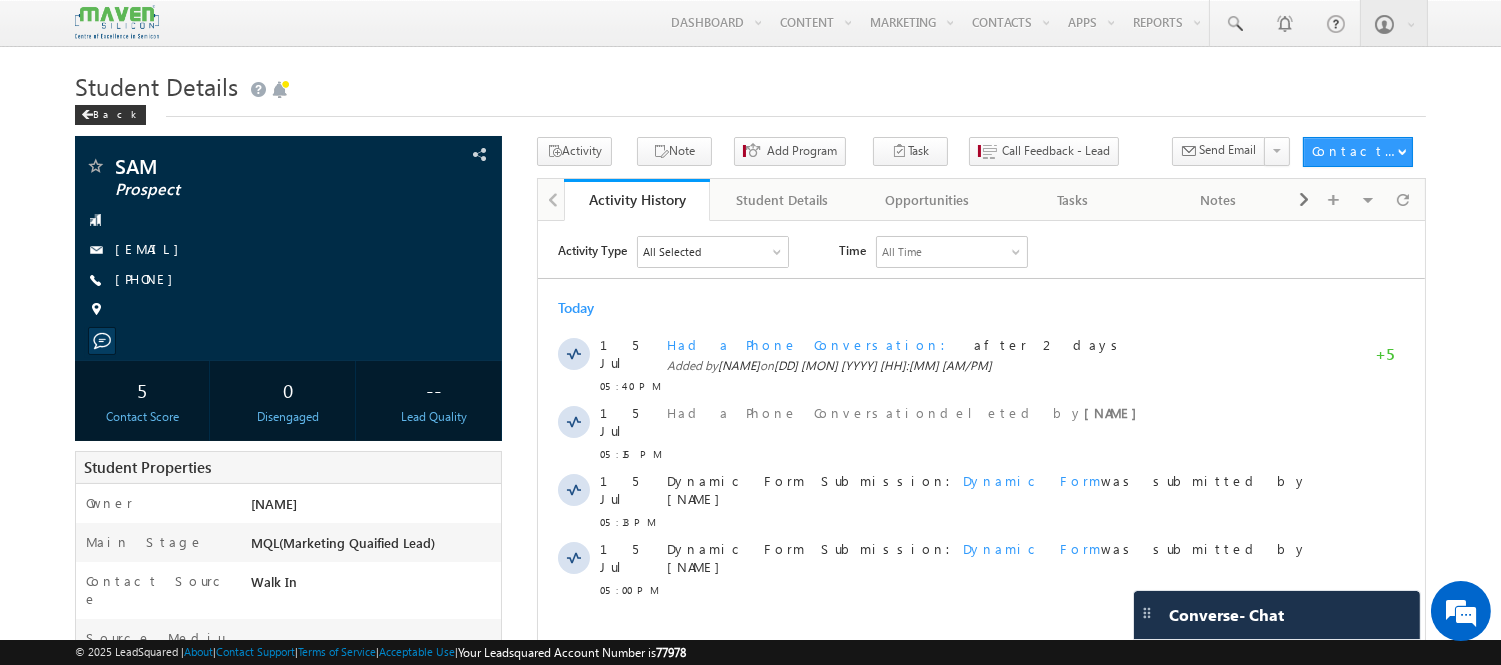 scroll, scrollTop: 0, scrollLeft: 0, axis: both 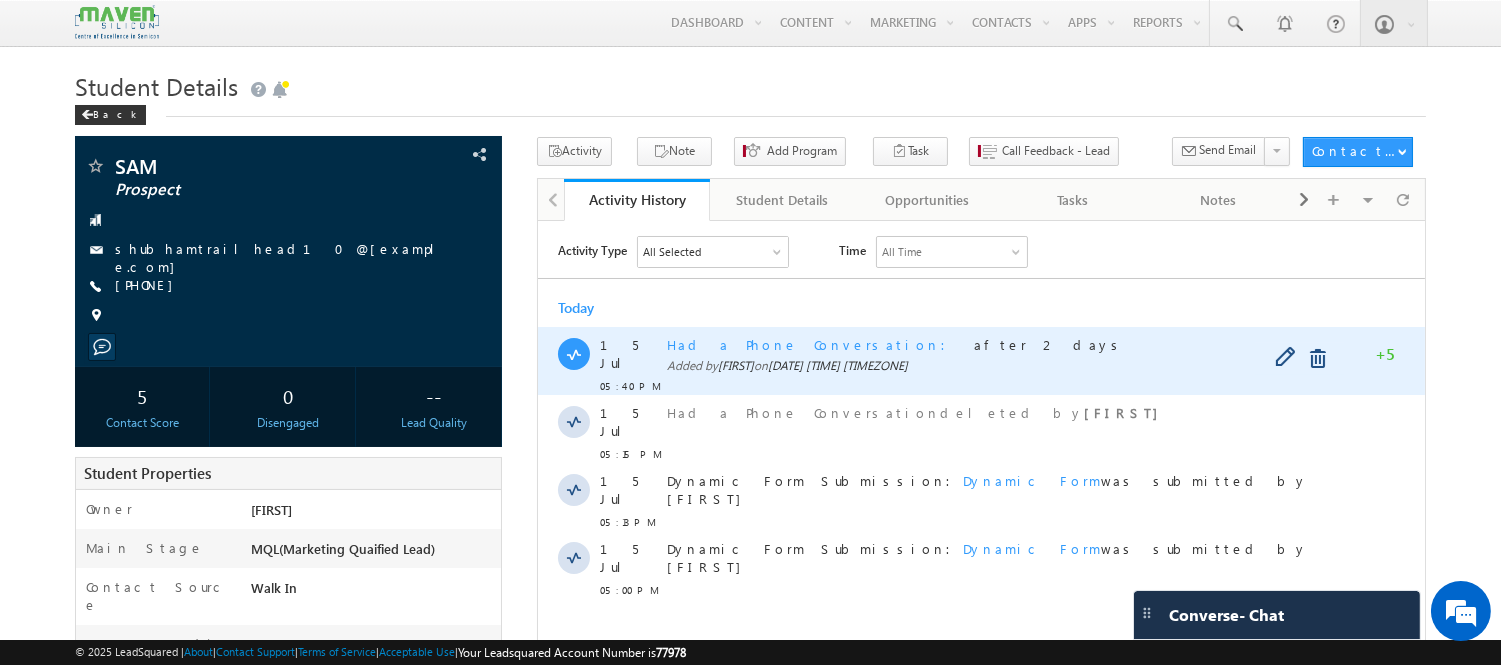 click on "Had a Phone Conversation" at bounding box center [811, 343] 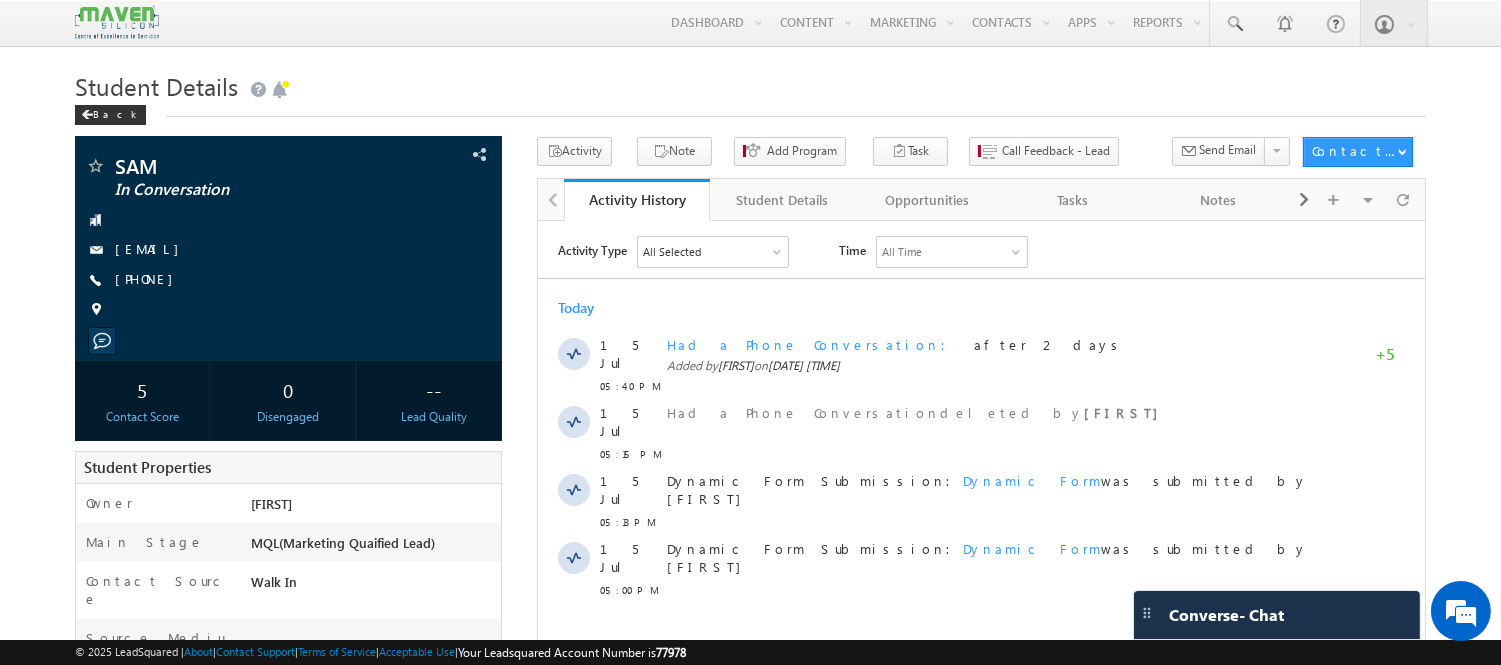 scroll, scrollTop: 0, scrollLeft: 0, axis: both 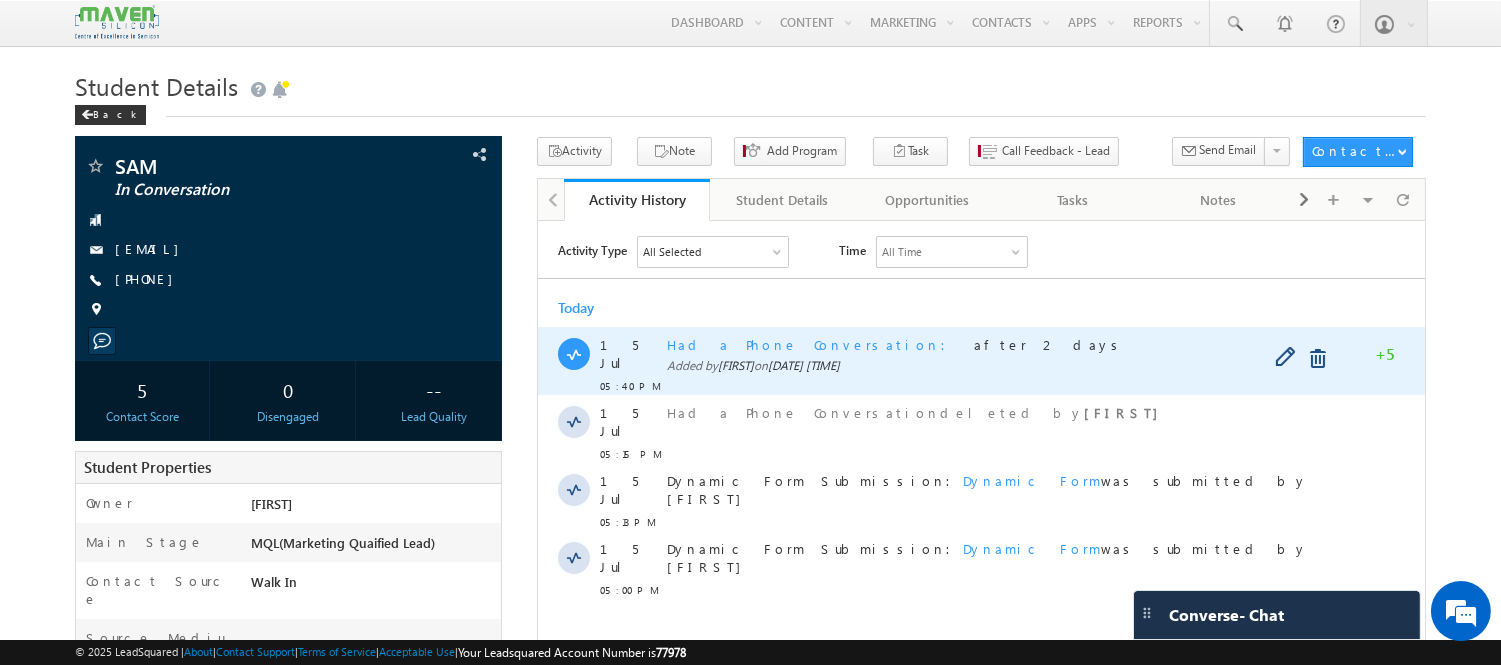 click on "Had a Phone Conversation" at bounding box center (811, 343) 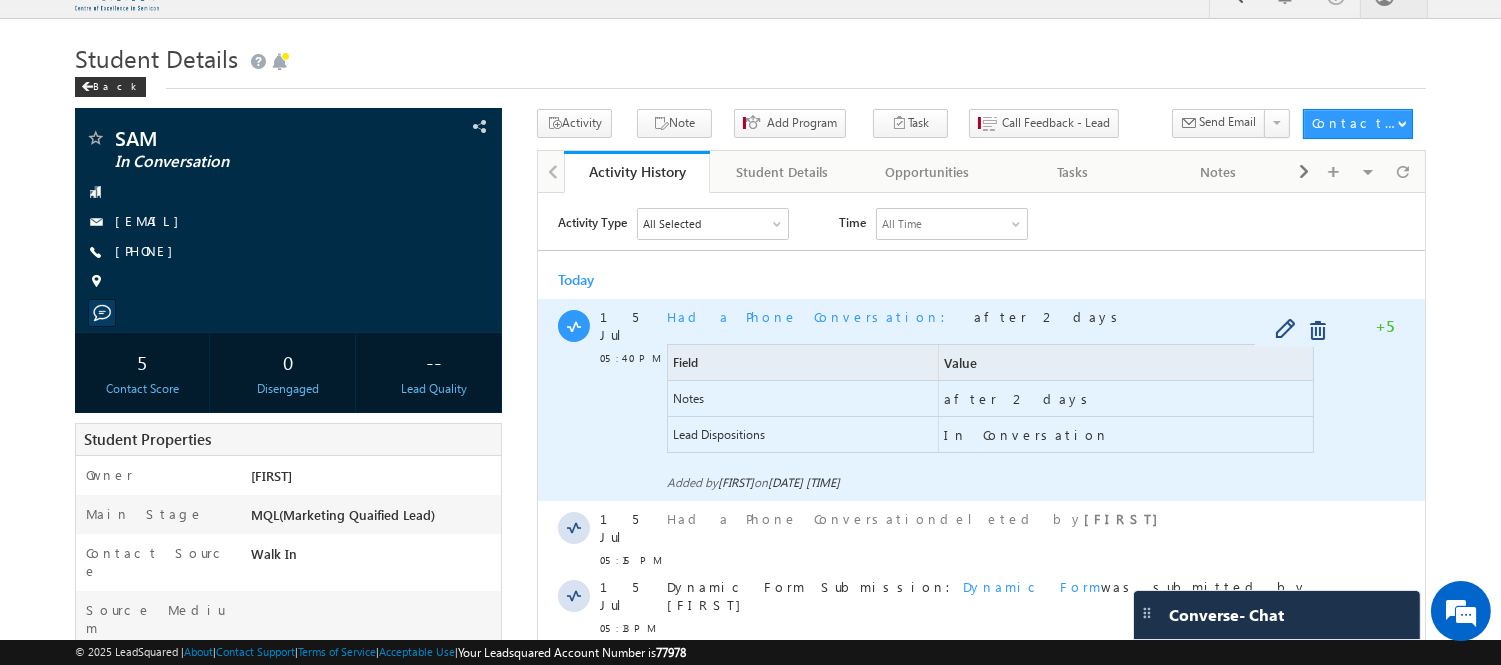scroll, scrollTop: 0, scrollLeft: 0, axis: both 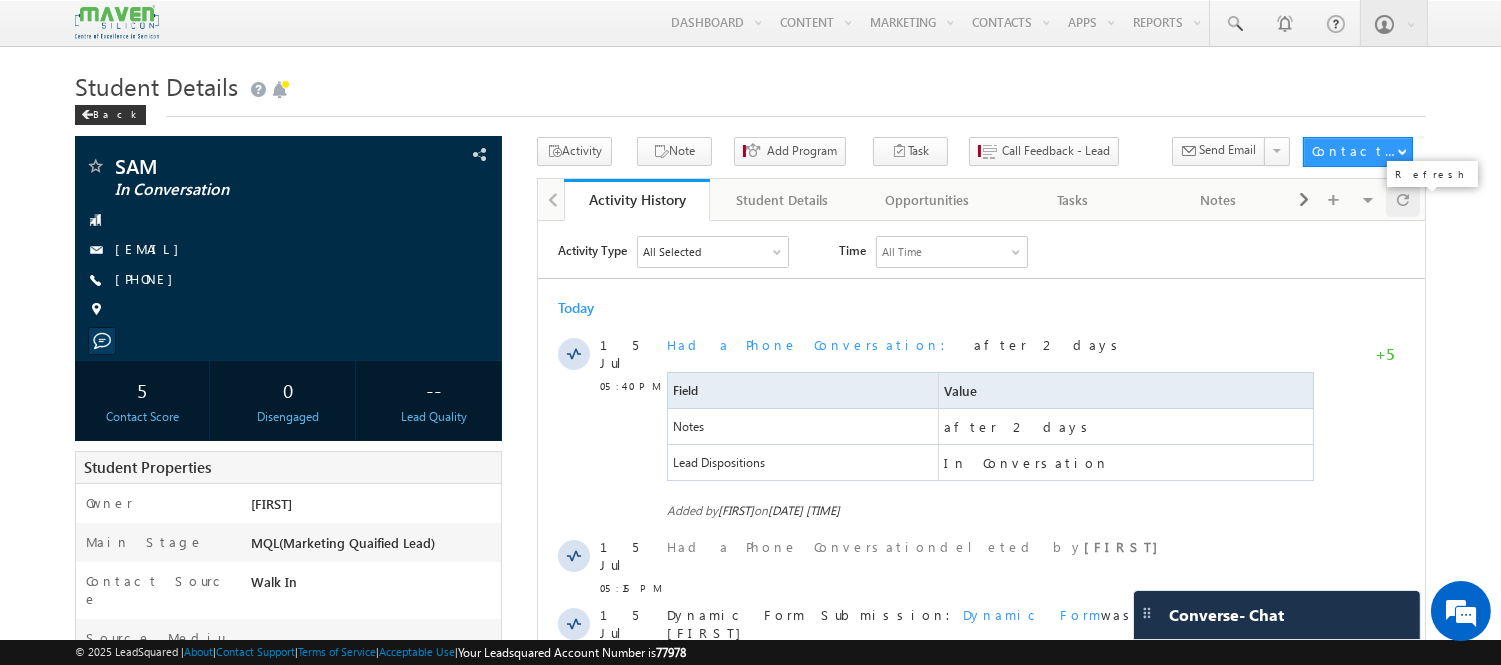 click at bounding box center (1403, 199) 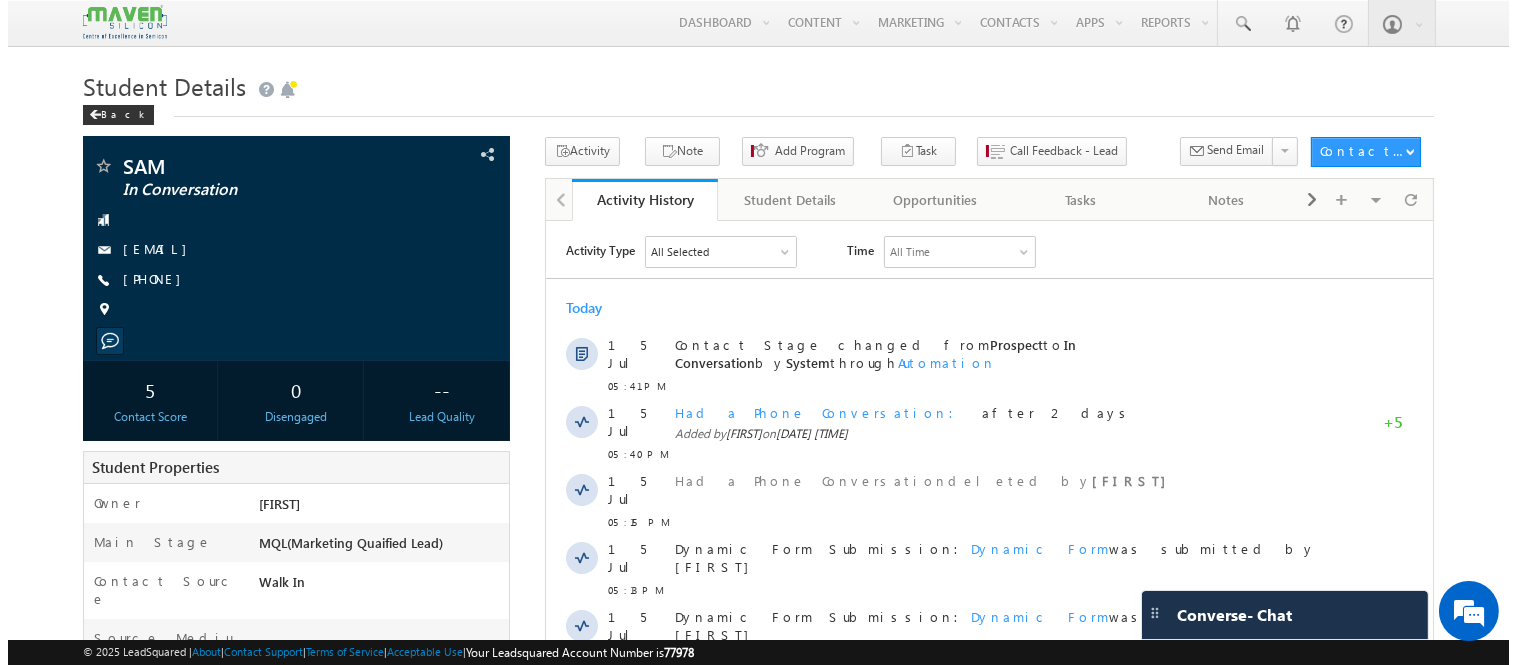 scroll, scrollTop: 0, scrollLeft: 0, axis: both 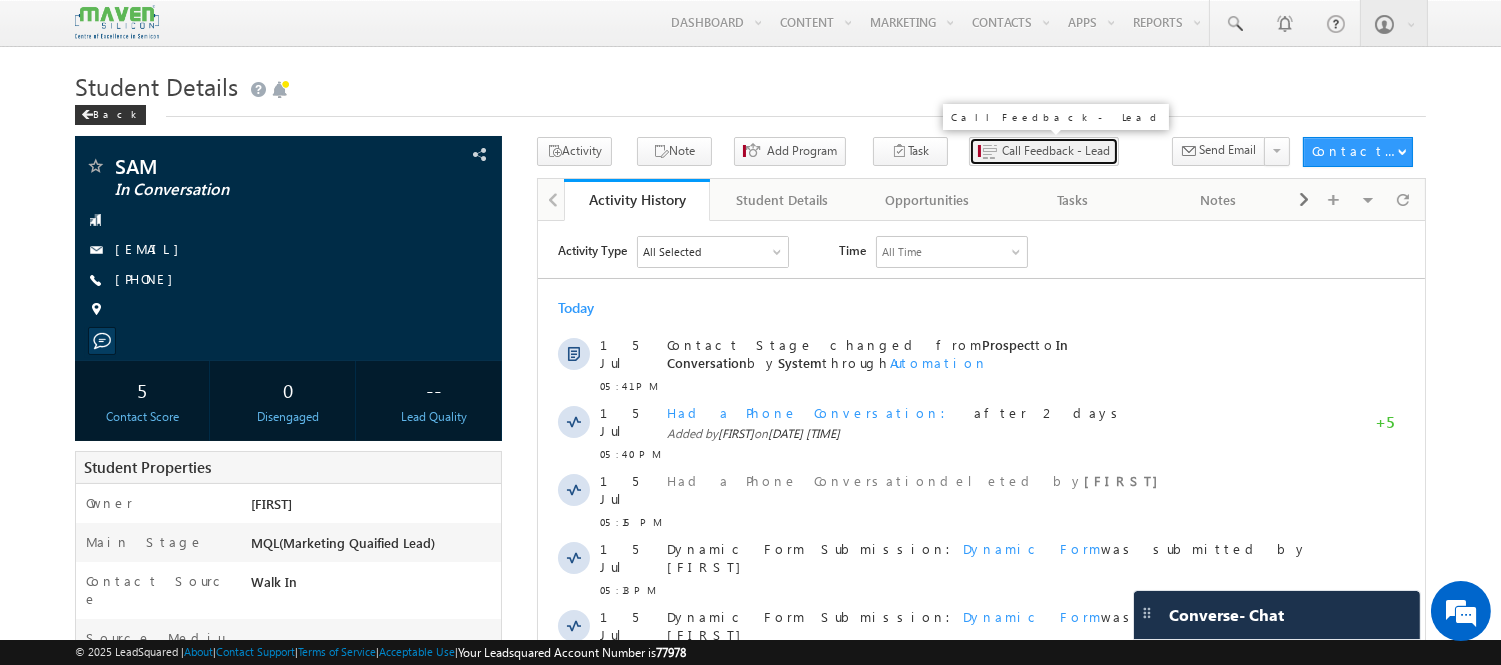 click on "Call Feedback - Lead" at bounding box center (1044, 151) 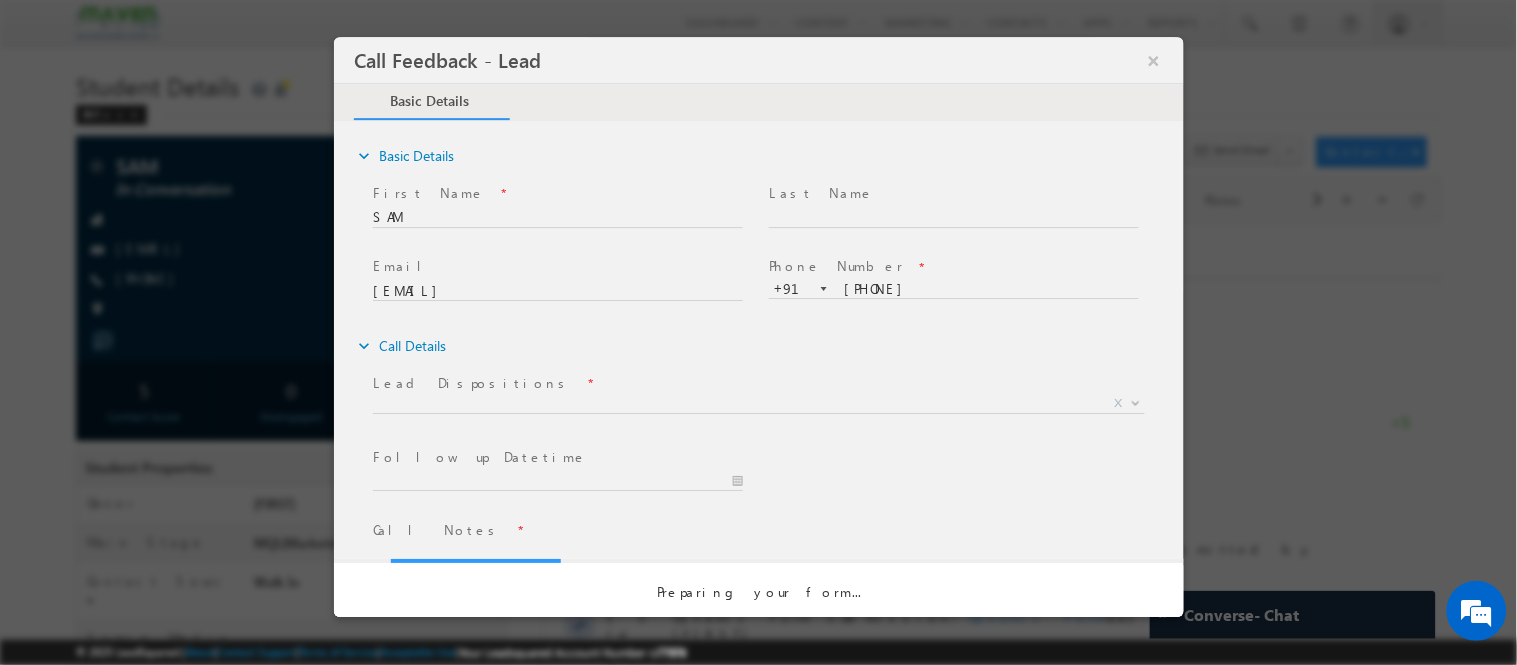 scroll, scrollTop: 0, scrollLeft: 0, axis: both 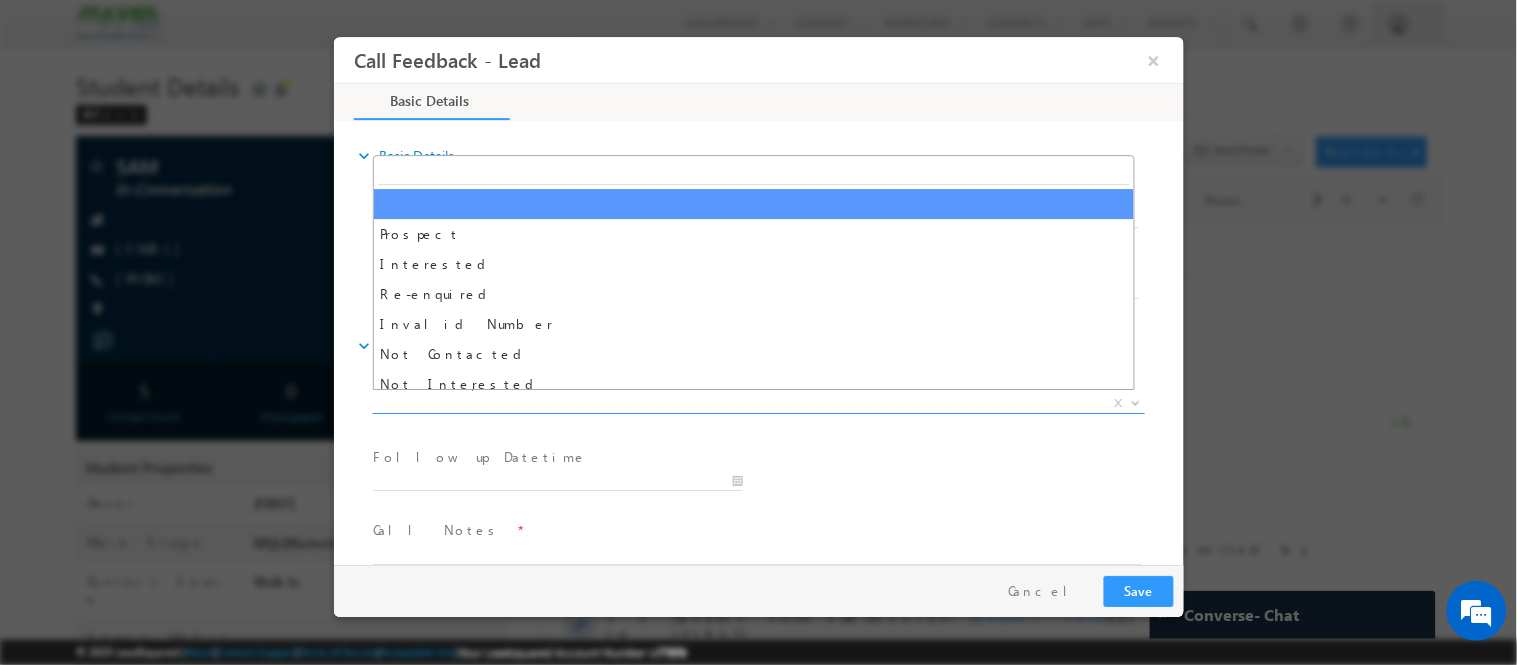 click on "X" at bounding box center (758, 403) 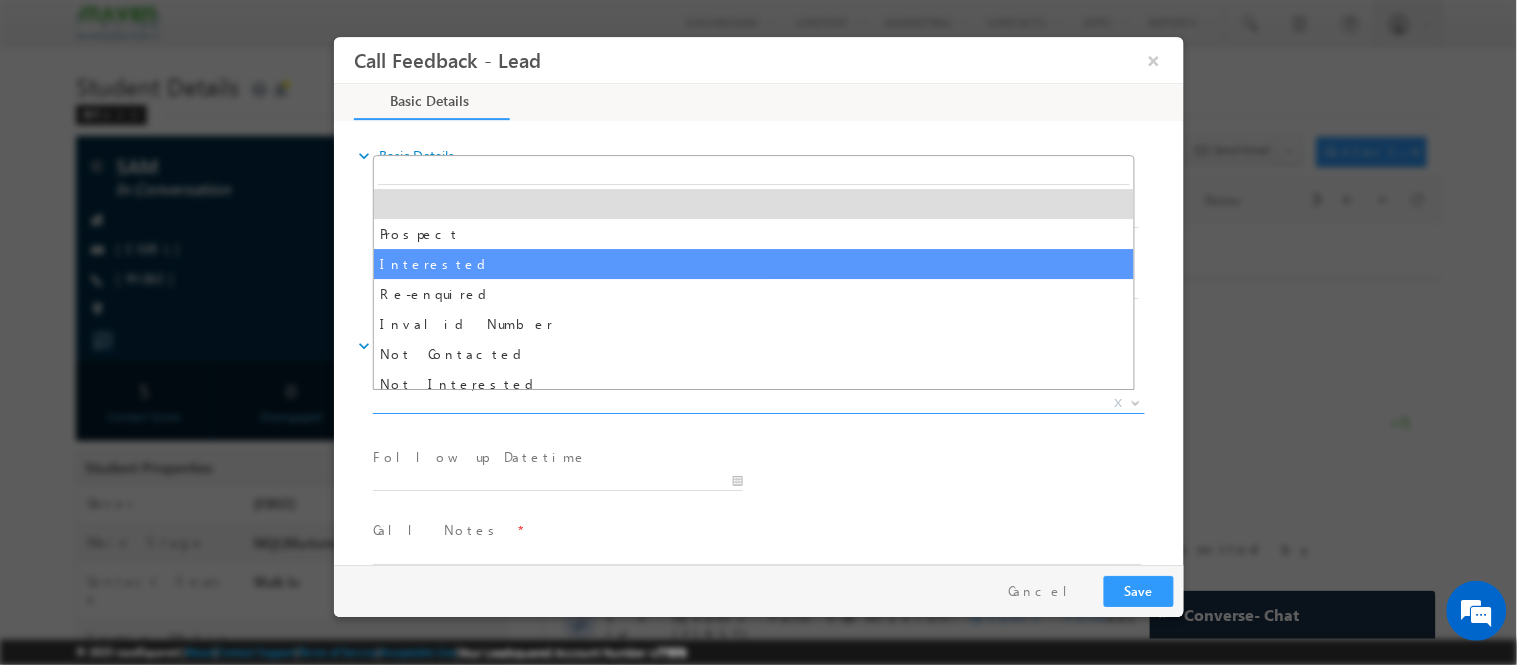 select on "Interested" 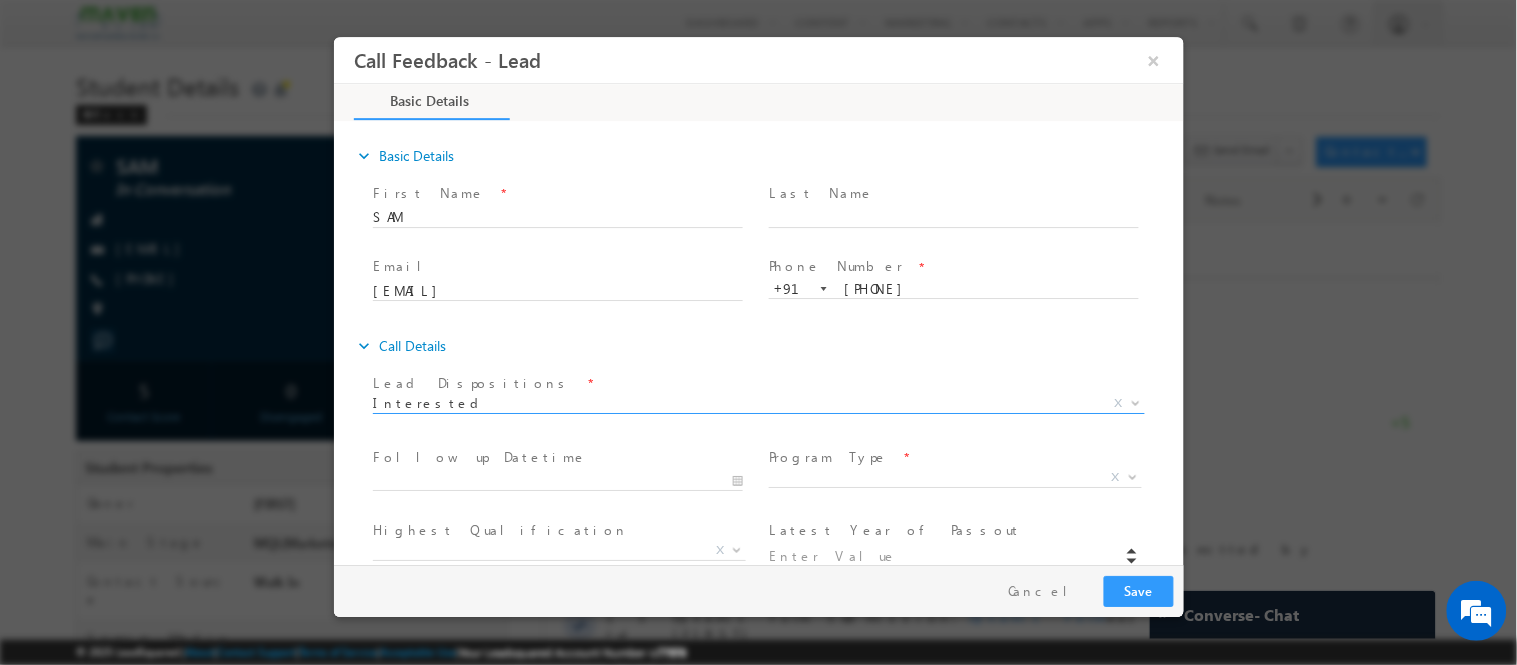 scroll, scrollTop: 178, scrollLeft: 0, axis: vertical 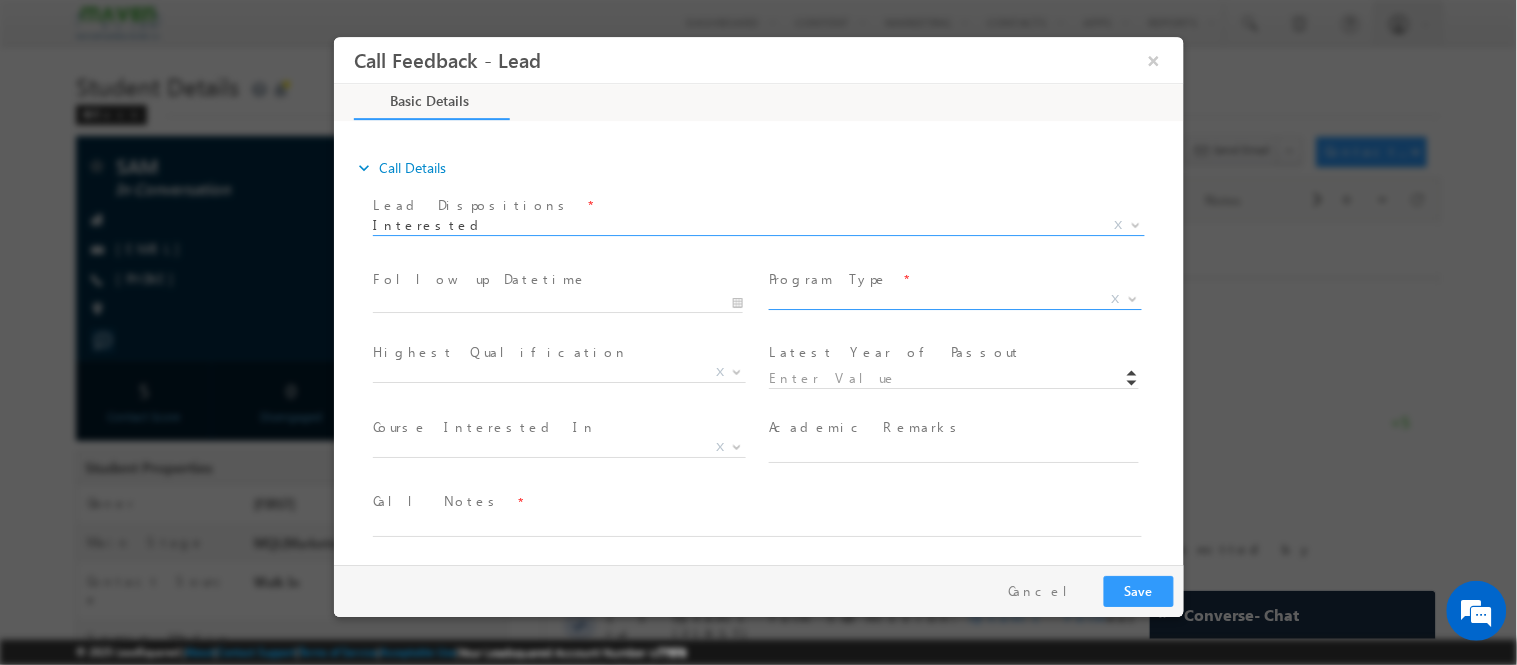 click on "X" at bounding box center (954, 299) 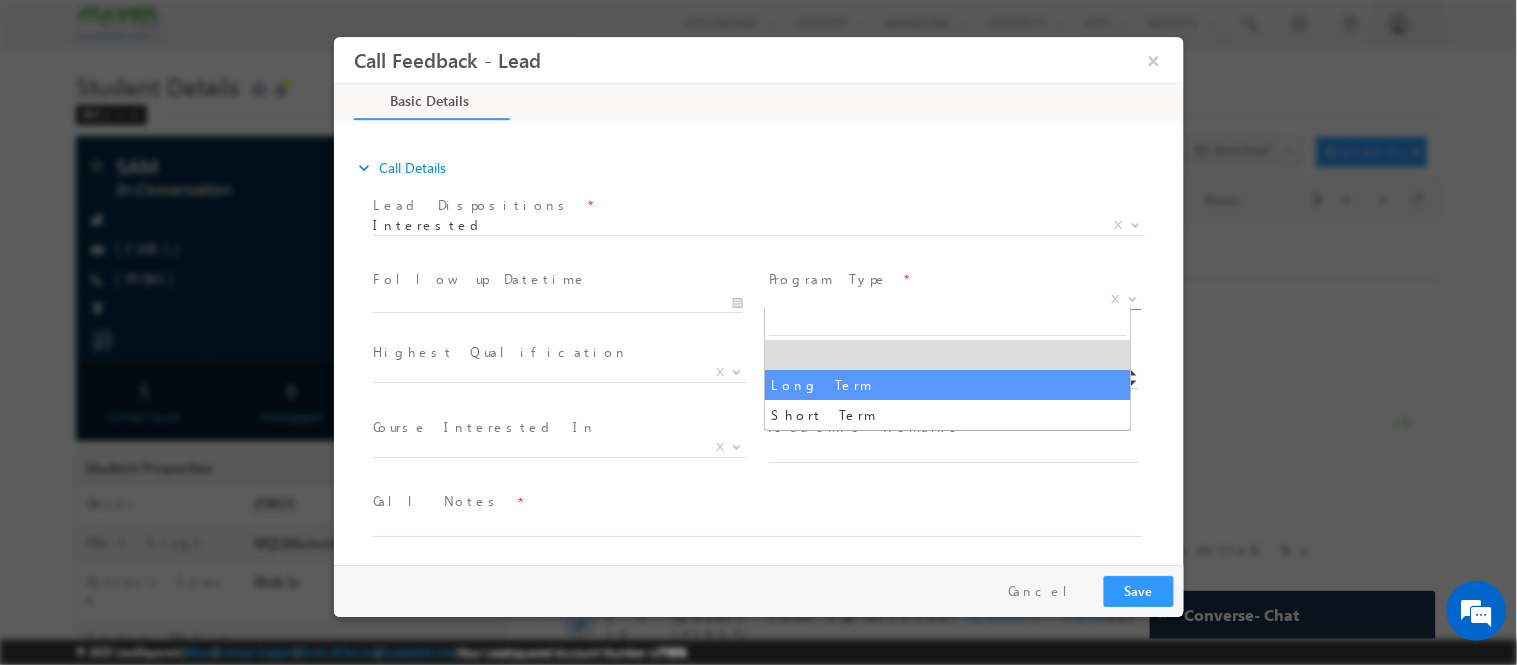 select on "Long Term" 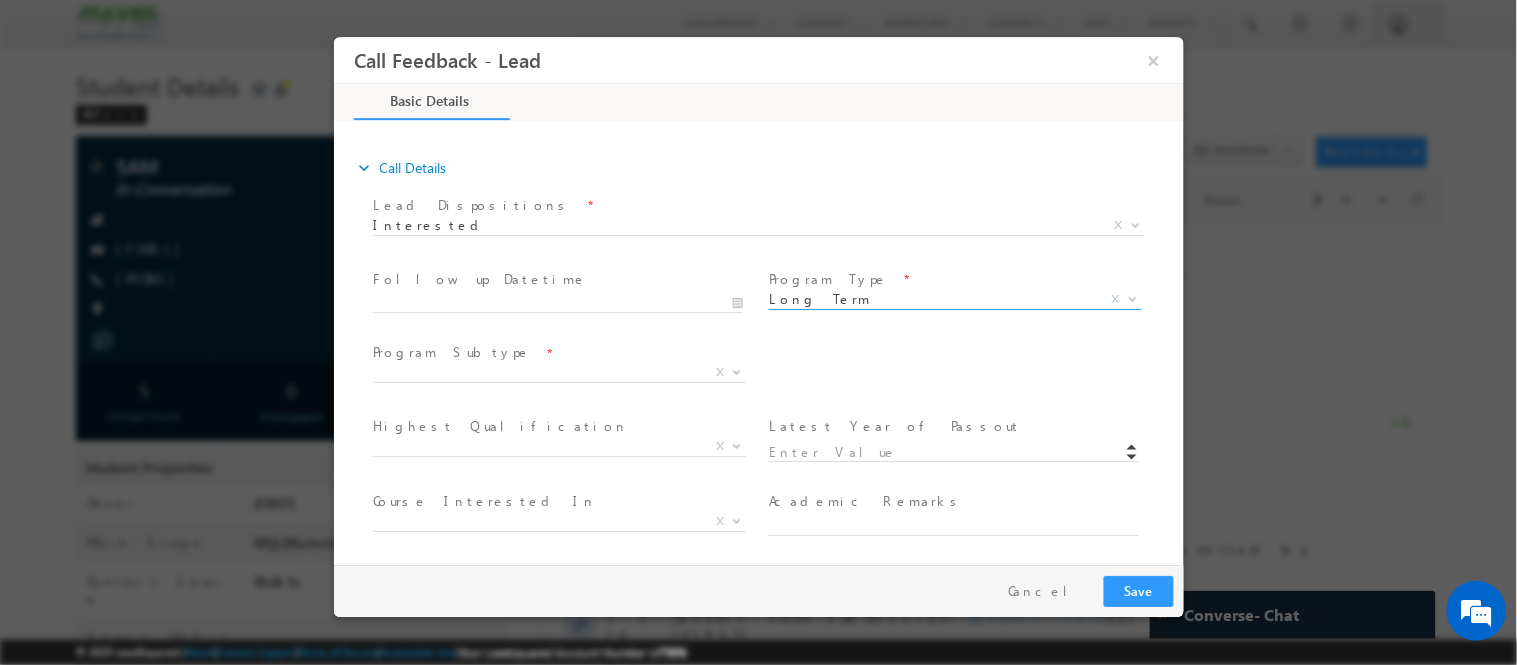 scroll, scrollTop: 252, scrollLeft: 0, axis: vertical 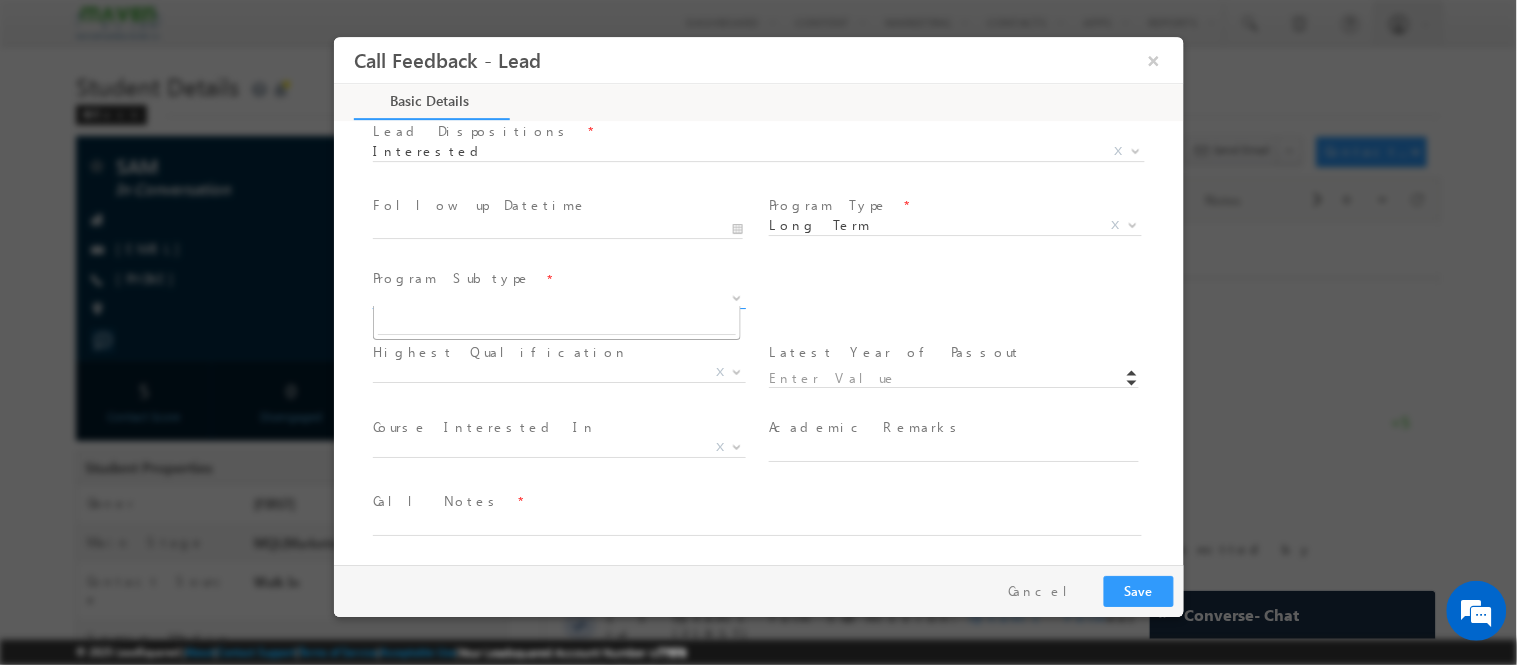 click on "X" at bounding box center (558, 298) 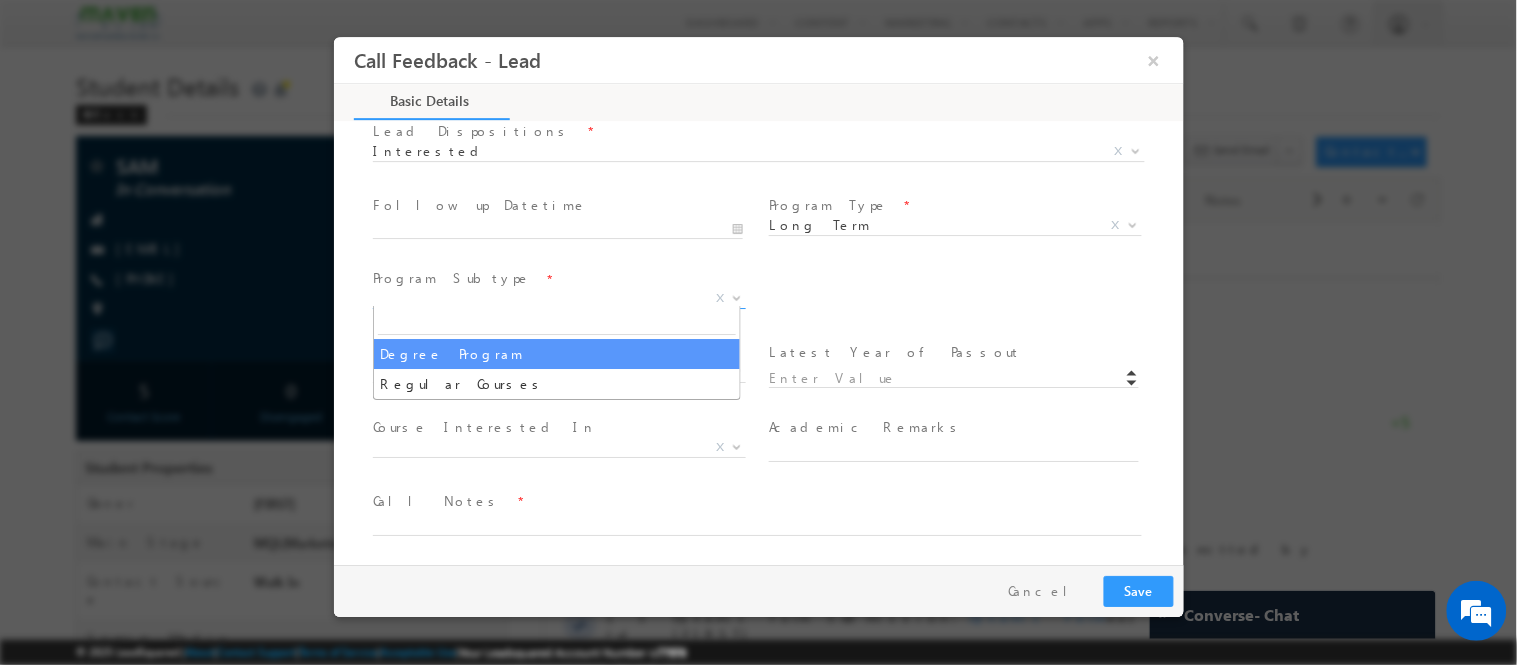 select on "Degree Program" 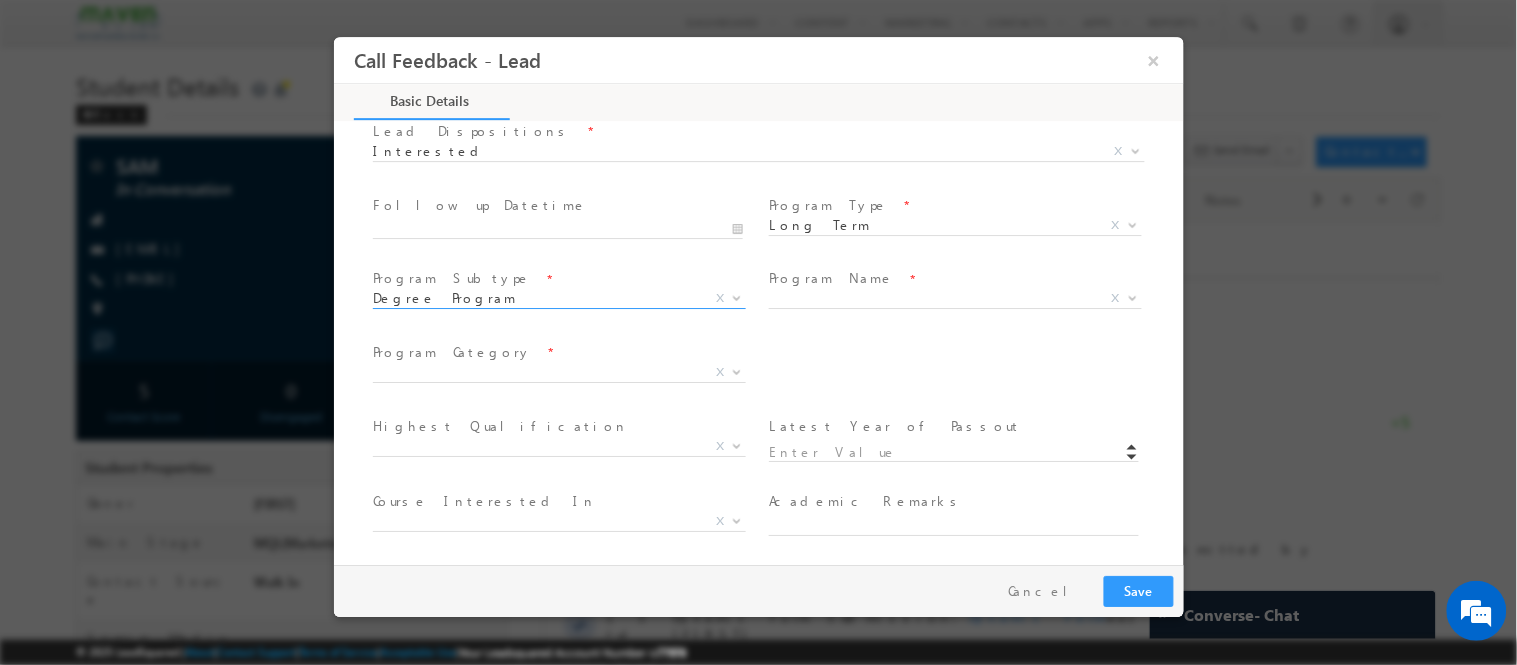 scroll, scrollTop: 285, scrollLeft: 0, axis: vertical 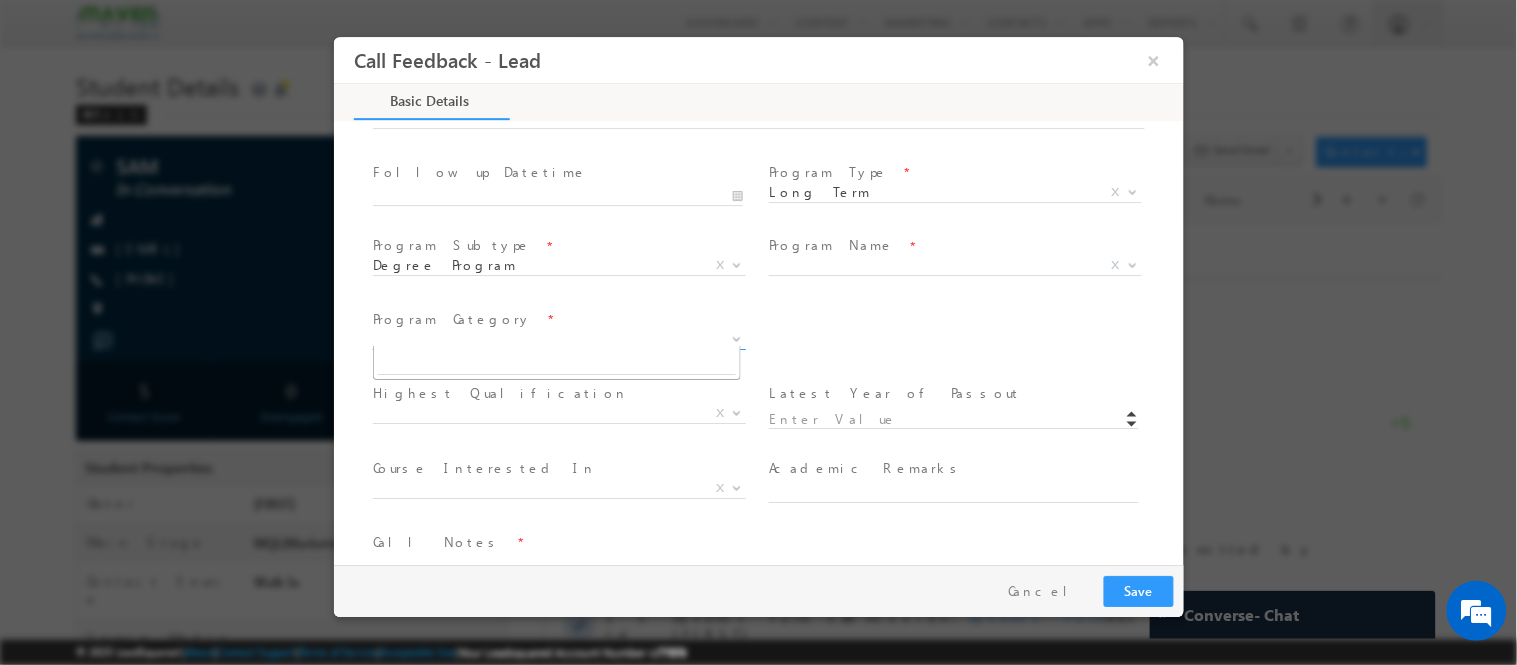 click on "X" at bounding box center (558, 339) 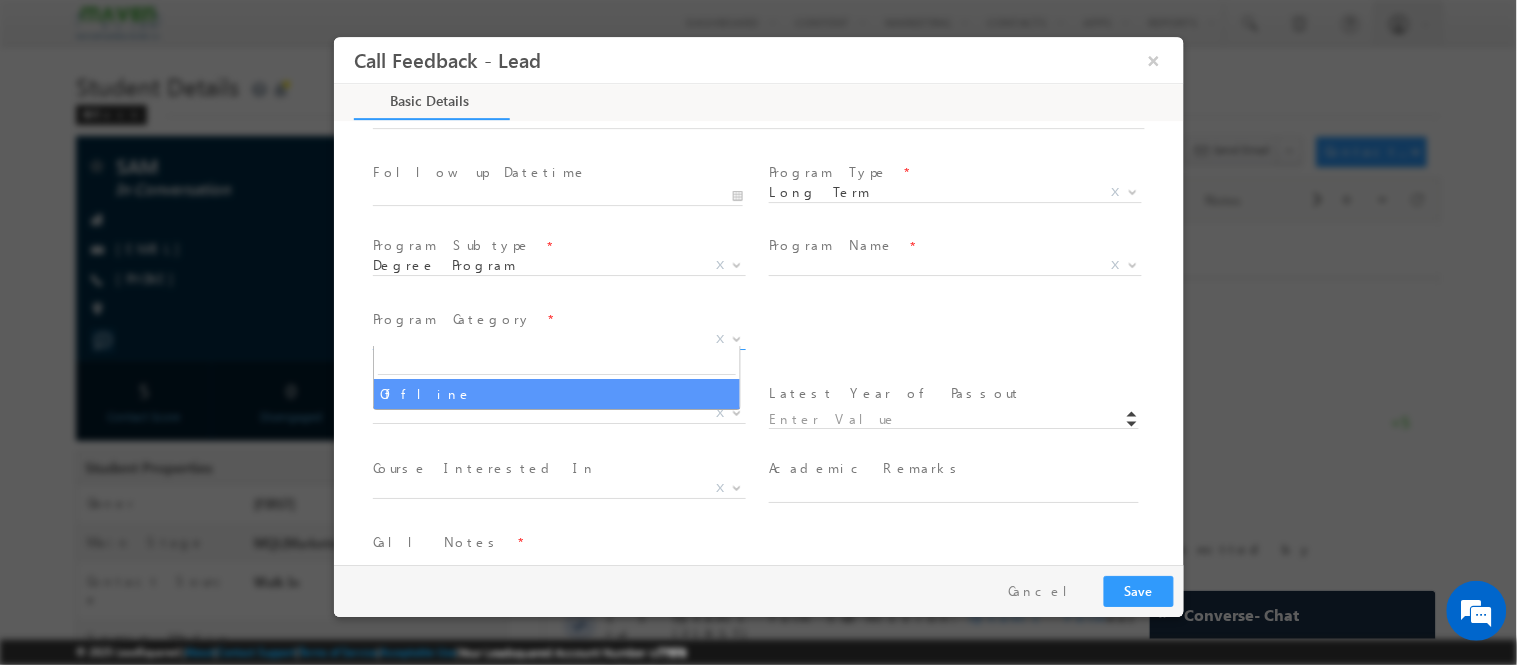 select on "Offline" 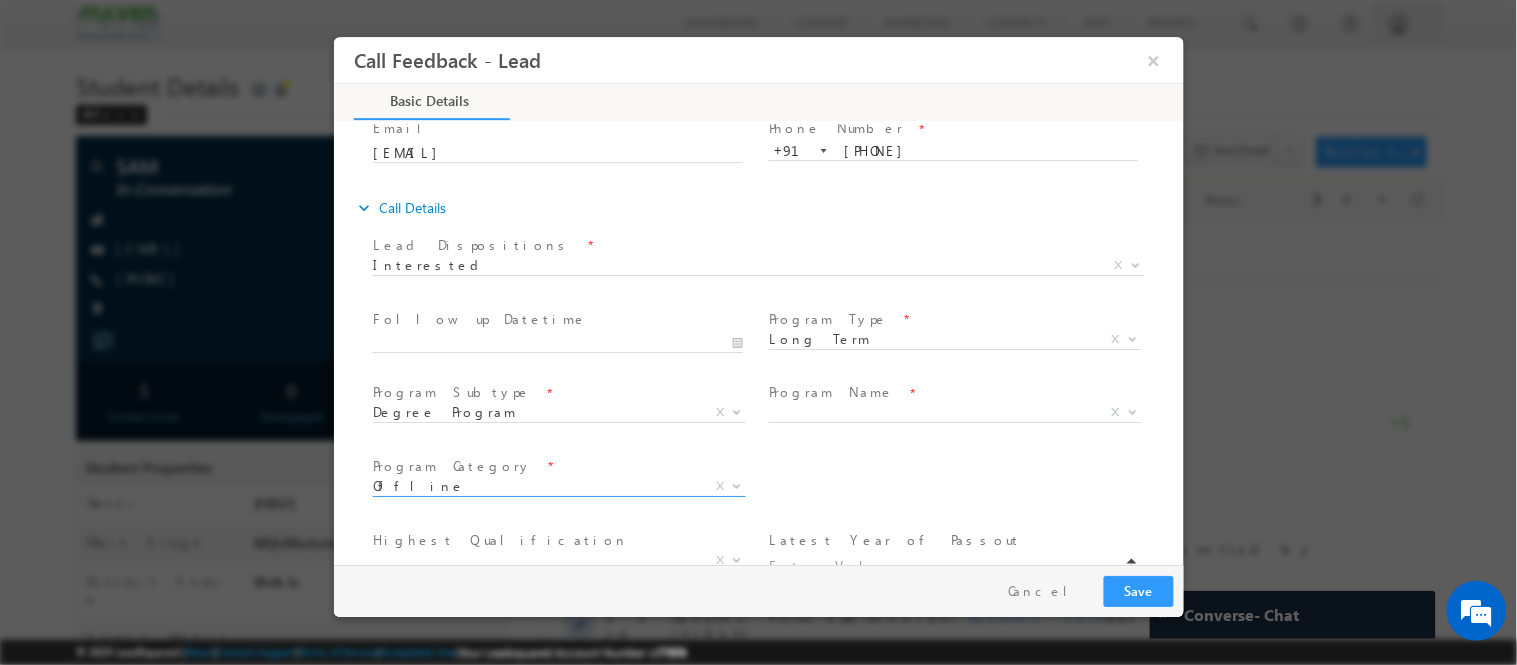 scroll, scrollTop: 325, scrollLeft: 0, axis: vertical 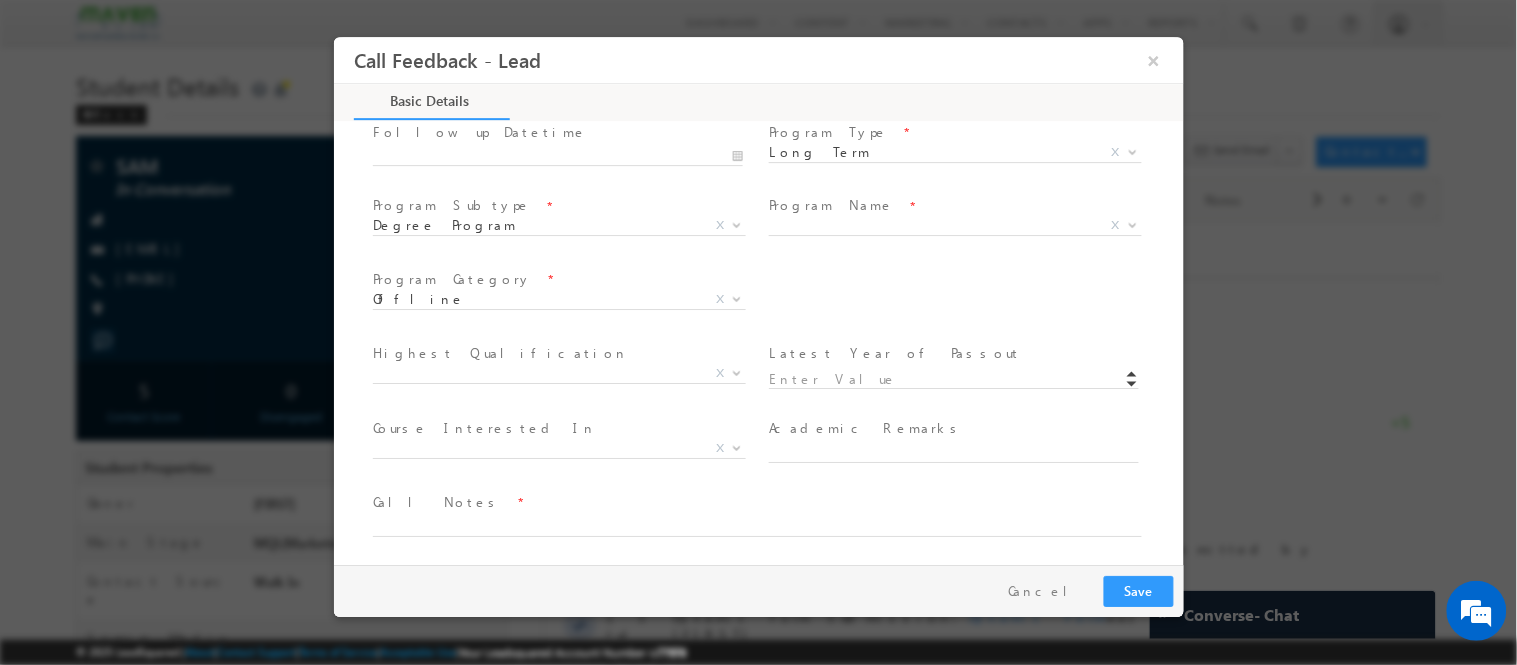 click at bounding box center (745, 546) 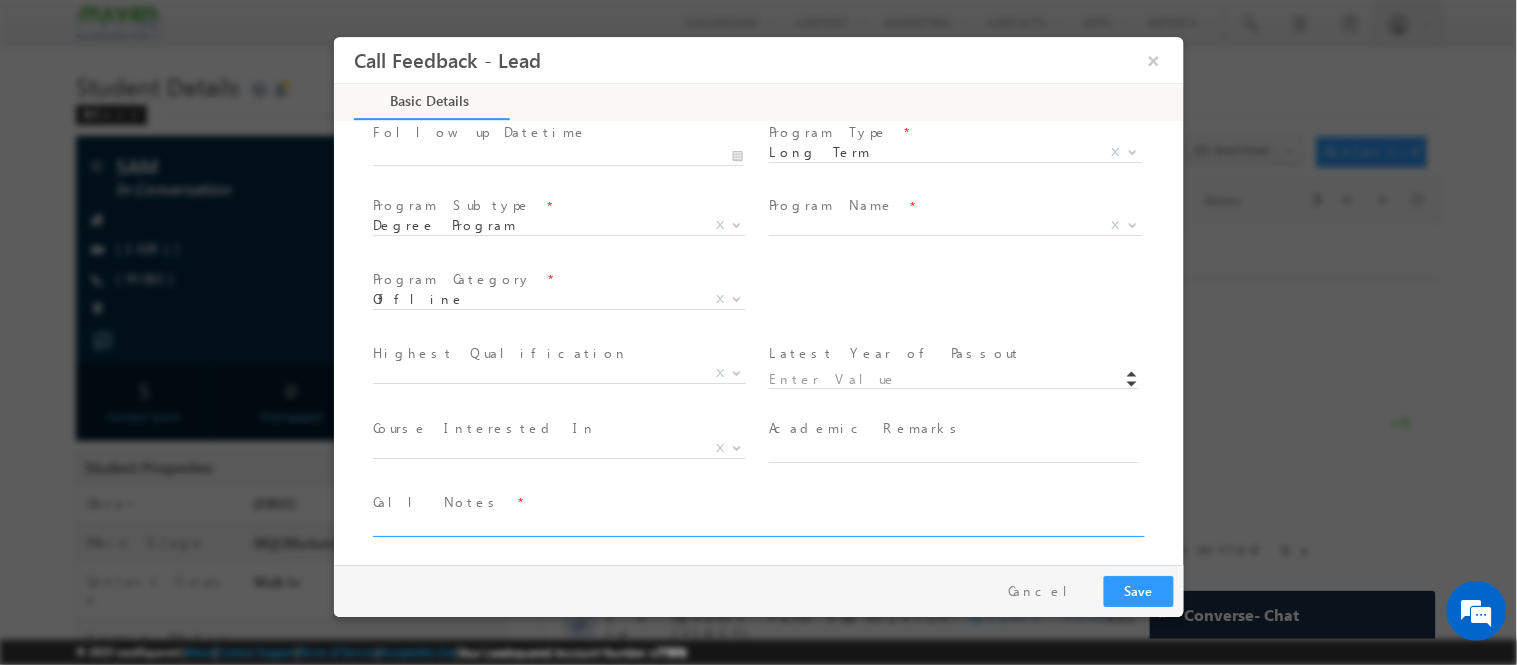 click at bounding box center [756, 524] 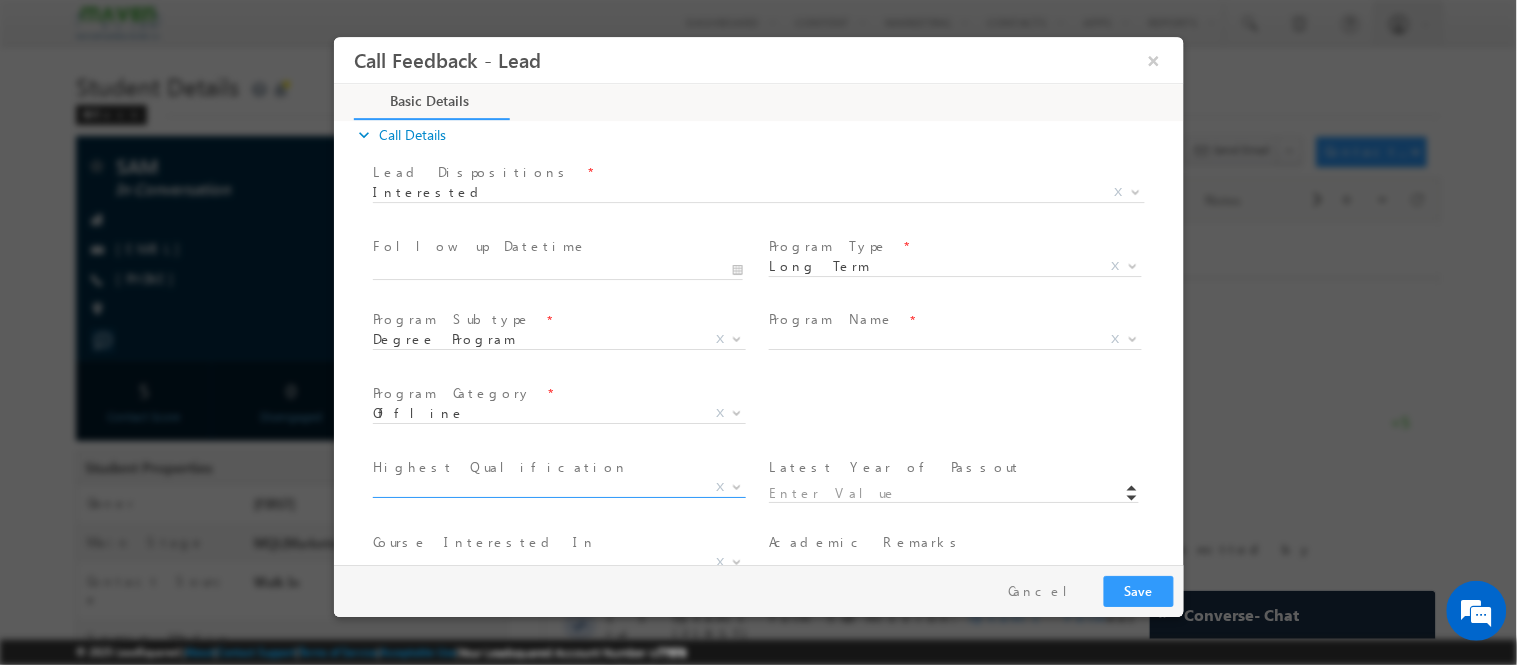 scroll, scrollTop: 206, scrollLeft: 0, axis: vertical 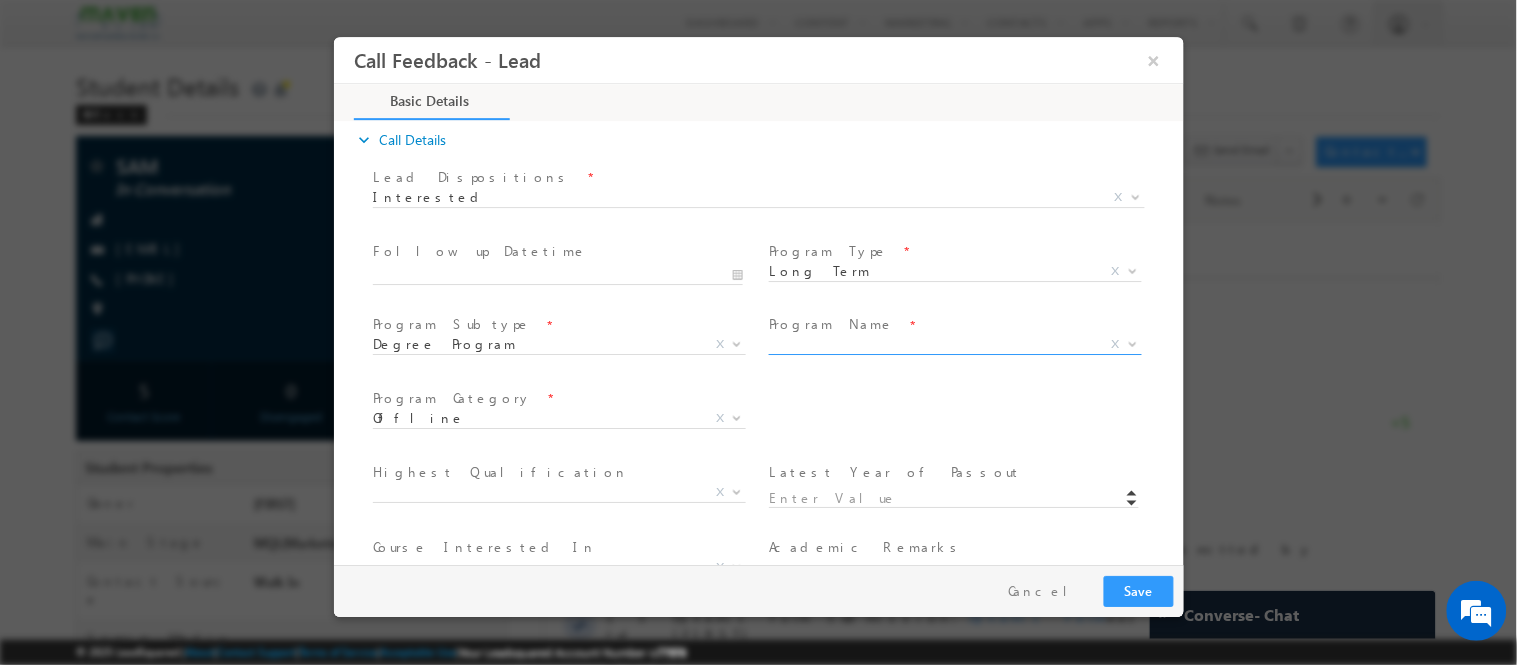 type on "dnp" 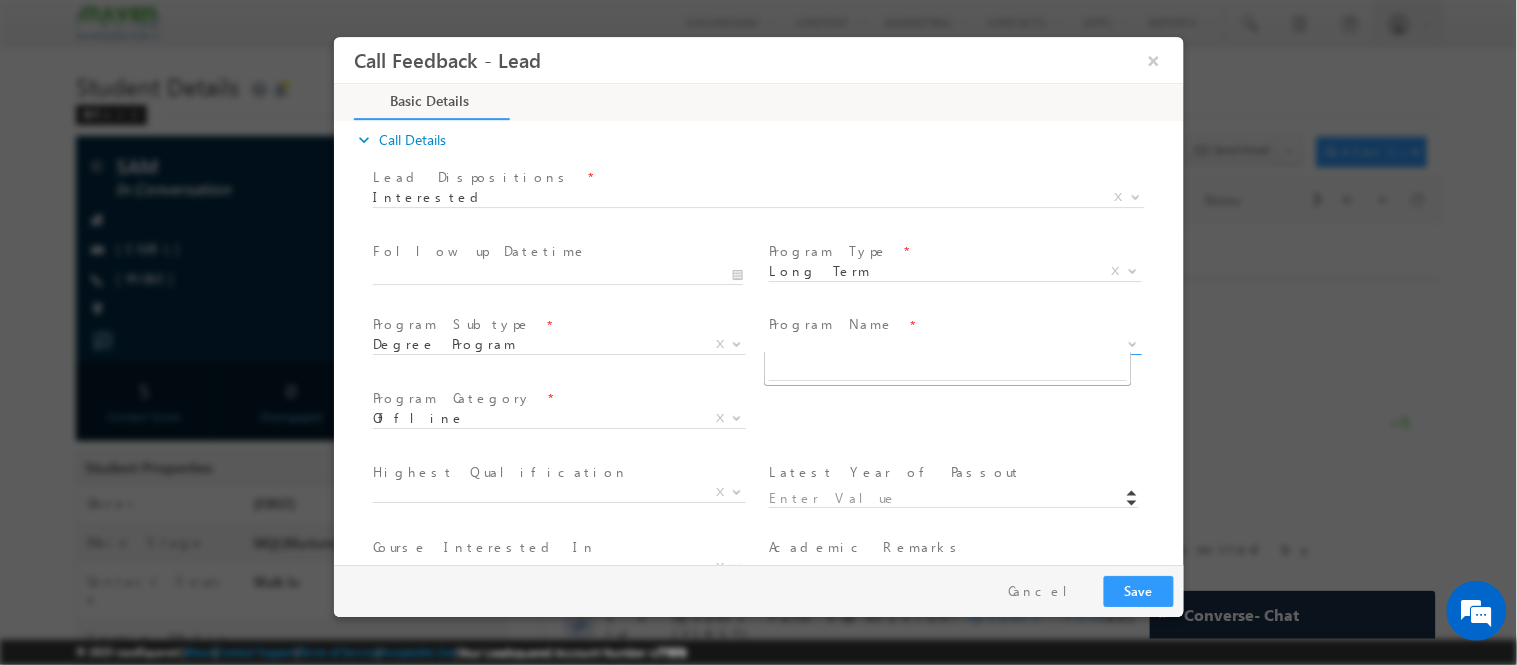 click on "X" at bounding box center (954, 344) 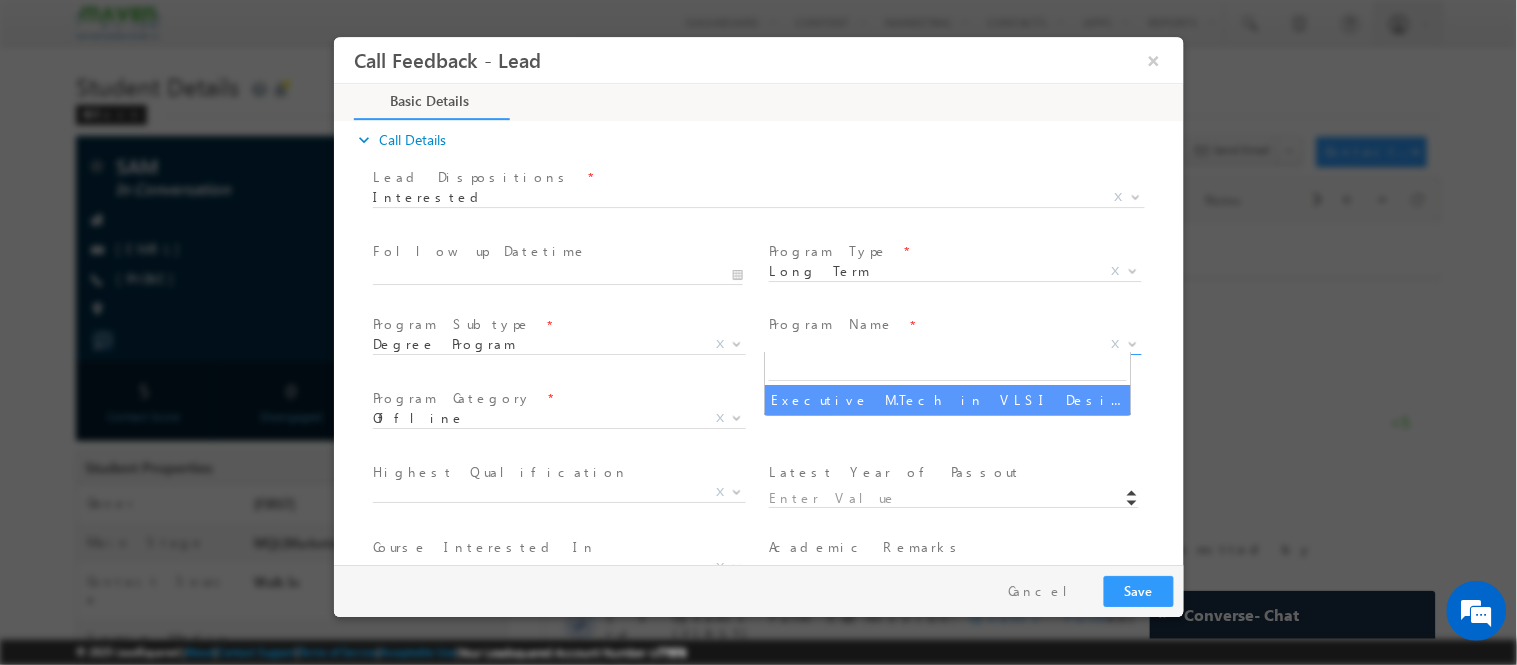 select on "Executive M.Tech in VLSI Design" 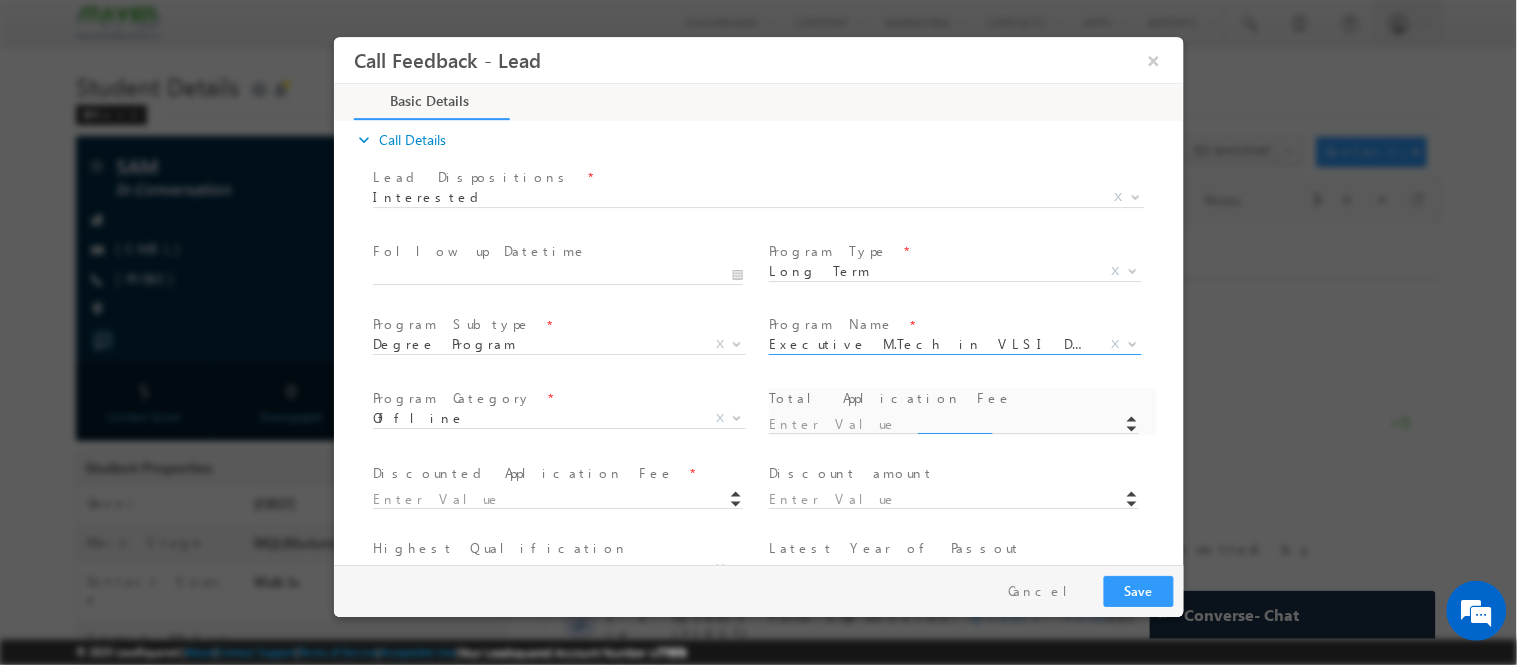 type on "1180" 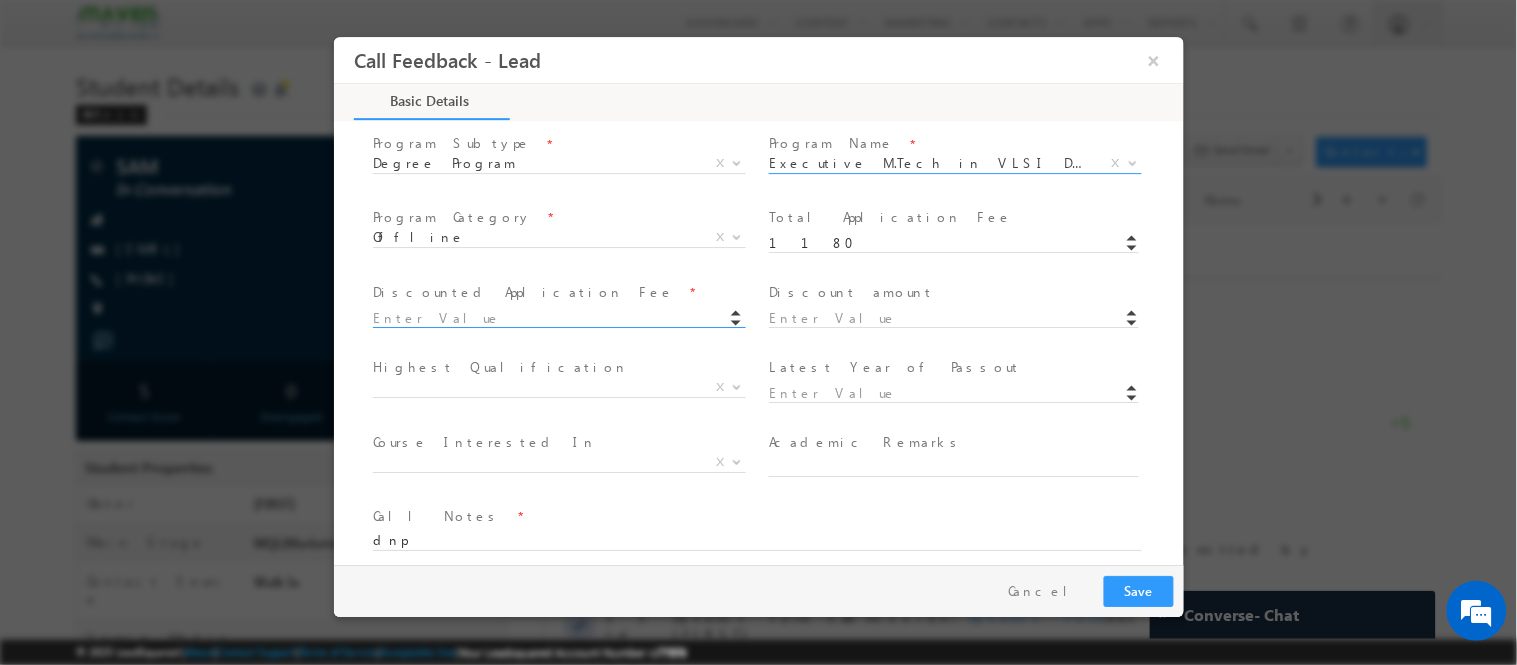 scroll, scrollTop: 401, scrollLeft: 0, axis: vertical 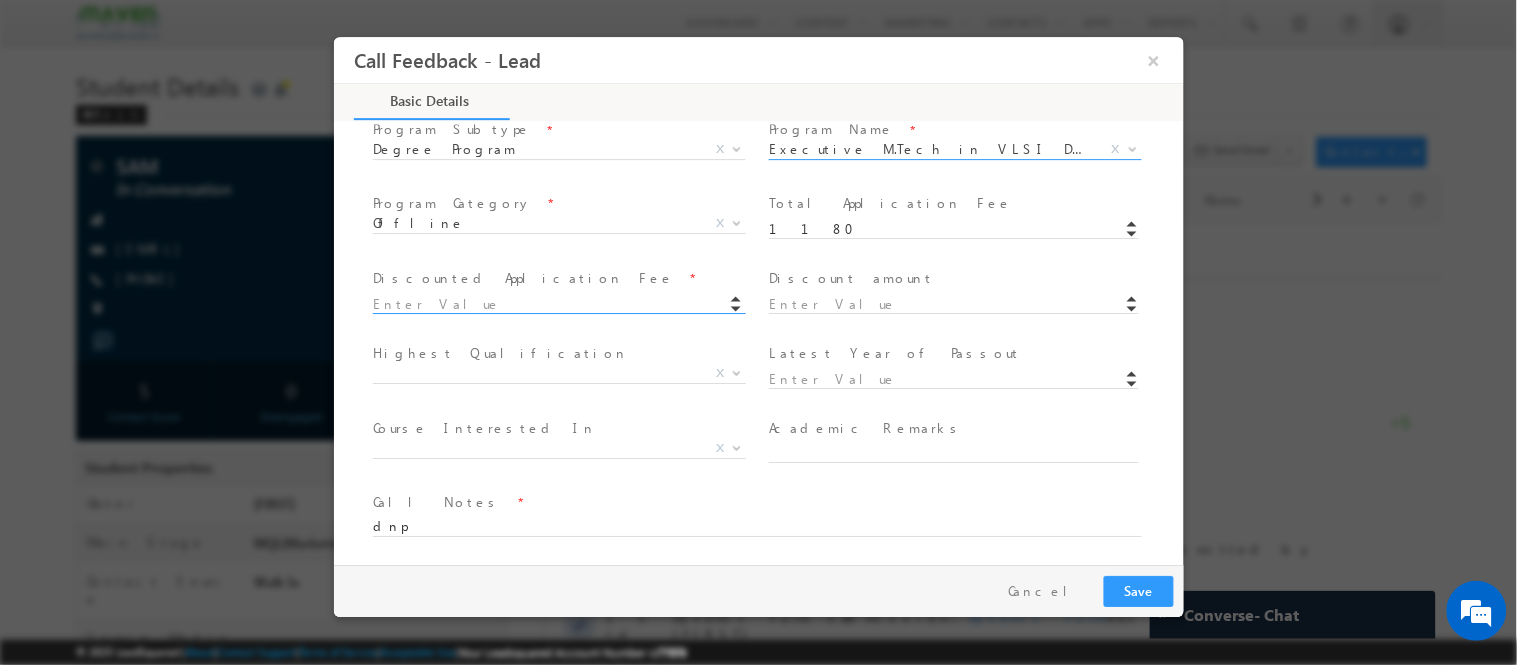 click at bounding box center (557, 304) 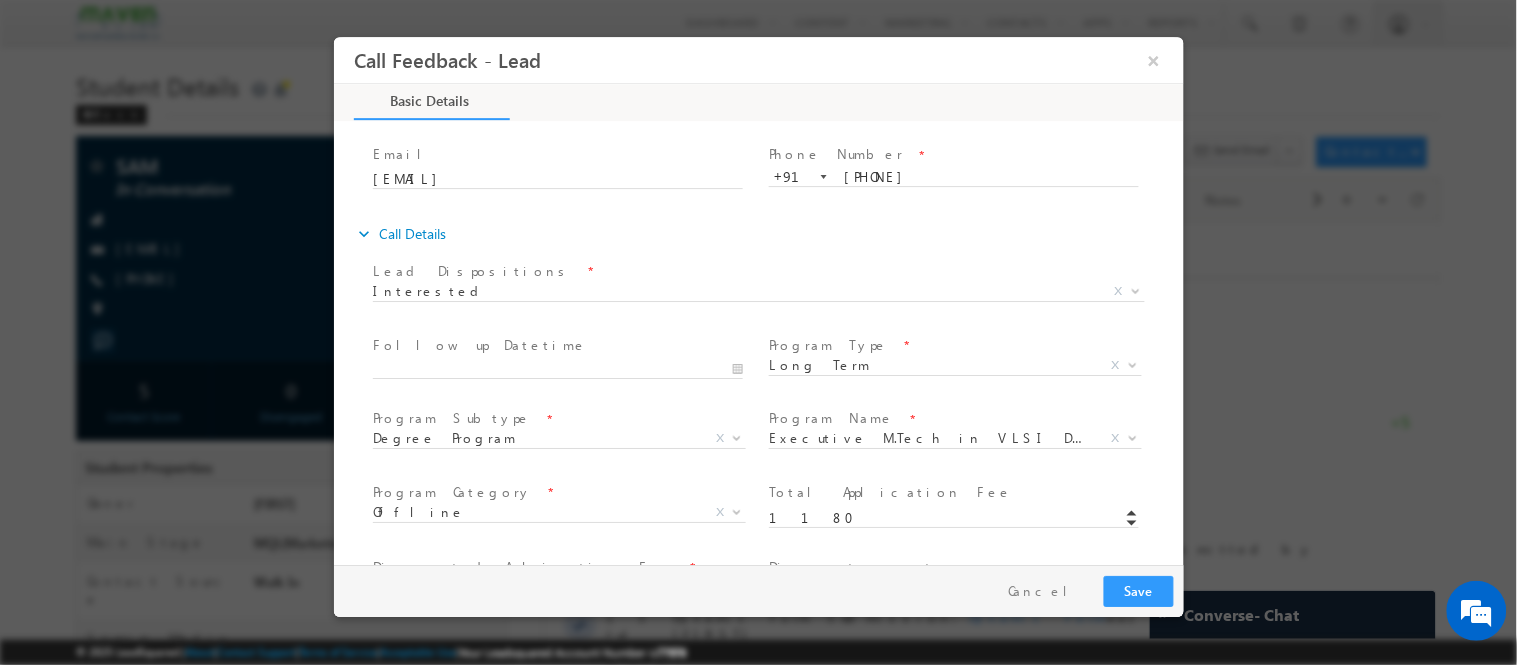 scroll, scrollTop: 401, scrollLeft: 0, axis: vertical 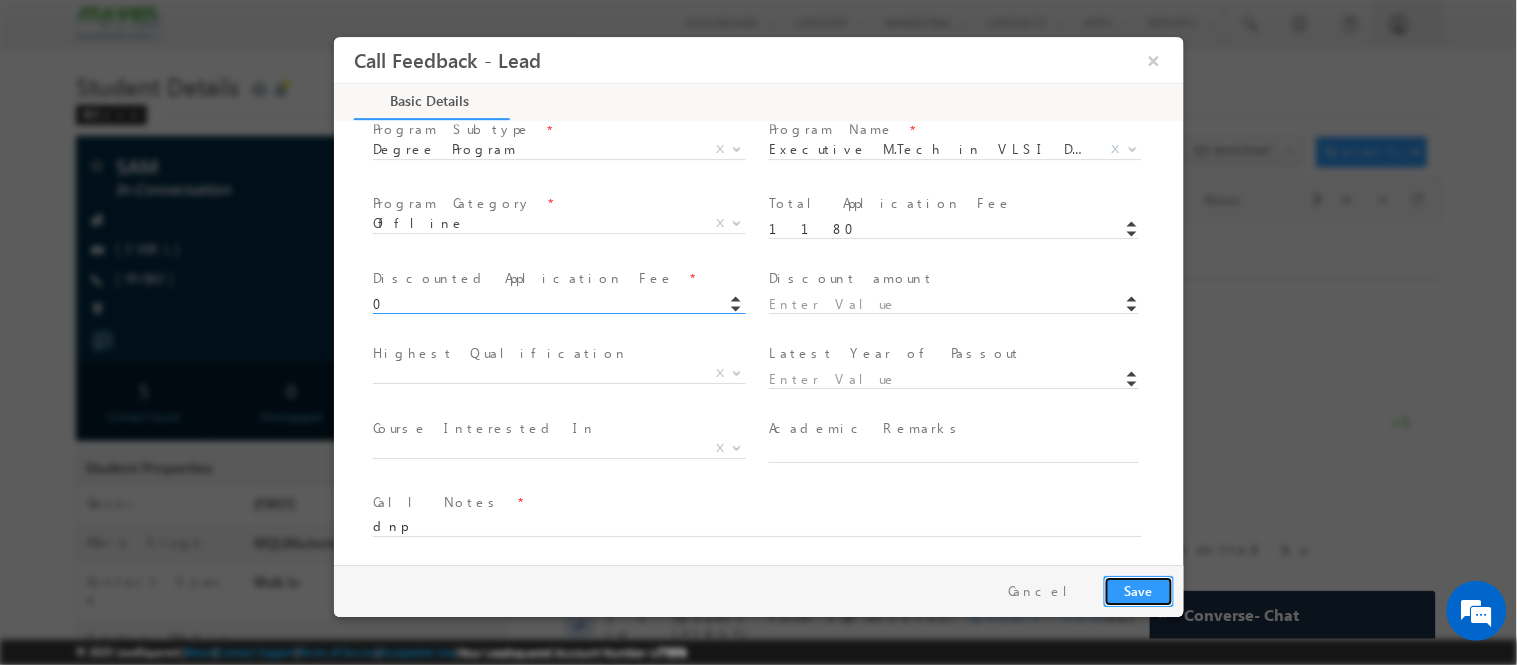 type on "0.00" 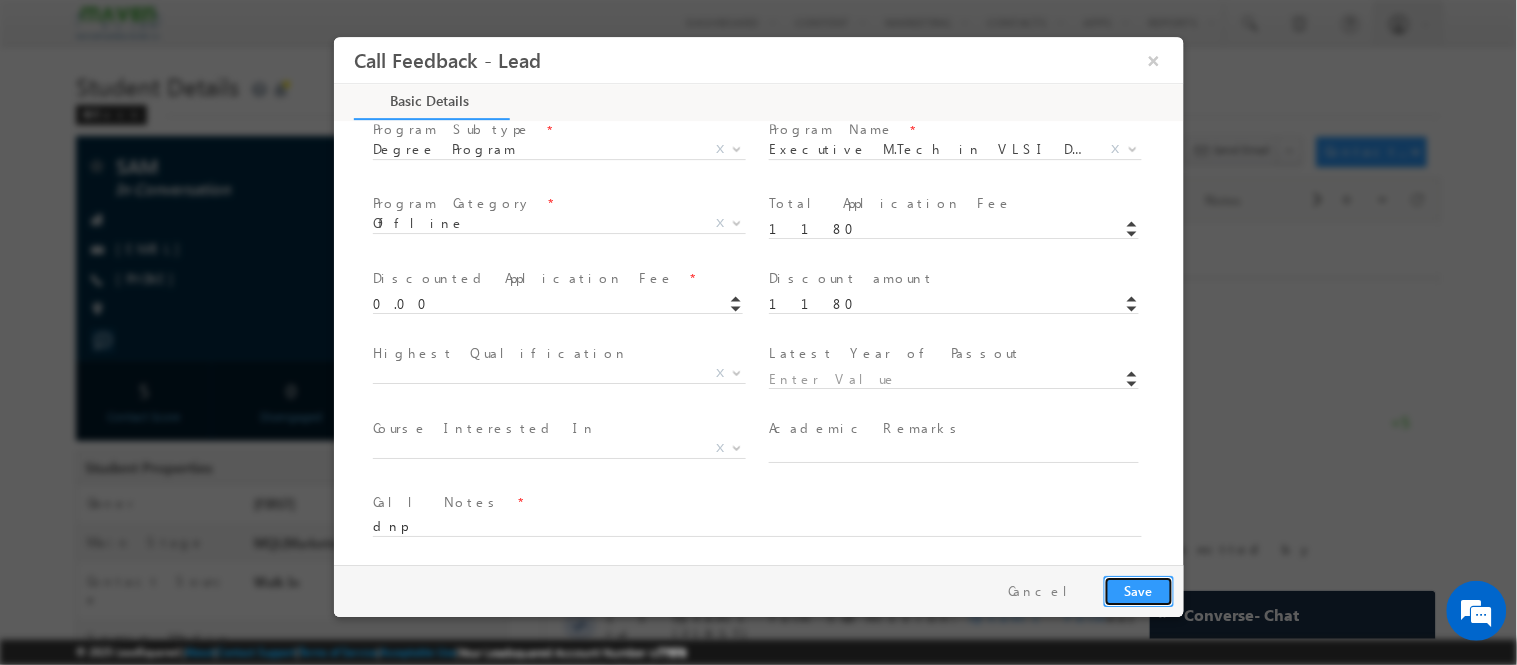 click on "Save" at bounding box center (1138, 590) 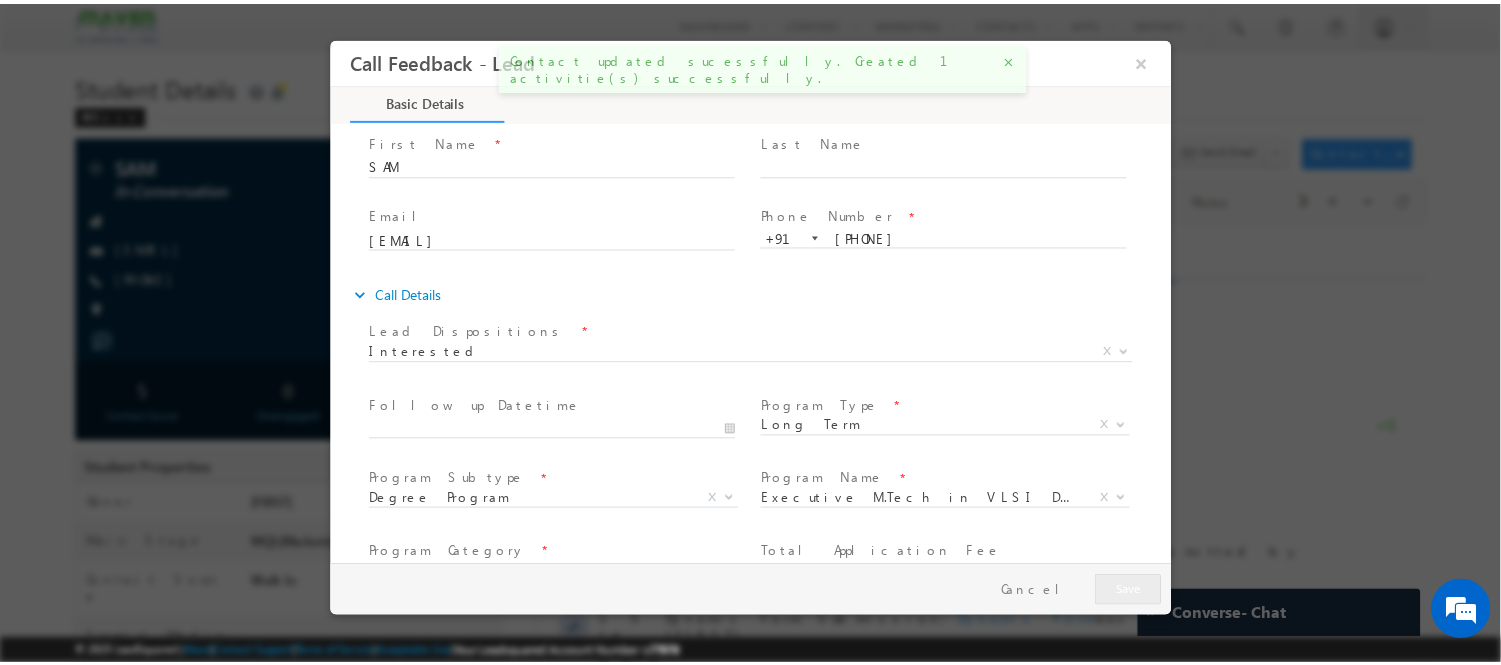 scroll, scrollTop: 0, scrollLeft: 0, axis: both 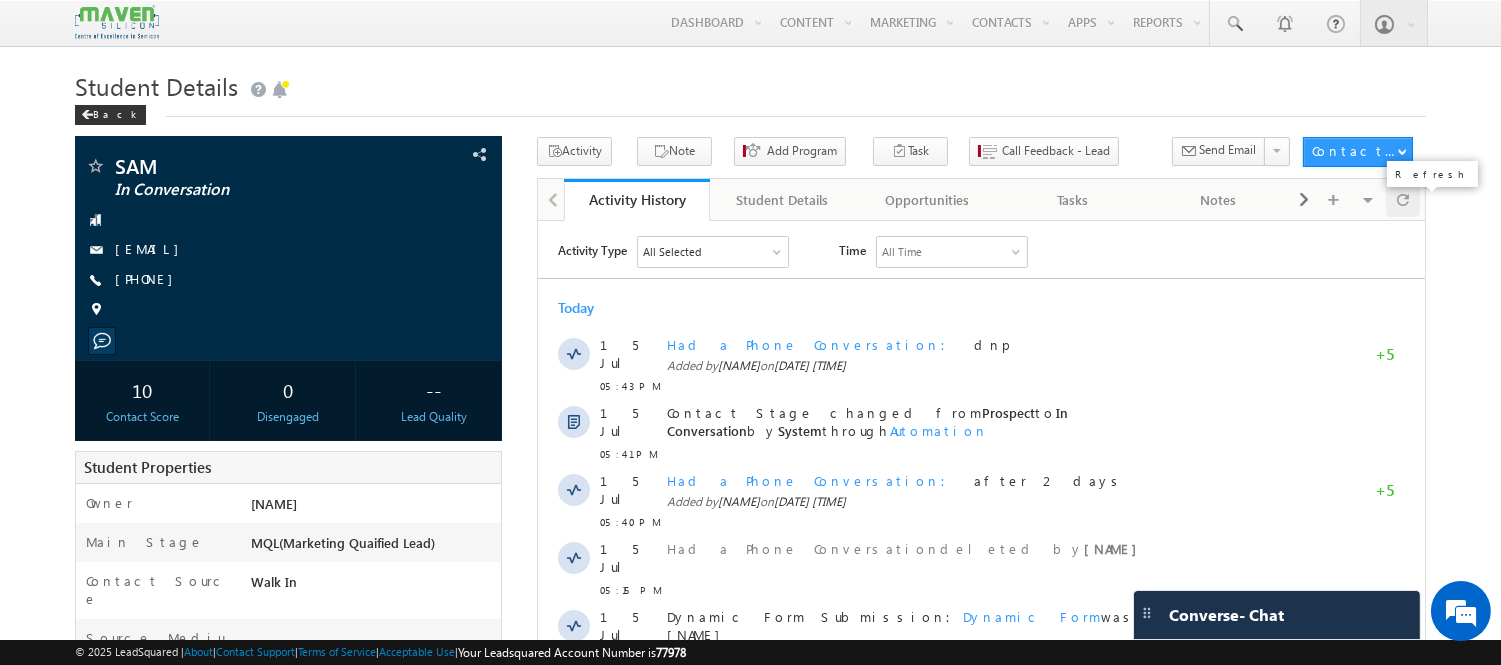 click at bounding box center [1403, 199] 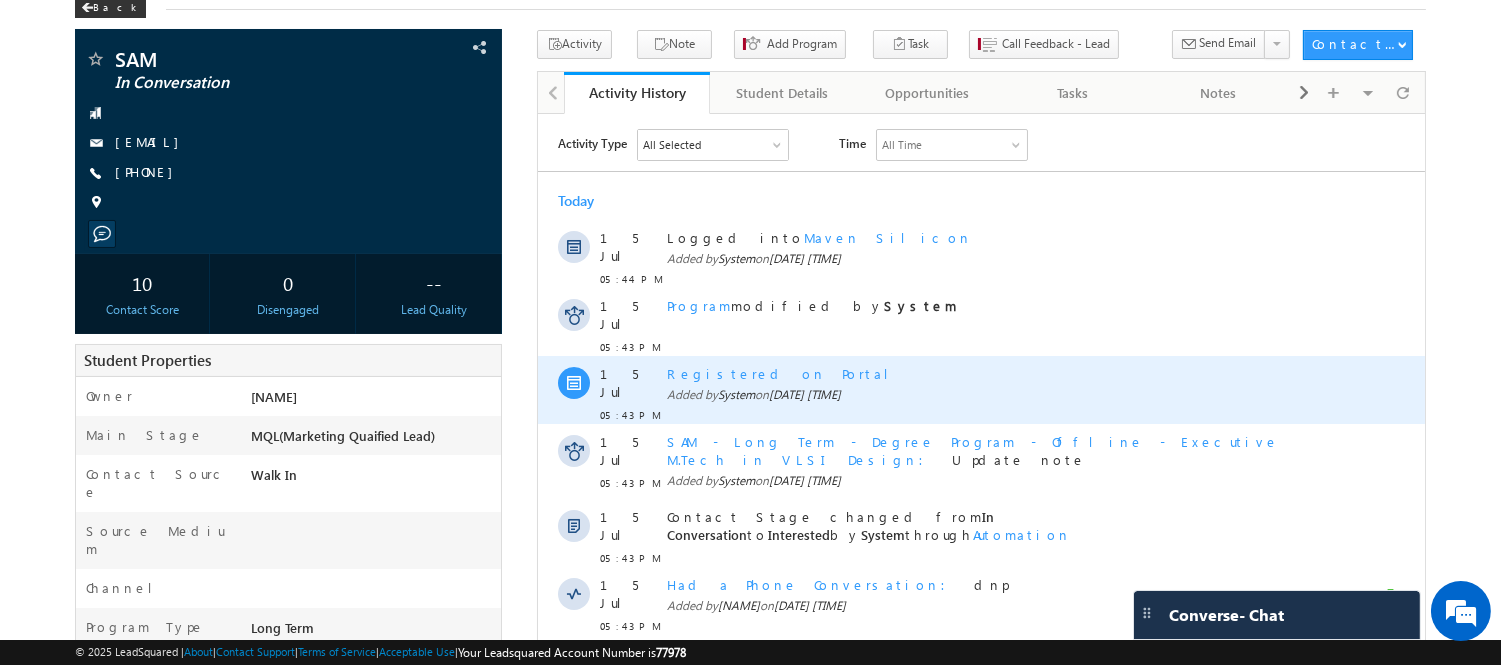 scroll, scrollTop: 106, scrollLeft: 0, axis: vertical 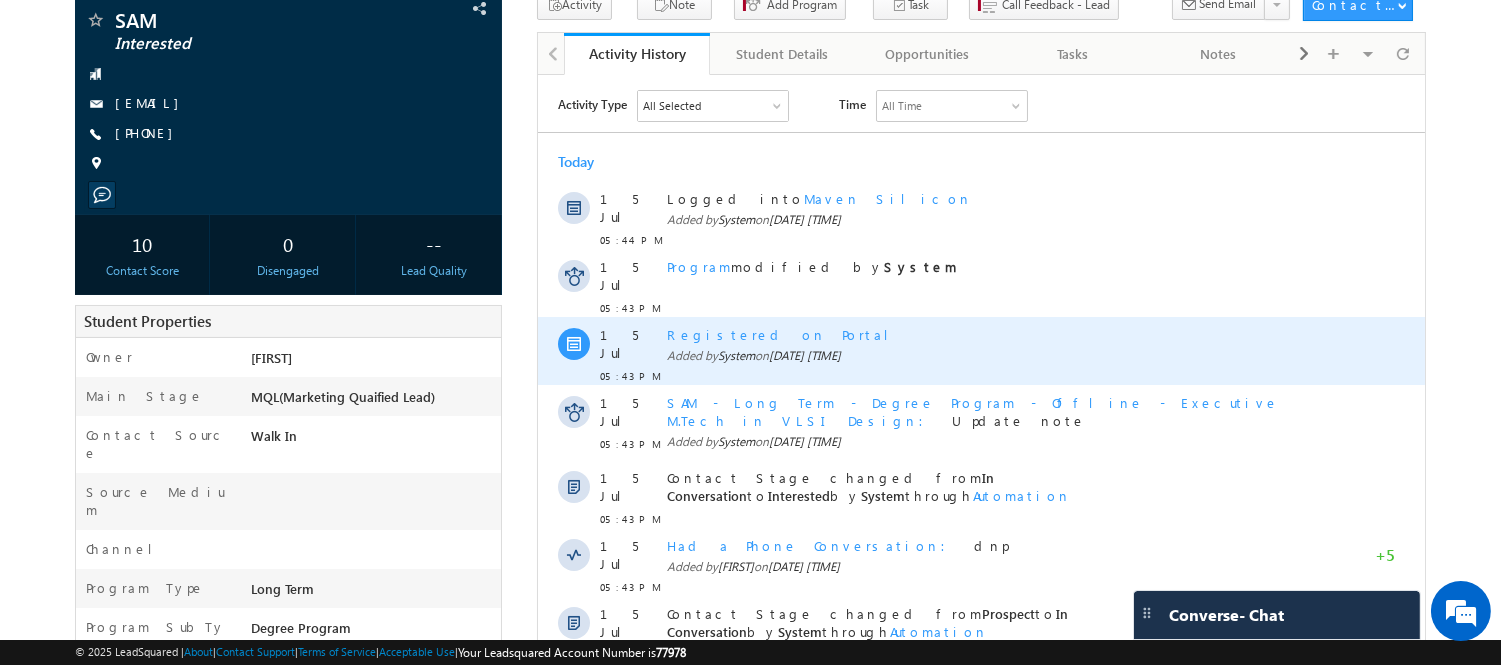 click on "Registered on Portal" at bounding box center [991, 334] 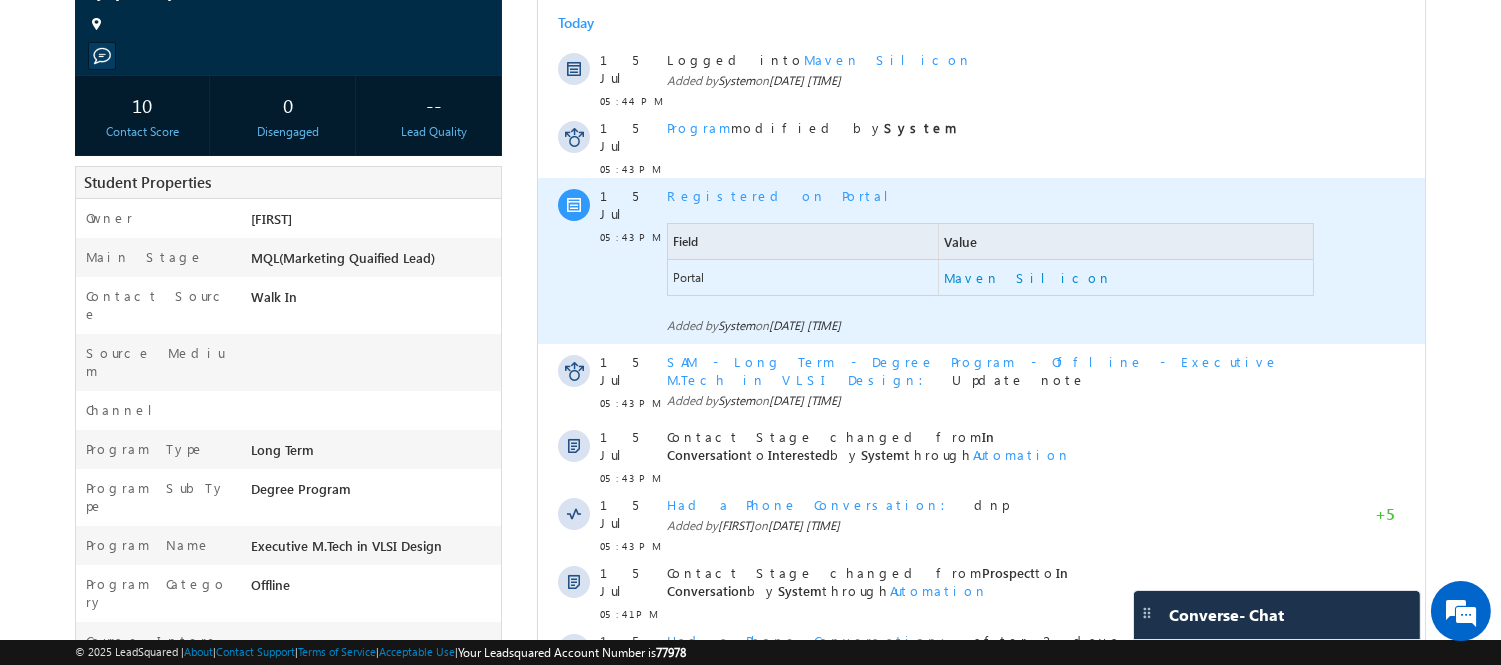 scroll, scrollTop: 290, scrollLeft: 0, axis: vertical 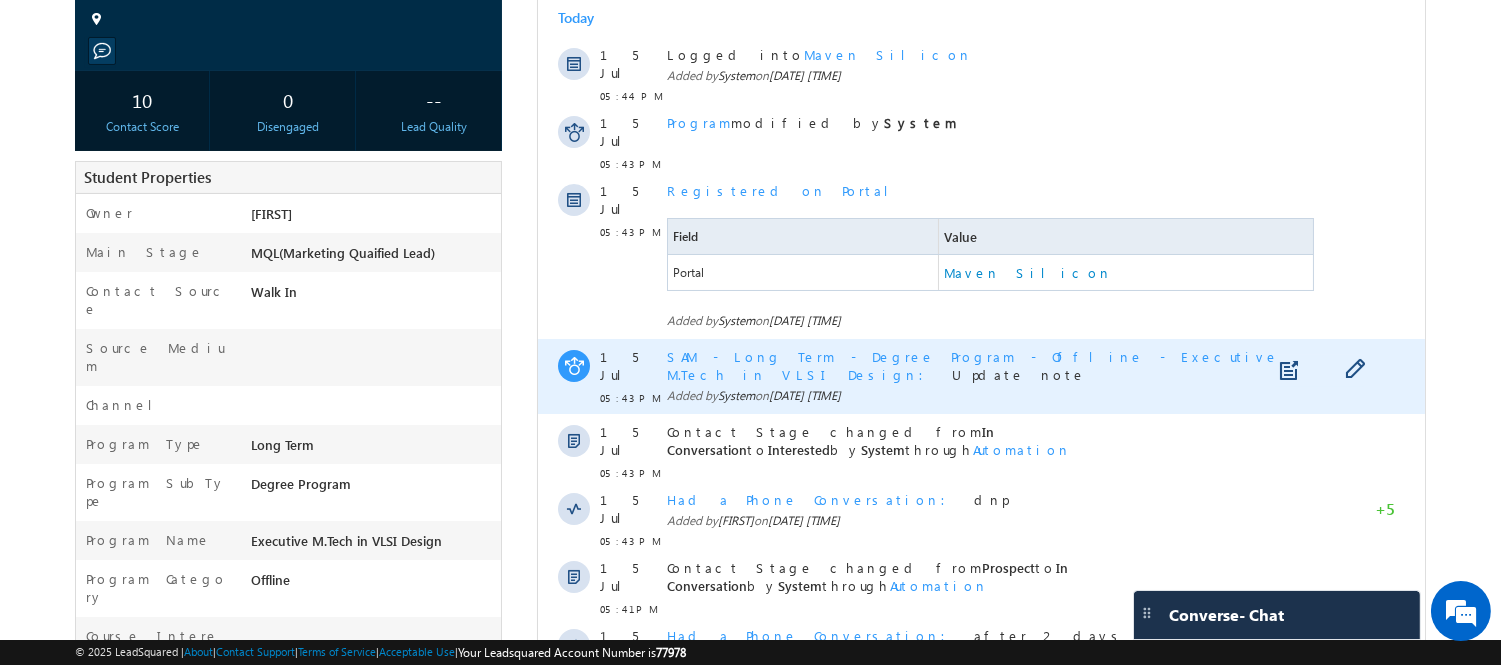 click on "SAM - Long Term - Degree Program - Offline - Executive M.Tech in VLSI Design" at bounding box center (972, 365) 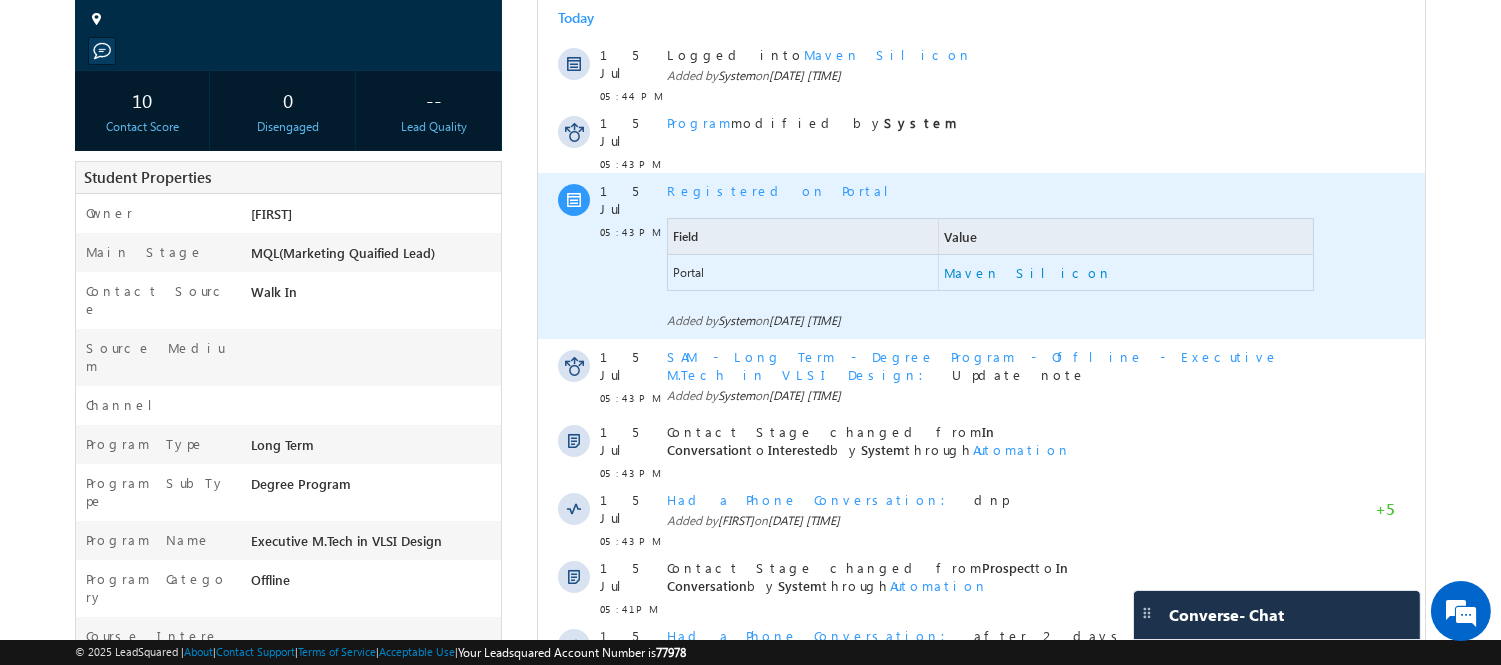 scroll, scrollTop: 0, scrollLeft: 0, axis: both 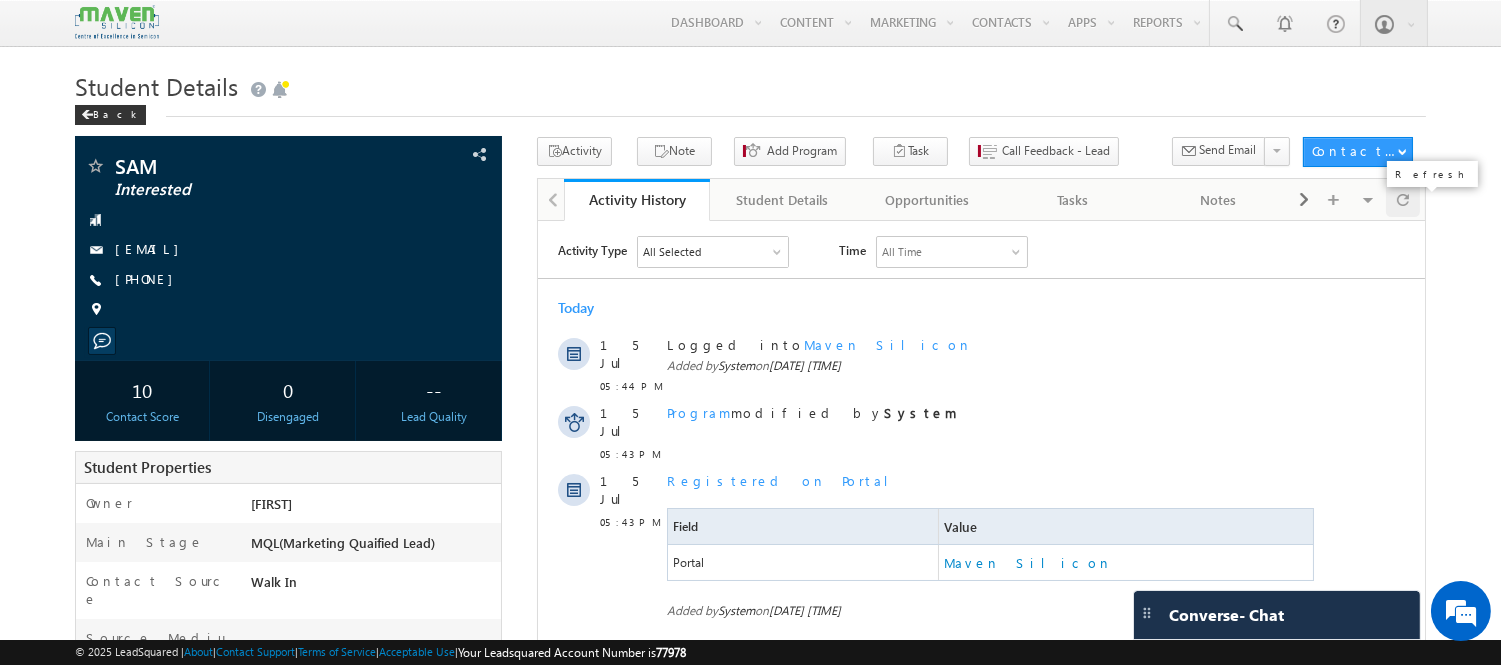 click at bounding box center [1403, 199] 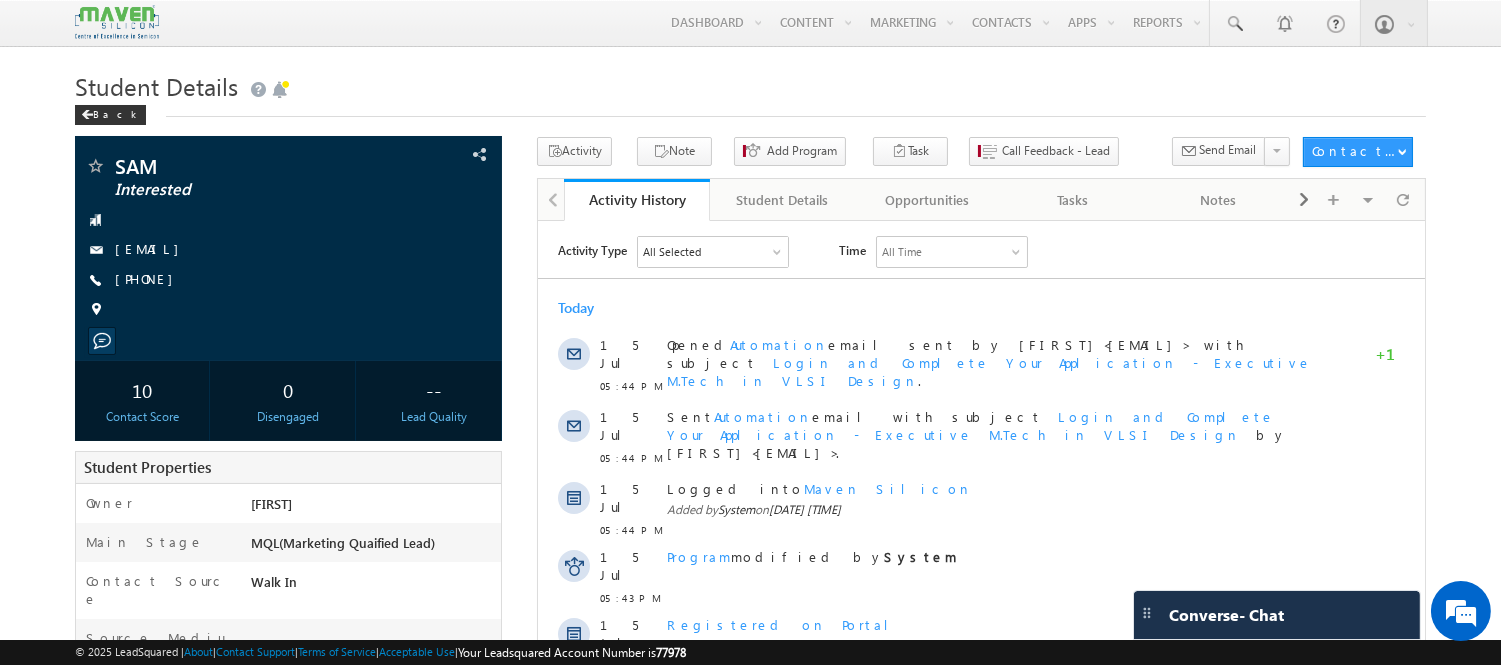 scroll, scrollTop: 0, scrollLeft: 0, axis: both 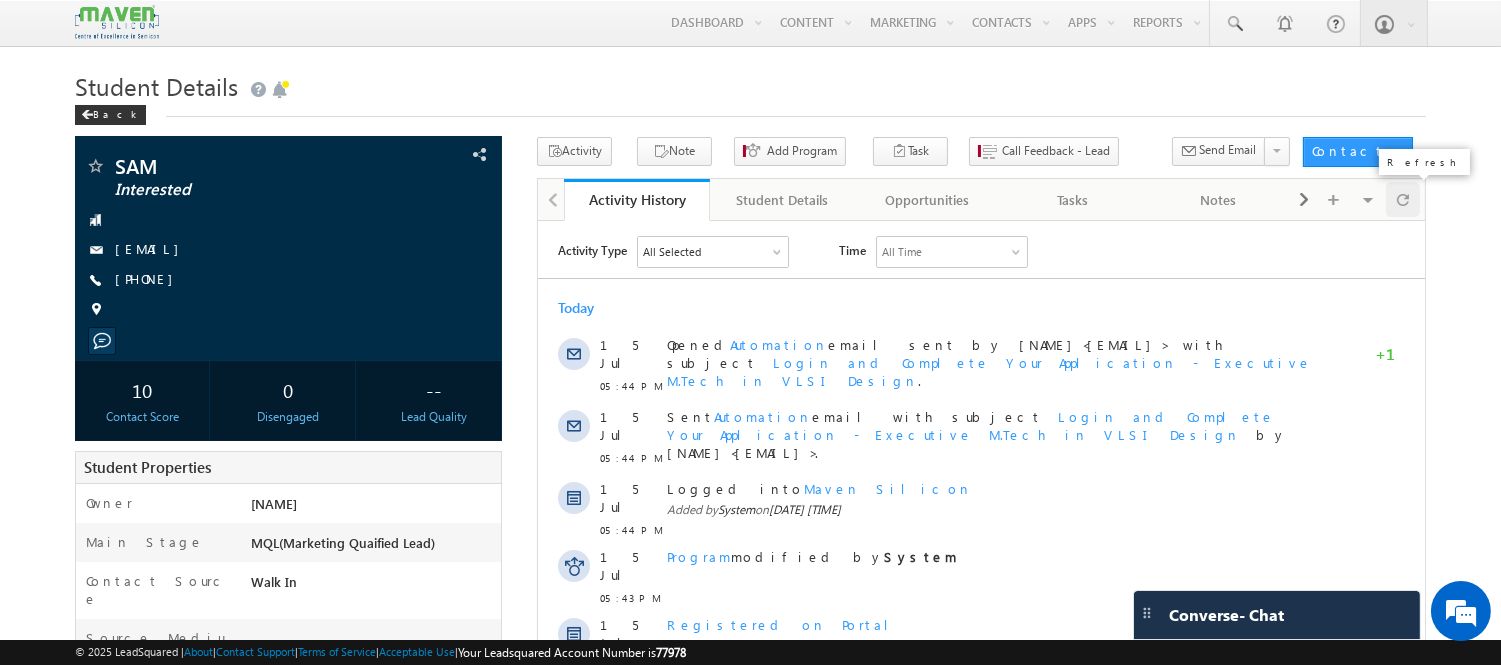 click at bounding box center [1403, 199] 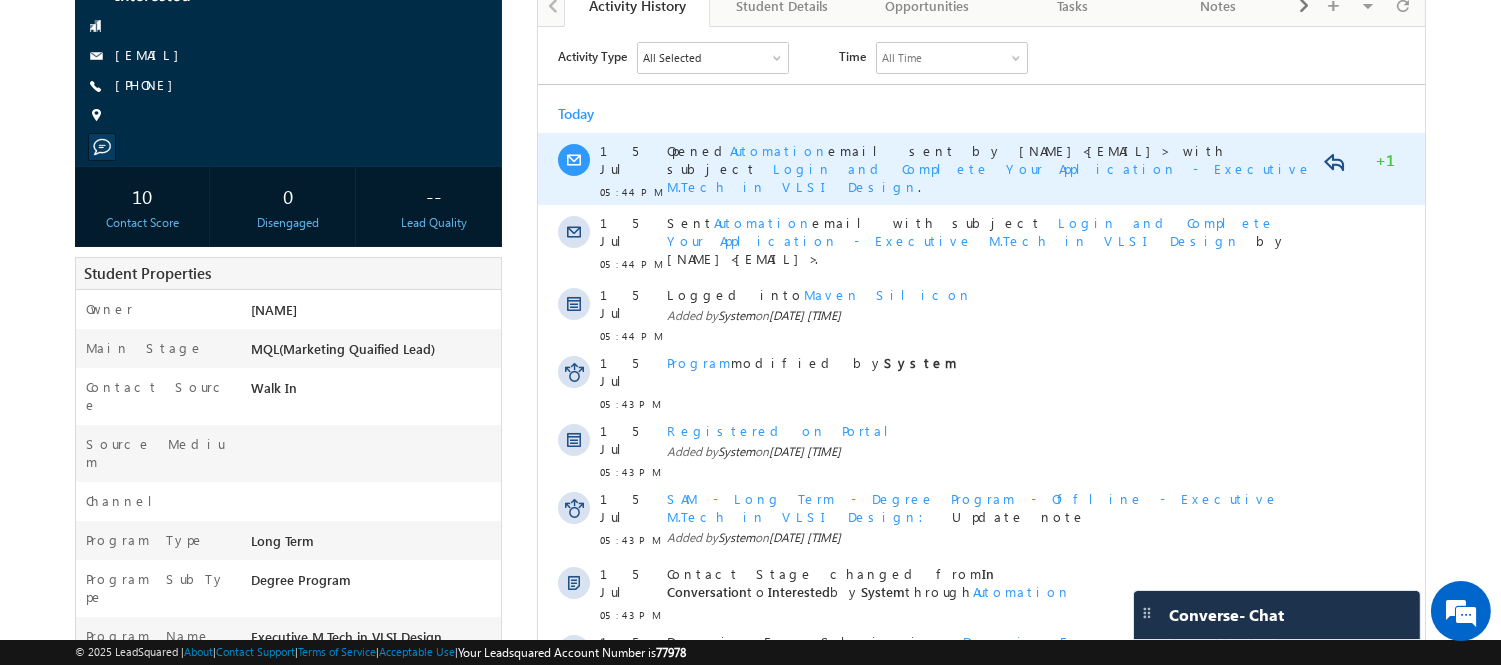 scroll, scrollTop: 203, scrollLeft: 0, axis: vertical 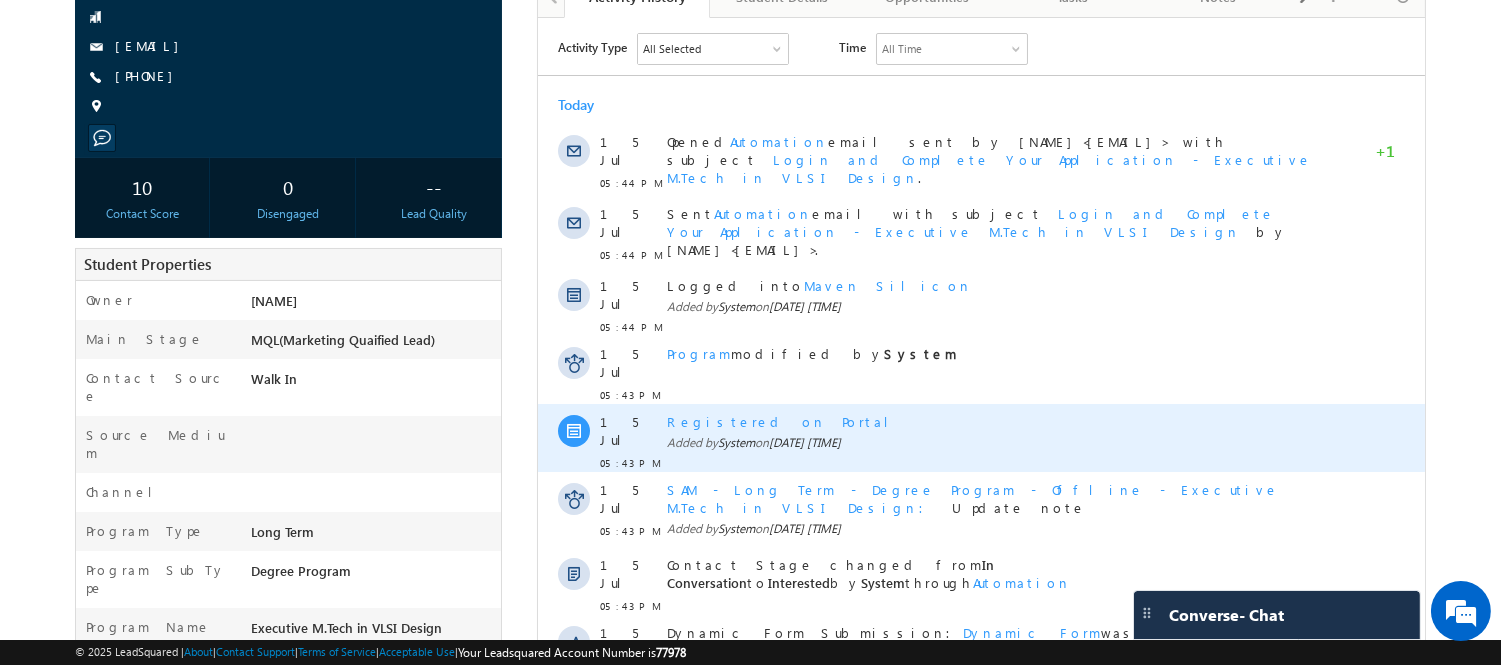 click on "Registered on Portal" at bounding box center (991, 421) 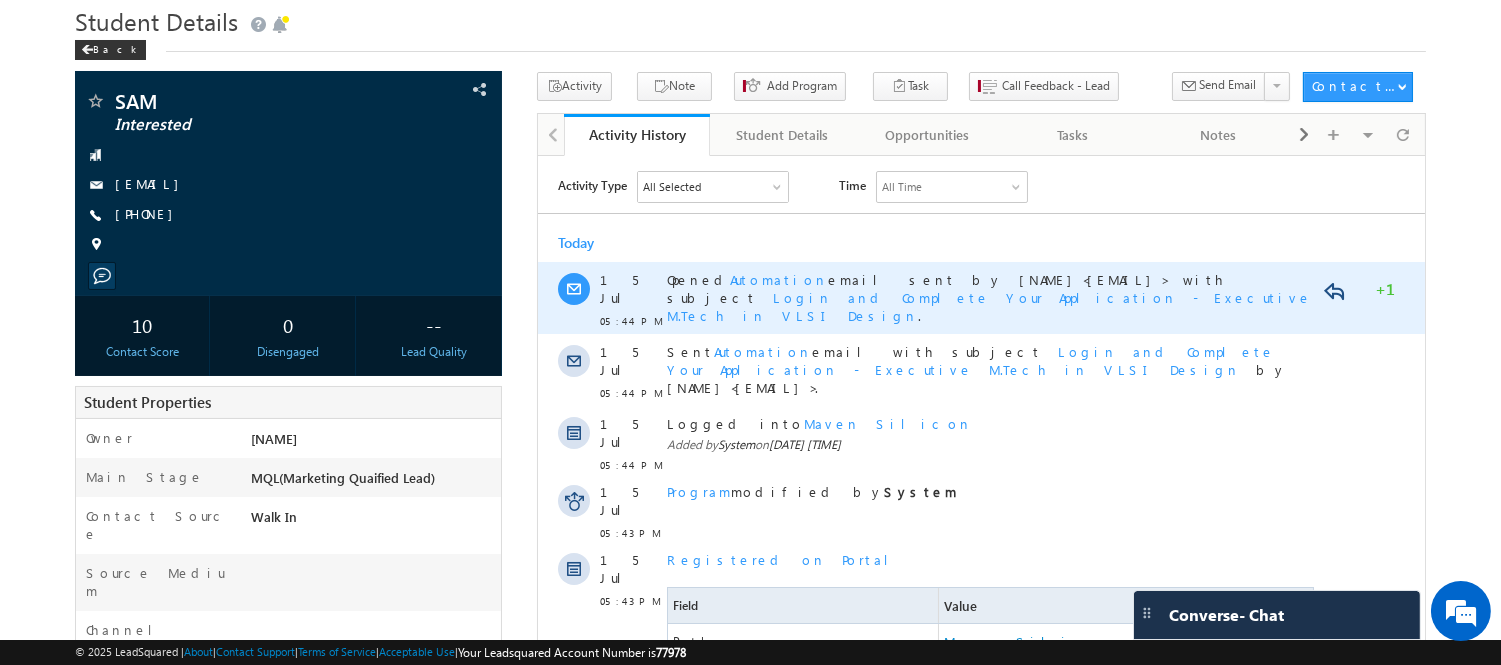 scroll, scrollTop: 0, scrollLeft: 0, axis: both 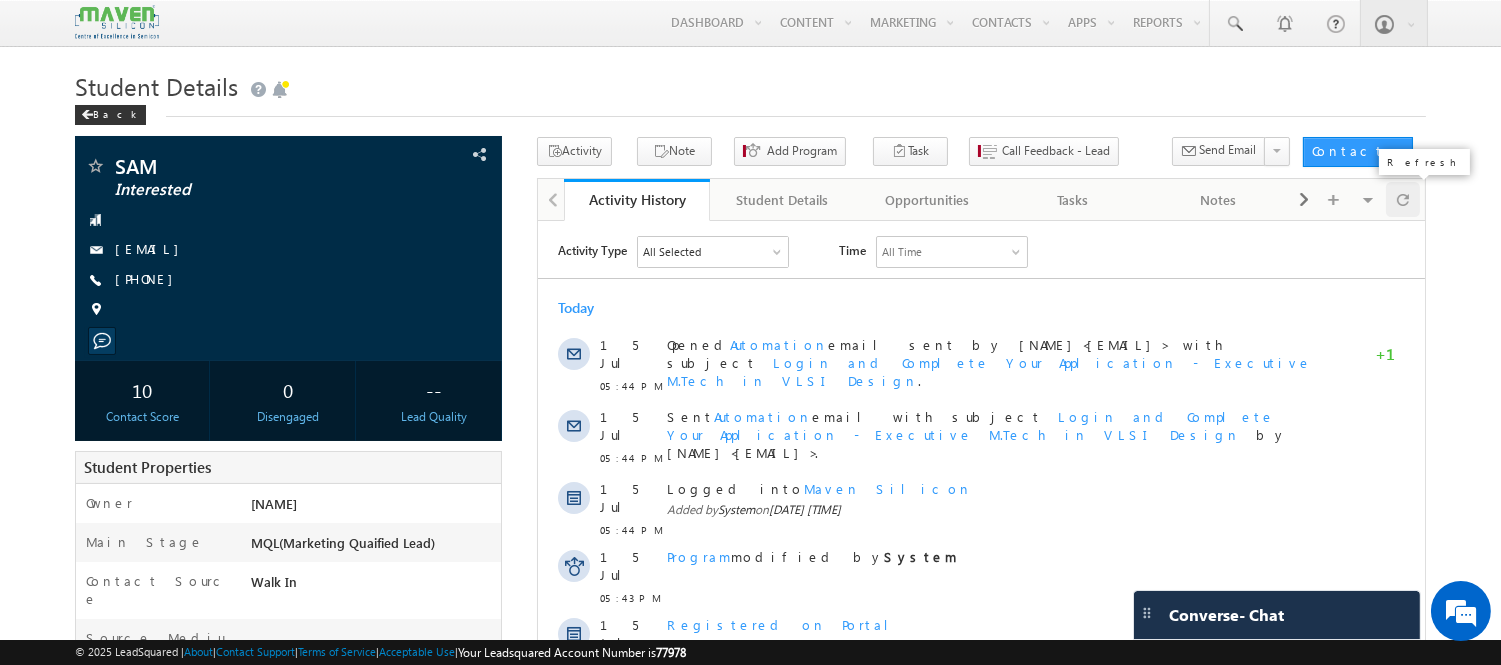 click at bounding box center (1403, 199) 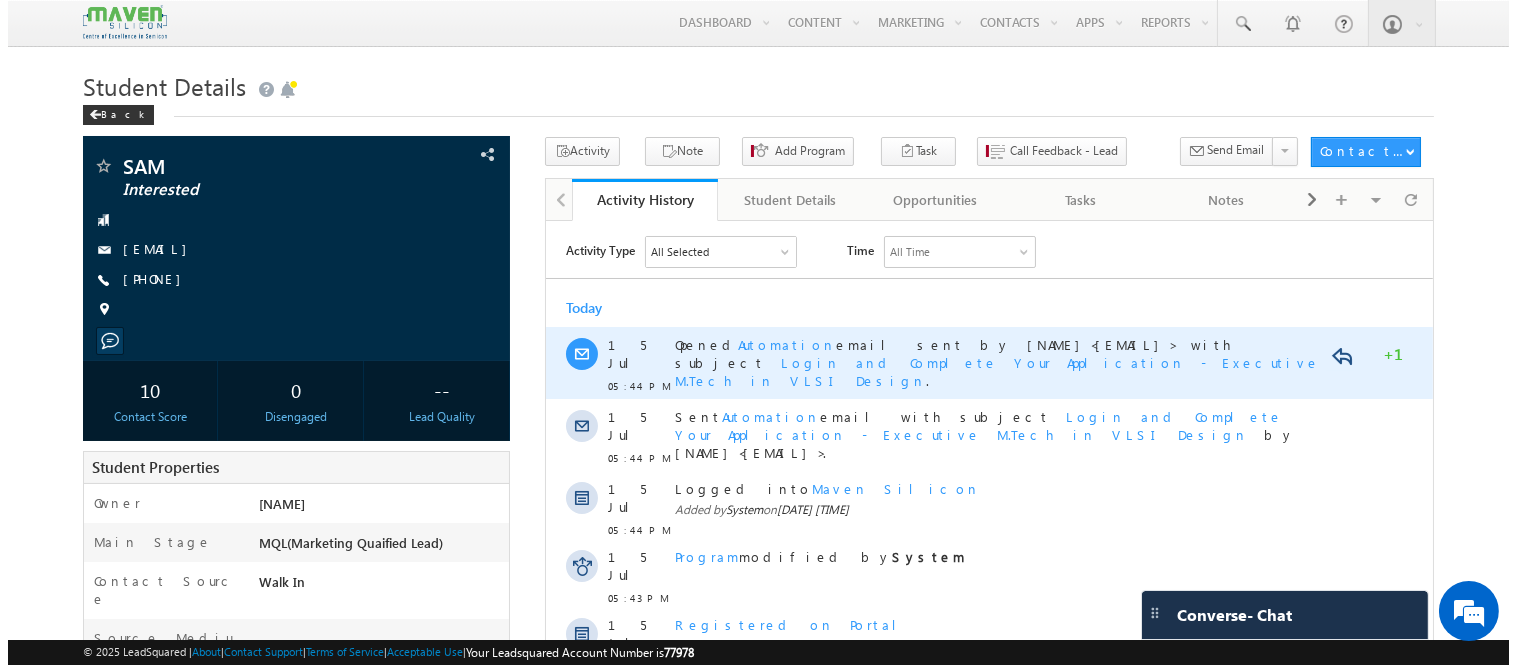 scroll, scrollTop: 0, scrollLeft: 0, axis: both 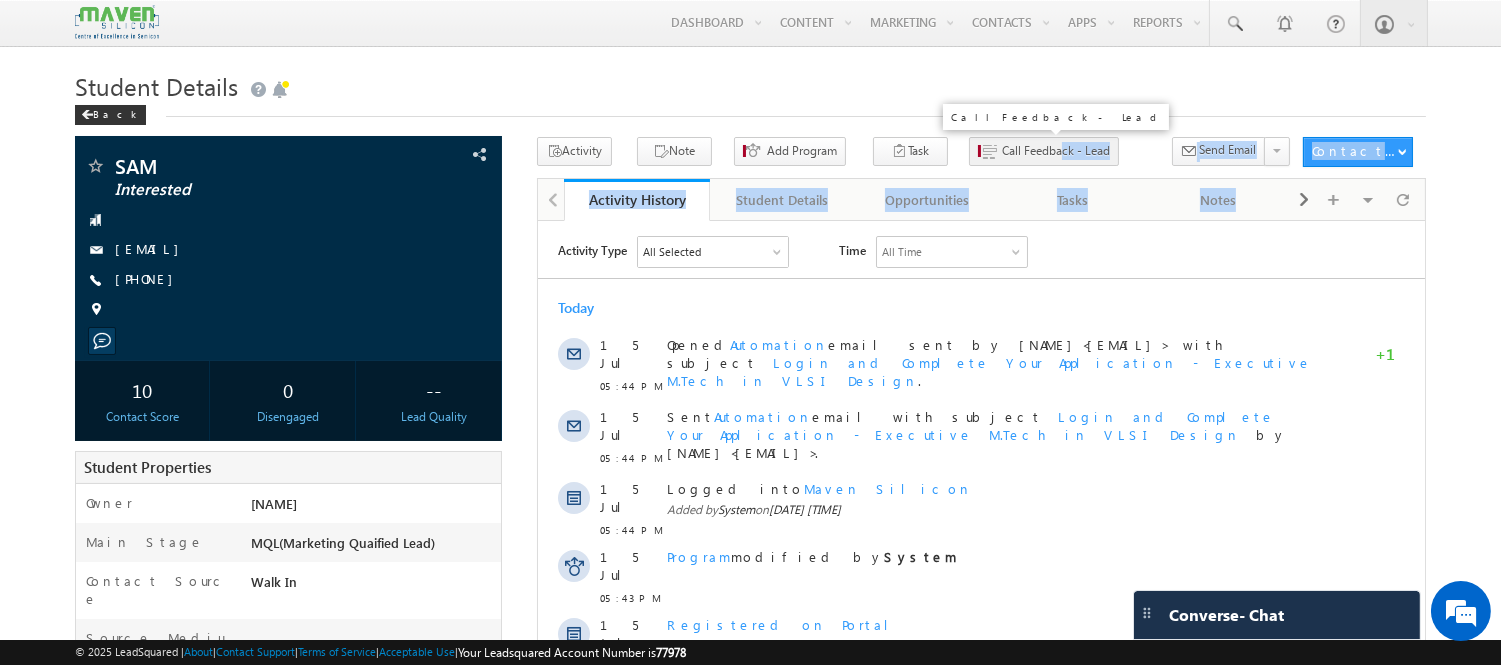 drag, startPoint x: 1400, startPoint y: 220, endPoint x: 1001, endPoint y: 158, distance: 403.7883 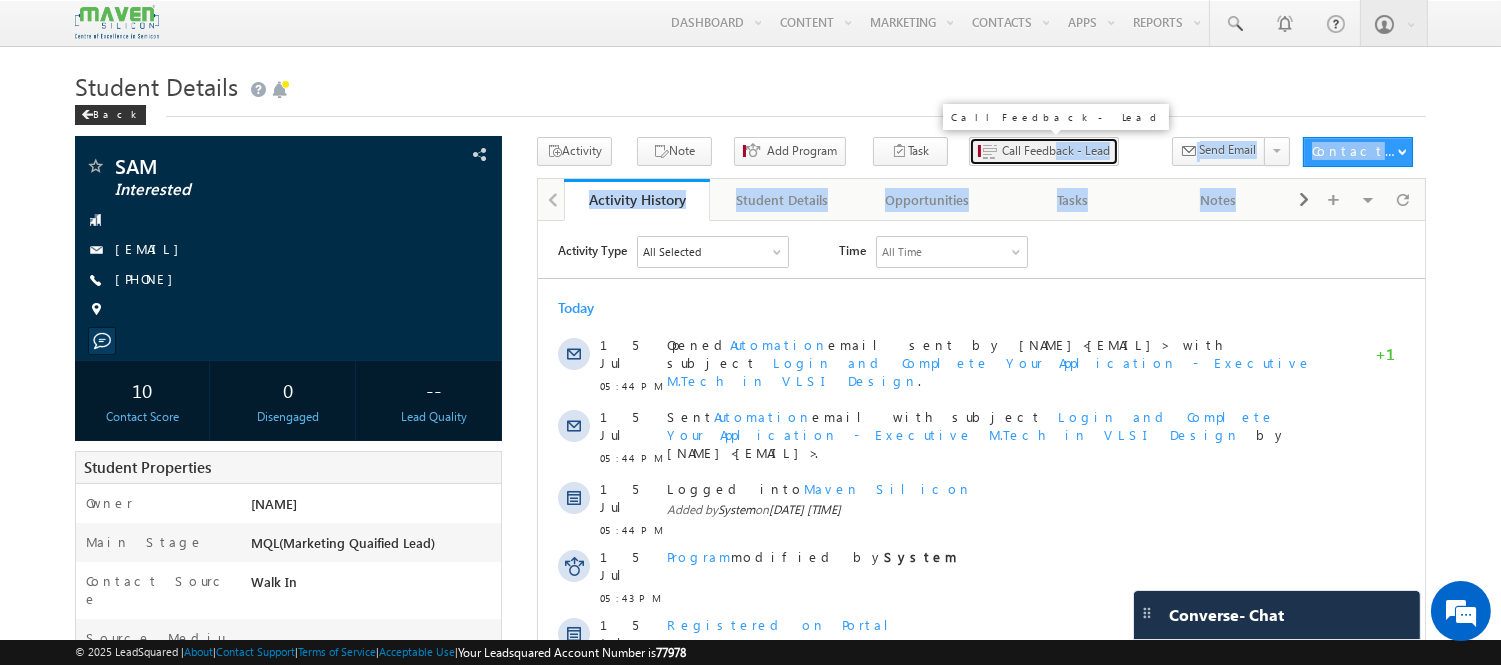 click on "Call Feedback - Lead" at bounding box center (1056, 151) 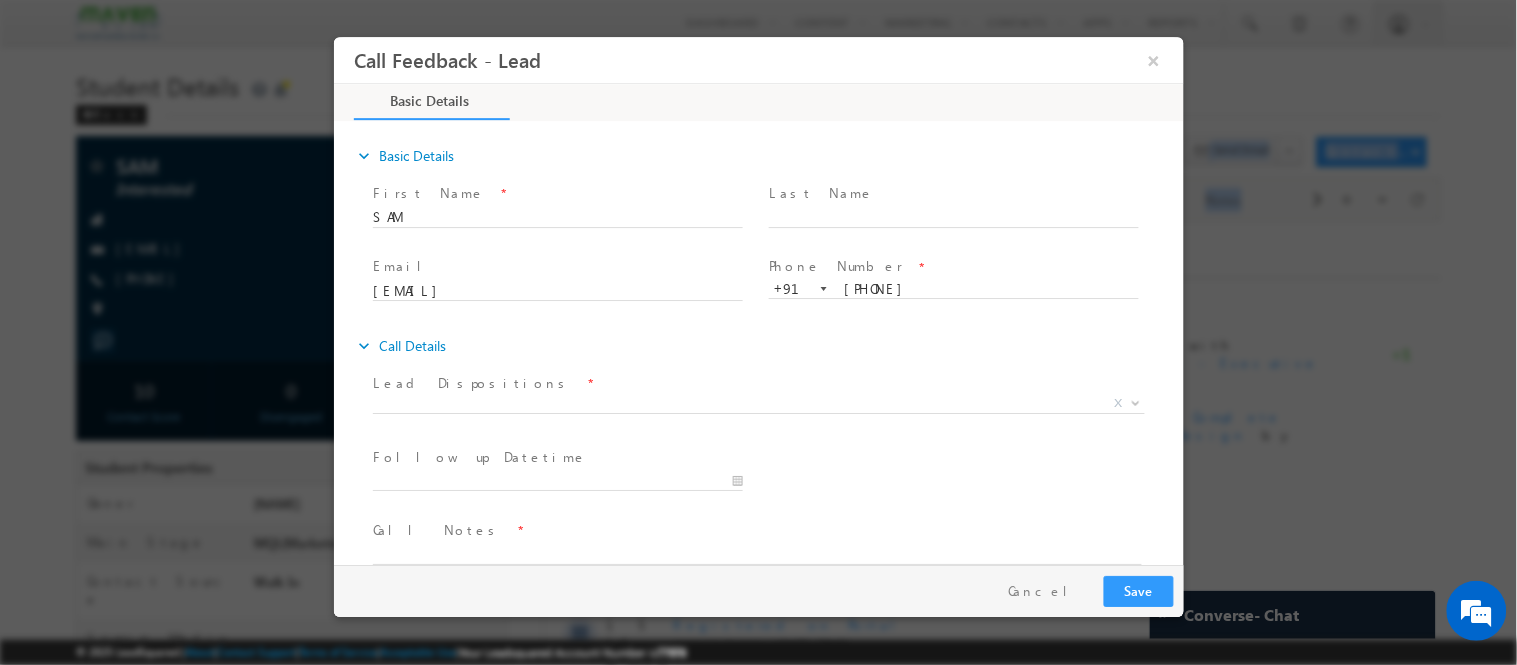 scroll, scrollTop: 0, scrollLeft: 0, axis: both 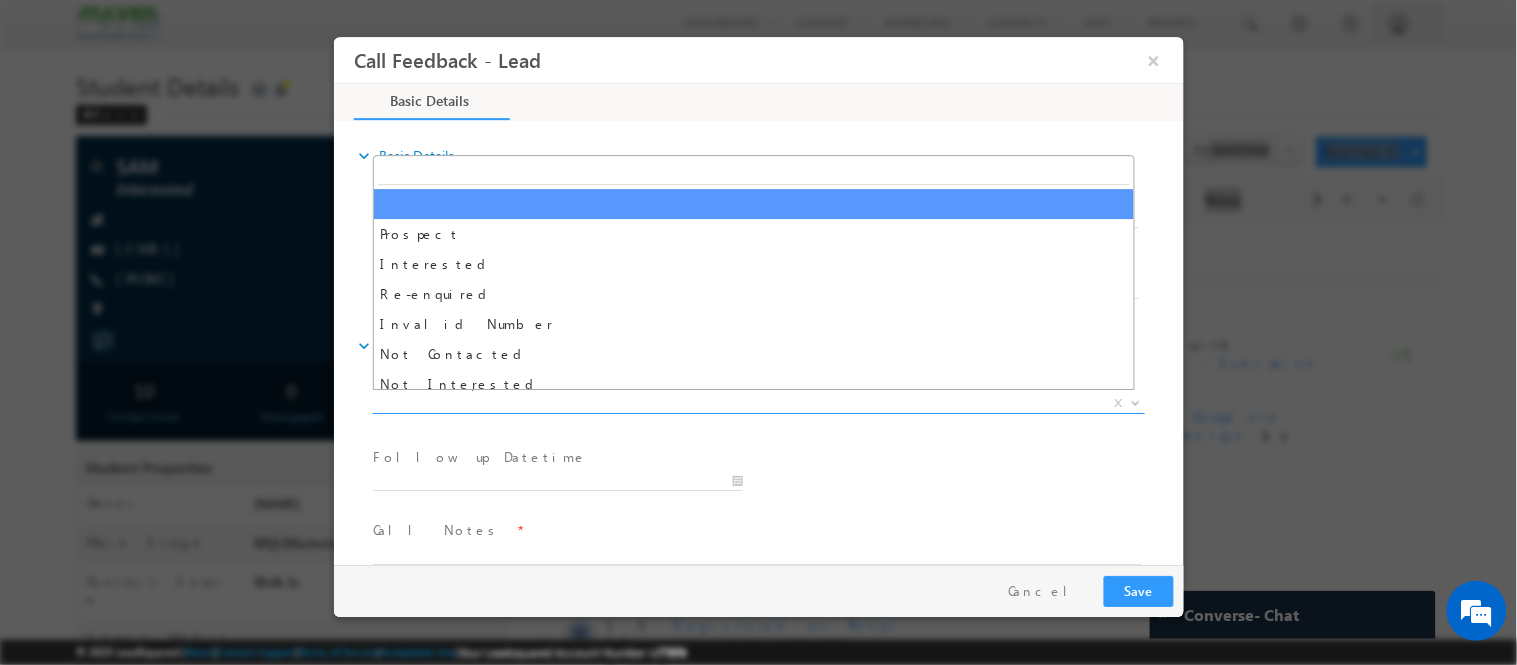 click on "X" at bounding box center [758, 403] 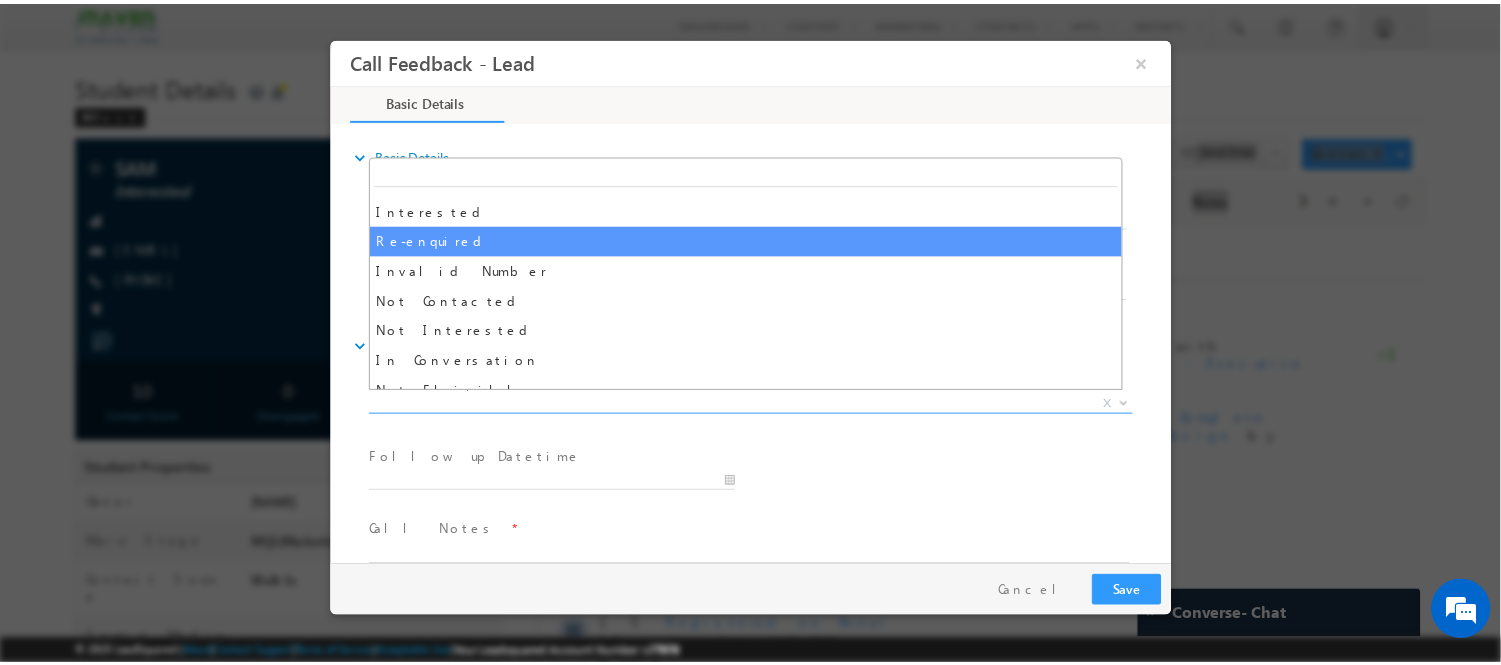 scroll, scrollTop: 0, scrollLeft: 0, axis: both 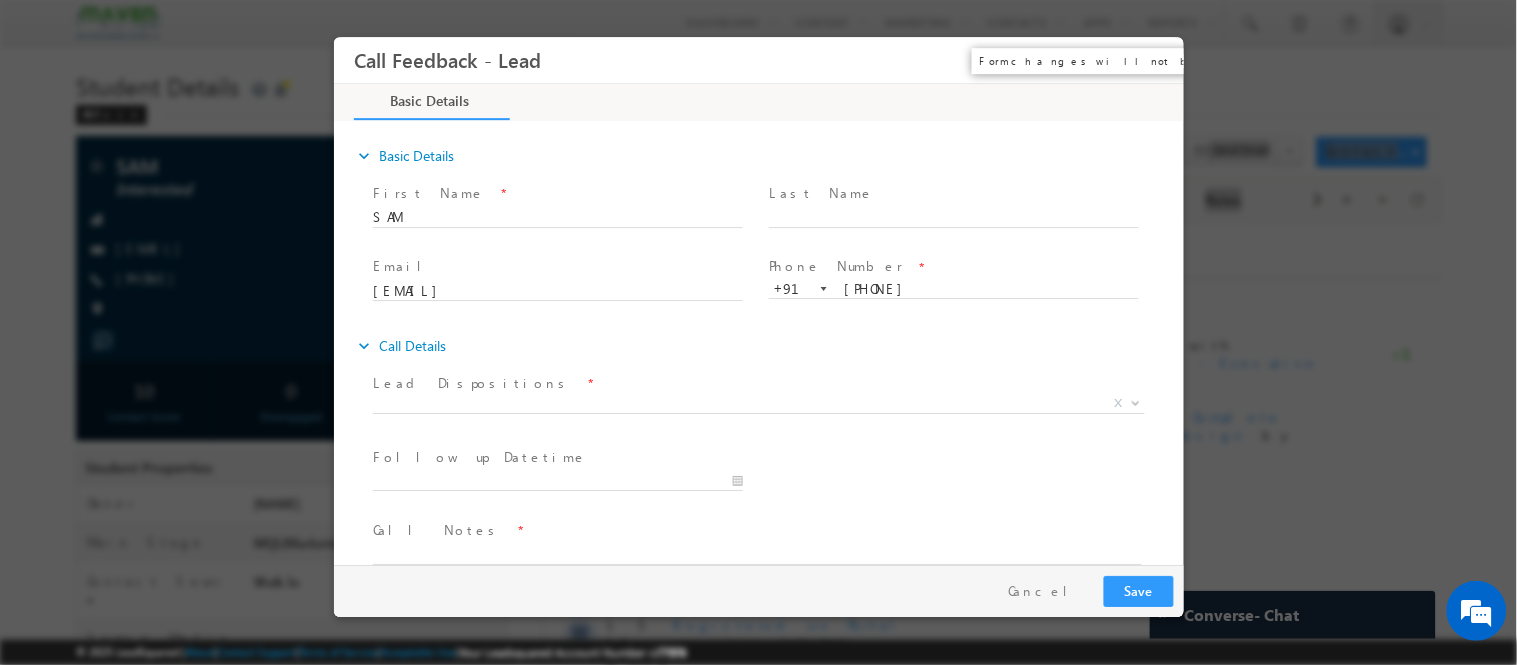 click on "×" at bounding box center (1153, 59) 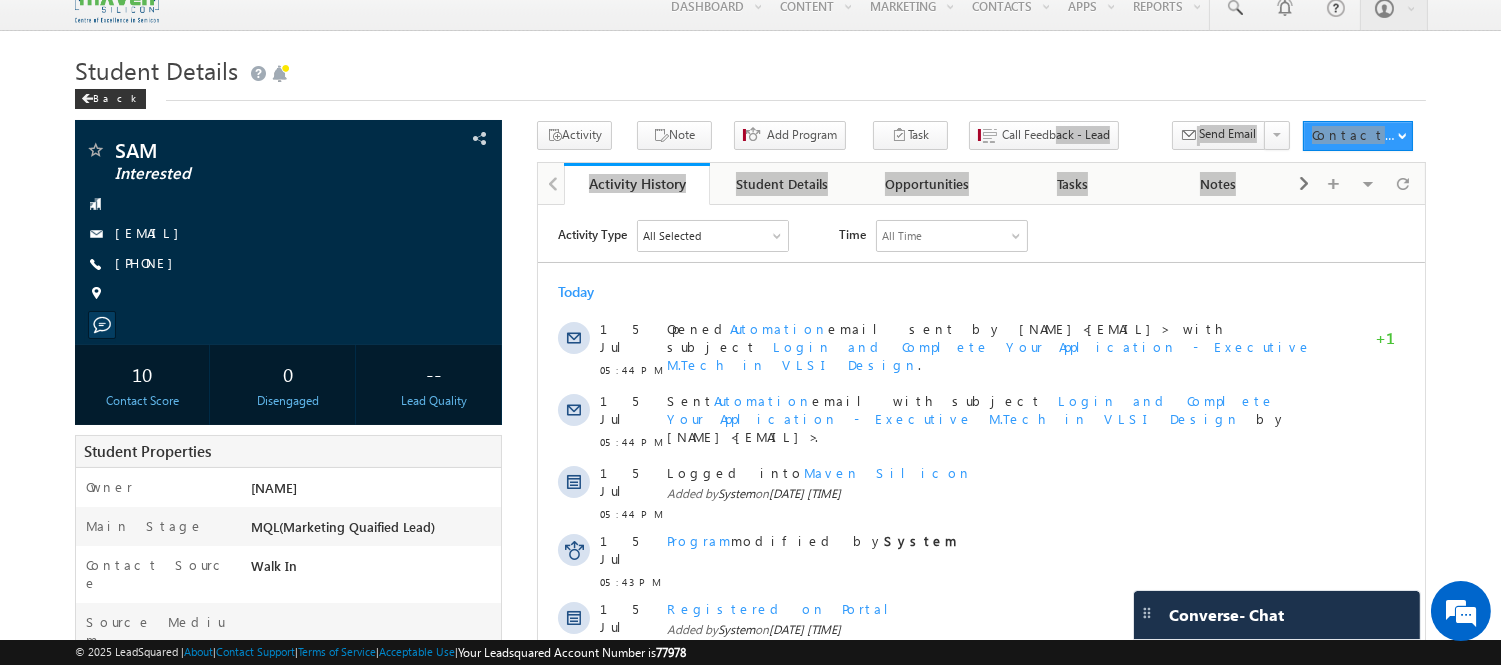 scroll, scrollTop: 0, scrollLeft: 0, axis: both 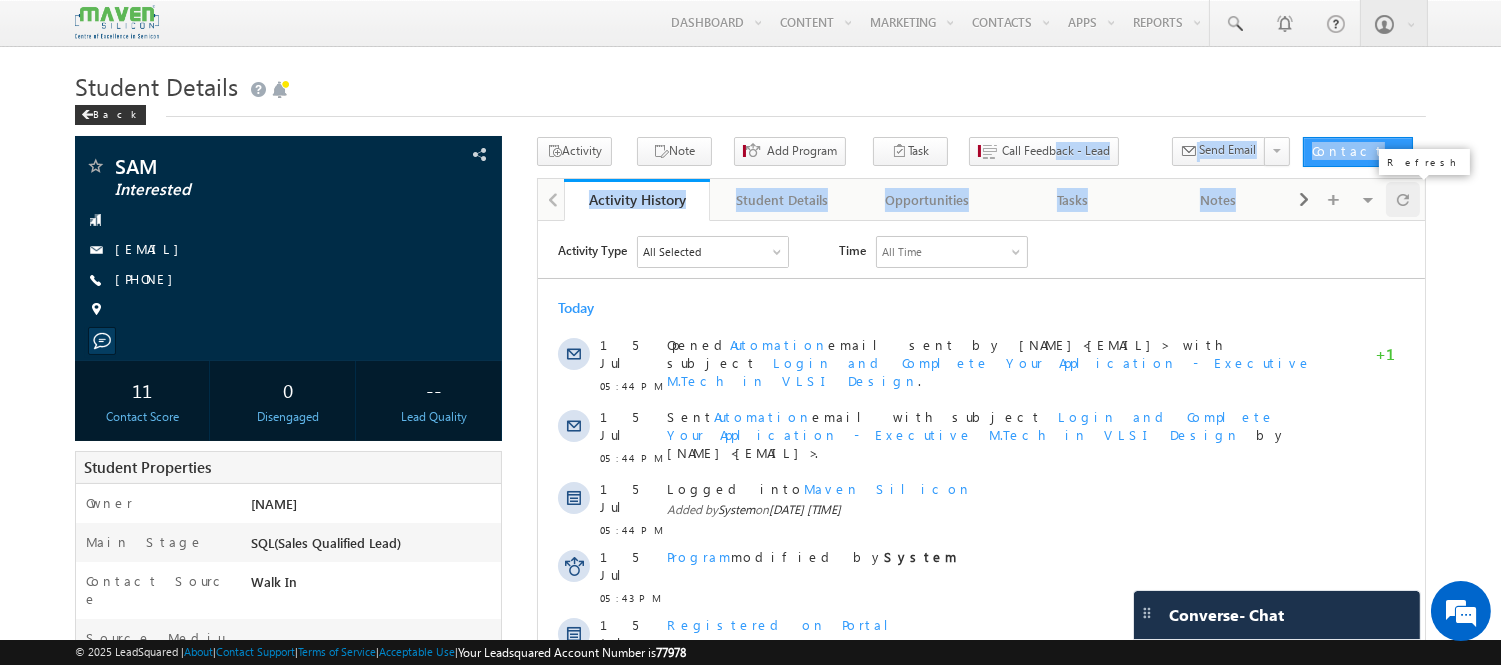 click at bounding box center (1403, 199) 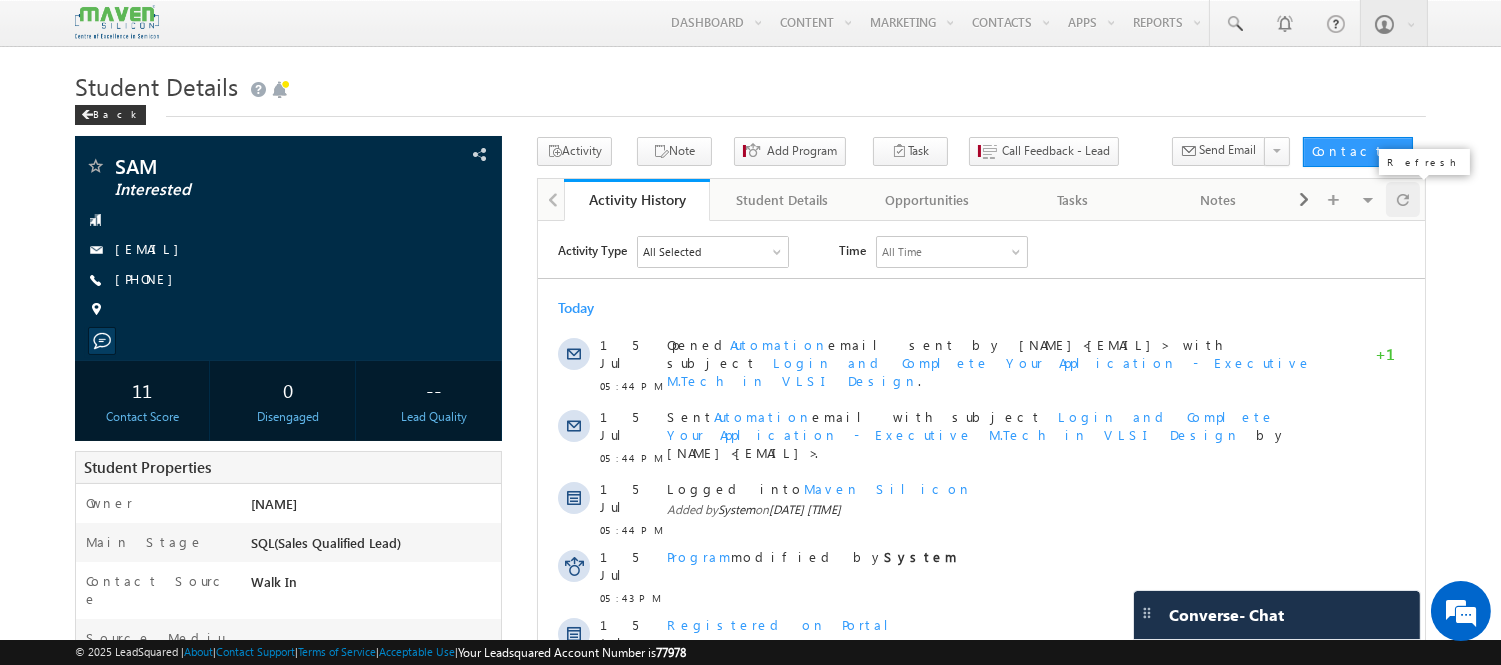 scroll, scrollTop: 0, scrollLeft: 0, axis: both 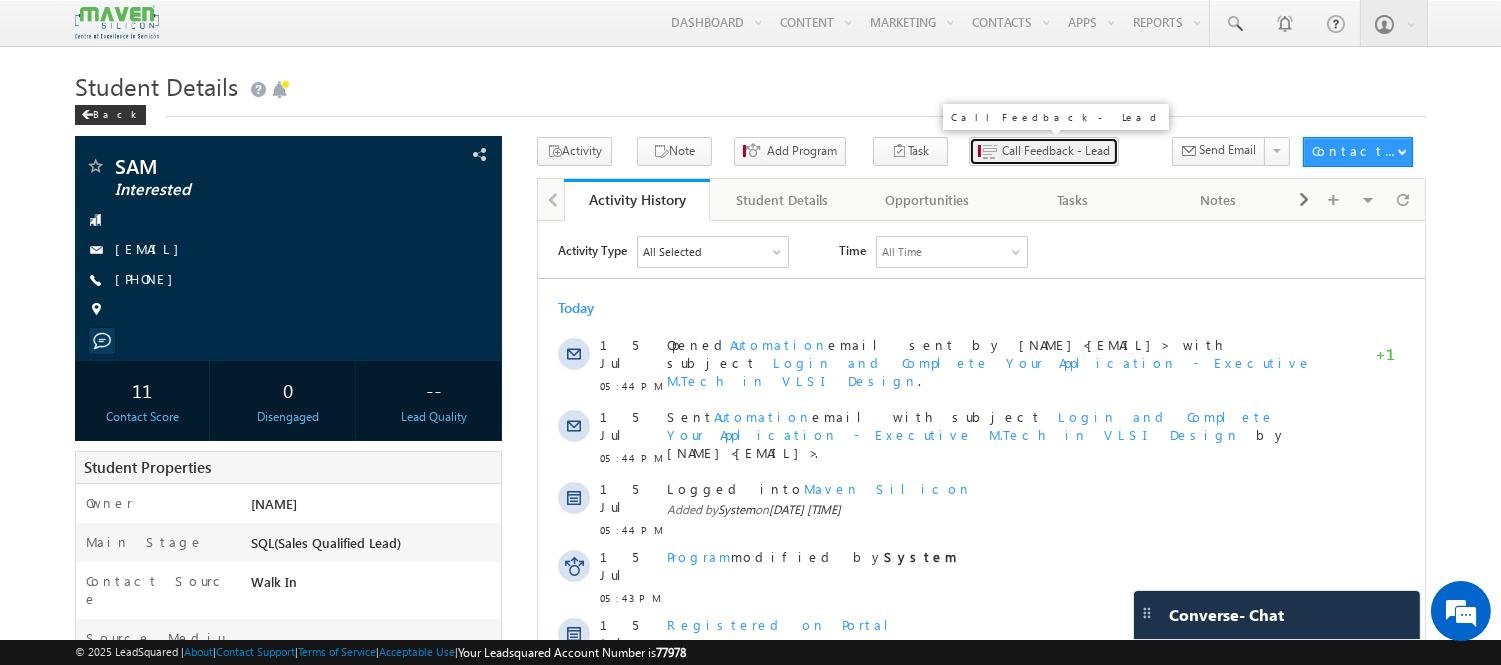 click on "Call Feedback - Lead" at bounding box center (1056, 151) 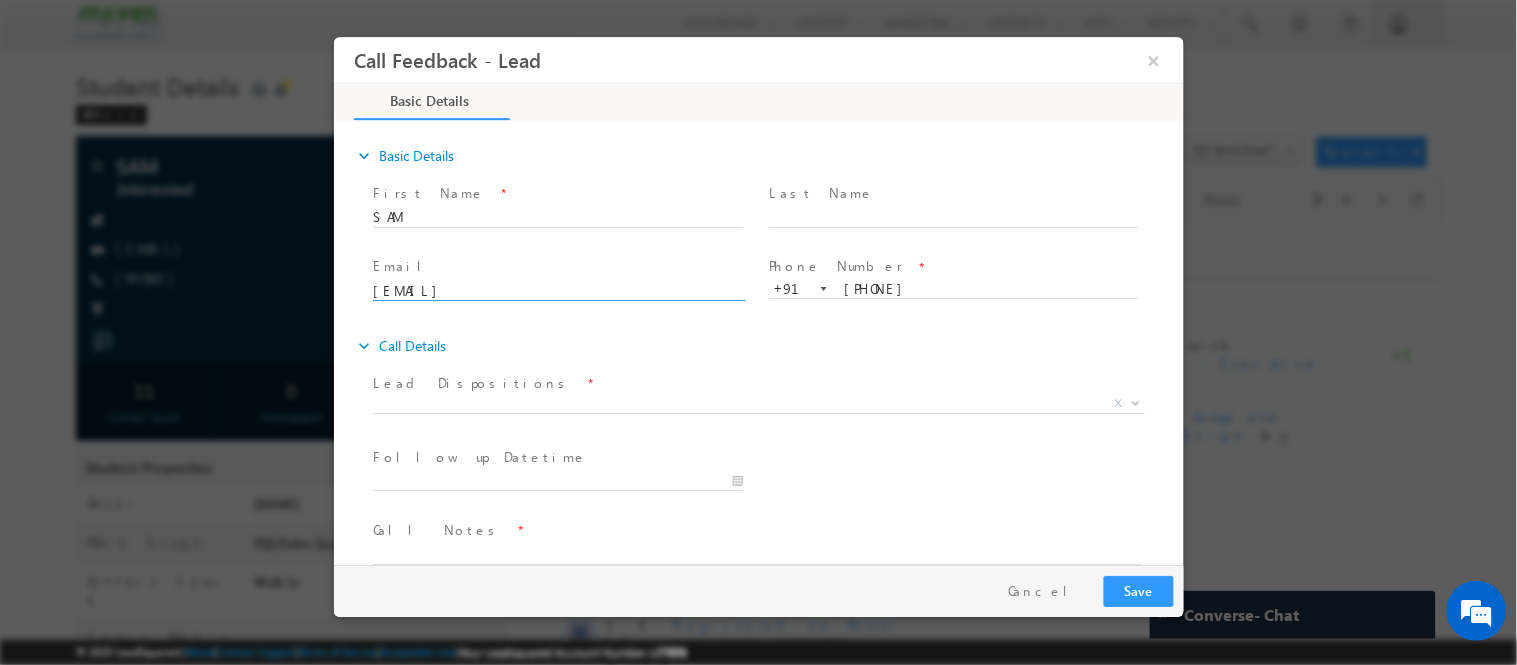 scroll, scrollTop: 0, scrollLeft: 0, axis: both 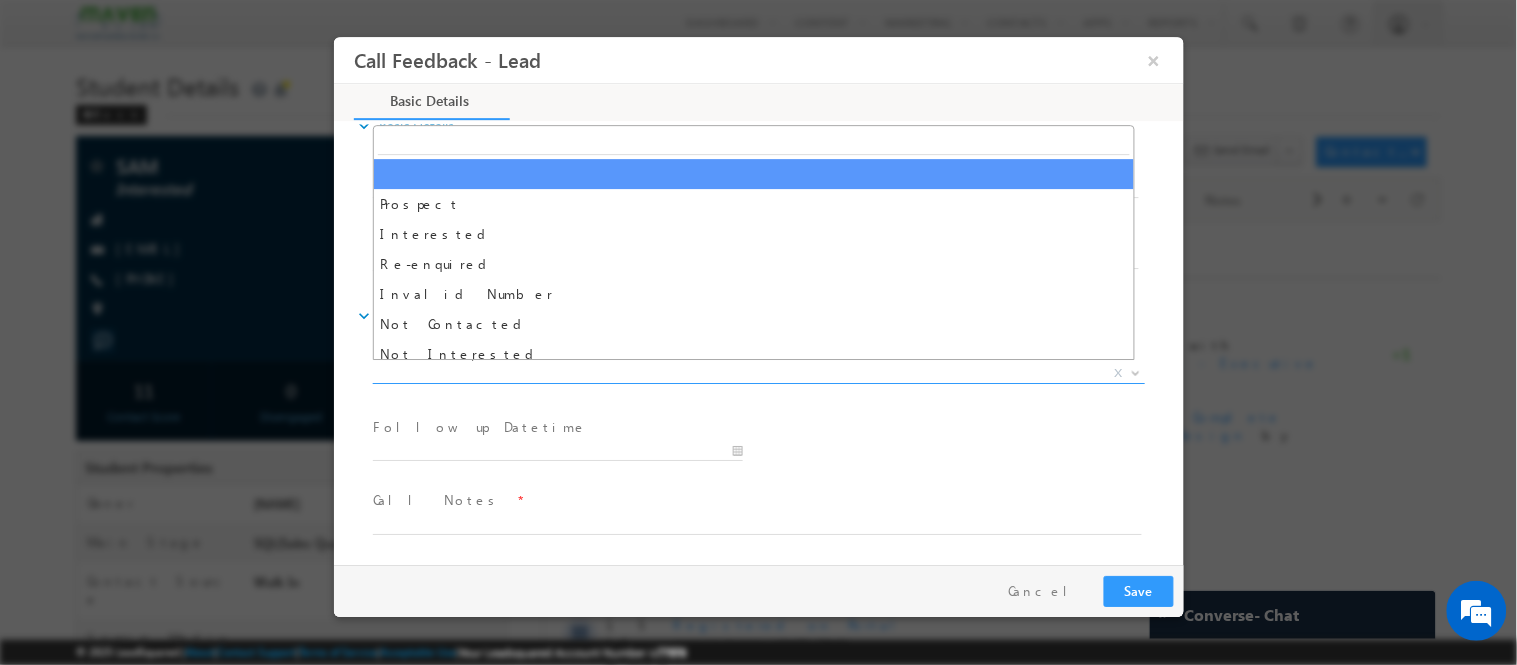 click on "X" at bounding box center (758, 373) 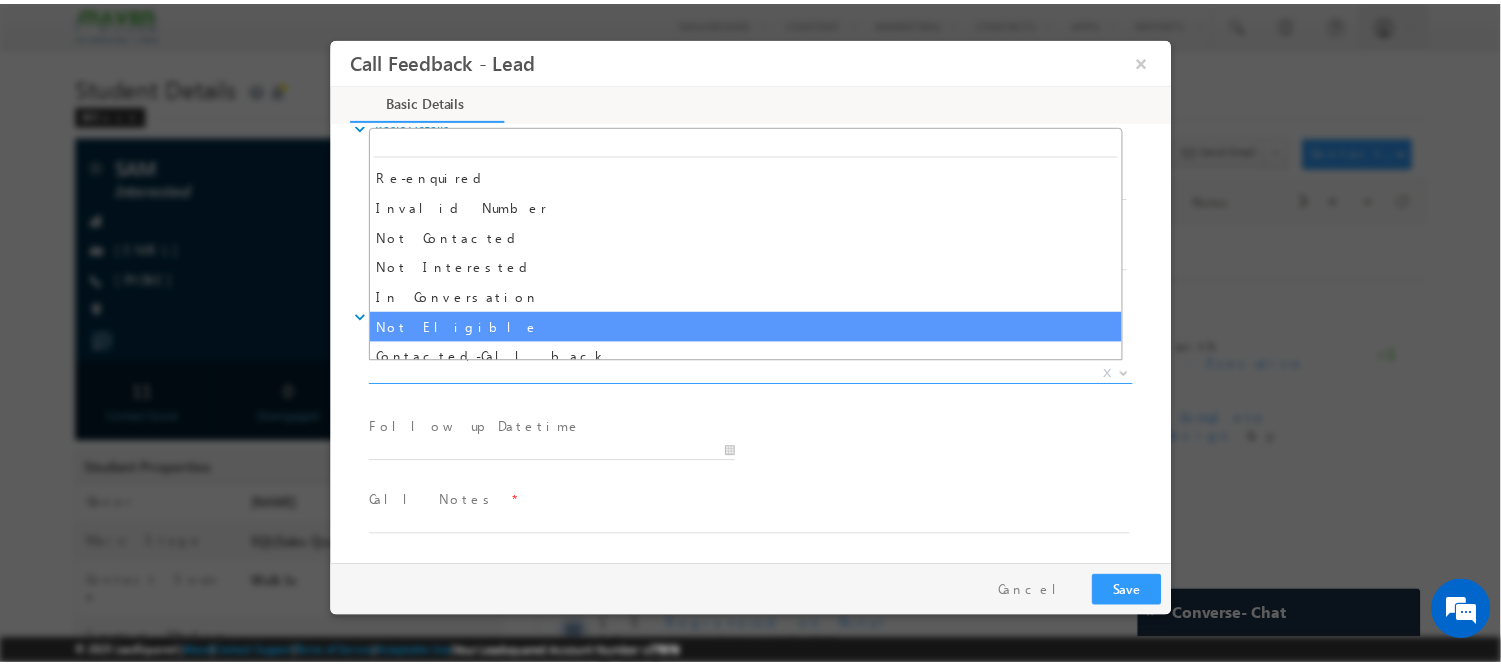 scroll, scrollTop: 90, scrollLeft: 0, axis: vertical 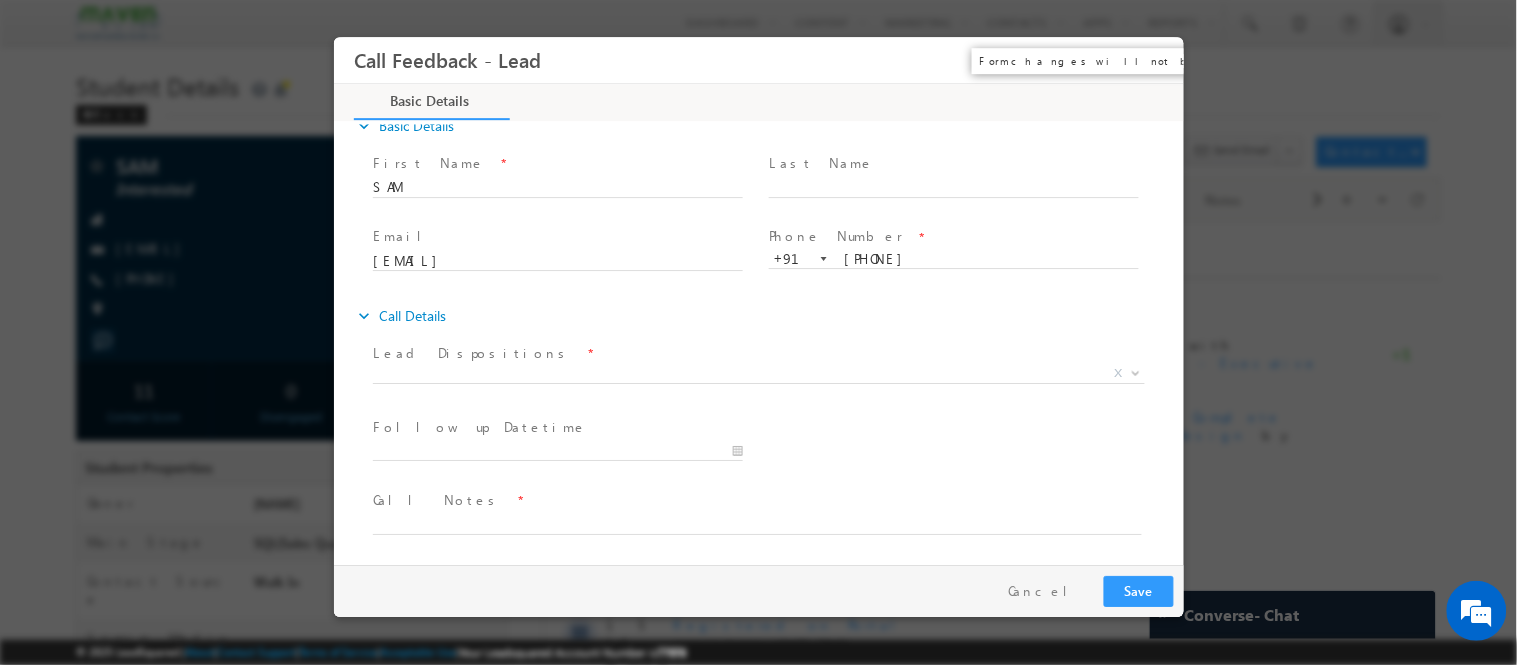 click on "×" at bounding box center [1153, 59] 